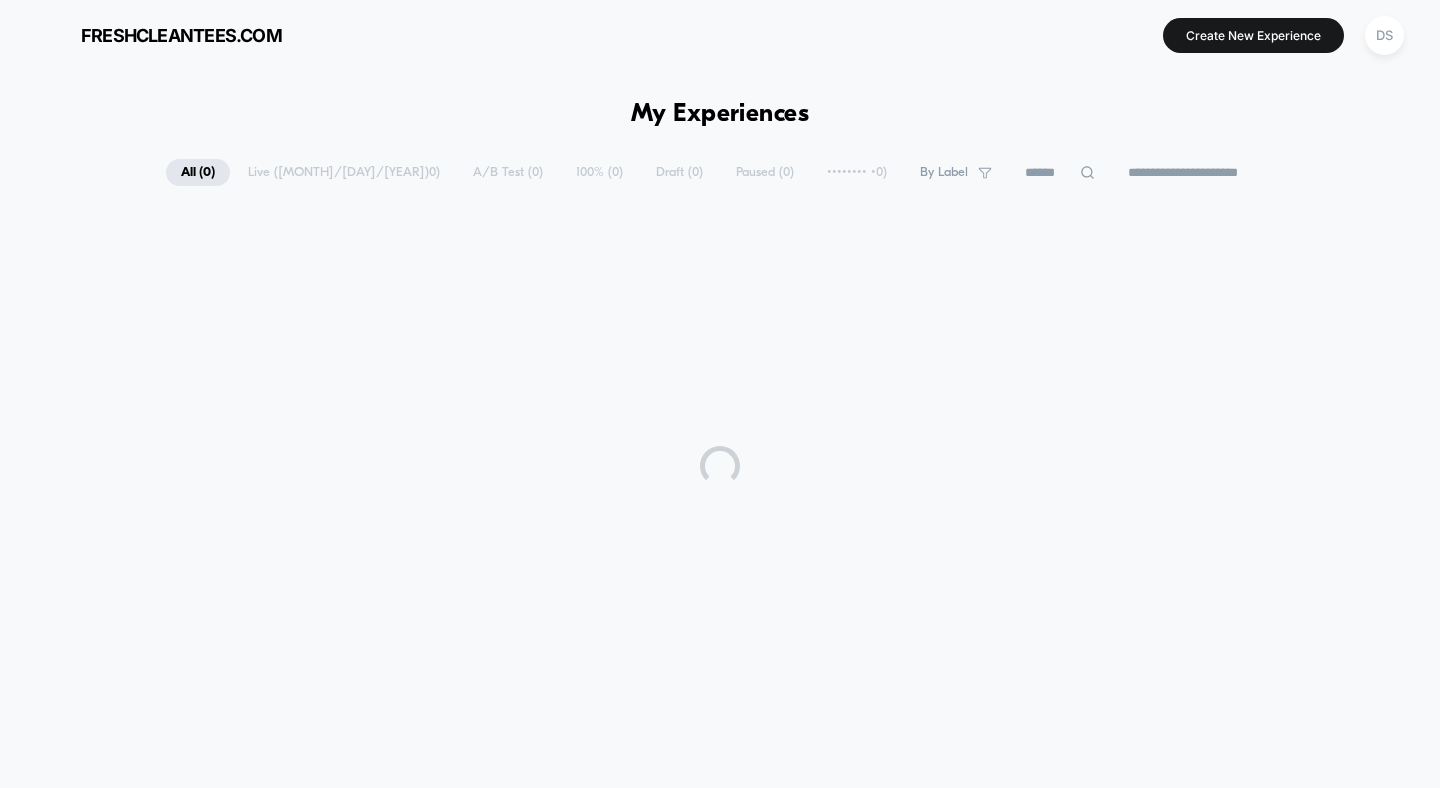 scroll, scrollTop: 0, scrollLeft: 0, axis: both 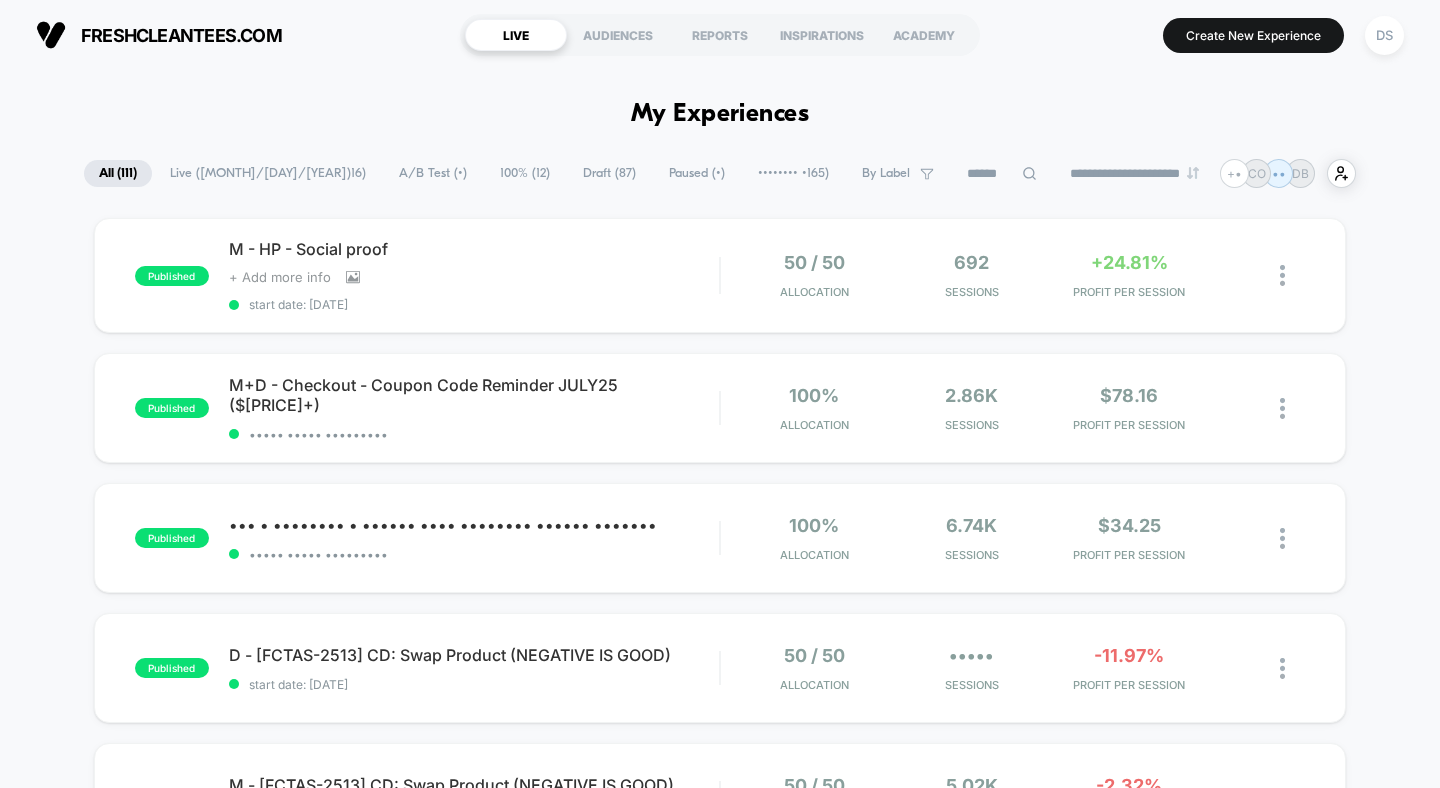 click on "Draft ( 87 )" at bounding box center [609, 173] 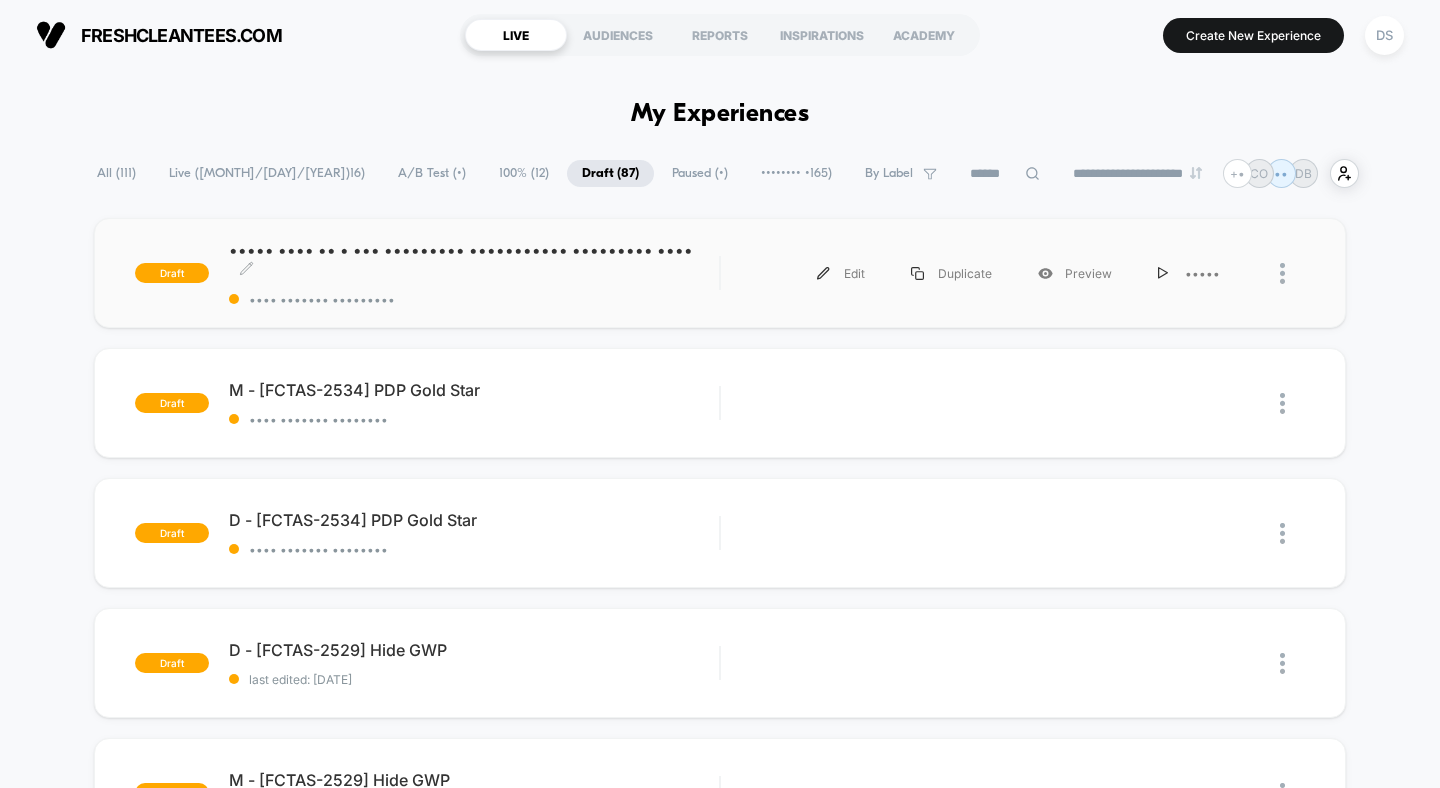 click on "Price Test #2 - $[PRICE] Men/Women Crew/V-Neck (Control: $[PRICE]) Click to edit experience details" at bounding box center [474, 260] 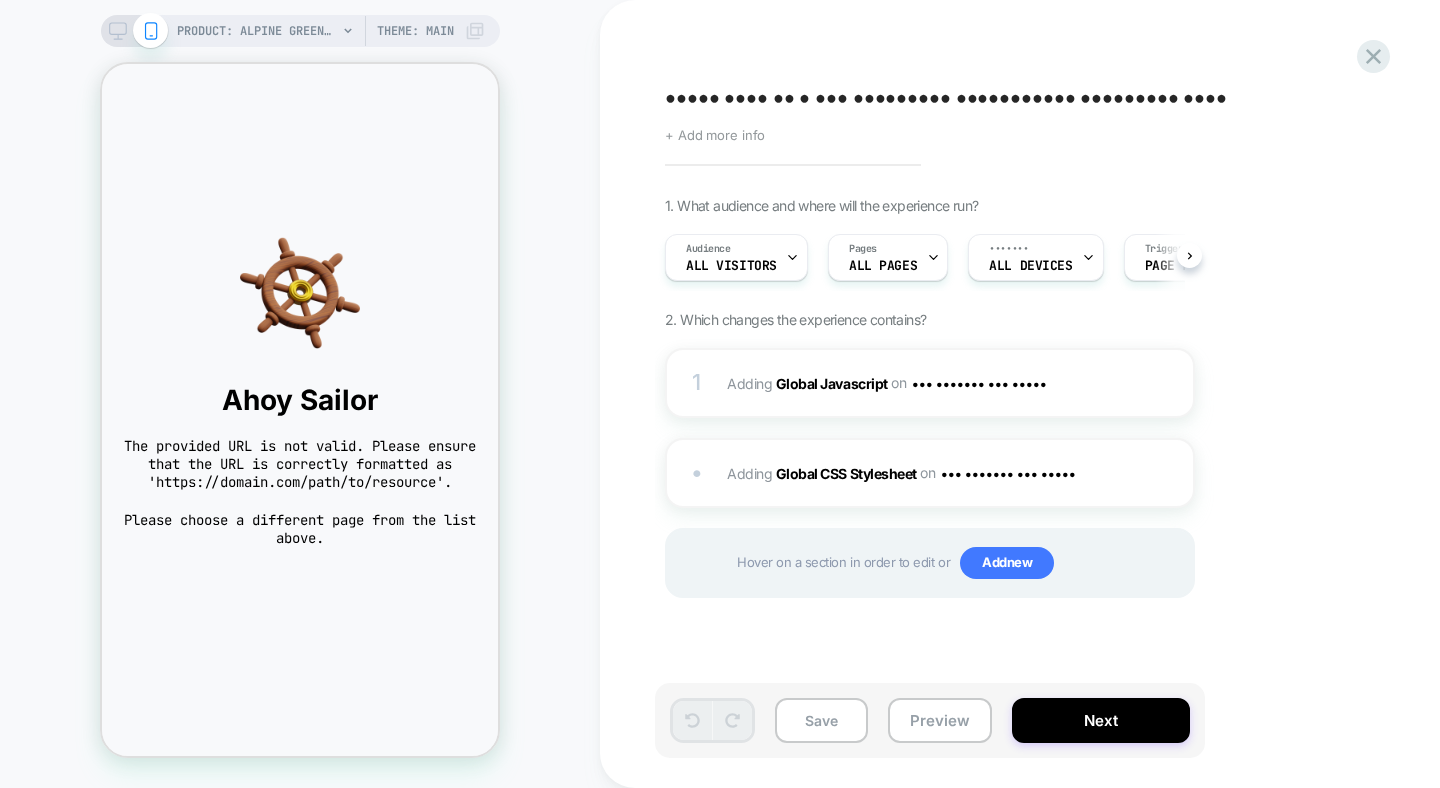 scroll, scrollTop: 0, scrollLeft: 0, axis: both 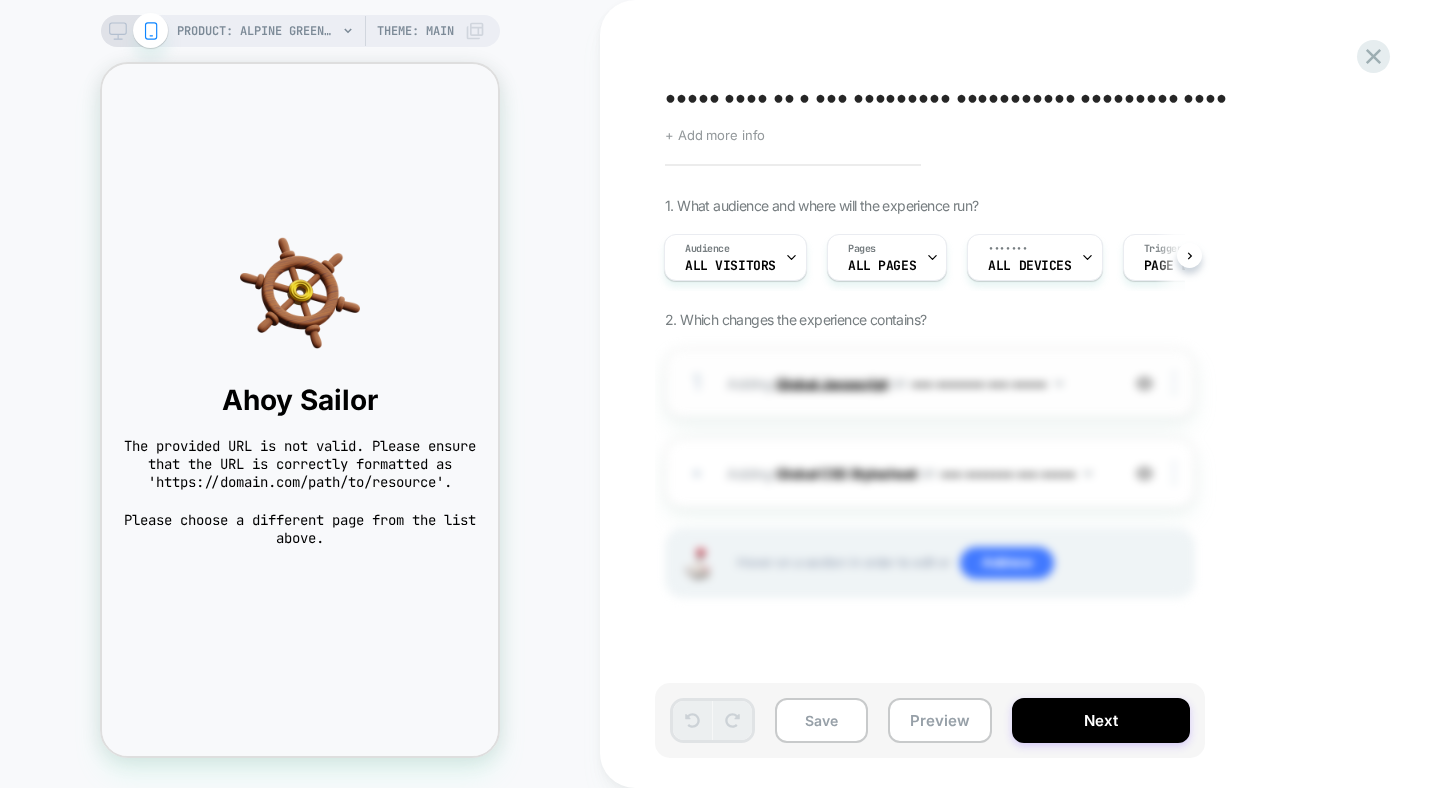 click on "Global Javascript" at bounding box center (832, 382) 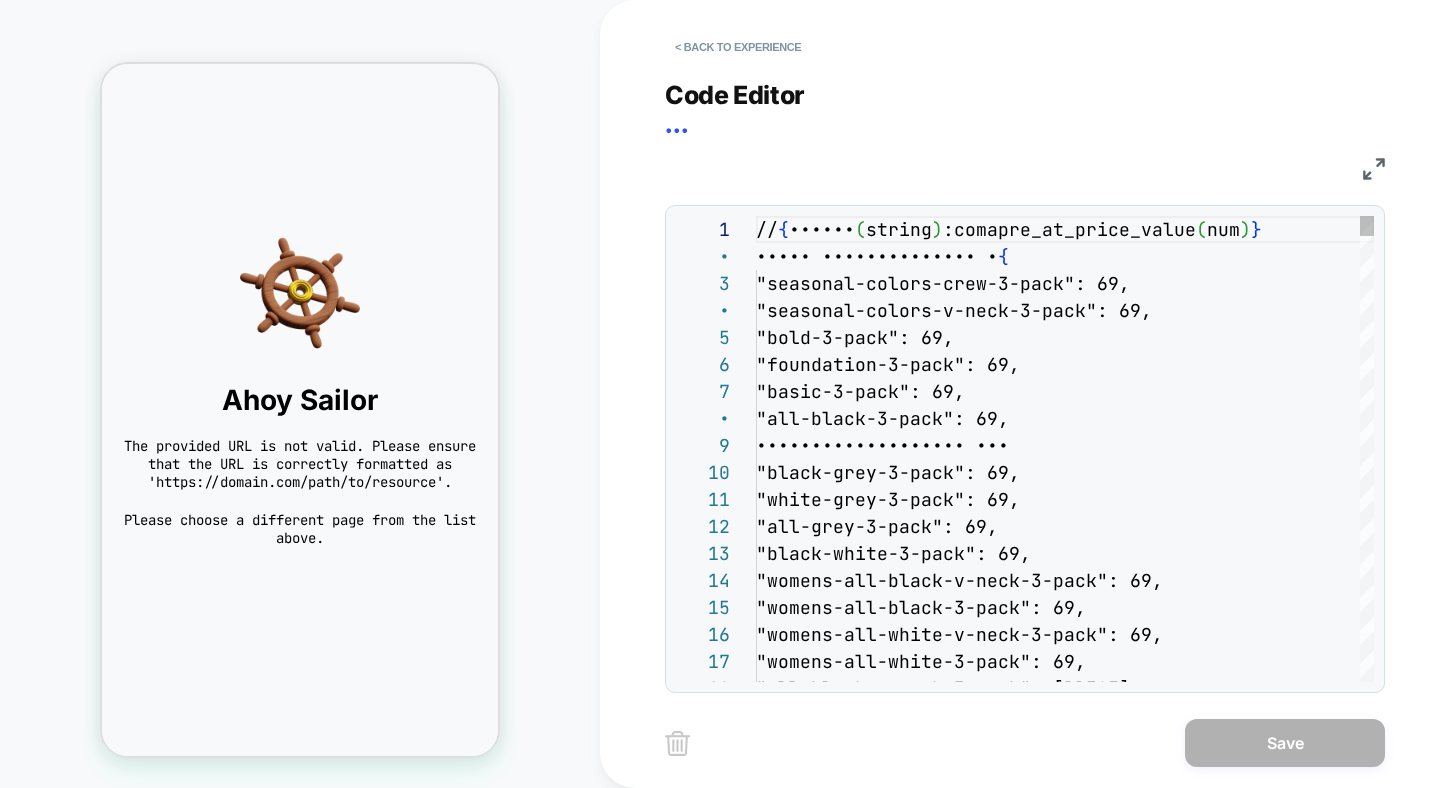 scroll, scrollTop: 270, scrollLeft: 0, axis: vertical 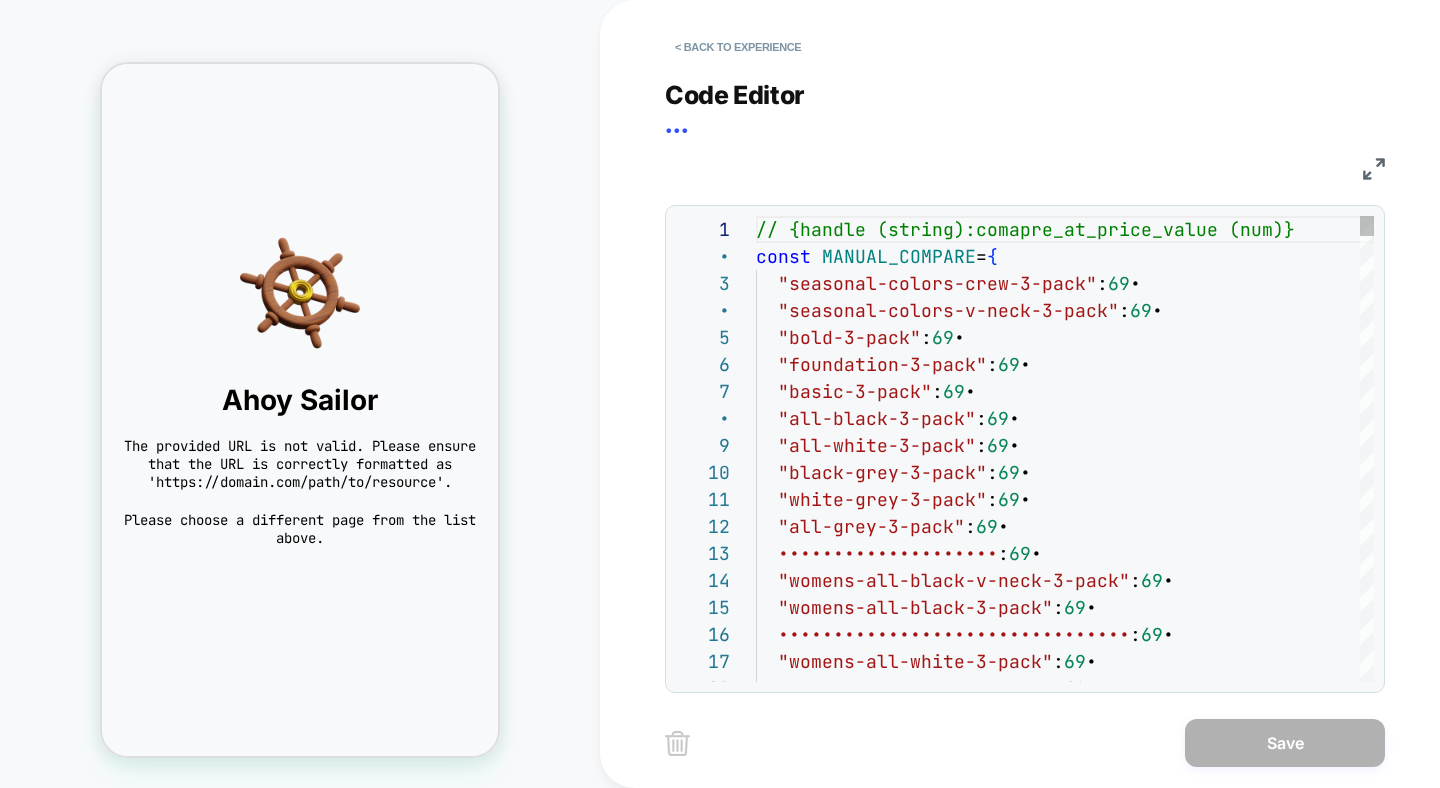 click on "// {handle (string):comapre_at_price_value (num)} const   MANUAL_COMPARE  =  {    "seasonal-colors-crew-3-pack" :  [PRICE] ,    "seasonal-colors-v-neck-3-pack" :  [PRICE] ,    "bold-3-pack" :  [PRICE] ,    "foundation-3-pack" :  [PRICE] ,    "basic-3-pack" :  [PRICE] ,    "all-black-3-pack" :  [PRICE] ,    "all-white-3-pack" :  [PRICE] ,    "black-grey-3-pack" :  [PRICE] ,    "white-grey-3-pack" :  [PRICE] ,    "all-grey-3-pack" :  [PRICE] ,    "black-white-3-pack" :  [PRICE] ,    "womens-all-black-v-neck-3-pack" :  [PRICE] ,    "womens-all-black-3-pack" :  [PRICE] ,    "womens-all-white-v-neck-3-pack" :  [PRICE] ,    "womens-all-white-3-pack" :  [PRICE] ,    "all-black-v-neck-3-pack" :  [PRICE] ," at bounding box center [1065, 26720] 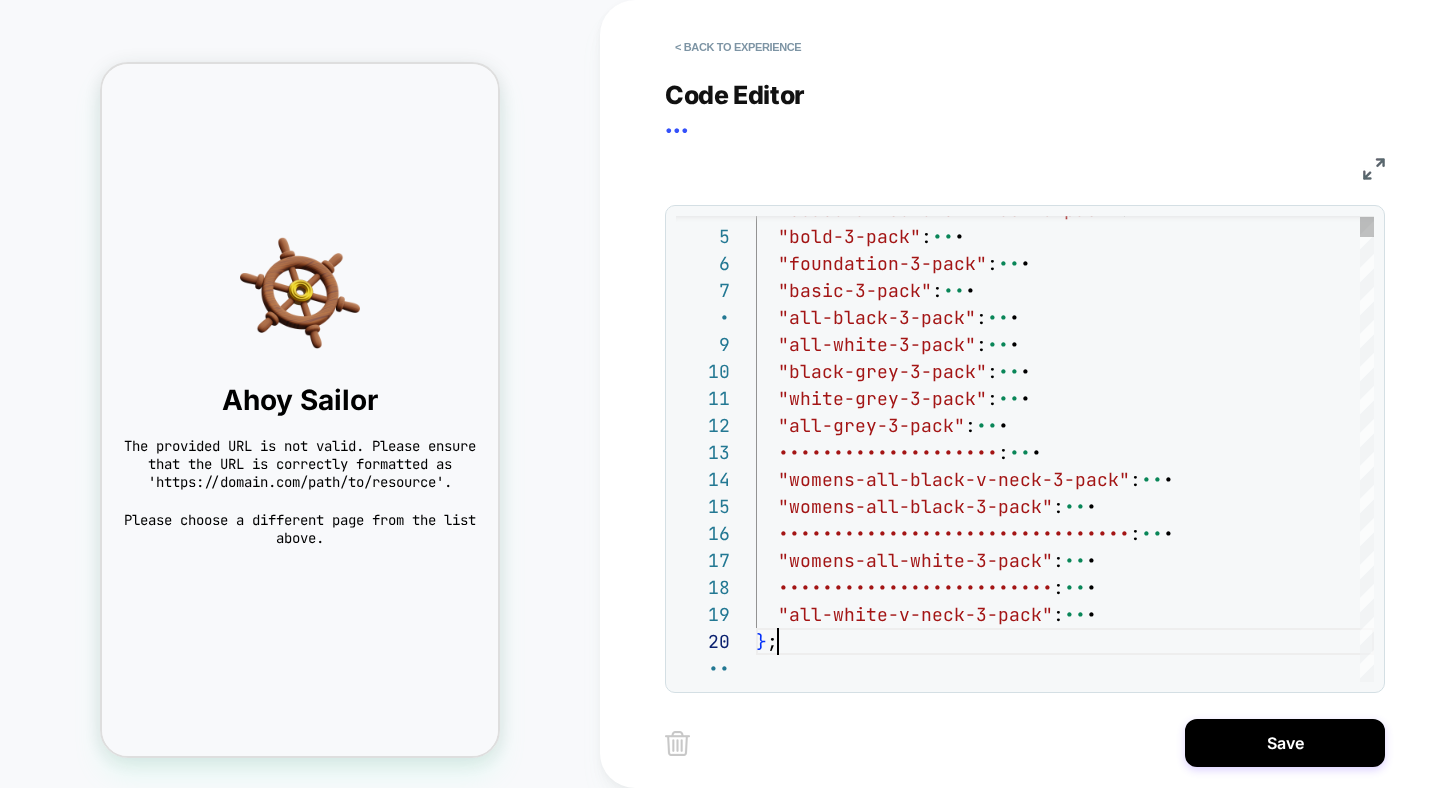 scroll, scrollTop: 243, scrollLeft: 22, axis: both 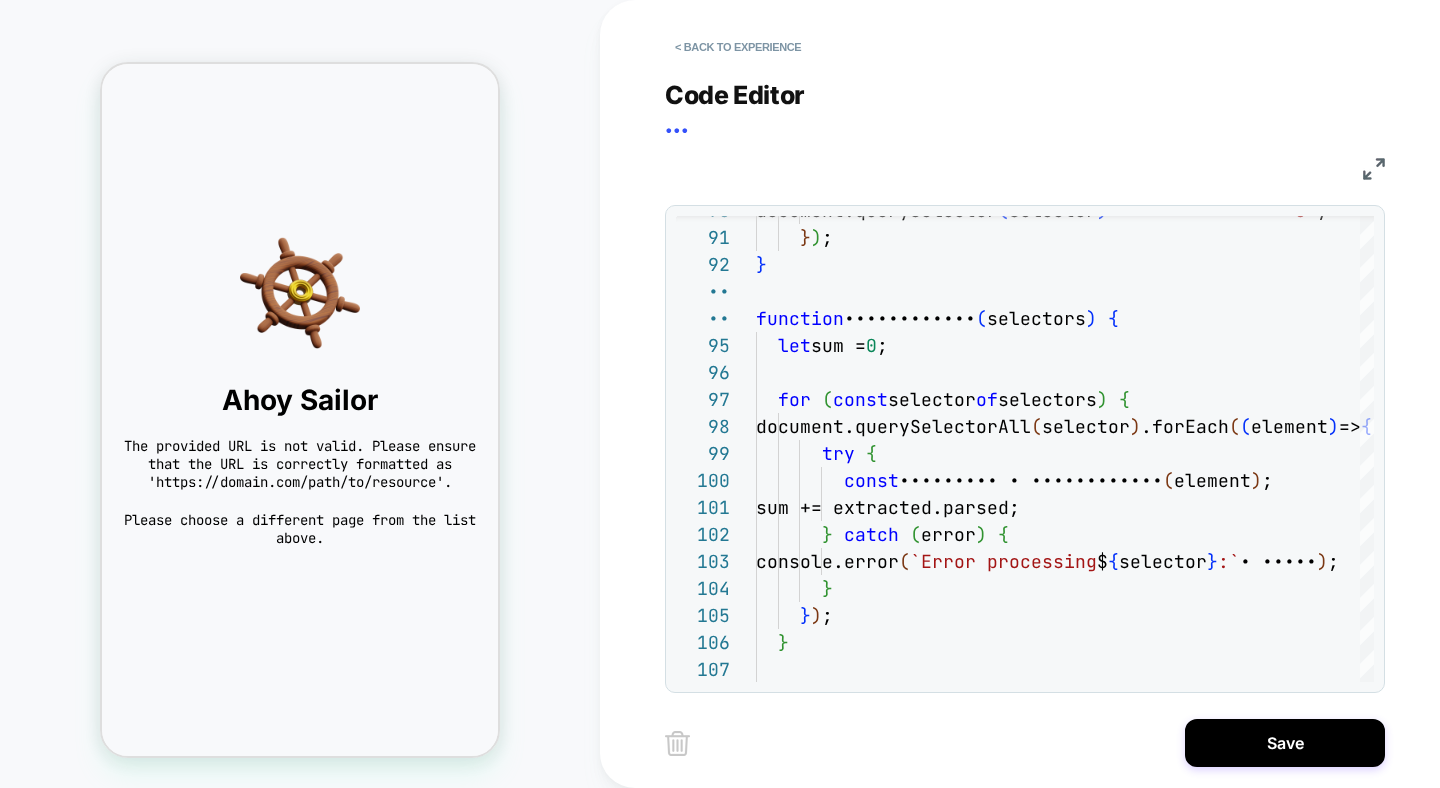 type on "**********" 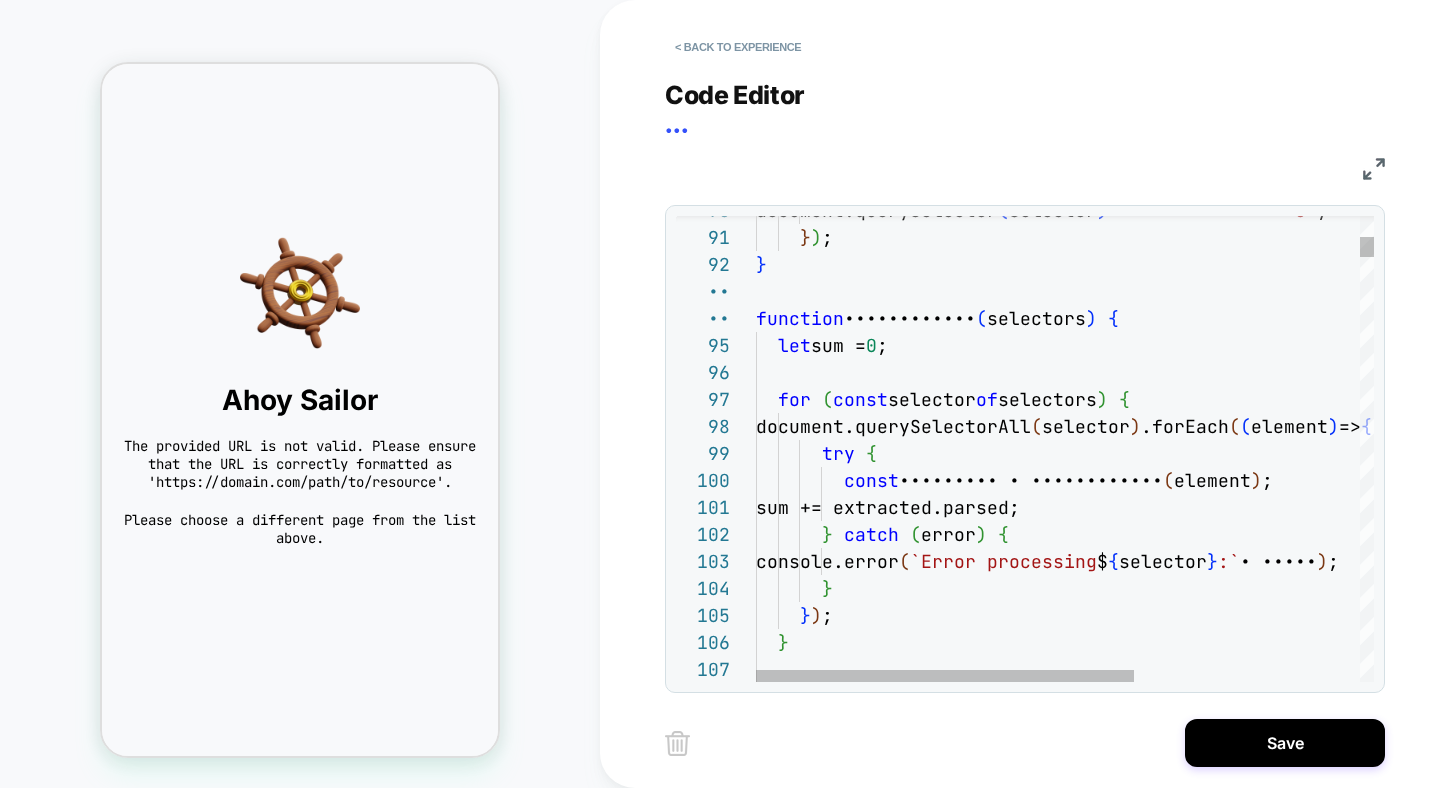 click on "document.querySelector ( selector ) .style.opacity = "0" ; } ) ; } function calculateSum ( selectors ) { let sum = 0 ; for ( const selector of selectors ) { document.querySelectorAll ( selector ) .forEach ( ( element ) => { try { const extracted = extractPrice ( element ) ; sum += extracted.parsed; } catch ( error ) { console.error( `Error processing $ { selector } :` , error ) ; } } ) ; }" at bounding box center [1249, 24298] 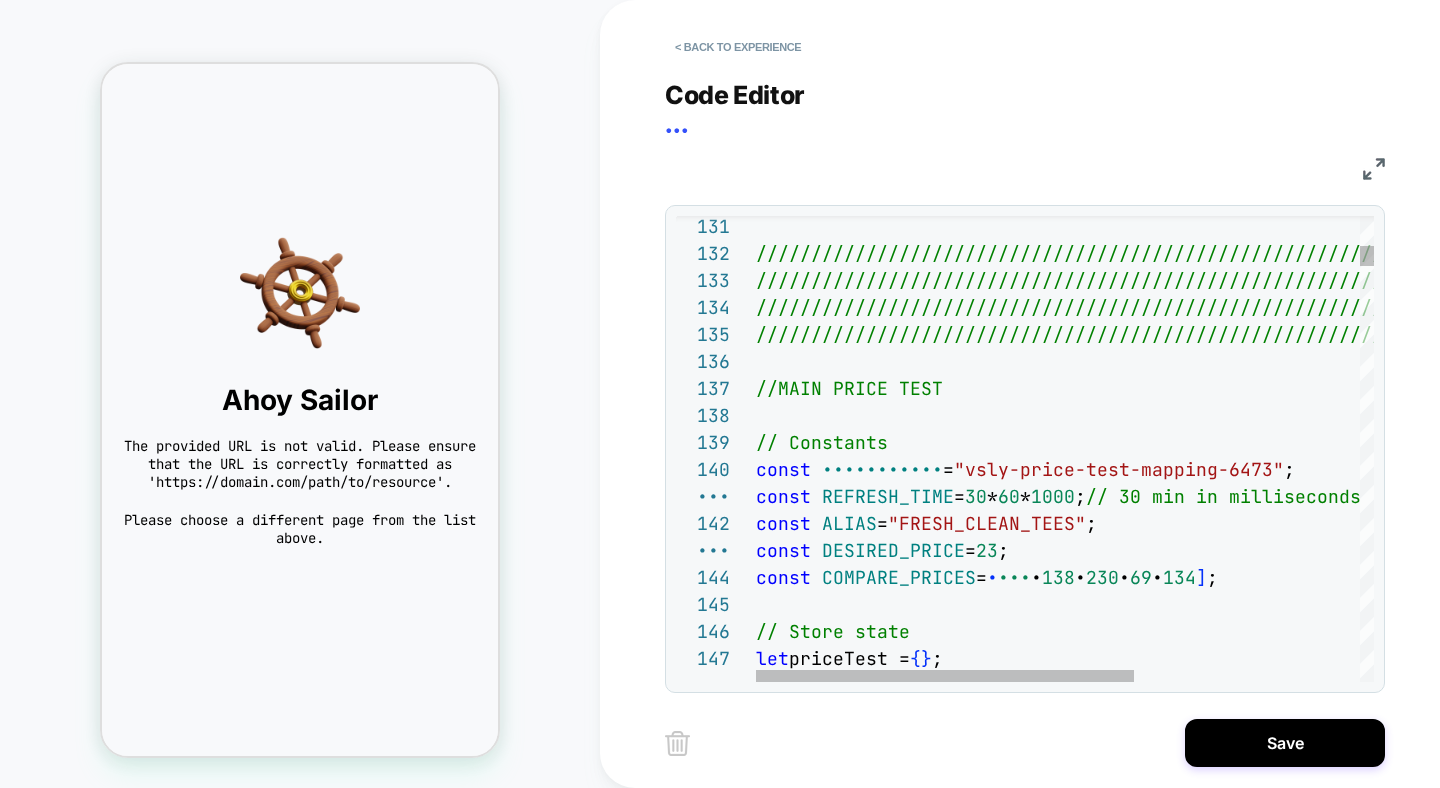scroll, scrollTop: 189, scrollLeft: 0, axis: vertical 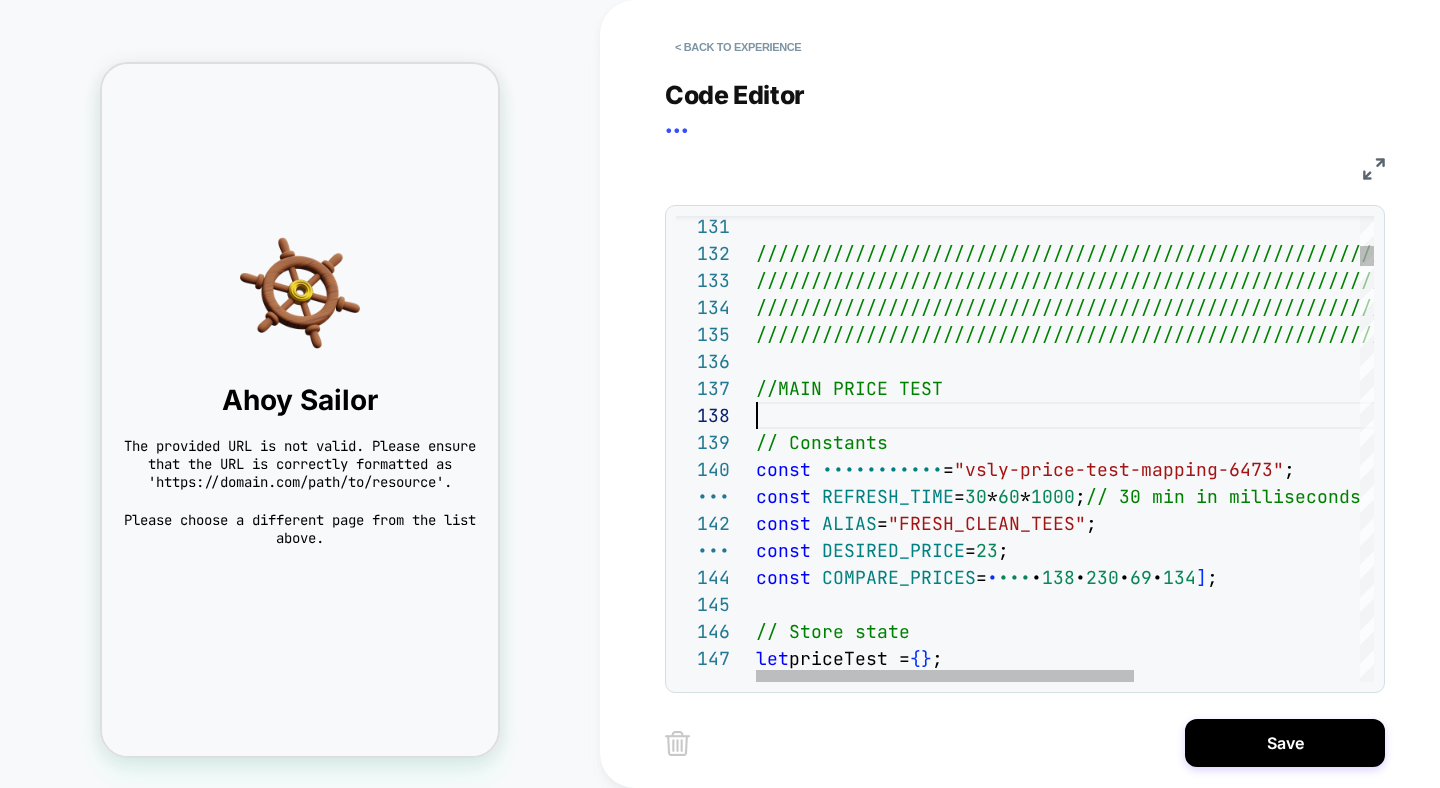 click on "////////////////////////////////////////////////// ////////// ////////////////////////////////////////////////// ////////// ////////////////////////////////////////////////// ////////// //MAIN PRICE TEST // Constants const   STORAGE_KEY  =  "vsly-price-test-mapping-6473" ; const   REFRESH_TIME  =  30  *  60  *  1000 ;  // 30 min in milliseconds const   ALIAS  =  "FRESH_CLEAN_TEES" ; const   DESIRED_PRICE  =  23 ; const   COMPARE_PRICES  =  [ 115 ,  138 ,  230 ,  69 ,  134 ] ; // Store state let  priceTest =  { } ; ////////////////////////////////////////////////// //////////" at bounding box center (1249, 23207) 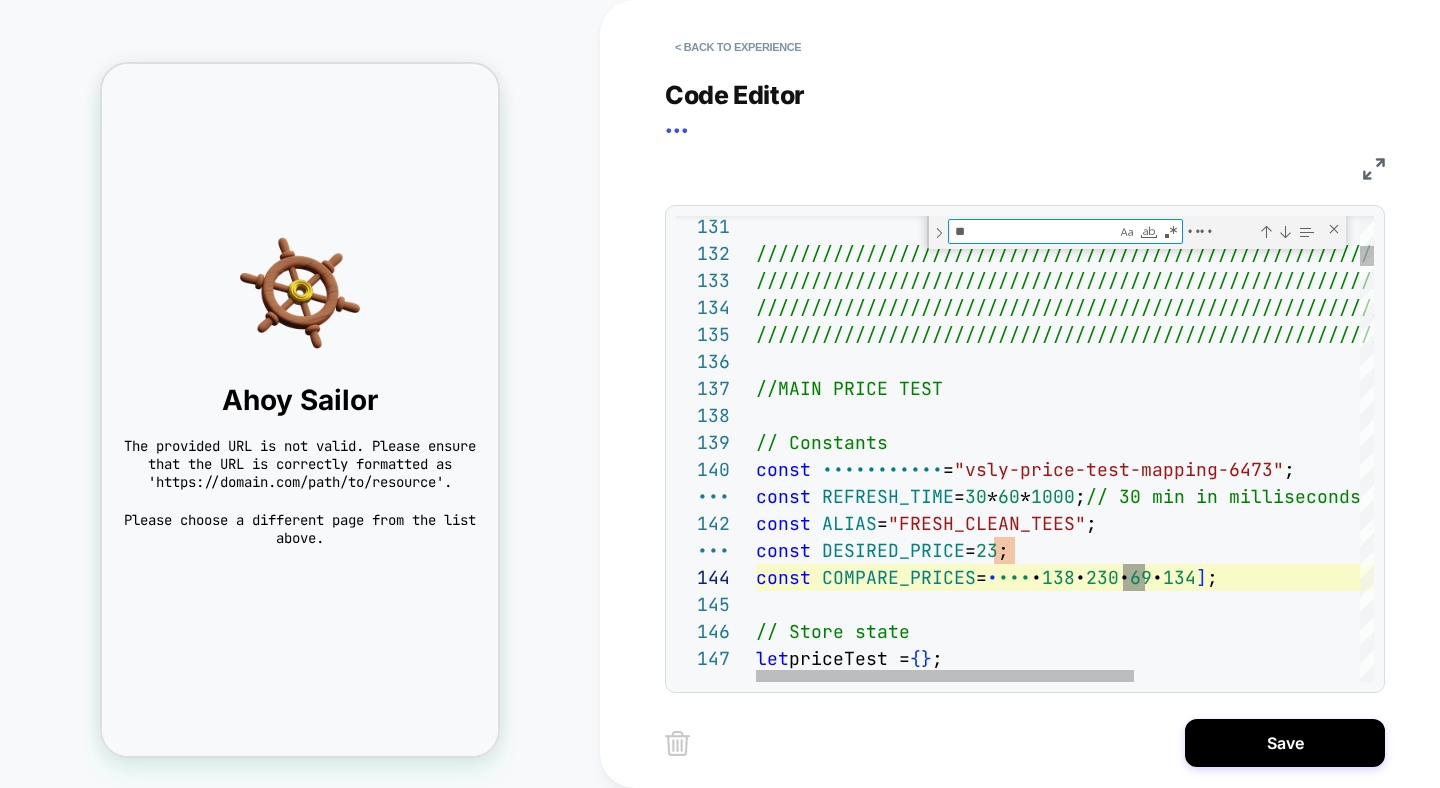 scroll, scrollTop: 270, scrollLeft: 713, axis: both 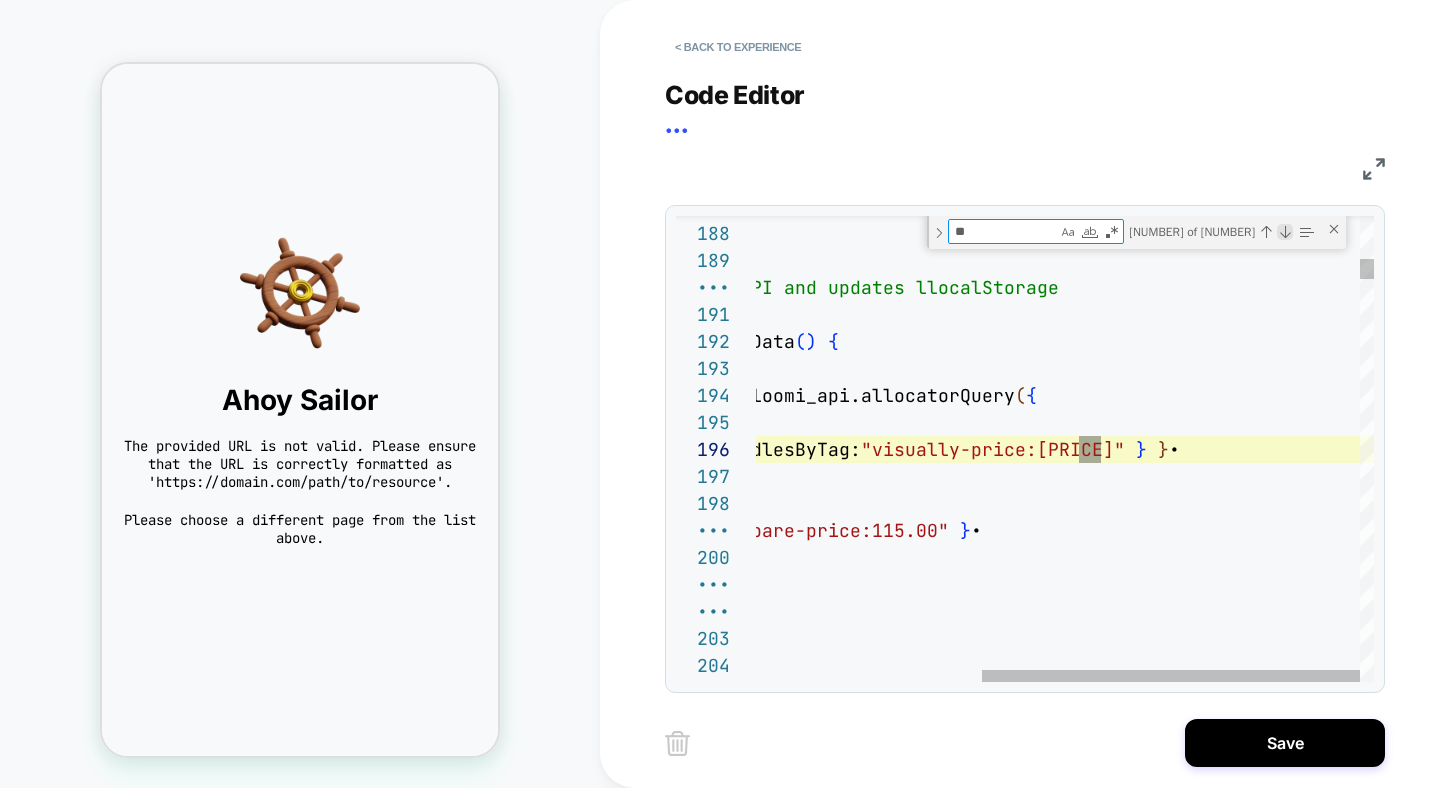 type on "**" 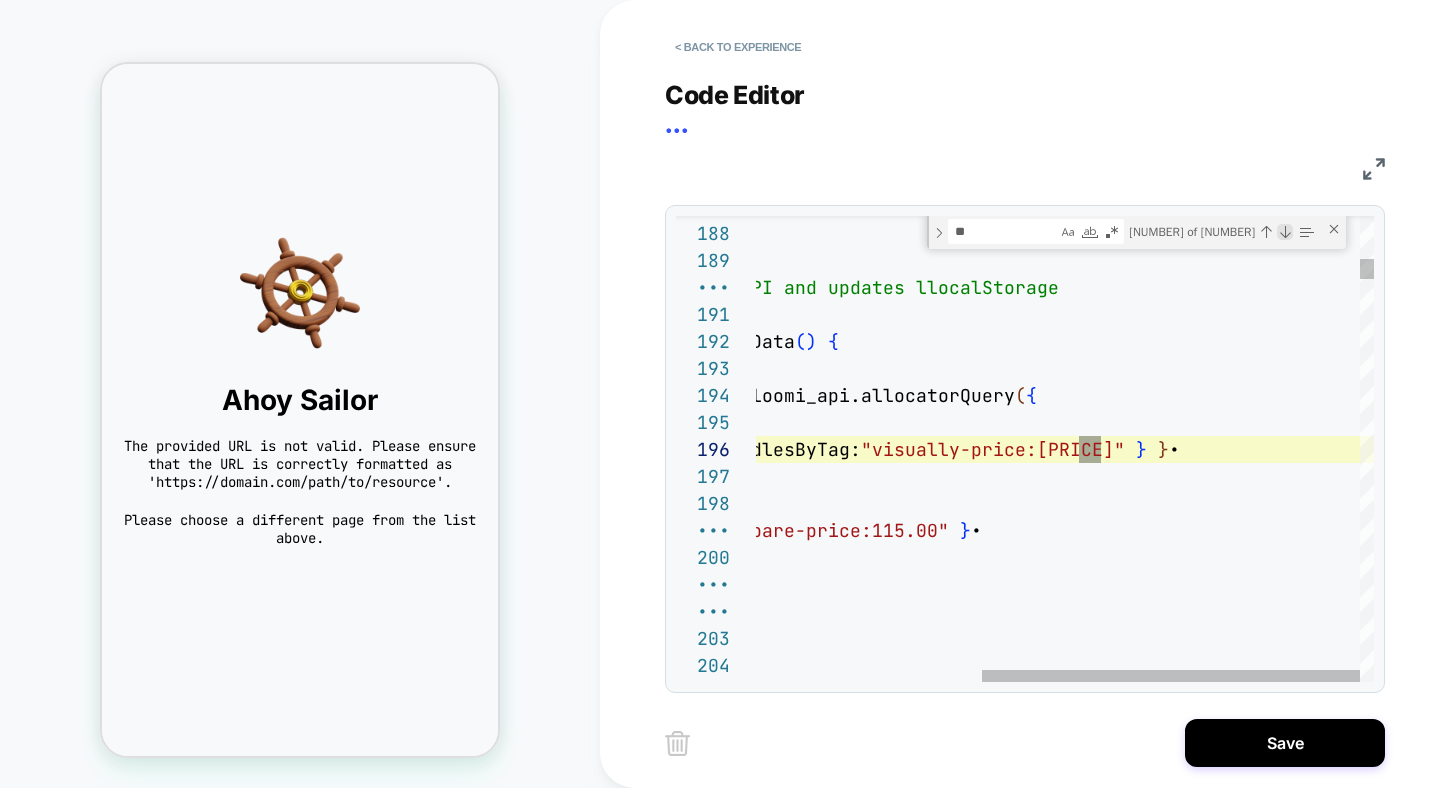 click at bounding box center (1285, 232) 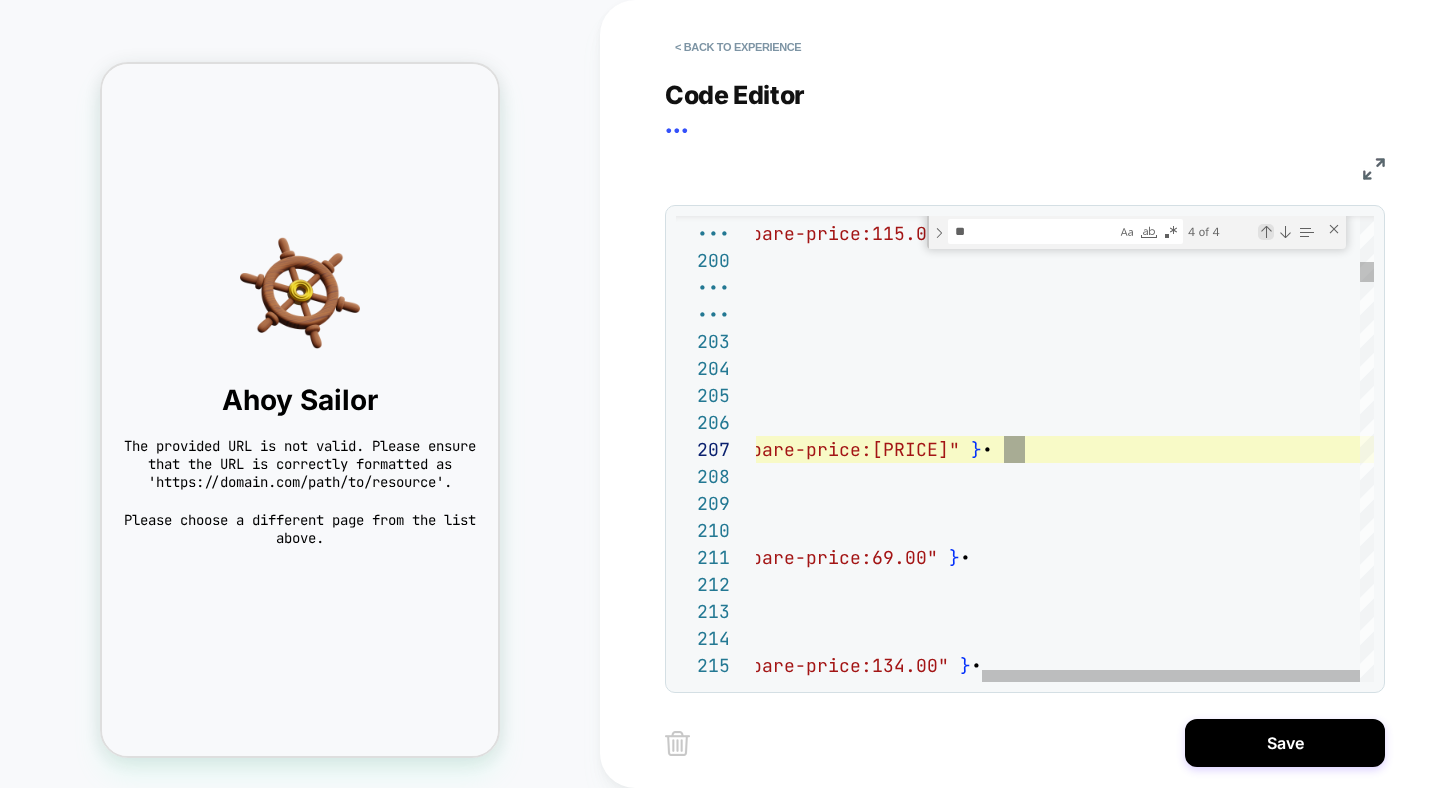 click at bounding box center (1266, 232) 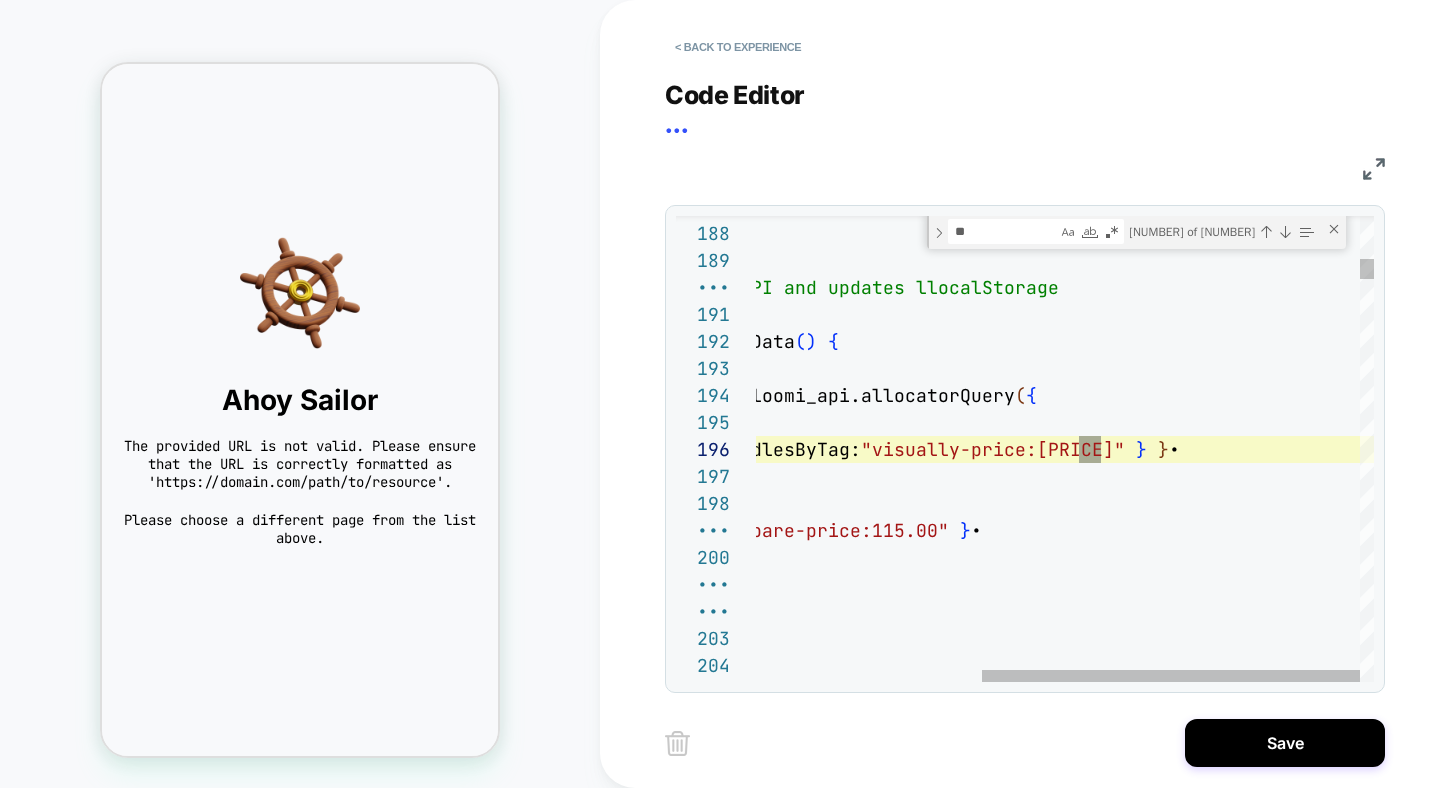 scroll, scrollTop: 270, scrollLeft: 0, axis: vertical 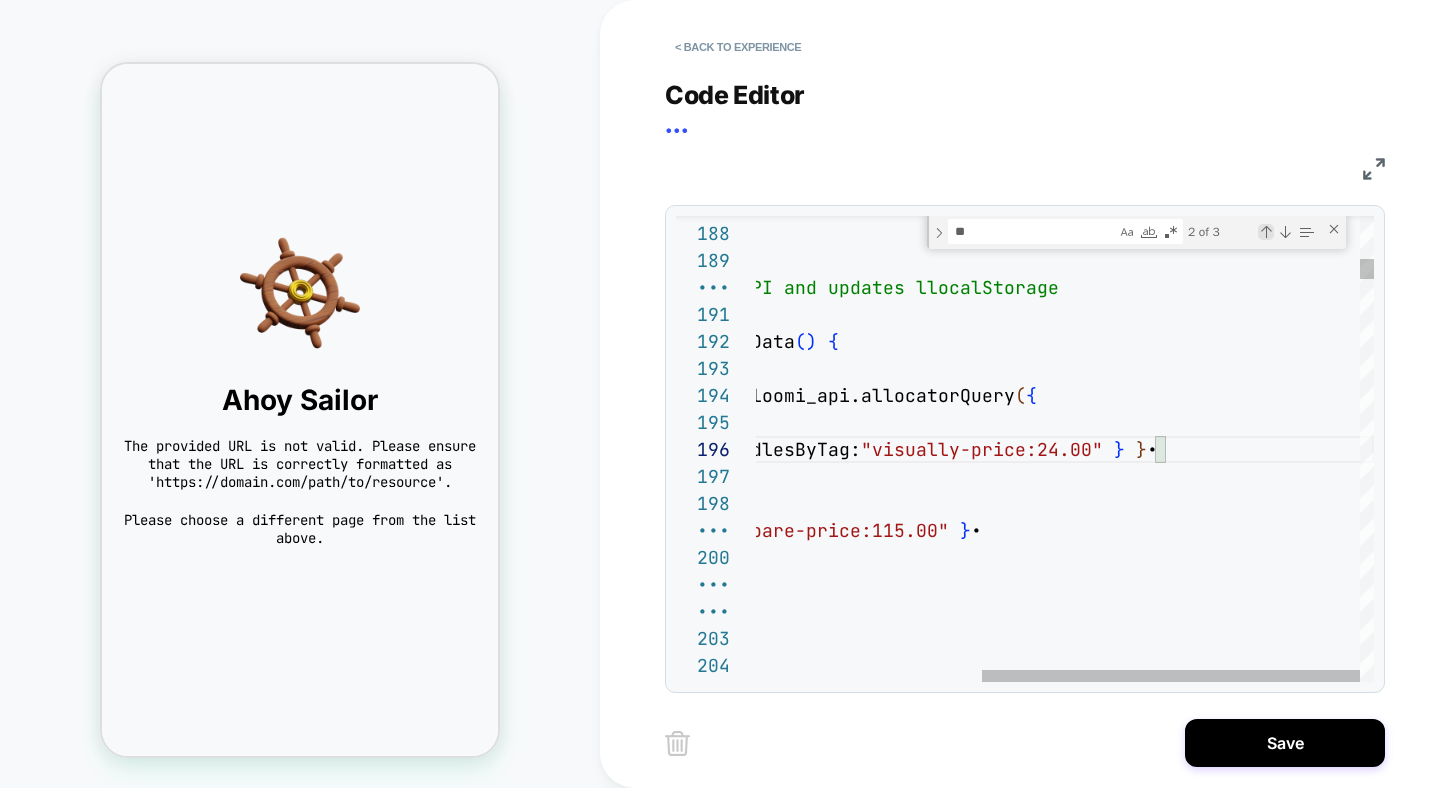 click at bounding box center [1266, 232] 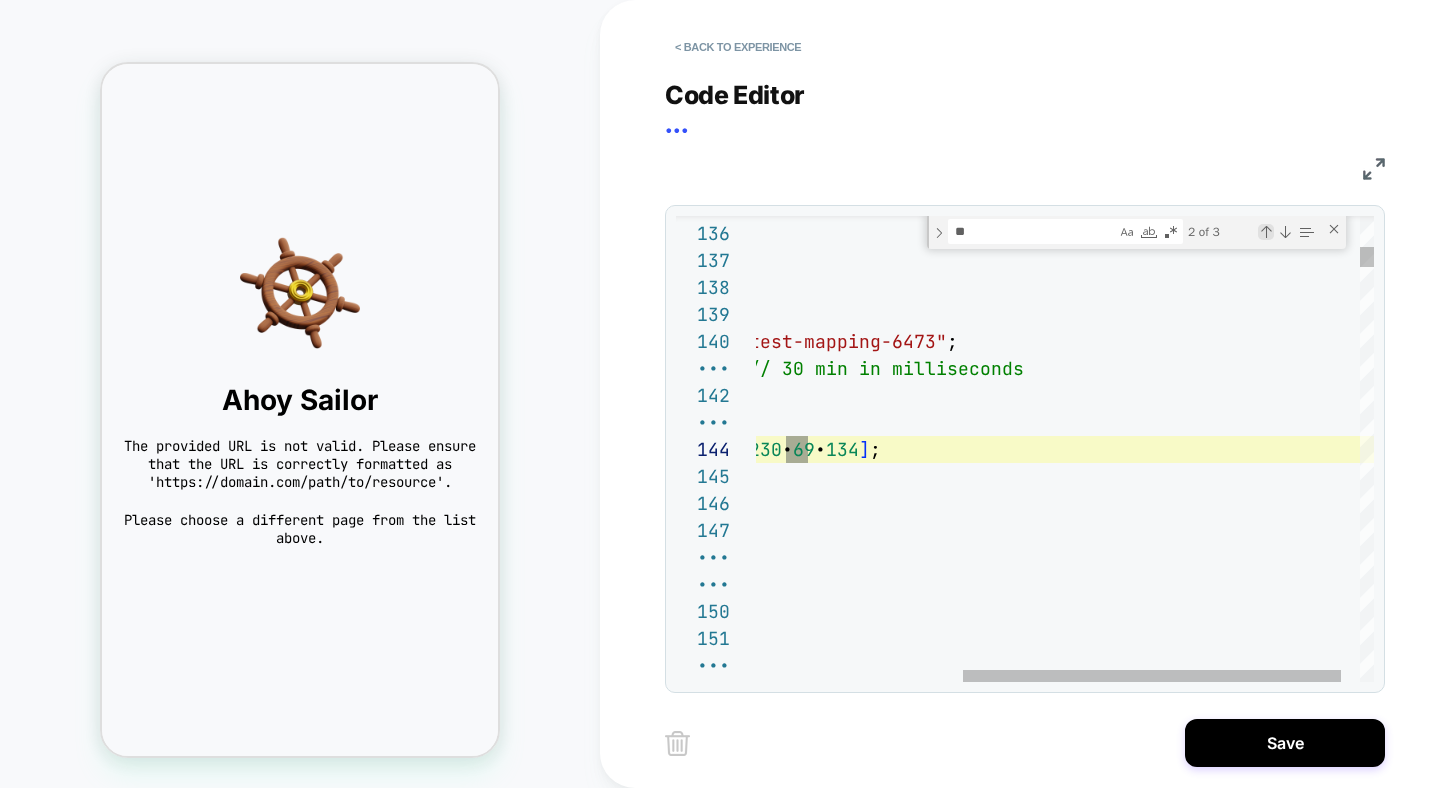 click at bounding box center (1266, 232) 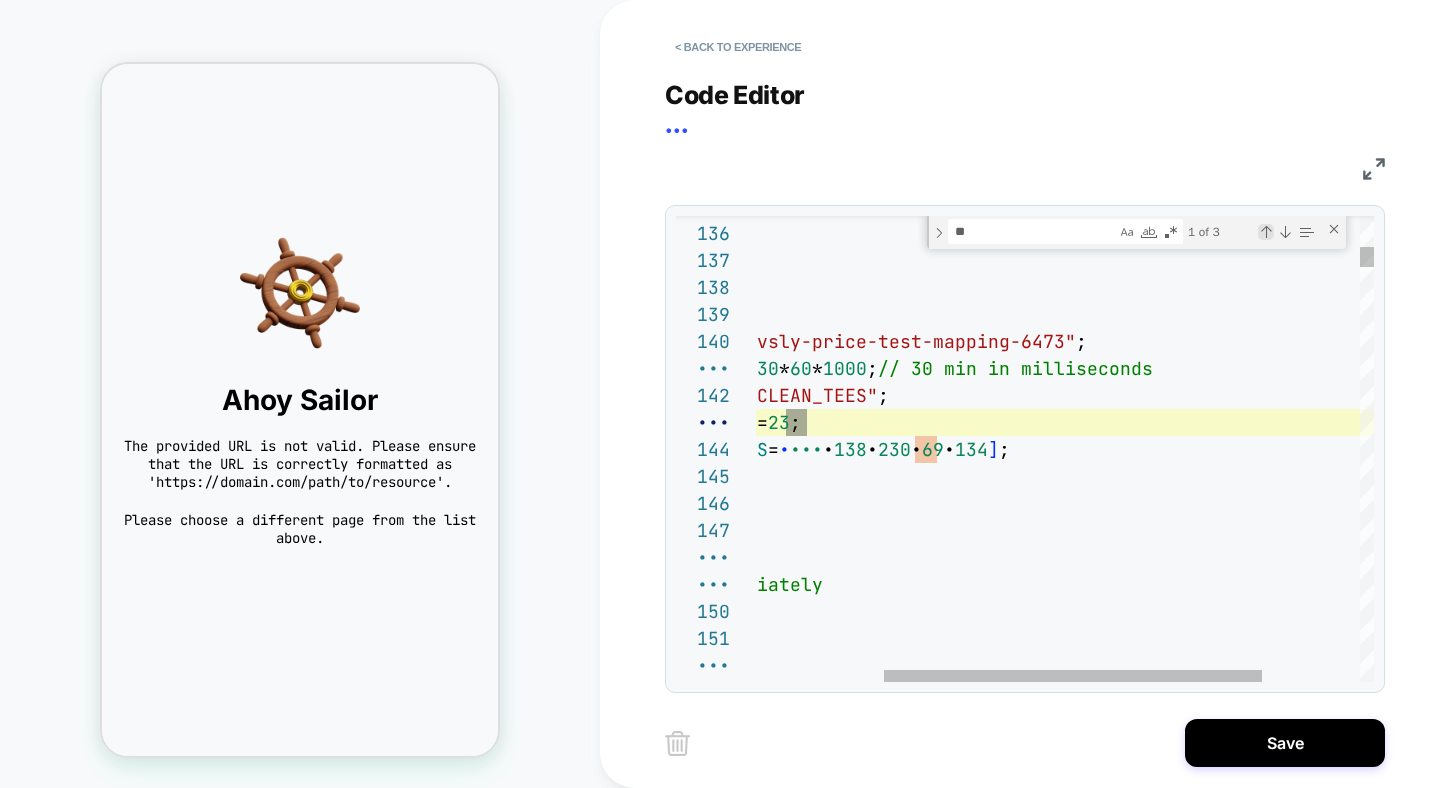 scroll, scrollTop: 0, scrollLeft: 259, axis: horizontal 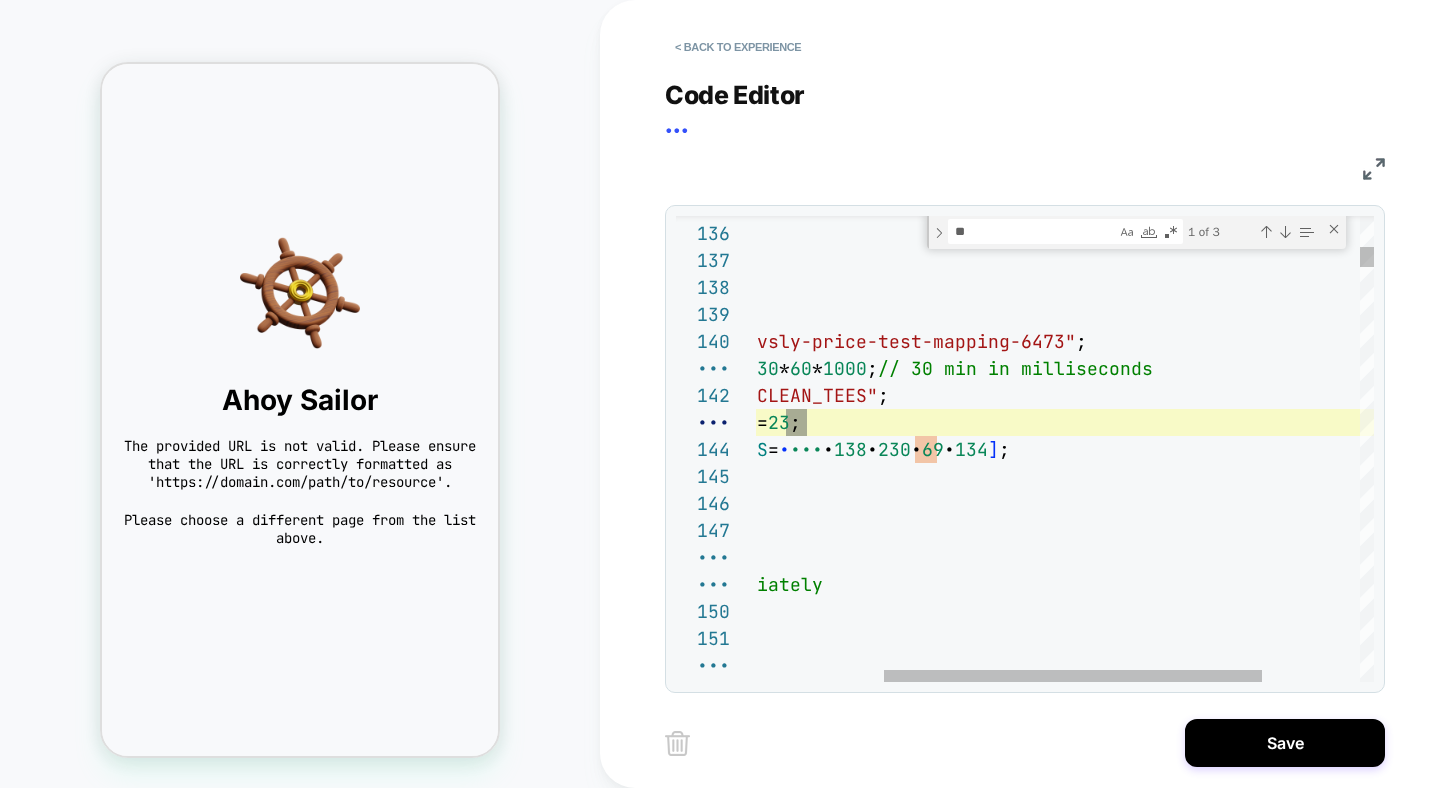 click on "////////////////////////////////////////////////// ////////// //MAIN PRICE TEST // Constants const STORAGE_KEY = "vsly-price-test-mapping-6473" ; const REFRESH_TIME = 30 * 60 * 1000 ; // 30 min in milliseconds const ALIAS = "FRESH_CLEAN_TEES" ; const DESIRED_PRICE = 23 ; const COMPARE_PRICES = [ 115 , 138 , 230 , 69 , 134 ] ; // Store state let priceTest = { } ; // Initialize immediately init ( ) ; /** * Initializes the price test data" at bounding box center [1041, 23062] 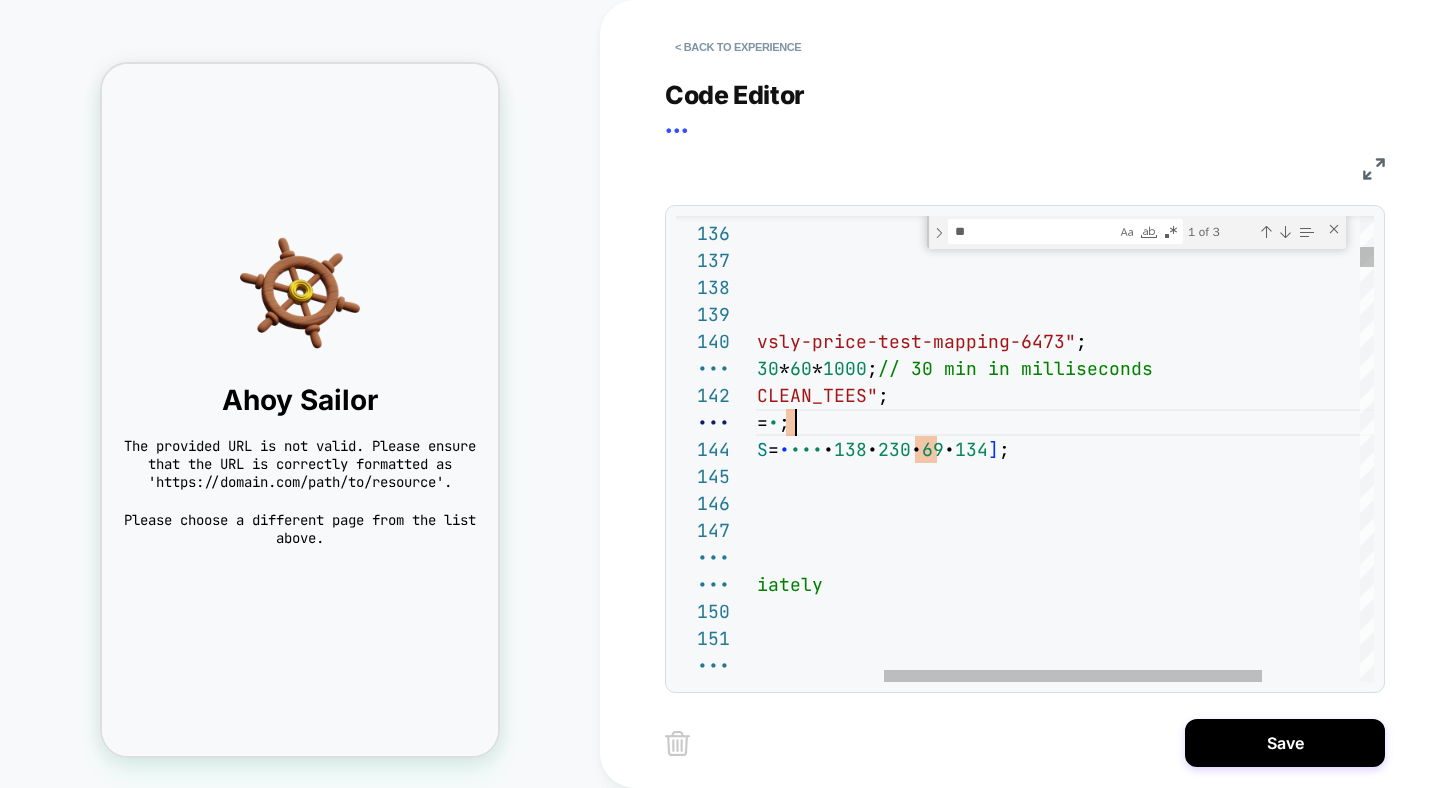 scroll, scrollTop: 54, scrollLeft: 259, axis: both 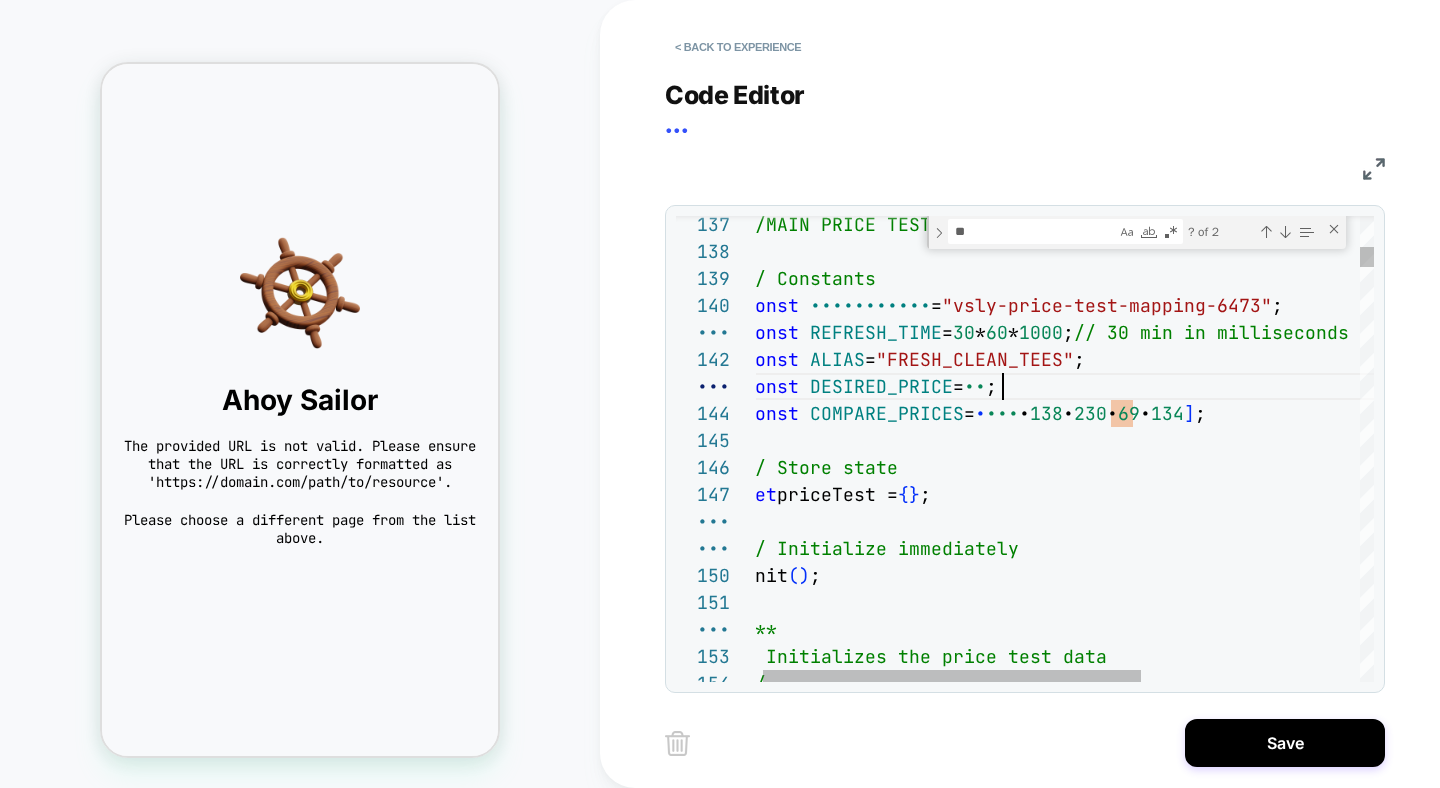 click on "//MAIN PRICE TEST // Constants const STORAGE_KEY = "vsly-price-test-mapping-6473" ; const REFRESH_TIME = 30 * 60 * 1000 ; // 30 min in milliseconds const ALIAS = "FRESH_CLEAN_TEES" ; const DESIRED_PRICE = 24 ; const COMPARE_PRICES = [ 115 , 138 , 230 , 69 , 134 ] ; // Store state let priceTest = { } ; // Initialize immediately init ( ) ; /** * Initializes the price test data" at bounding box center [1237, 23026] 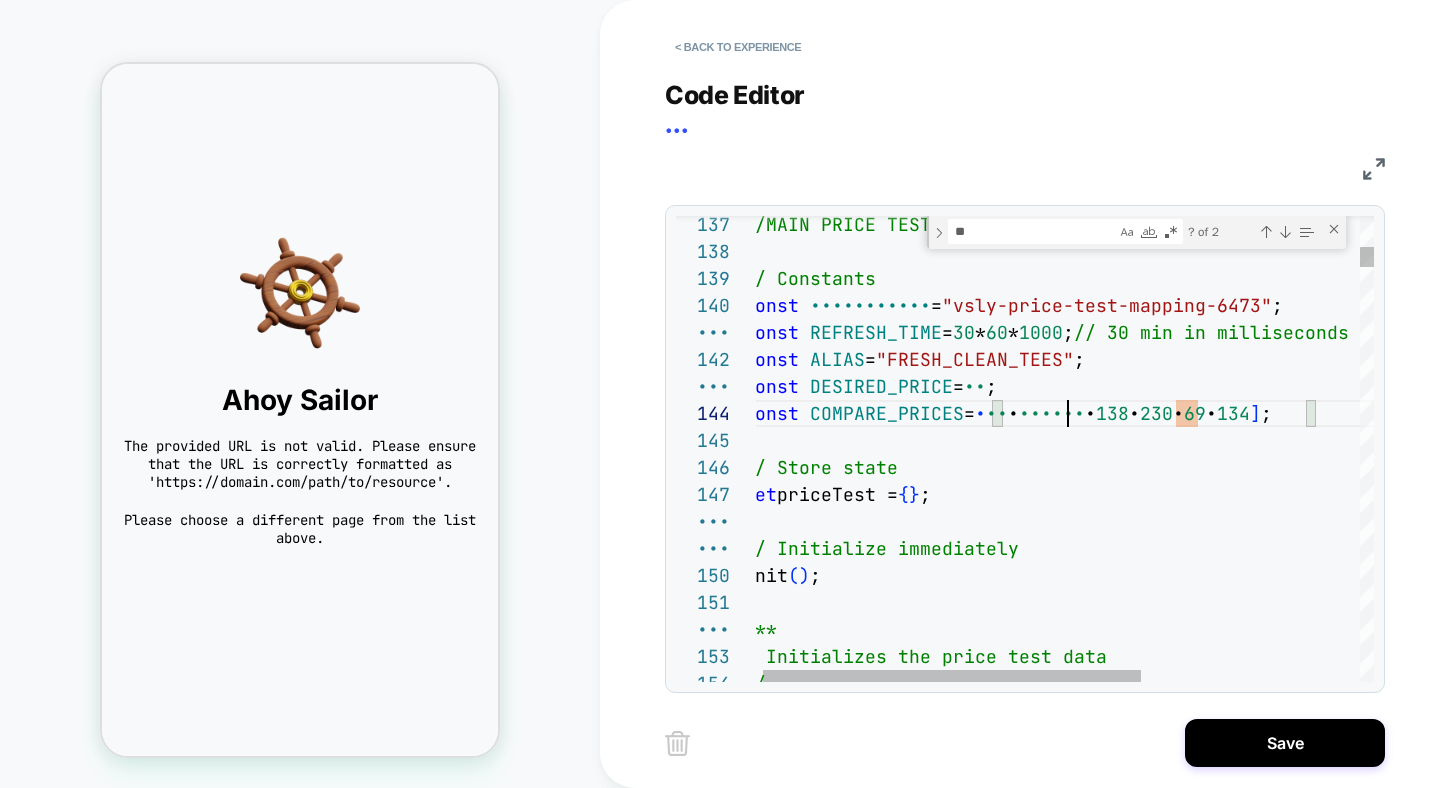 scroll, scrollTop: 81, scrollLeft: 335, axis: both 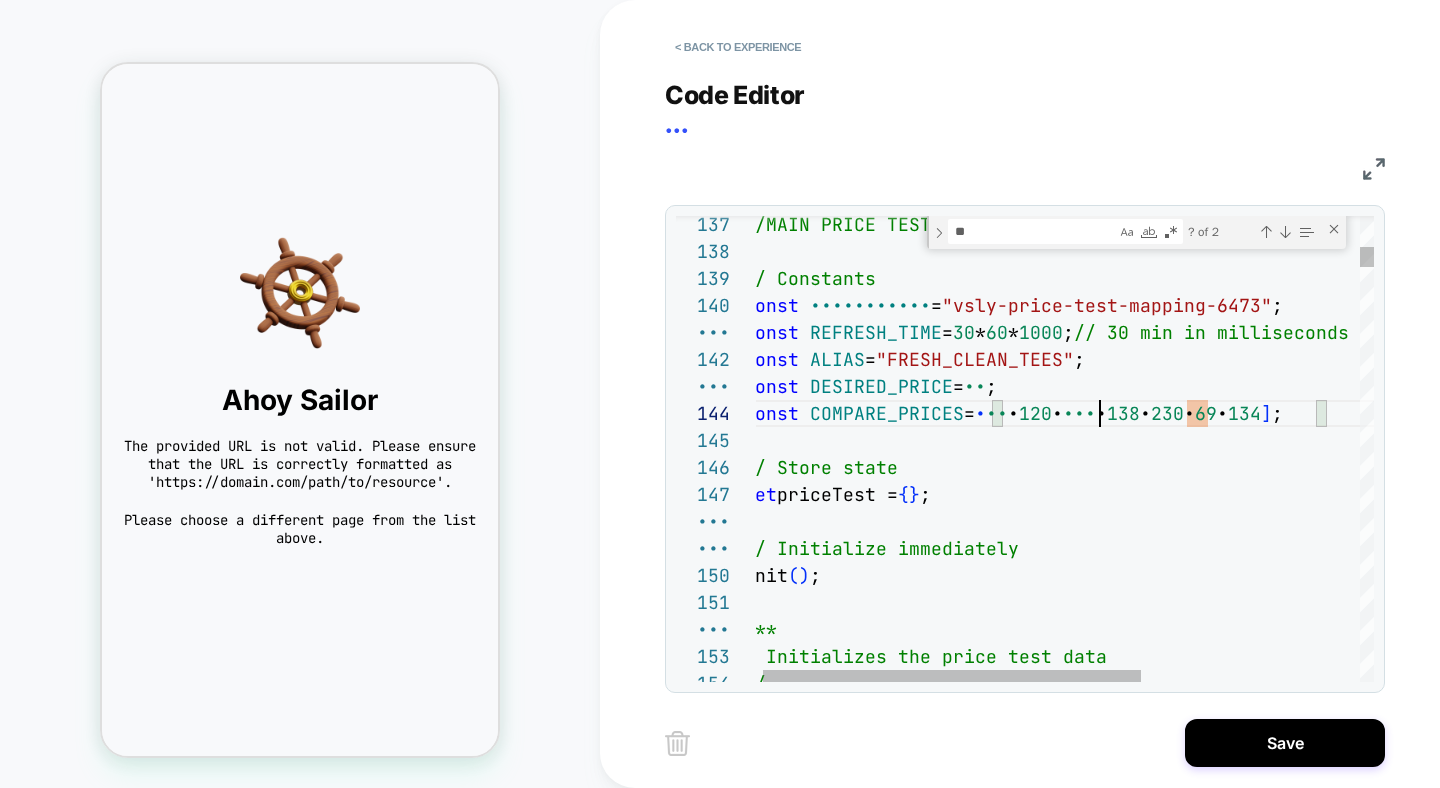 click on "//MAIN PRICE TEST // Constants const STORAGE_KEY = "vsly-price-test-mapping-6473" ; const REFRESH_TIME = 30 * 60 * 1000 ; // 30 min in milliseconds const ALIAS = "FRESH_CLEAN_TEES" ; const DESIRED_PRICE = 24 ; const COMPARE_PRICES = [ 72 , 120 , 115 , 138 , 230 , 69 , 134 ] ; // Store state let priceTest = { } ; // Initialize immediately init ( ) ; /** * Initializes the price test data */" at bounding box center (1237, 23026) 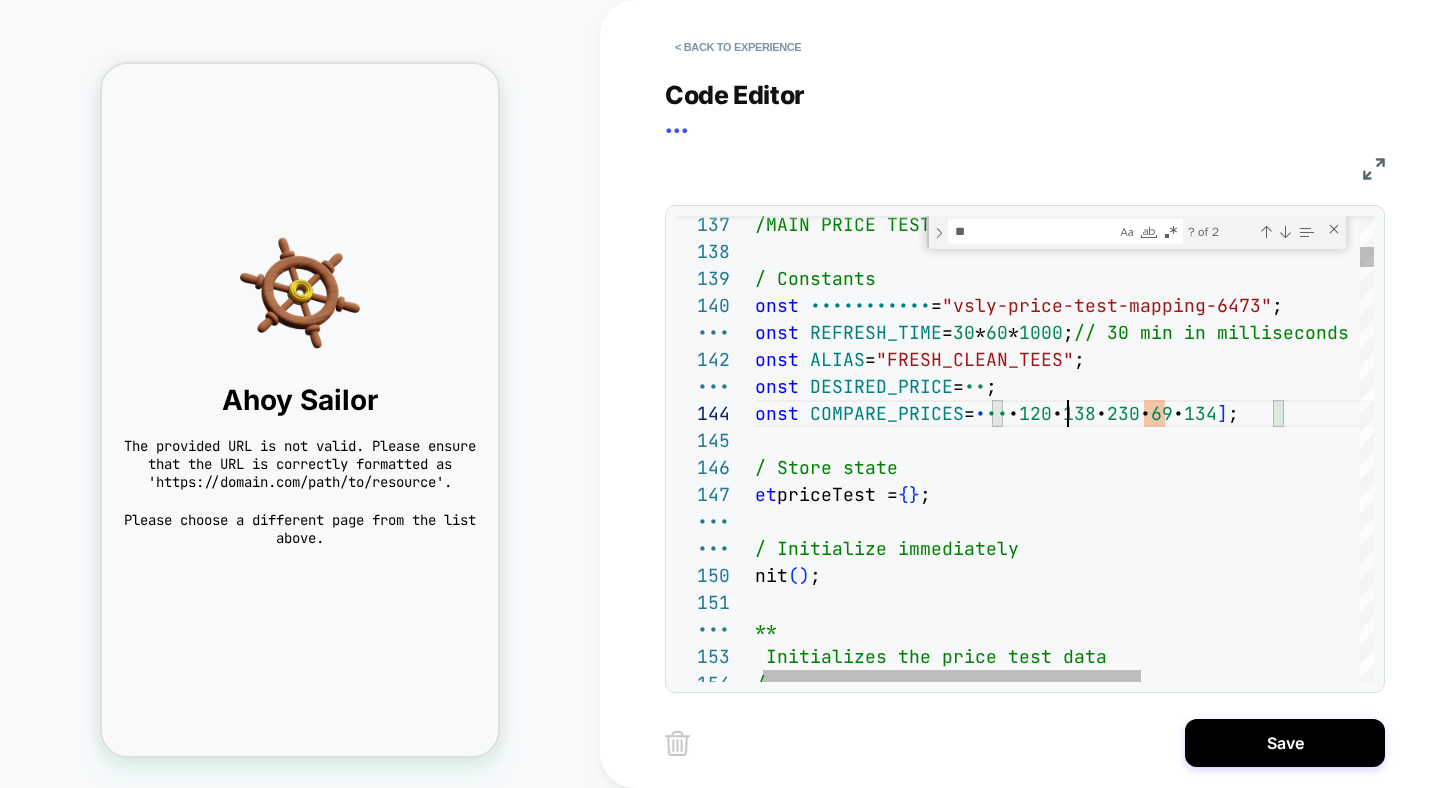 scroll, scrollTop: 81, scrollLeft: 324, axis: both 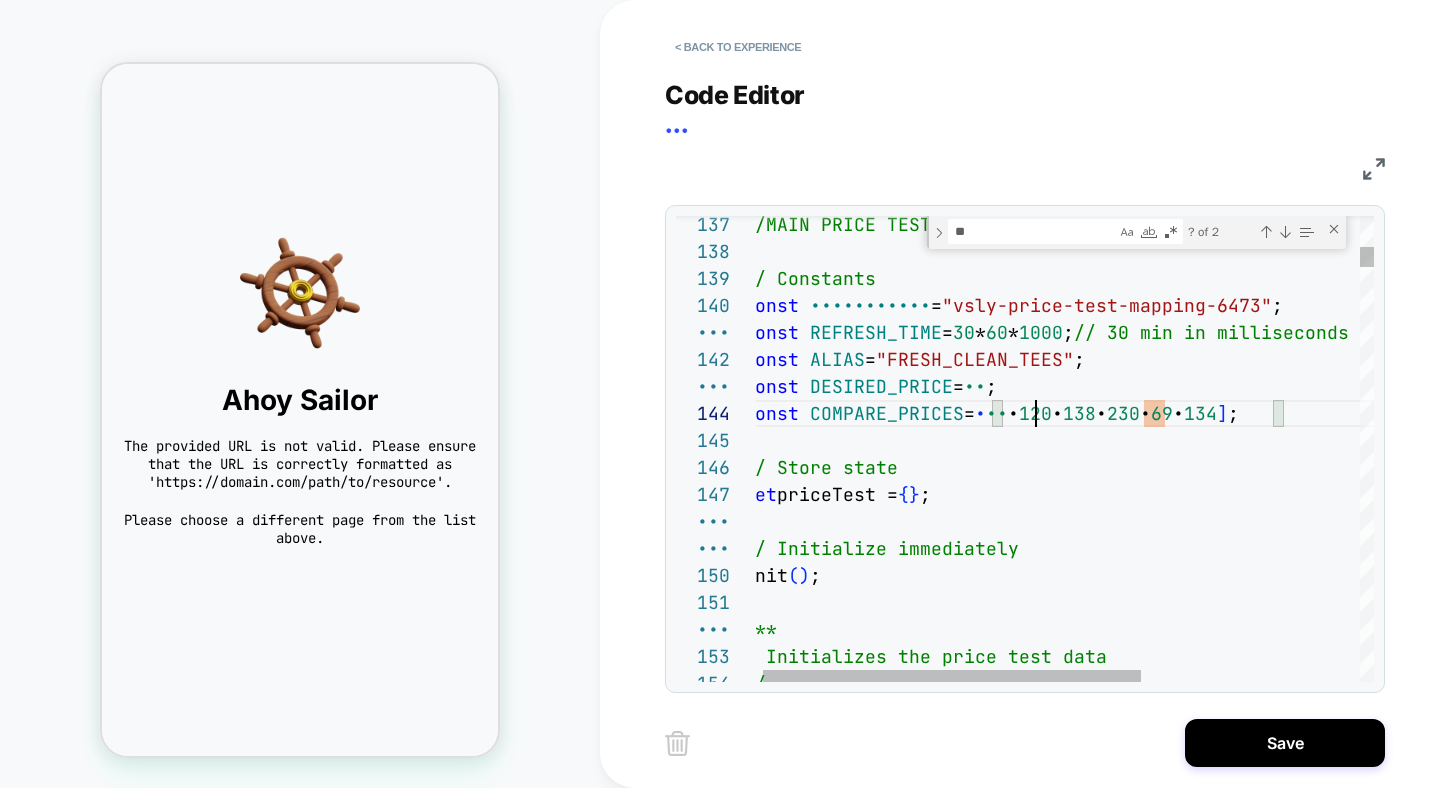 click on "•••••• ••••• •••• •• ••••••••• •••••   •••••••••••  •  •••••••••••••••••••••••••••••• • •••••   ••••••••••••  •  ••  •  ••  •  •••• •  •• •• ••• •• •••••••••••• •••••   •••••  •  •••••••••••••••••• • •••••   •••••••••••••  •  •• • •••••   ••••••••••••••  •  • •• • ••• •  ••• •  ••• •  •• •  ••• • • •• ••••• ••••• •••  ••••••••• •  • • • •• •••••••••• ••••••••••• •••• • • • •••  • ••••••••••• ••• ••••• •••• ••••  ••" at bounding box center [1237, 23026] 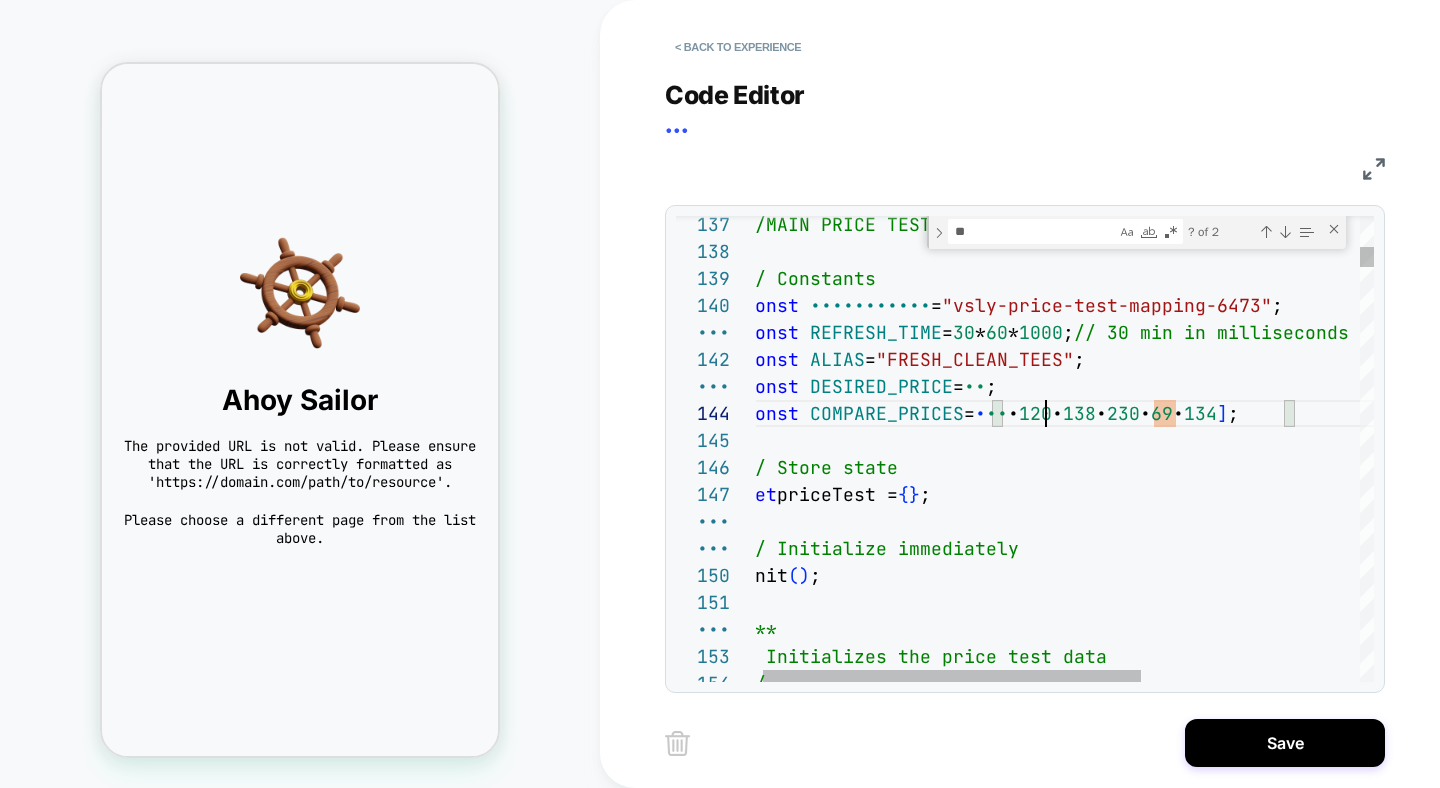 scroll, scrollTop: 81, scrollLeft: 302, axis: both 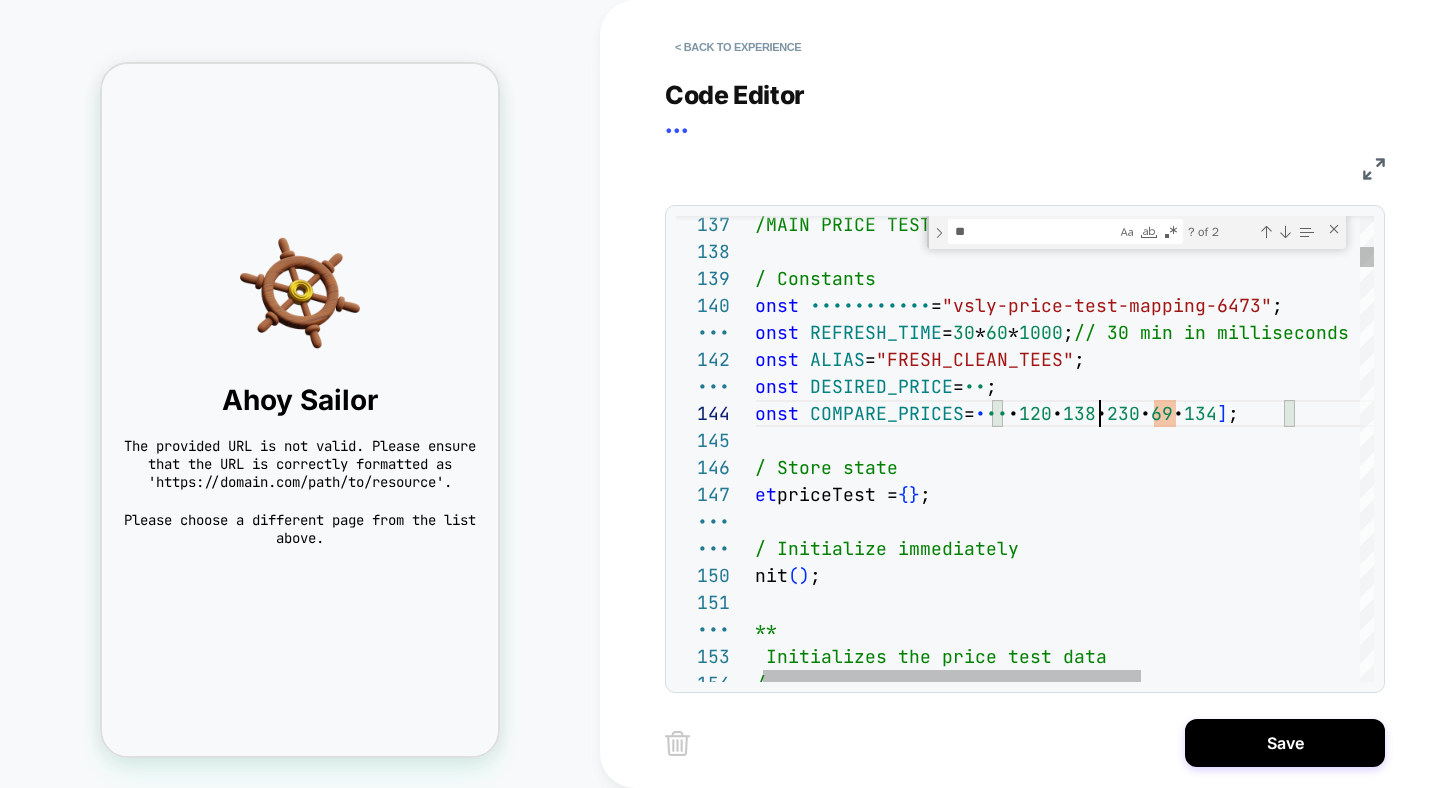 click on "//MAIN  PRICE  TEST //  Constants const   STORAGE_KEY  =  "vsly-price-test-mapping-6473" ; const   REFRESH_TIME  =  30  *  60  *  1000 ;  //  30  min  in  milliseconds const   ALIAS  =  "FRESH_CLEAN_TEES" ; const   DESIRED_PRICE  =  24 ; const   COMPARE_PRICES  =  [ 72 ,  120 ,  138 ,  230 ,  69 ,  134 ] ; //  Store  state let  priceTest  =  { } ; //  Initialize  immediately init ( ) ; /**  *  Initializes  the  price  test  data  */" at bounding box center (1237, 23026) 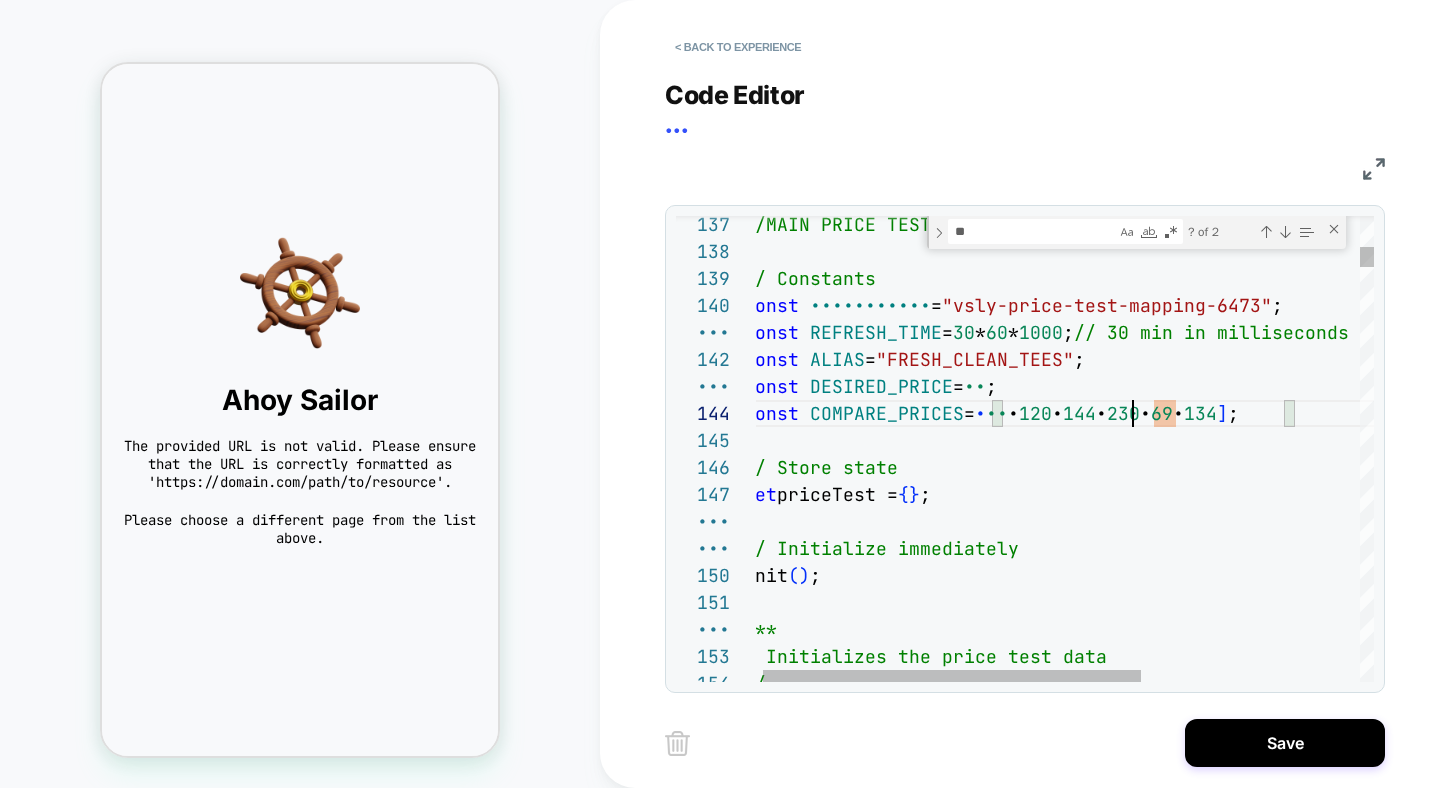 scroll, scrollTop: 81, scrollLeft: 389, axis: both 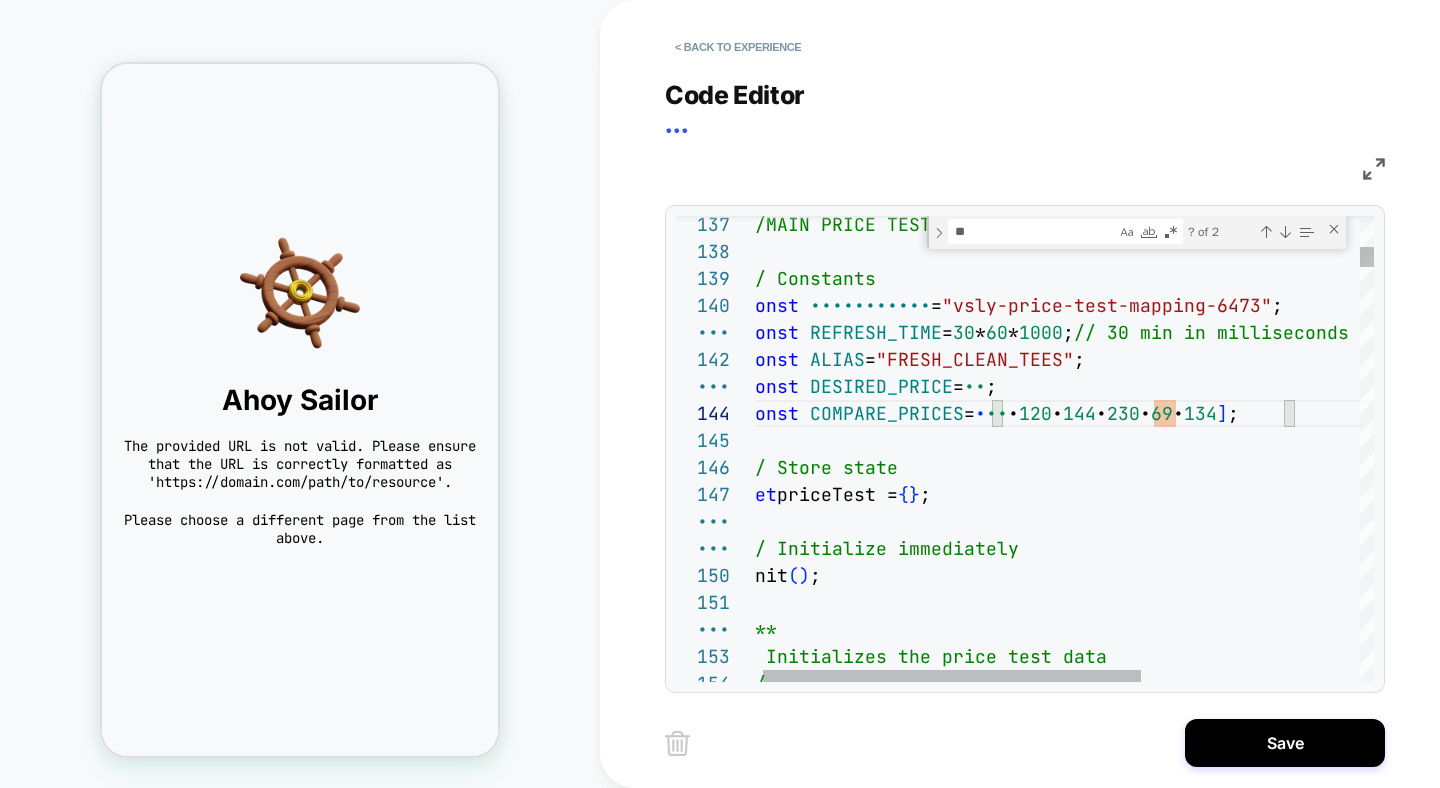 click on "start date: [DATE]" at bounding box center [1237, 23026] 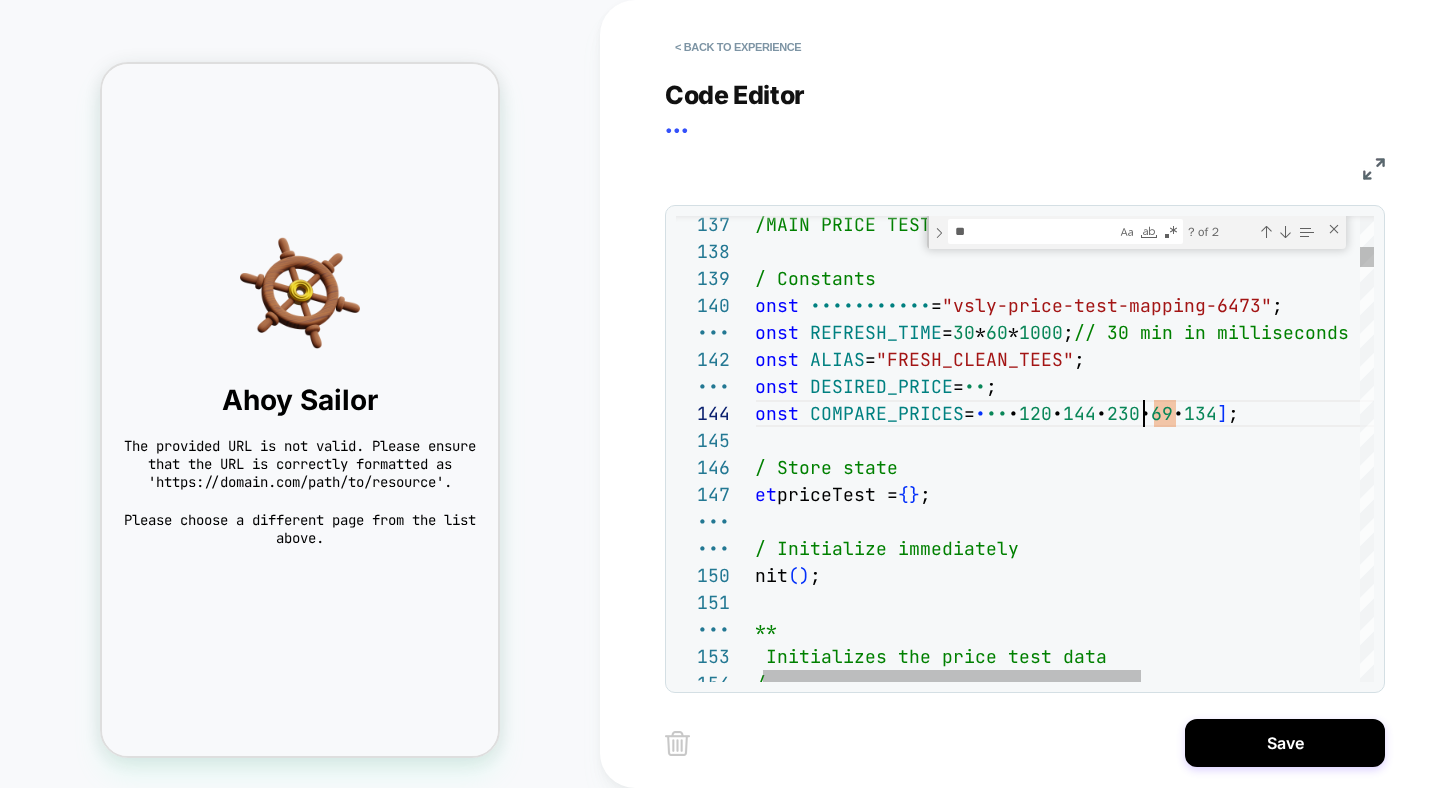 scroll, scrollTop: 81, scrollLeft: 400, axis: both 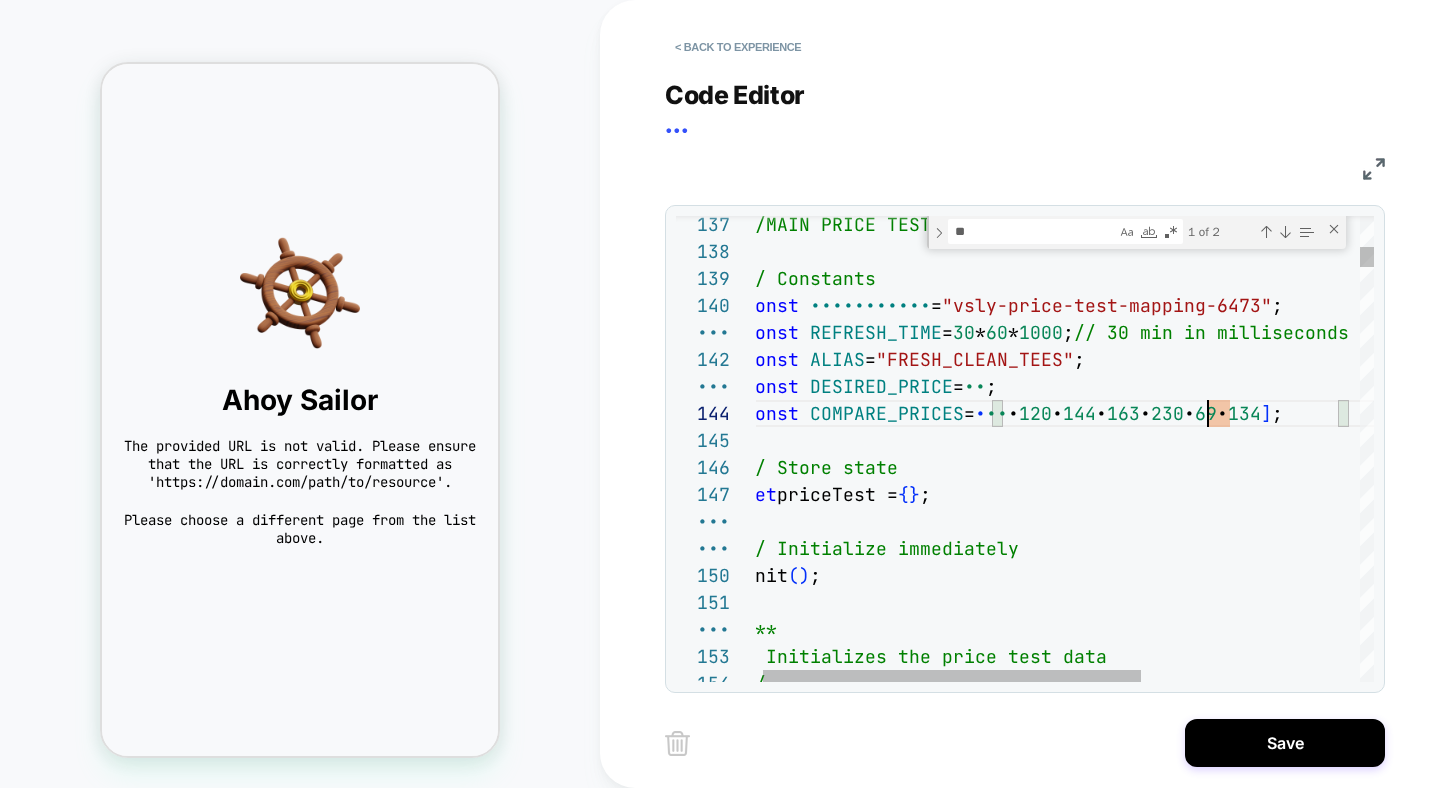 click on "//MAIN PRICE TEST // Constants const   STORAGE_KEY  =  "vsly-price-test-mapping-6473" ; const   REFRESH_TIME  =  30  *  60  *  1000 ;  // 30 min in milliseconds const   ALIAS  =  "FRESH_CLEAN_TEES" ; const   DESIRED_PRICE  =  24 ; const   COMPARE_PRICES  =  [ 72 ,  120 ,  144 ,  163 ,  230 ,  69 ,  134 ] ; // Store state let  priceTest =  { } ; // Initialize immediately init ( ) ; /**  * Initializes the price test data  */" at bounding box center [1237, 23026] 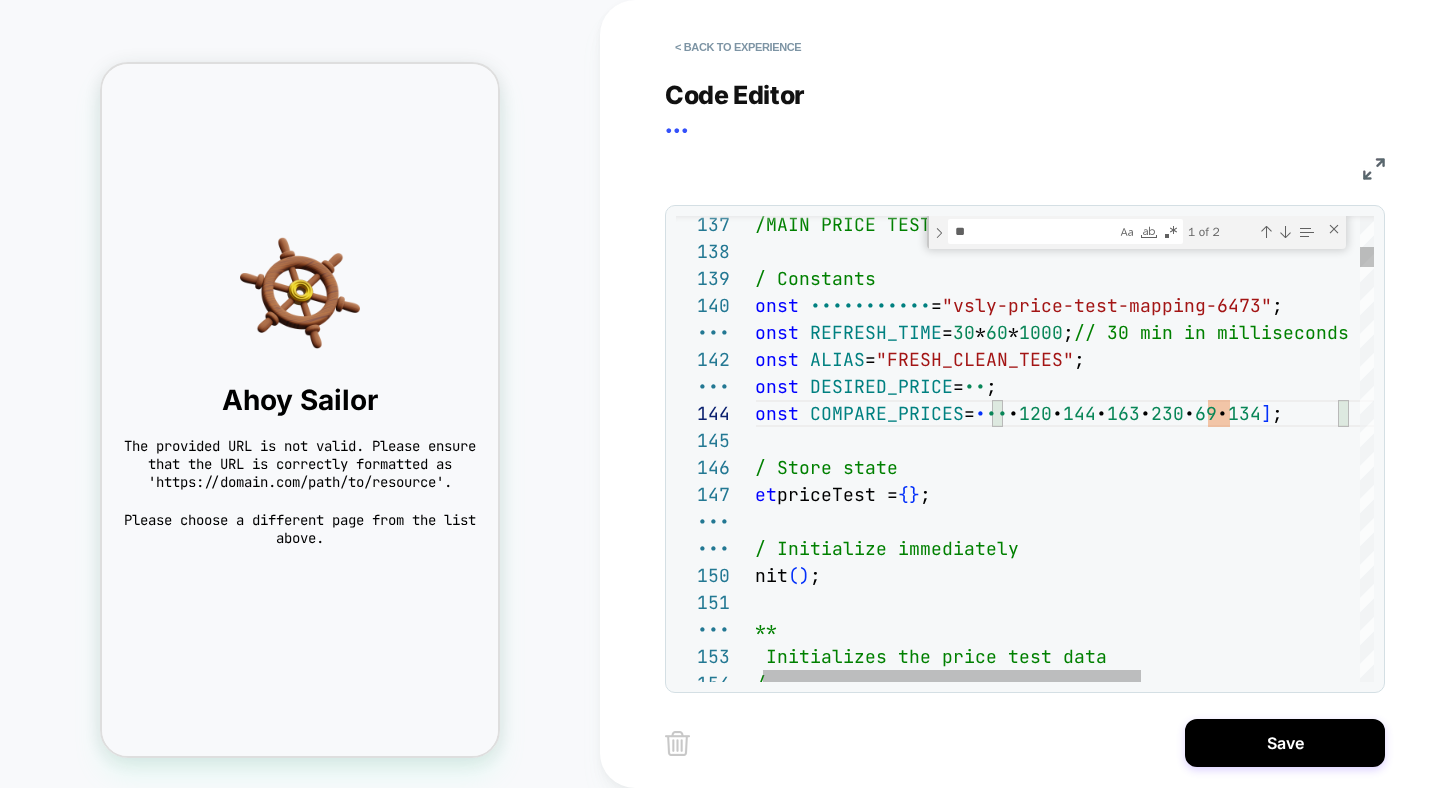 click on "//MAIN PRICE TEST // Constants const   STORAGE_KEY  =  "vsly-price-test-mapping-6473" ; const   REFRESH_TIME  =  30  *  60  *  1000 ;  // 30 min in milliseconds const   ALIAS  =  "FRESH_CLEAN_TEES" ; const   DESIRED_PRICE  =  24 ; const   COMPARE_PRICES  =  [ 72 ,  120 ,  144 ,  163 ,  230 ,  69 ,  134 ] ; // Store state let  priceTest =  { } ; // Initialize immediately init ( ) ; /**  * Initializes the price test data  */" at bounding box center [1237, 23026] 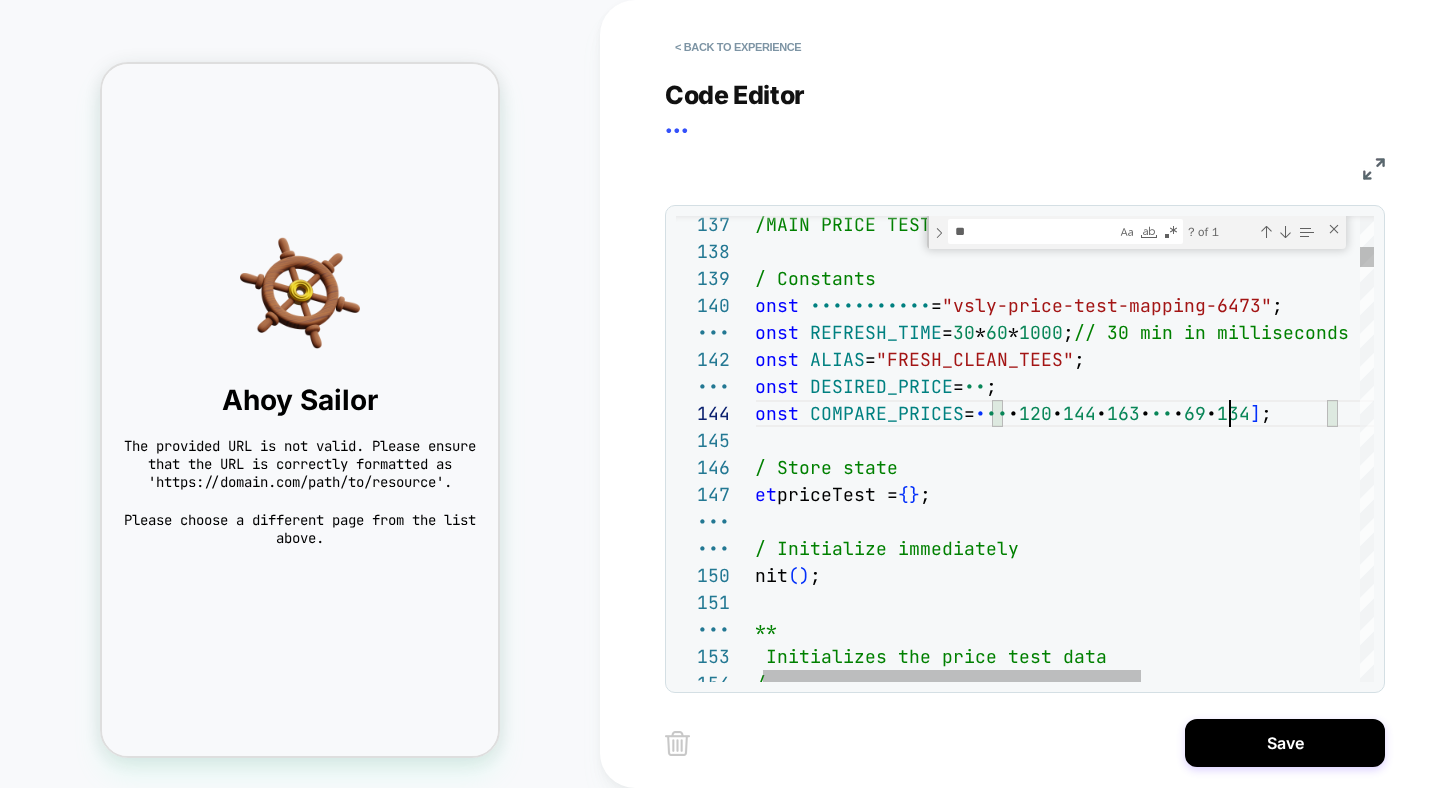 scroll, scrollTop: 81, scrollLeft: 497, axis: both 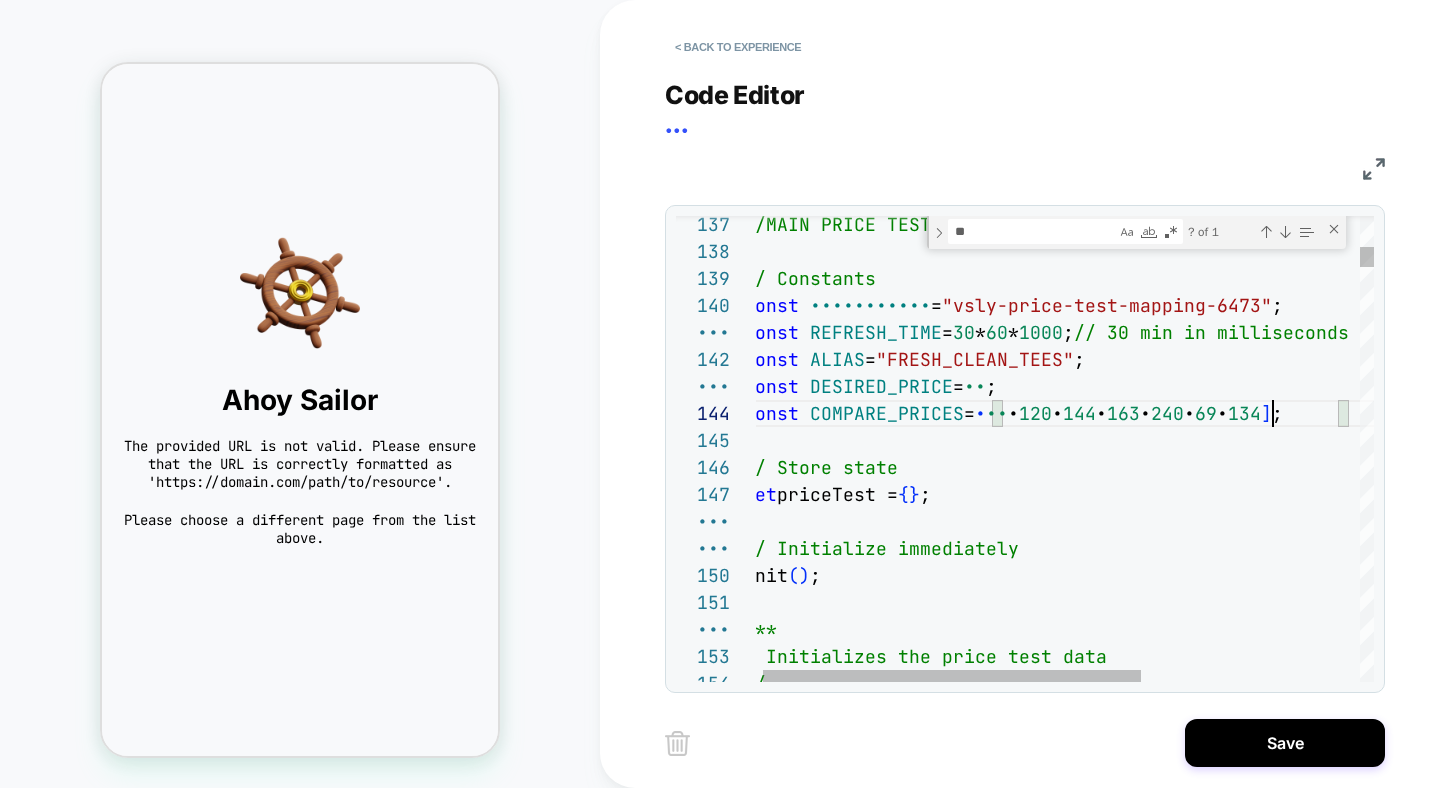 click on "//MAIN PRICE TEST // Constants const STORAGE_KEY = "vsly-price-test-mapping-6473" ; const REFRESH_TIME = 30 * 60 * 1000 ; // 30 min in milliseconds const ALIAS = "FRESH_CLEAN_TEES" ; const DESIRED_PRICE = 24 ; const COMPARE_PRICES = [ 72 , 120 , 144 , 163 , 240 , 69 , 134 ] ; // Store state let priceTest = { } ; // Initialize immediately init ( ) ; /** * Initializes the price test data" at bounding box center [1237, 23026] 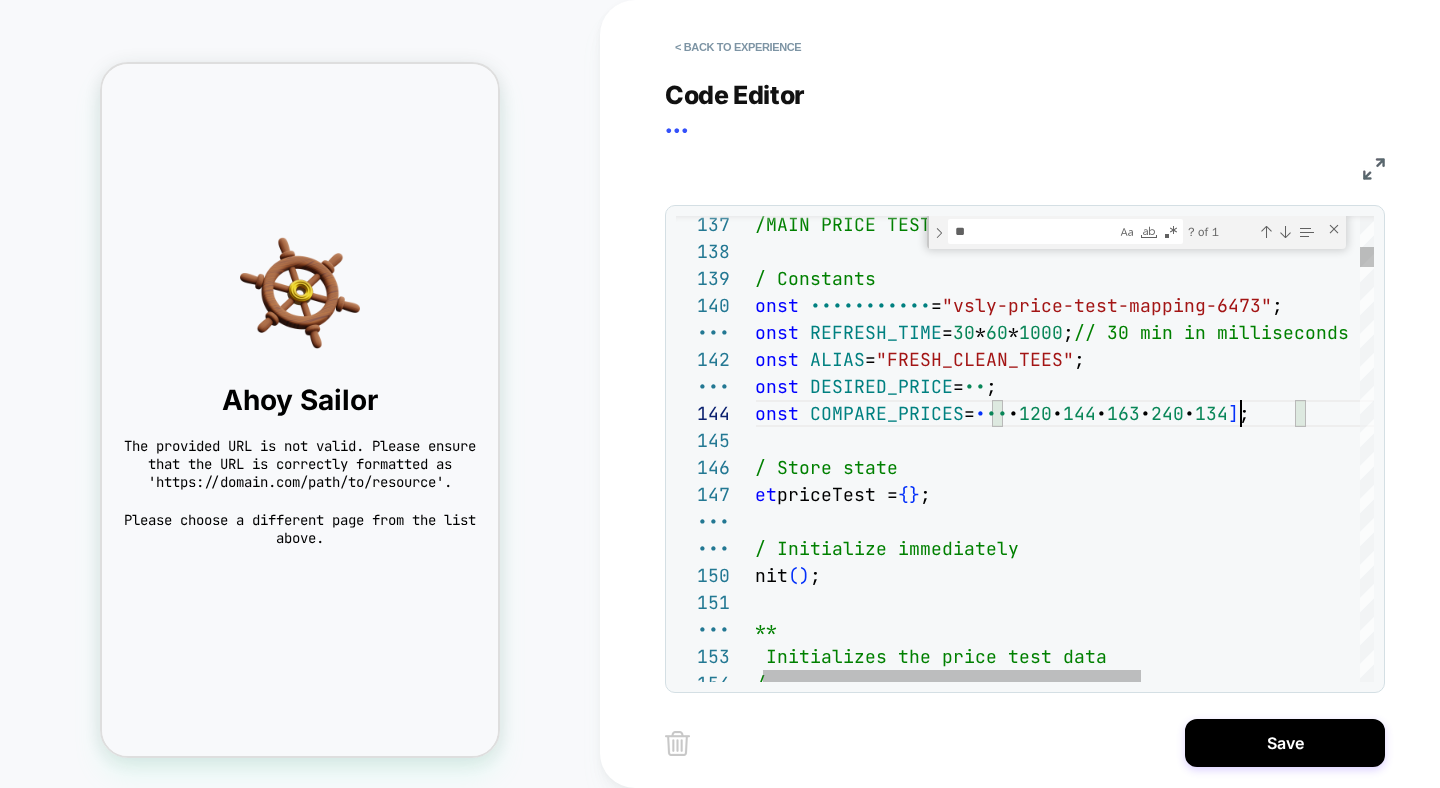 scroll, scrollTop: 81, scrollLeft: 497, axis: both 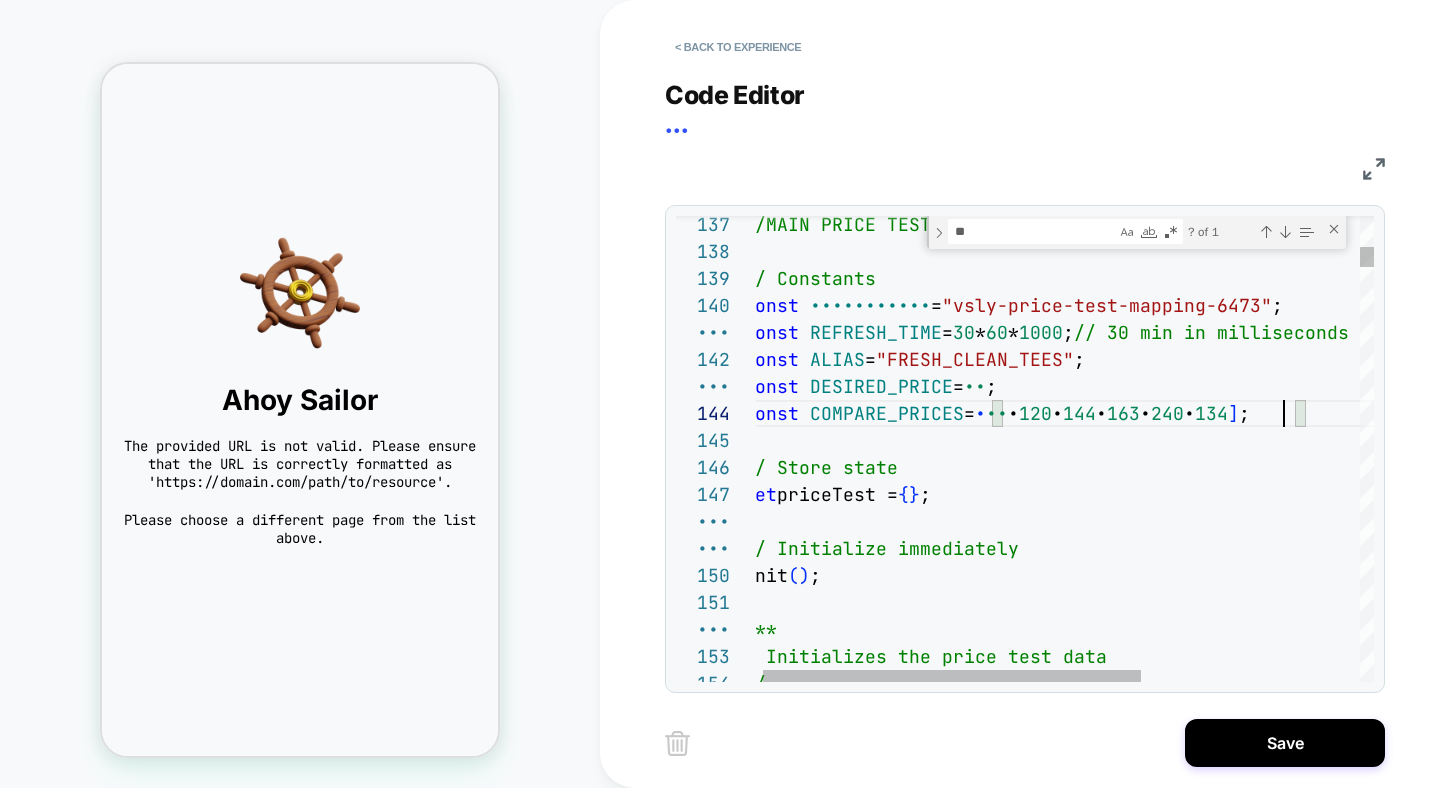 click on "start date: [DATE]" at bounding box center (1237, 23026) 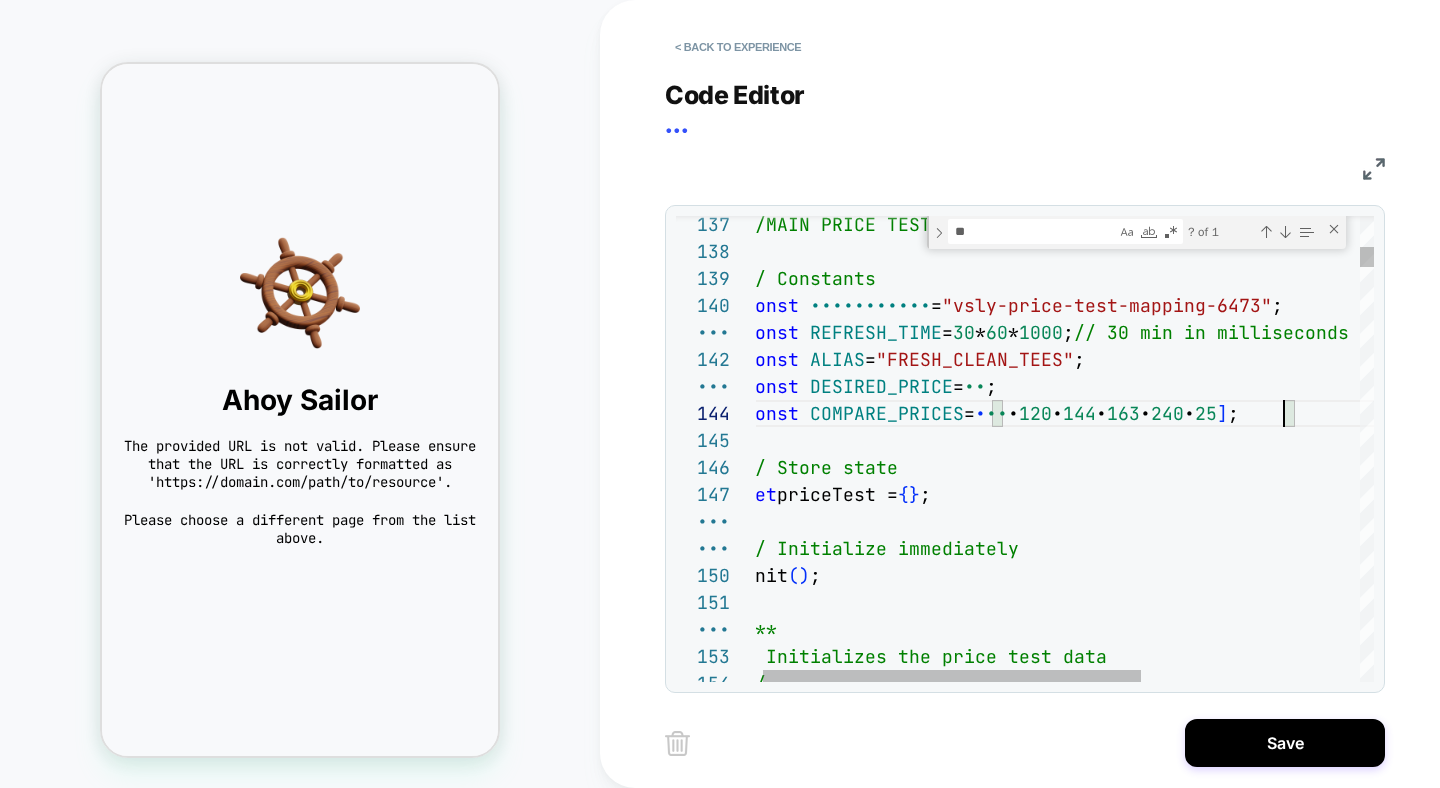scroll, scrollTop: 81, scrollLeft: 551, axis: both 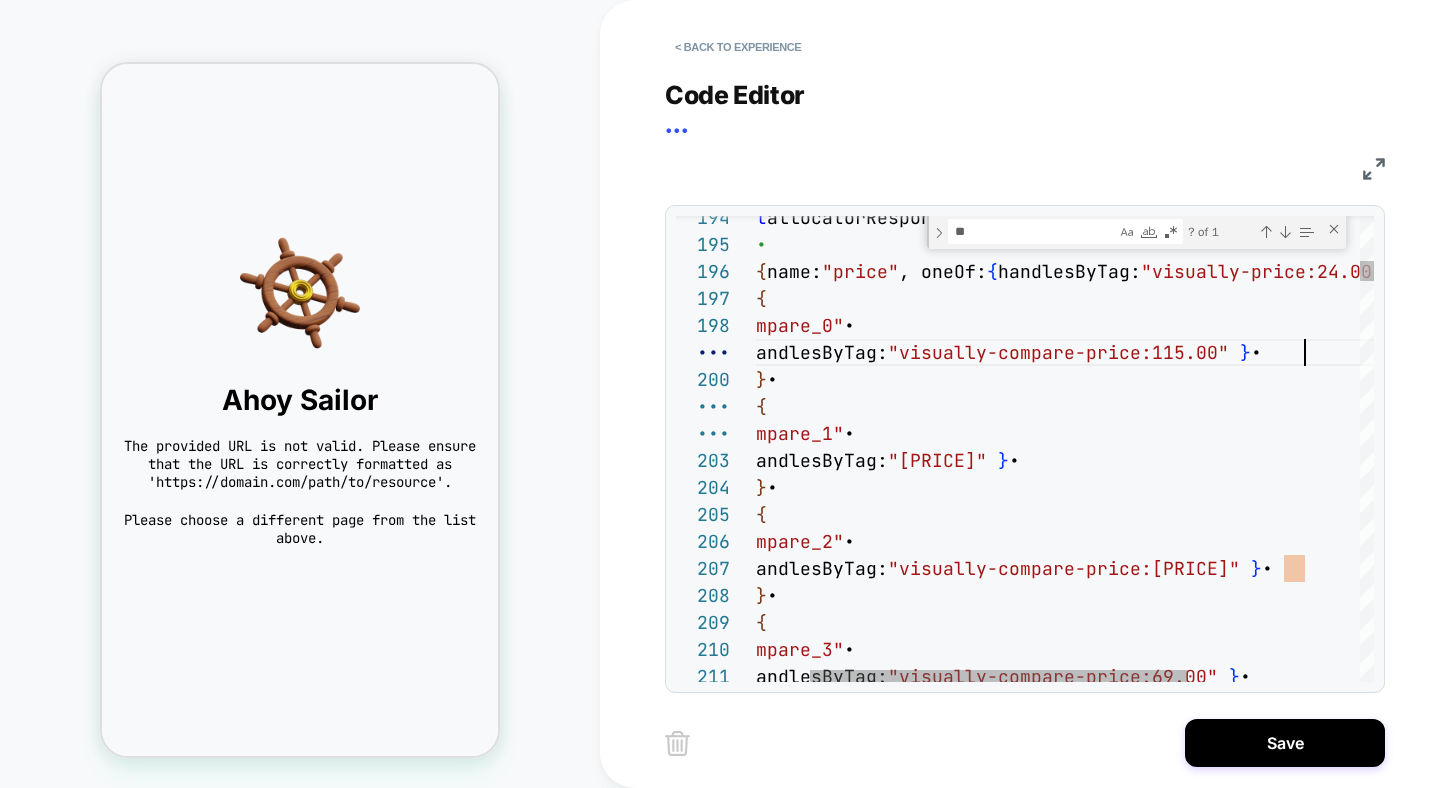 click on "oneOf:  {  handlesByTag:  "visually-compare-price:230.00"   } ,           name:  "compare_2" ,          {           name:  "compare_1" ,           oneOf:  {  handlesByTag:  "visually-compare-price:138.00"   } ,          } ,          {           oneOf:  {  handlesByTag:  "visually-compare-price:115.00"   } ,          } ,           name:  "compare_0" ,          {          {  name:  "price" , oneOf:  {  handlesByTag:  "visually-price:24.00"   }   } ,       queries:  [      const  allocatorResponse =  await  loomi_api.allocatorQuery ( {          } ,          {           name:  "compare_3" ,           oneOf:  {  handlesByTag:  "visually-compare-price:69.00"   } ," at bounding box center (1161, 21480) 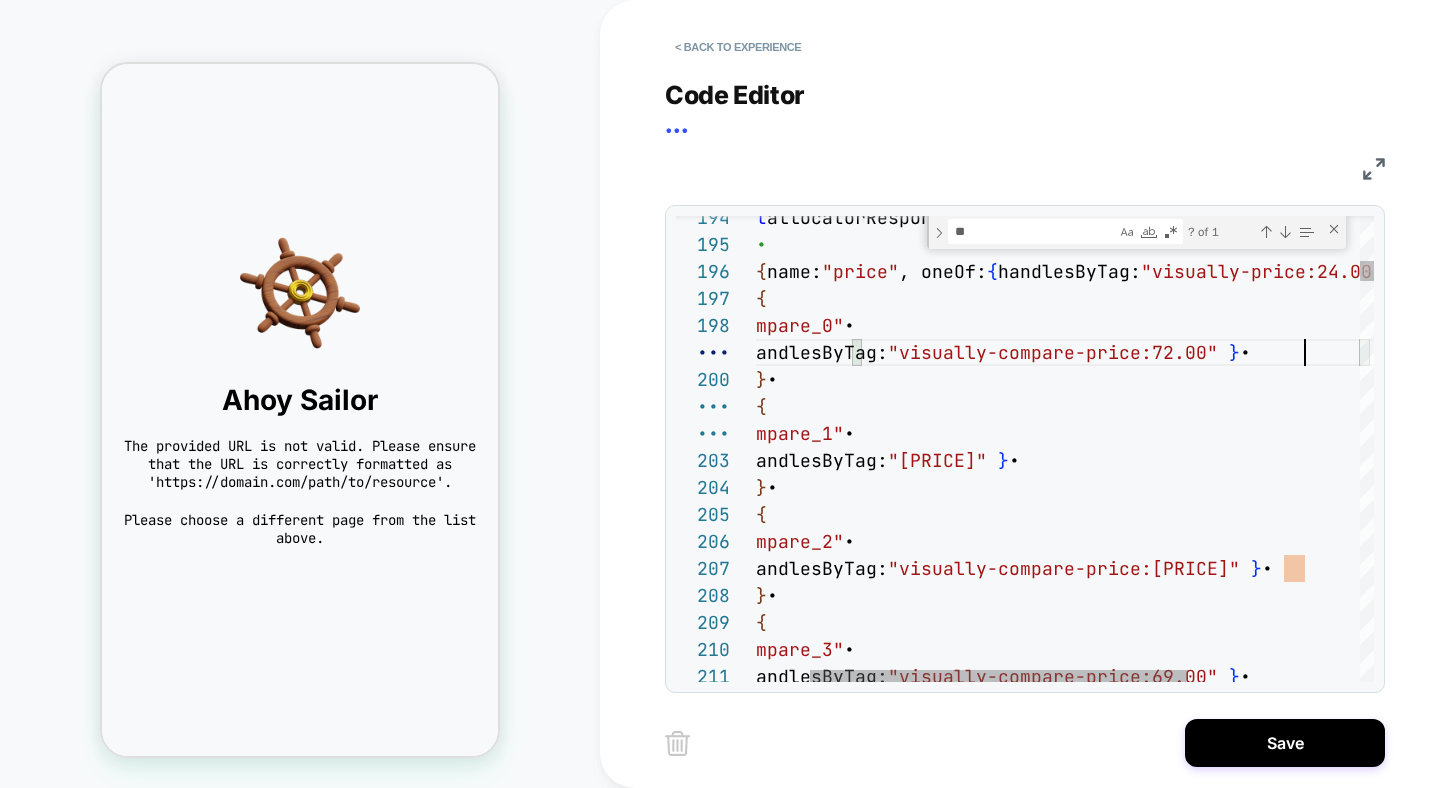 scroll, scrollTop: 216, scrollLeft: 637, axis: both 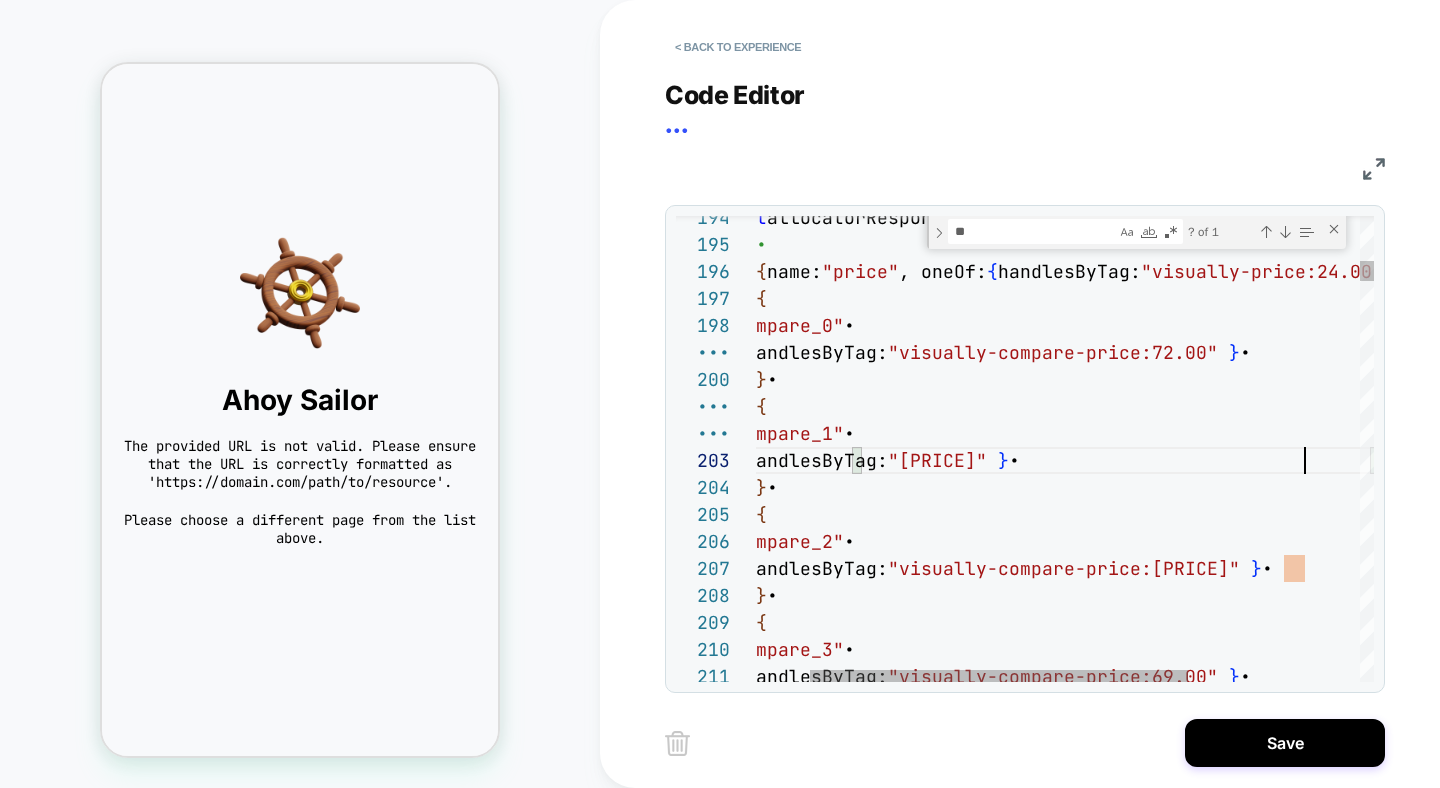 click on "oneOf:  {  handlesByTag:  "visually-compare-price:230.00"   } ,           name:  "compare_2" ,          {           name:  "compare_1" ,           oneOf:  {  handlesByTag:  "visually-compare-price:138.00"   } ,          } ,          {           oneOf:  {  handlesByTag:  "visually-compare-price:72.00"   } ,          } ,           name:  "compare_0" ,          {          {  name:  "price" , oneOf:  {  handlesByTag:  "visually-price:24.00"   }   } ,       queries:  [      const  allocatorResponse =  await  loomi_api.allocatorQuery ( {          } ,          {           name:  "compare_3" ,           oneOf:  {  handlesByTag:  "visually-compare-price:69.00"   } ," at bounding box center (1161, 21480) 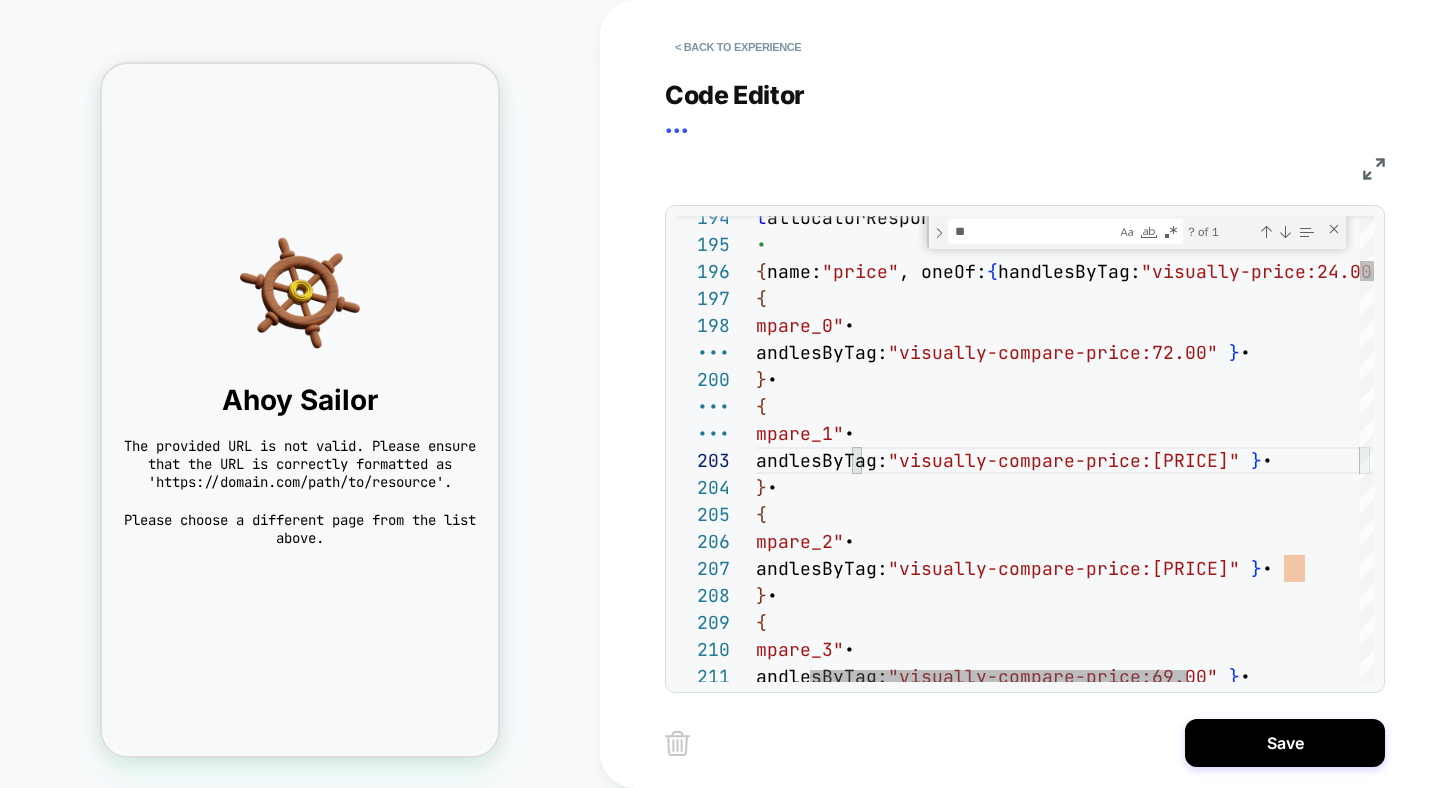 scroll, scrollTop: 54, scrollLeft: 648, axis: both 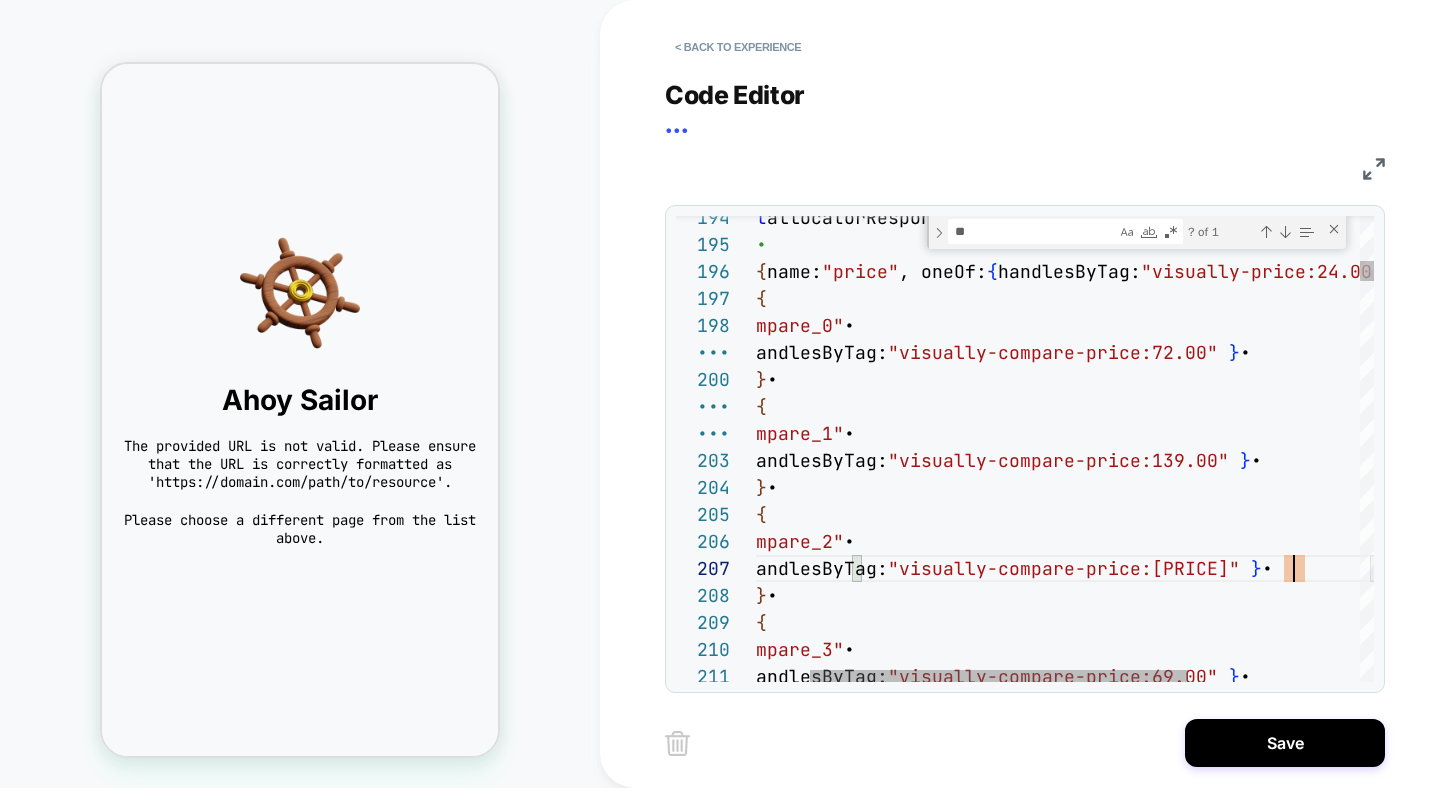 click on "oneOf:  {  handlesByTag:  "visually-compare-price:230.00"   } ,           name:  "compare_2" ,          {           name:  "compare_1" ,           oneOf:  {  handlesByTag:  "visually-compare-price:139.00"   } ,          } ,          {           oneOf:  {  handlesByTag:  "visually-compare-price:72.00"   } ,          } ,           name:  "compare_0" ,          {          {  name:  "price" , oneOf:  {  handlesByTag:  "visually-price:24.00"   }   } ,       queries:  [      const  allocatorResponse =  await  loomi_api.allocatorQuery ( {          } ,          {           name:  "compare_3" ,           oneOf:  {  handlesByTag:  "visually-compare-price:69.00"   } ," at bounding box center [1161, 21480] 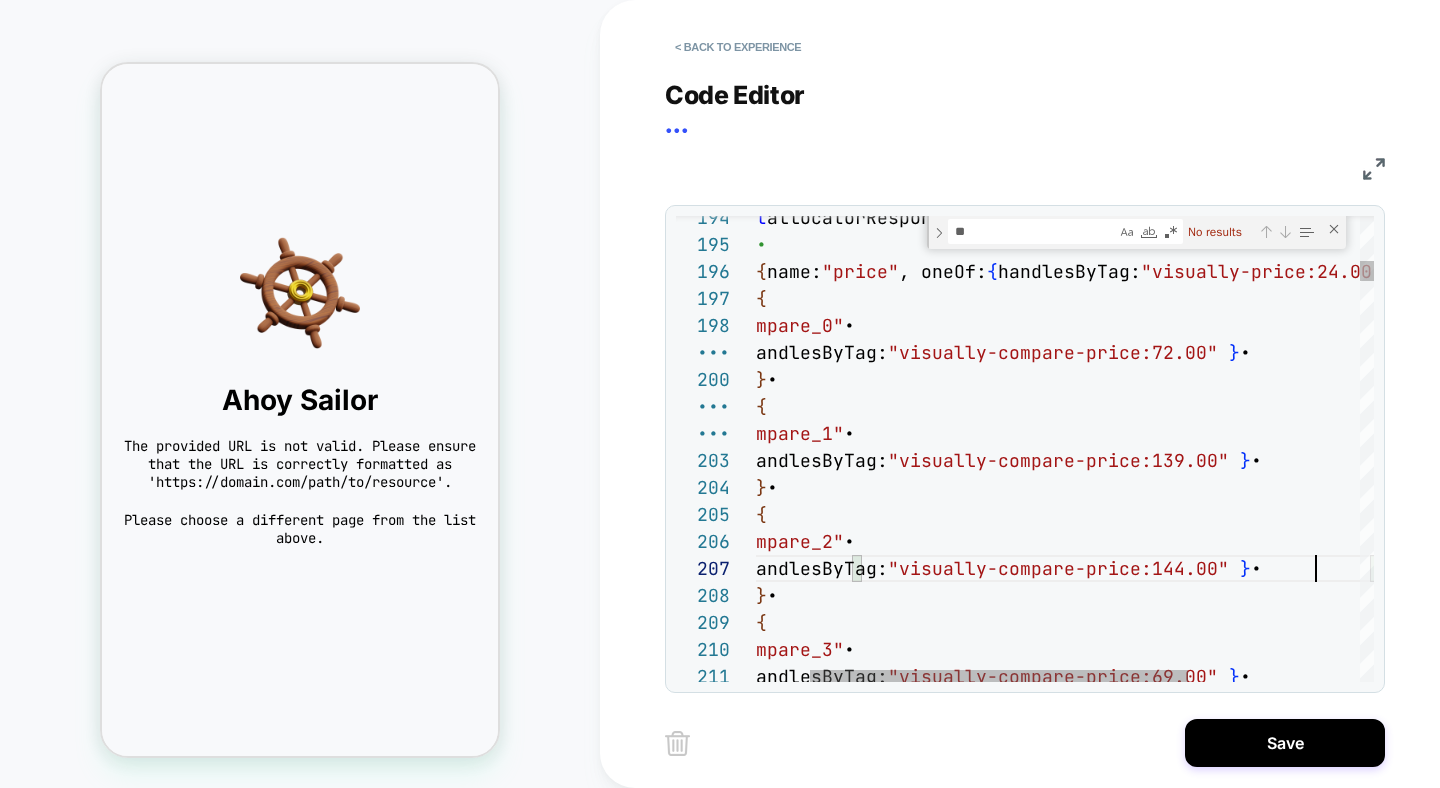 scroll, scrollTop: 162, scrollLeft: 648, axis: both 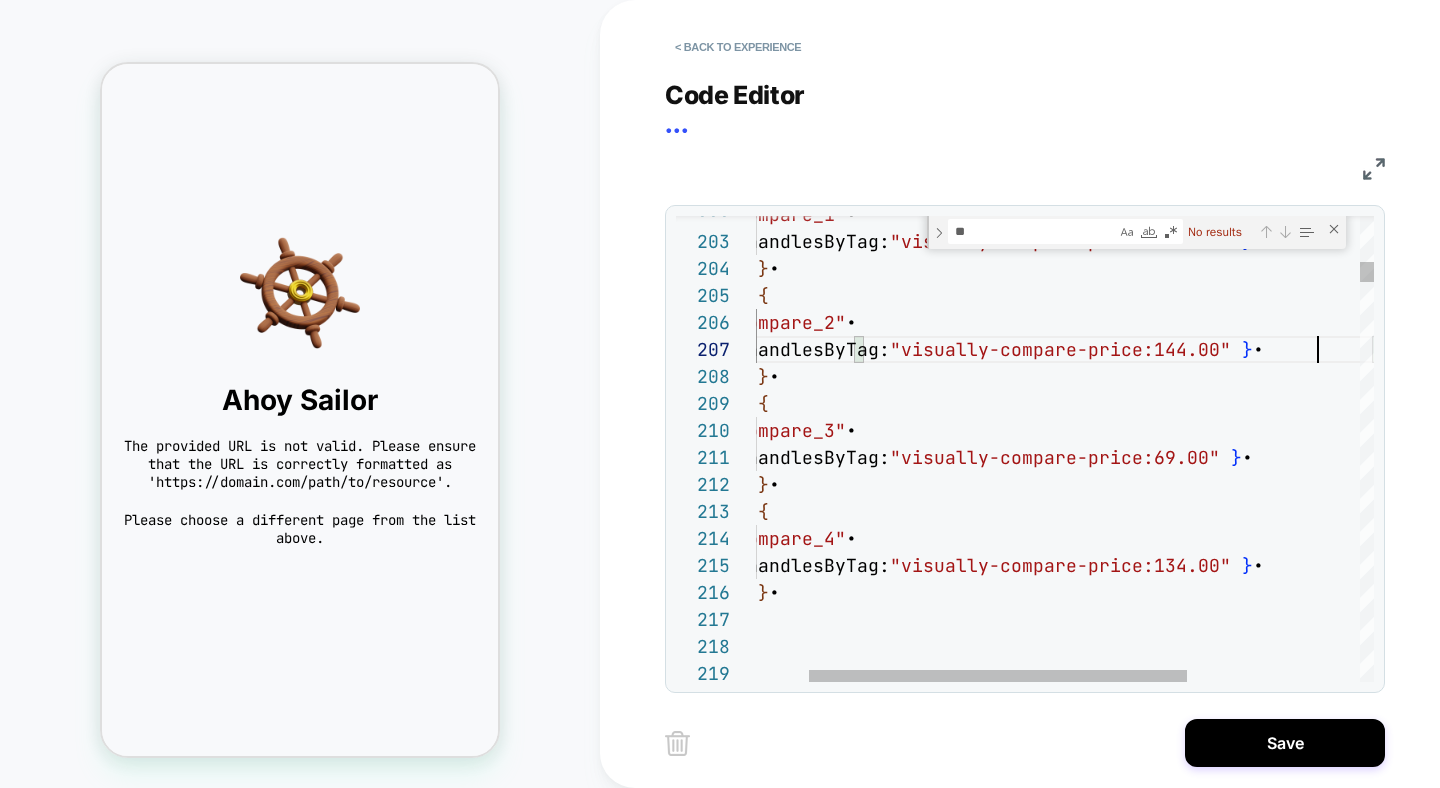 click on "oneOf:  {  handlesByTag:  "visually-compare-price:144.00"   } ,           name:  "compare_2" ,          {           name:  "compare_1" ,           oneOf:  {  handlesByTag:  "visually-compare-price:139.00"   } ,          } ,          } ,          {           name:  "compare_3" ,           oneOf:  {  handlesByTag:  "visually-compare-price:69.00"   } ,          } ,          {           name:  "compare_4" ,           oneOf:  {  handlesByTag:  "visually-compare-price:134.00"   } ,          } ,        ] ,      } ) ;" at bounding box center (1163, 21261) 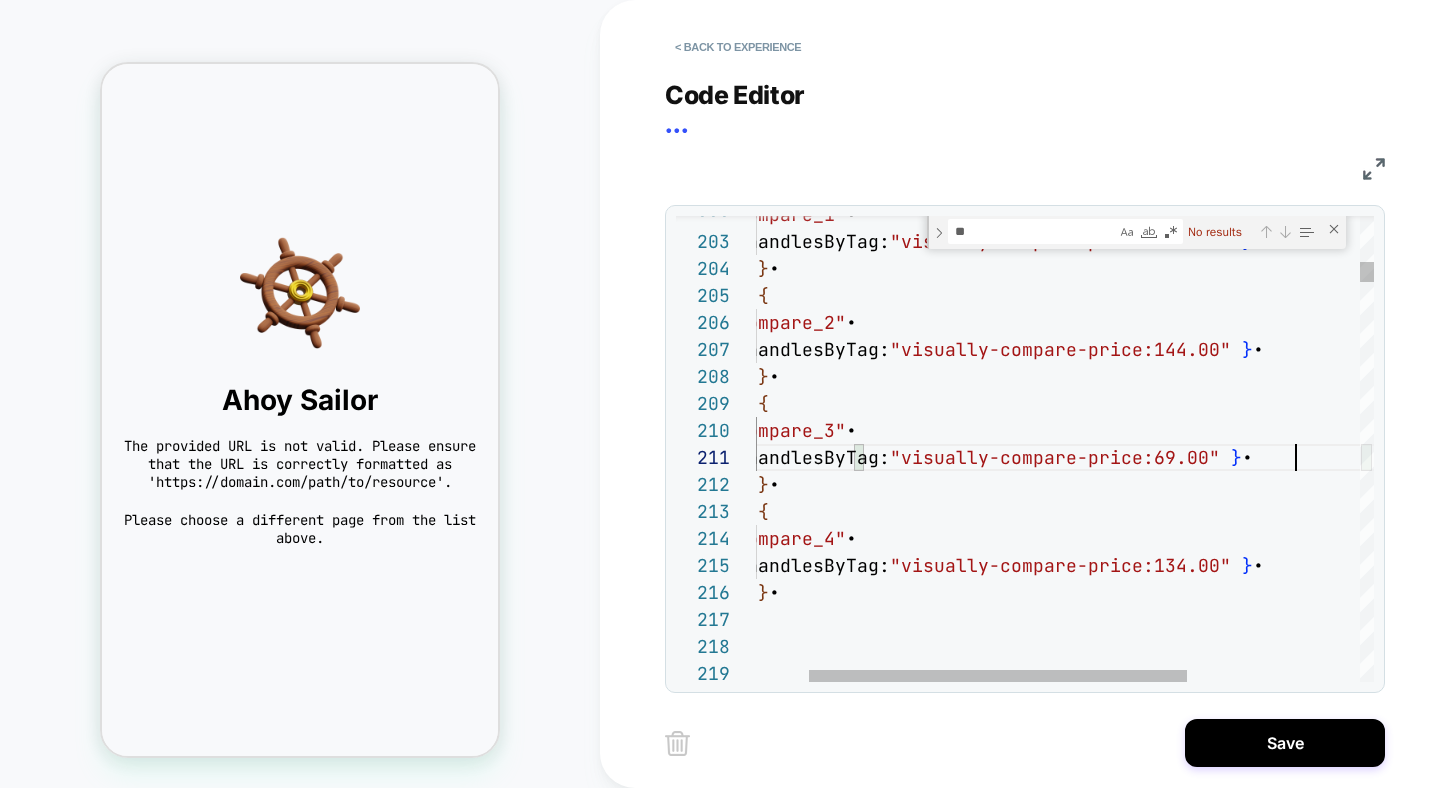 scroll, scrollTop: 0, scrollLeft: 637, axis: horizontal 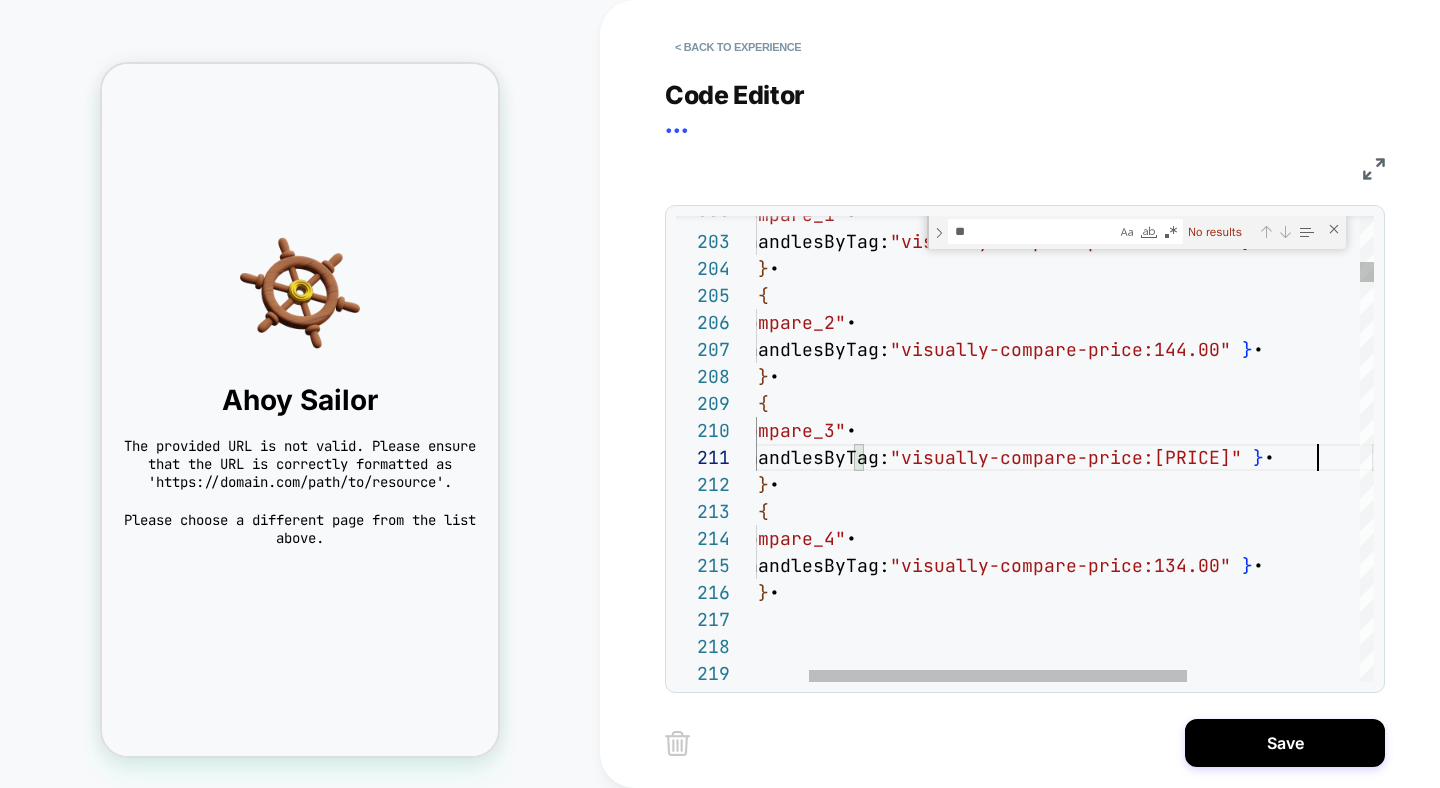 click on "••••••  •  •••••••••••••  •••••••••••••••••••••••••••••••   • •           •••••  ••••••••••• •          •           •••••  ••••••••••• •           ••••••  •  •••••••••••••  •••••••••••••••••••••••••••••••   • •          • •          • •          •           •••••  ••••••••••• •           ••••••  •  •••••••••••••  •••••••••••••••••••••••••••••••   • •          • •          •           •••••  ••••••••••• •           ••••••  •  •••••••••••••  •••••••••••••••••••••••••••••••   • •          • •        • •      • • •" at bounding box center (1163, 21261) 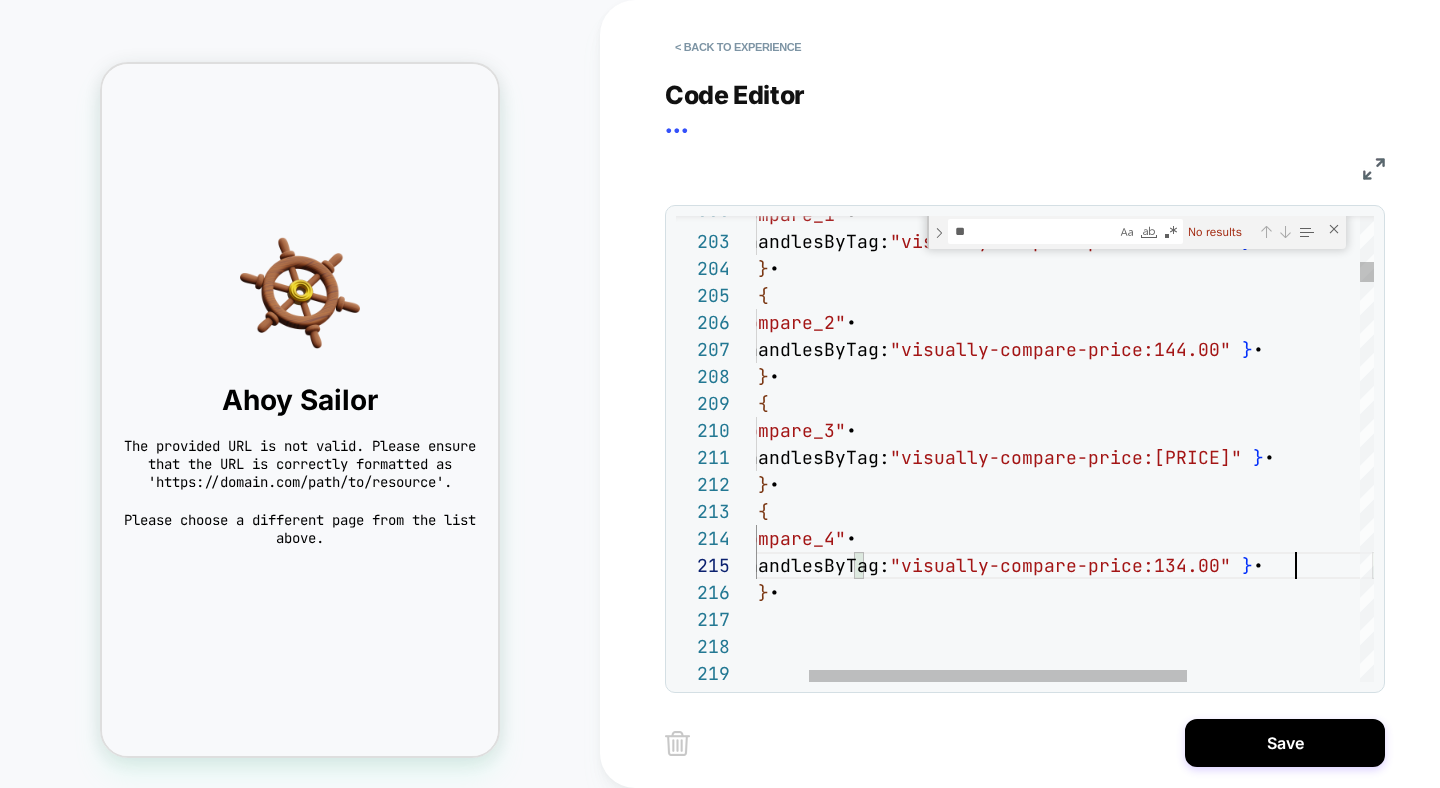 click on "••••••  •  •••••••••••••  •••••••••••••••••••••••••••••••   • •           •••••  ••••••••••• •          •           •••••  ••••••••••• •           ••••••  •  •••••••••••••  •••••••••••••••••••••••••••••••   • •          • •          • •          •           •••••  ••••••••••• •           ••••••  •  •••••••••••••  •••••••••••••••••••••••••••••••   • •          • •          •           •••••  ••••••••••• •           ••••••  •  •••••••••••••  •••••••••••••••••••••••••••••••   • •          • •        • •      • • •" at bounding box center (1163, 21261) 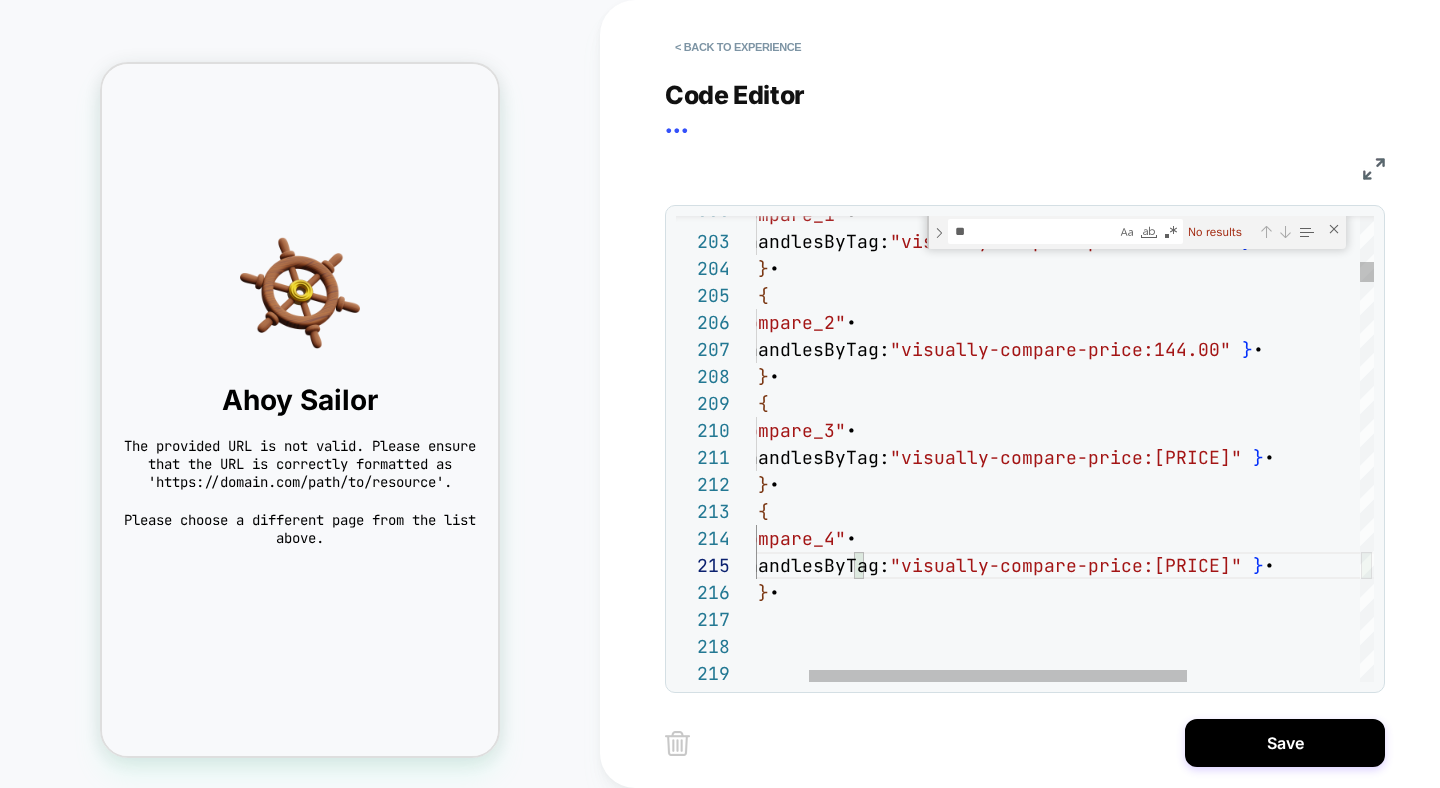 scroll, scrollTop: 108, scrollLeft: 648, axis: both 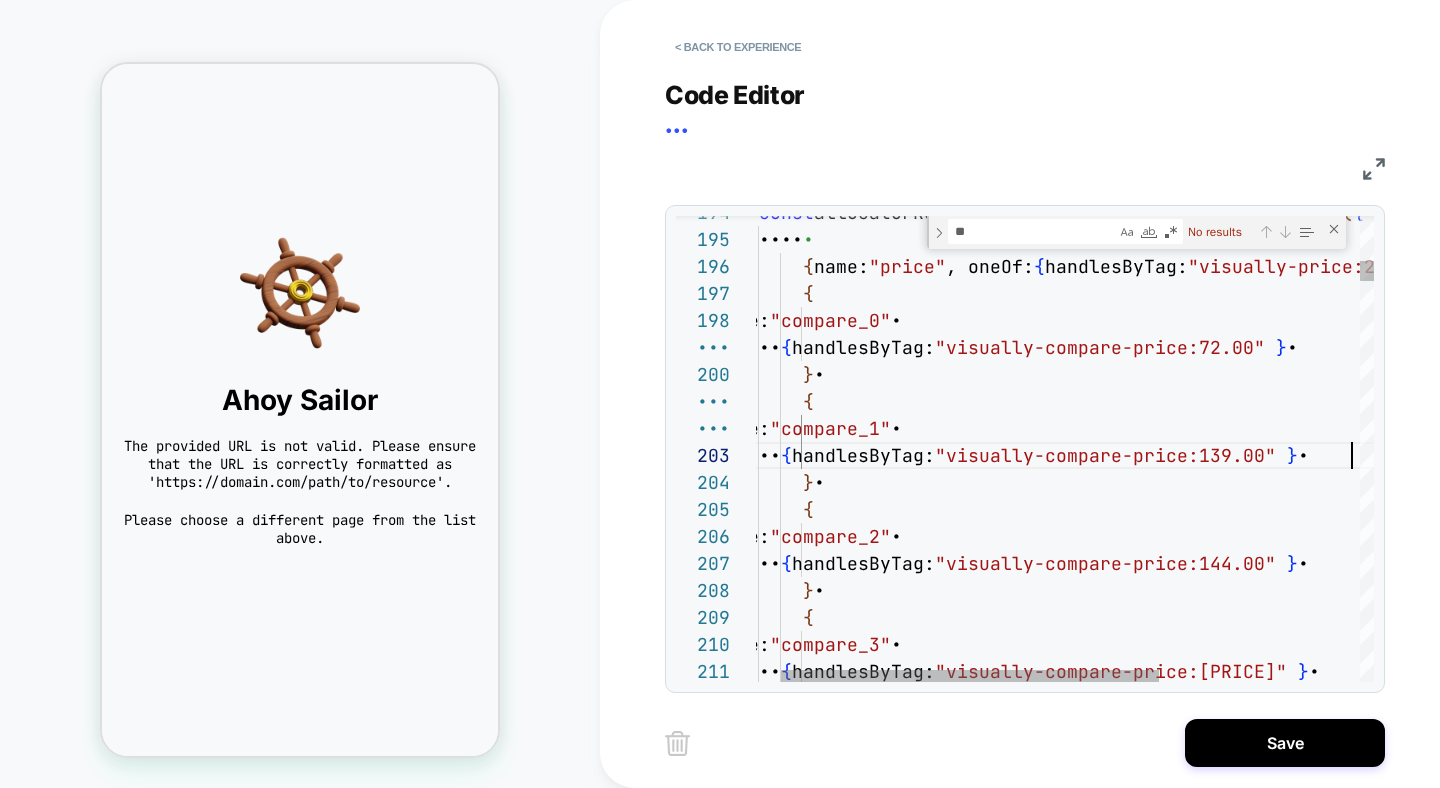 click on "oneOf:  {  handlesByTag:  "visually-compare-price:144.00"   } ,          } ,          {           name:  "compare_2" ,          {          } ,           oneOf:  {  handlesByTag:  "visually-compare-price:139.00"   } ,           name:  "compare_1" ,          {          } ,           oneOf:  {  handlesByTag:  "visually-compare-price:72.00"   } ,           name:  "compare_0" ,          {          {  name:  "price" , oneOf:  {  handlesByTag:  "visually-price:24.00"   }   } ,       queries:  [      const  allocatorResponse =  await  loomi_api.allocatorQuery ( {           name:  "compare_3" ,           oneOf:  {  handlesByTag:  "visually-compare-price:163.00"   } ," at bounding box center [1208, 21475] 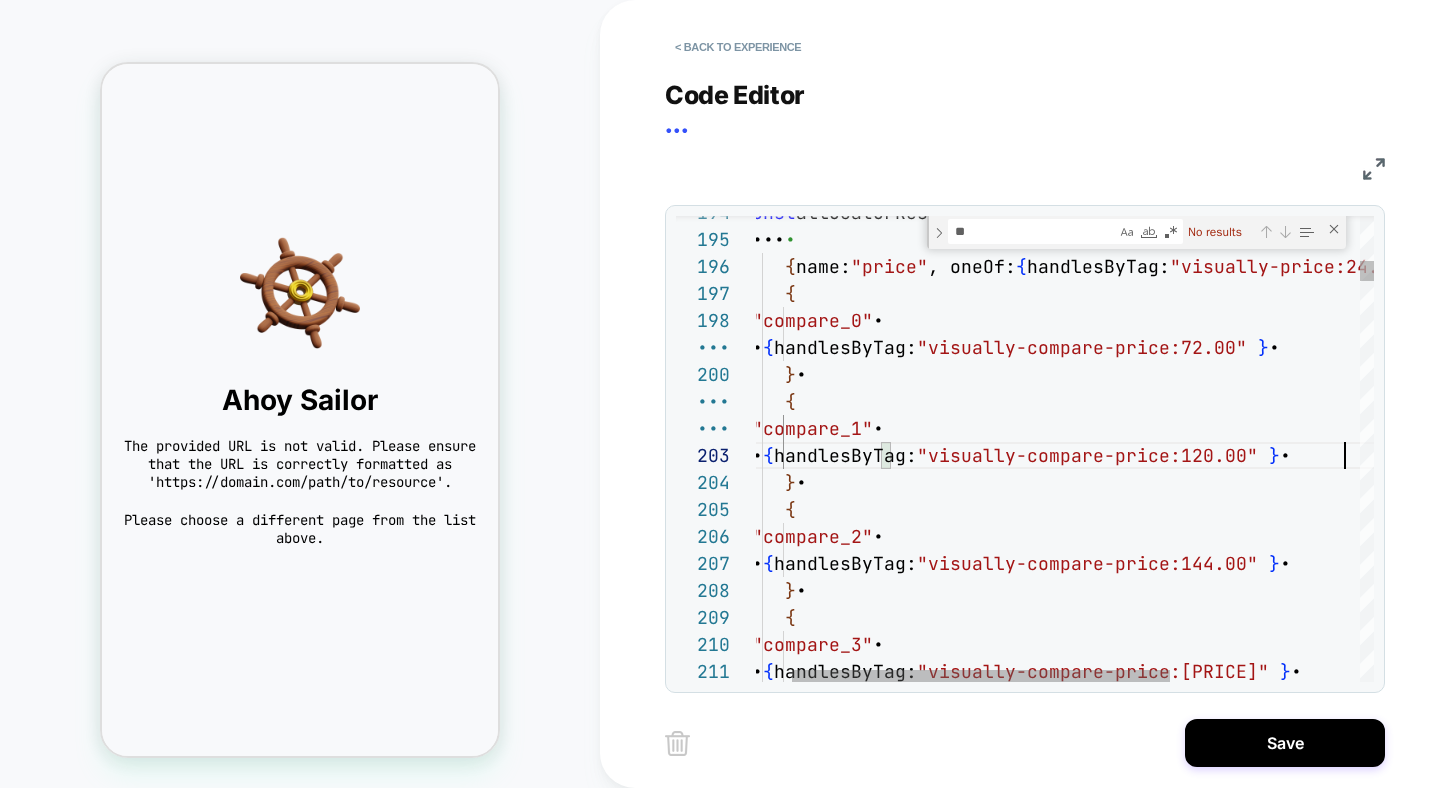 scroll, scrollTop: 54, scrollLeft: 648, axis: both 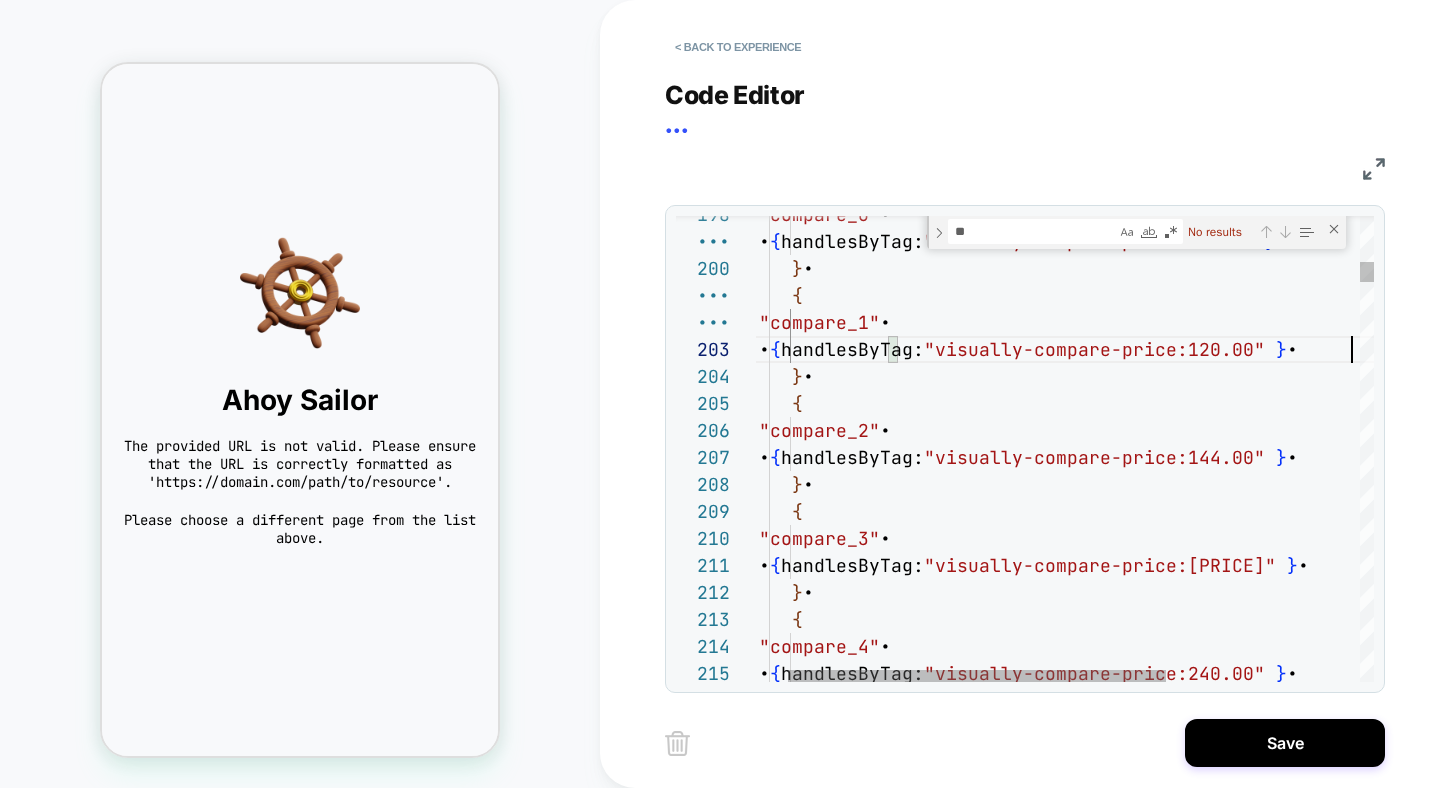 click on "••••••  •  •••••••••••••  •••••••••••••••••••••••••••••••   • •          • •          •           •••••  ••••••••••• •          •          • •           ••••••  •  •••••••••••••  •••••••••••••••••••••••••••••••   • •           •••••  ••••••••••• •          •          • •           ••••••  •  •••••••••••••  ••••••••••••••••••••••••••••••   • •           •••••  ••••••••••• •           •••••  ••••••••••• •           ••••••  •  •••••••••••••  •••••••••••••••••••••••••••••••   • •          • •          •           •••••  ••••••••••• •           ••••••  •  •••••••••••••  •••••••••••••••••••••••••••••••   • •" at bounding box center [1197, 21369] 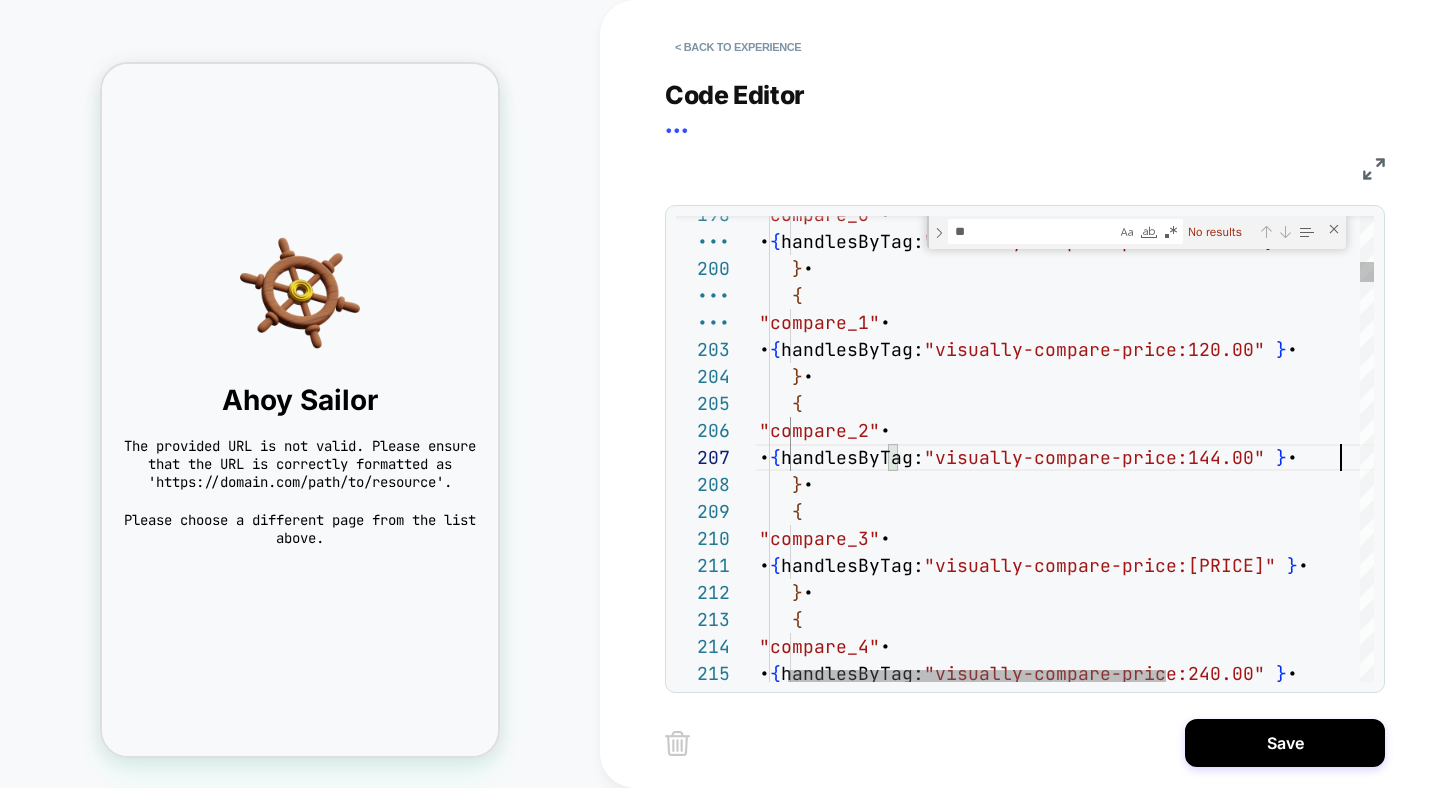 click on "••••••  •  •••••••••••••  •••••••••••••••••••••••••••••••   • •          • •          •           •••••  ••••••••••• •          •          • •           ••••••  •  •••••••••••••  •••••••••••••••••••••••••••••••   • •           •••••  ••••••••••• •          •          • •           ••••••  •  •••••••••••••  ••••••••••••••••••••••••••••••   • •           •••••  ••••••••••• •           •••••  ••••••••••• •           ••••••  •  •••••••••••••  •••••••••••••••••••••••••••••••   • •          • •          •           •••••  ••••••••••• •           ••••••  •  •••••••••••••  •••••••••••••••••••••••••••••••   • •" at bounding box center (1197, 21369) 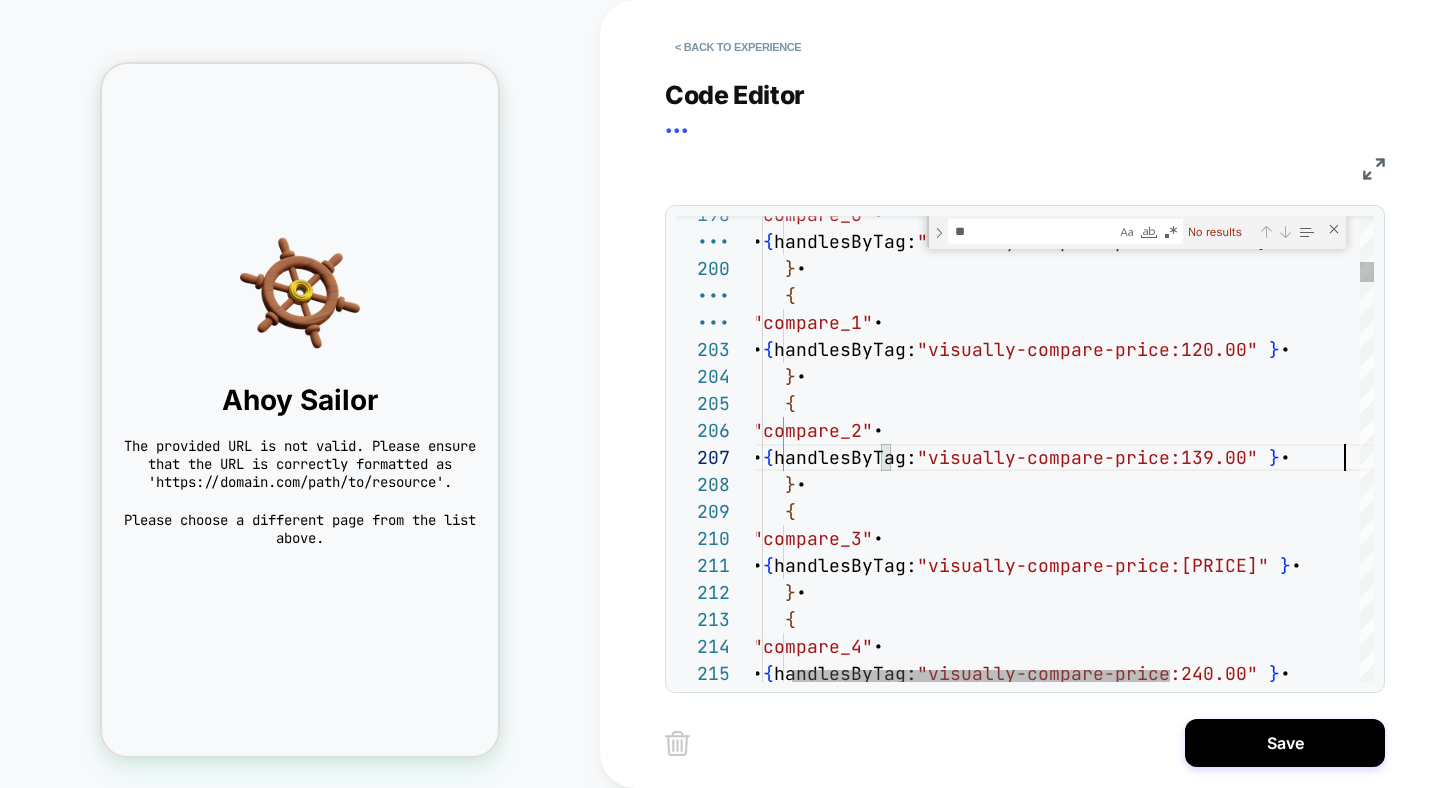 scroll, scrollTop: 162, scrollLeft: 648, axis: both 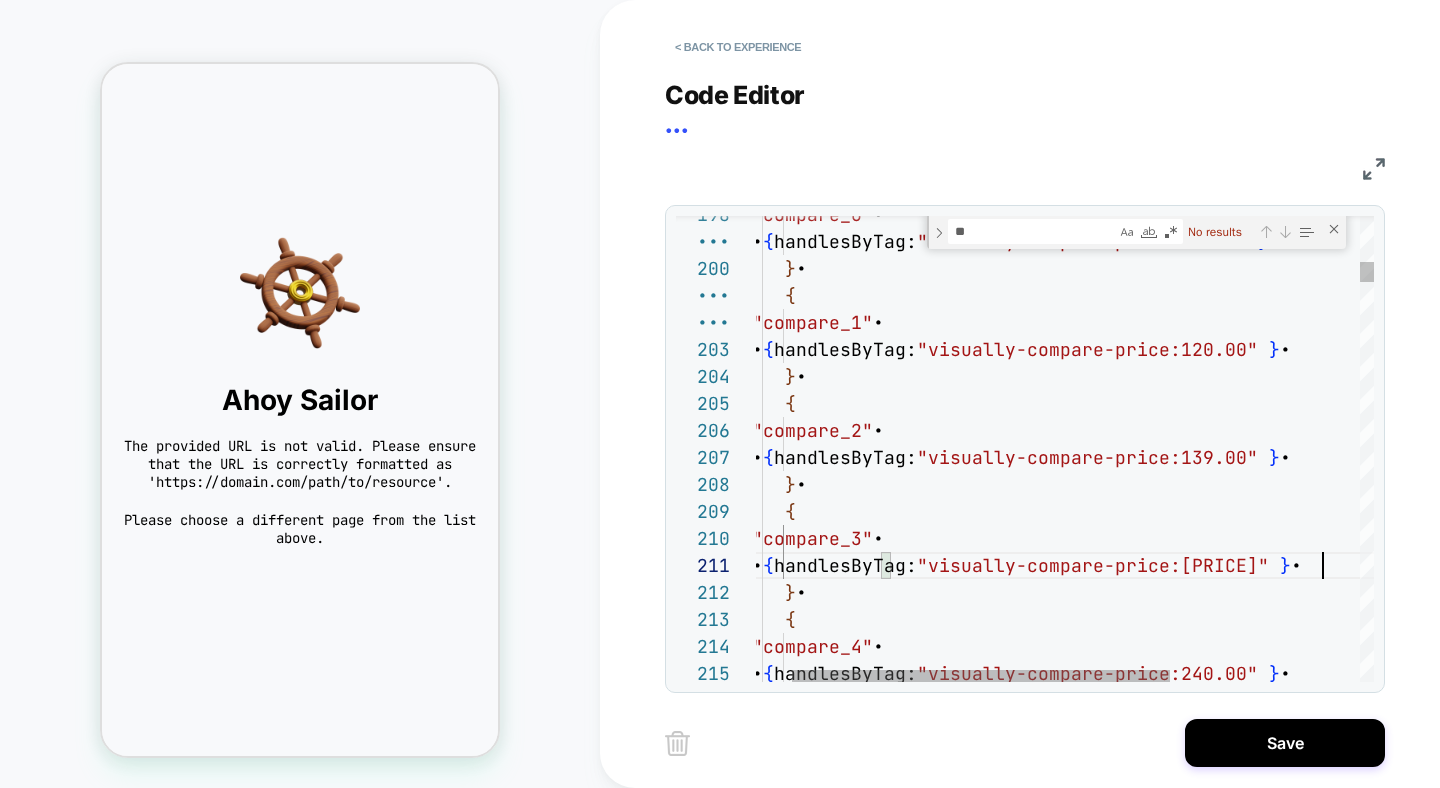 click on "••••••  •  •••••••••••••  •••••••••••••••••••••••••••••••   • •          • •          •           •••••  ••••••••••• •          •          • •           ••••••  •  •••••••••••••  •••••••••••••••••••••••••••••••   • •           •••••  ••••••••••• •          •          • •           ••••••  •  •••••••••••••  ••••••••••••••••••••••••••••••   • •           •••••  ••••••••••• •           •••••  ••••••••••• •           ••••••  •  •••••••••••••  •••••••••••••••••••••••••••••••   • •          • •          •           •••••  ••••••••••• •           ••••••  •  •••••••••••••  •••••••••••••••••••••••••••••••   • •" at bounding box center (1190, 21369) 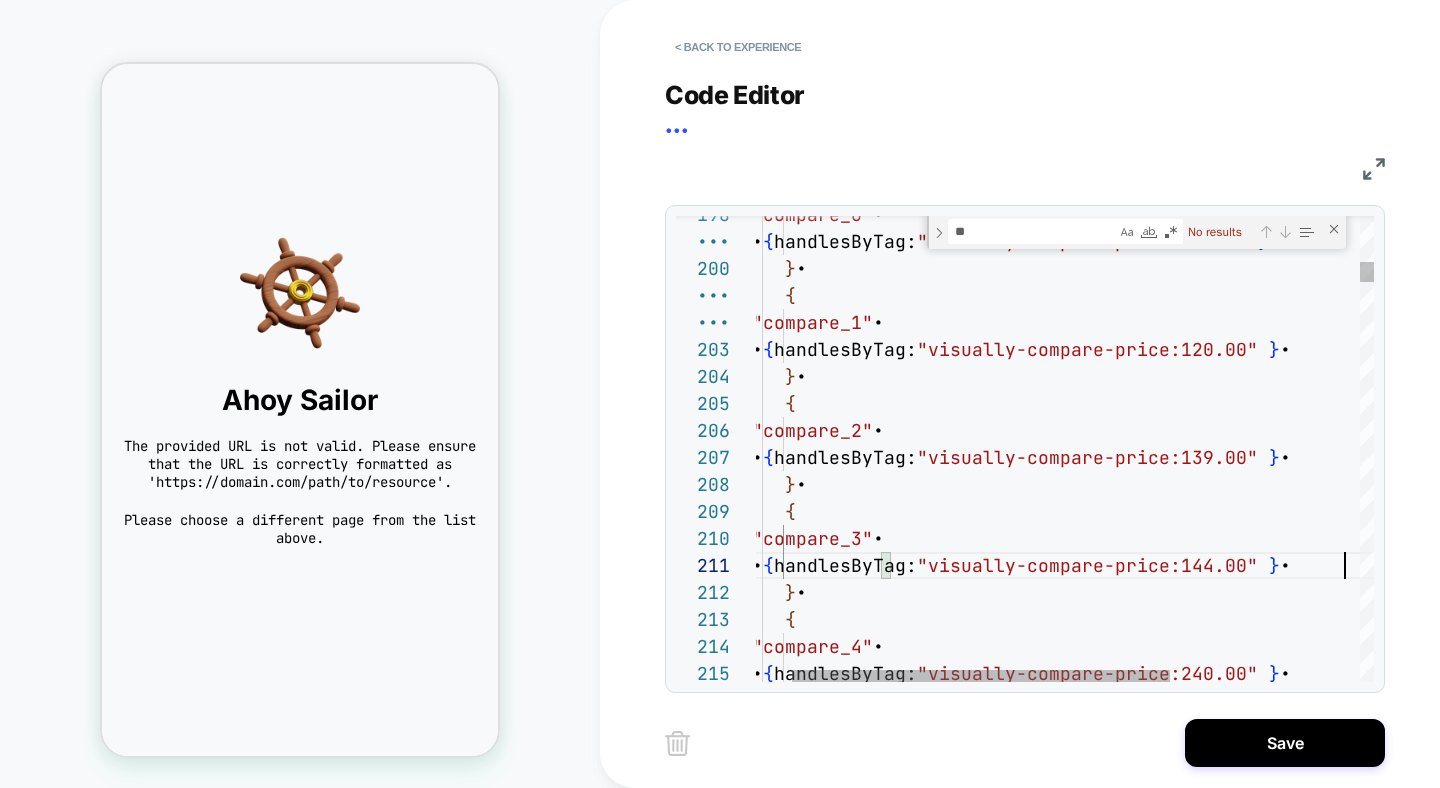 scroll, scrollTop: 0, scrollLeft: 648, axis: horizontal 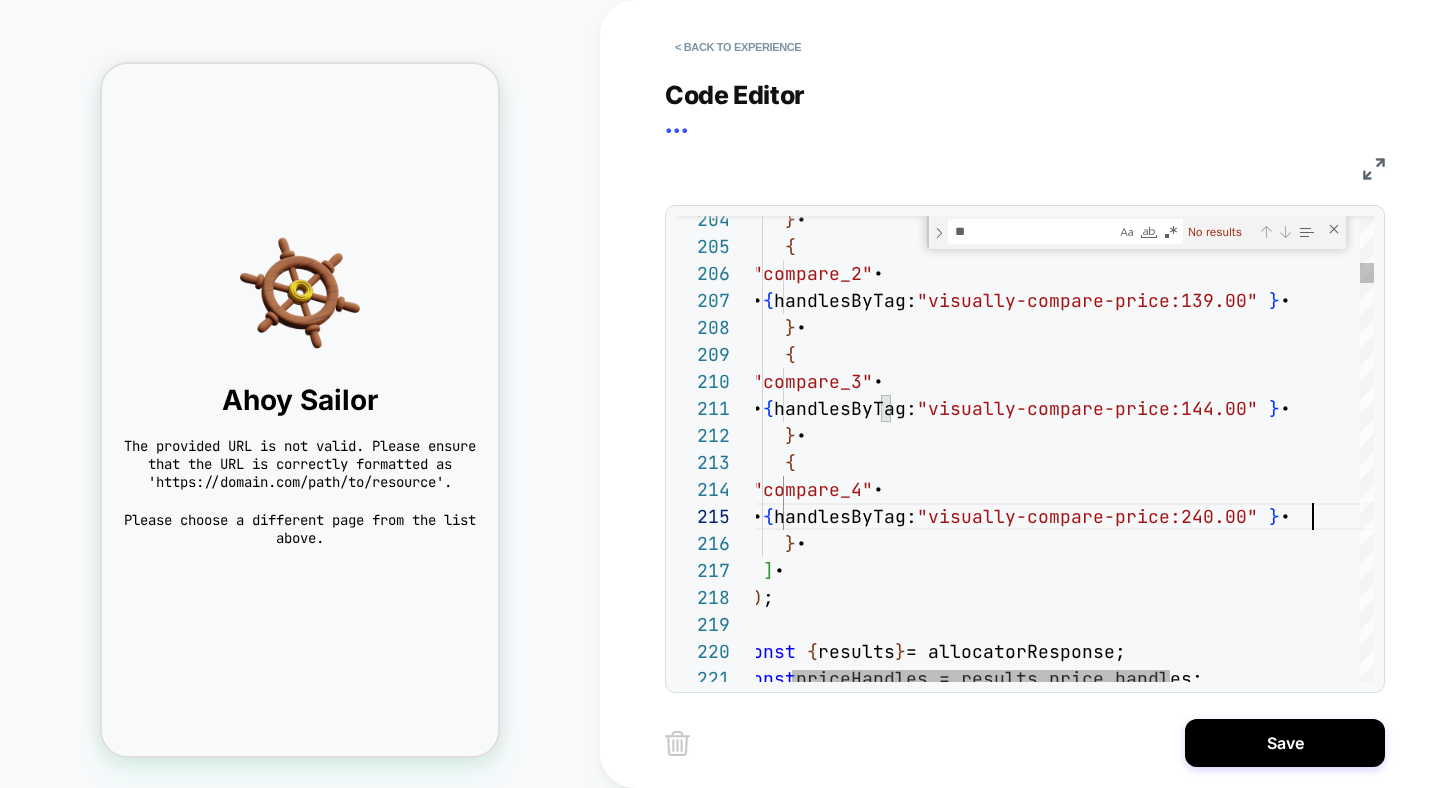 click on "oneOf: { handlesByTag: "visually-compare-price:[PRICE]" } , }, { name: "compare_2" , { }, name: "compare_3" , oneOf: { handlesByTag: "visually-compare-price:[PRICE]" } , }, { name: "compare_4" , oneOf: { handlesByTag: "visually-compare-price:[PRICE]" } , }, ] , } ) ; } const { results } = allocatorResponse; const priceHandles = results.price.handles;" at bounding box center (1190, 21212) 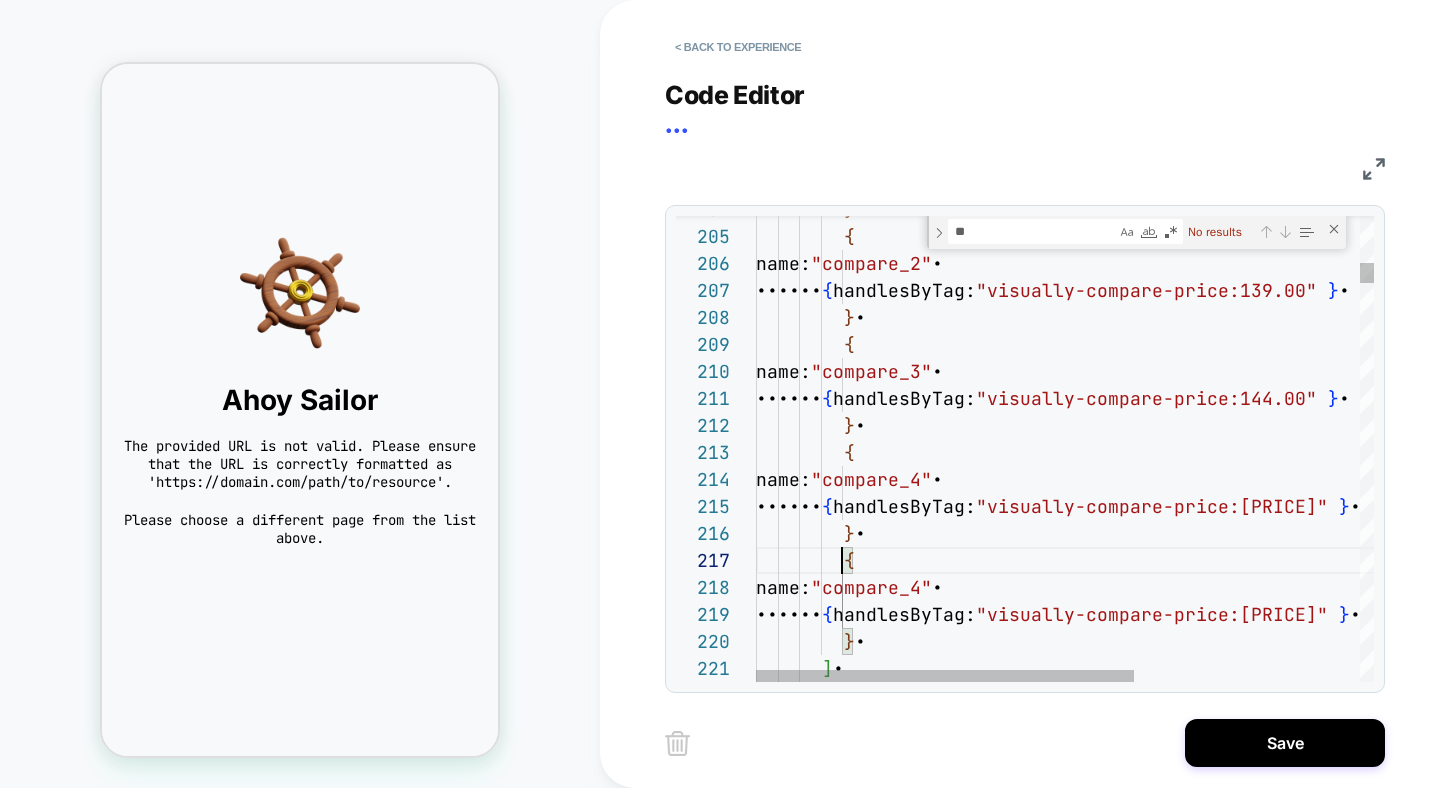 scroll, scrollTop: 162, scrollLeft: 86, axis: both 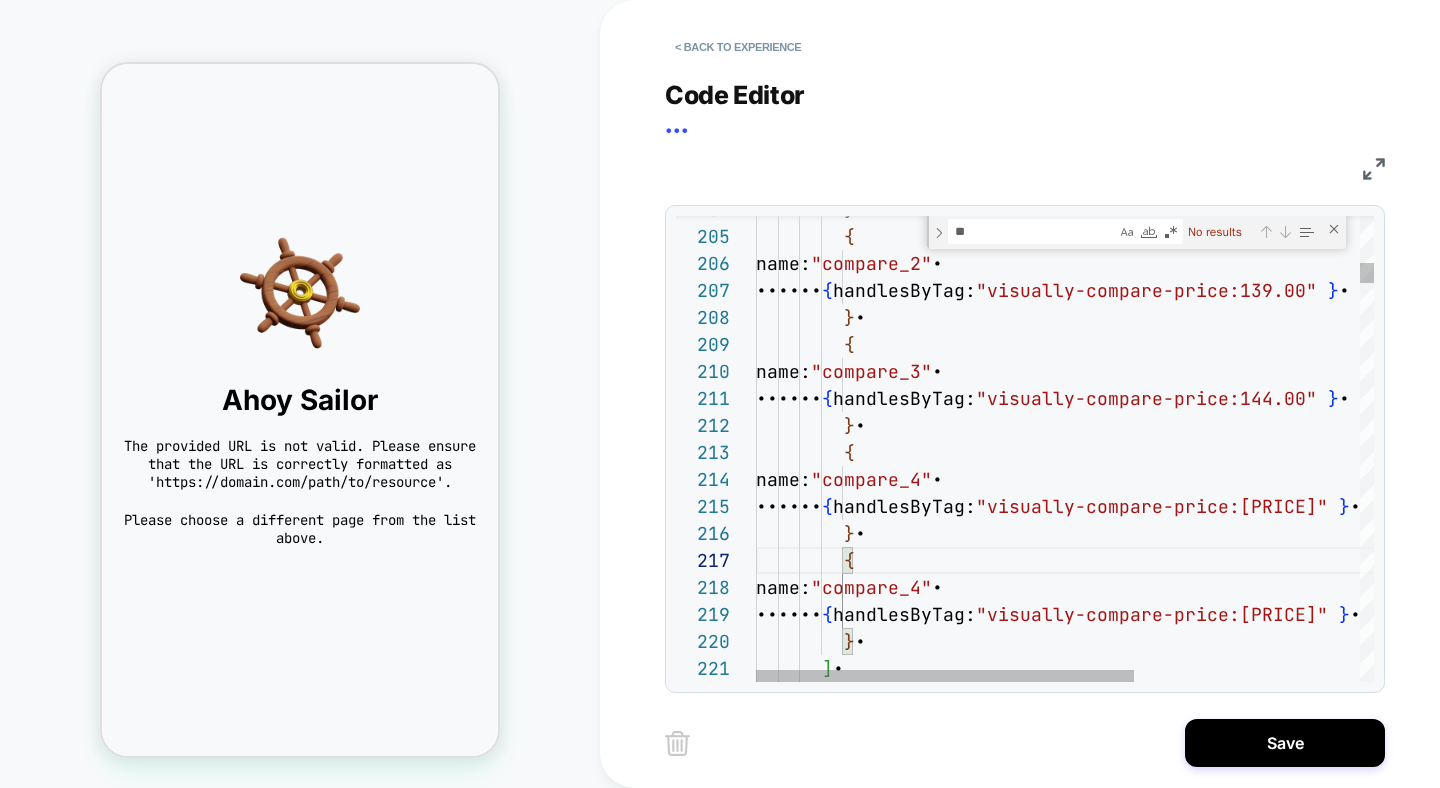 click on "oneOf: { handlesByTag: "visually-compare-price:[PRICE]" }," at bounding box center [1249, 21256] 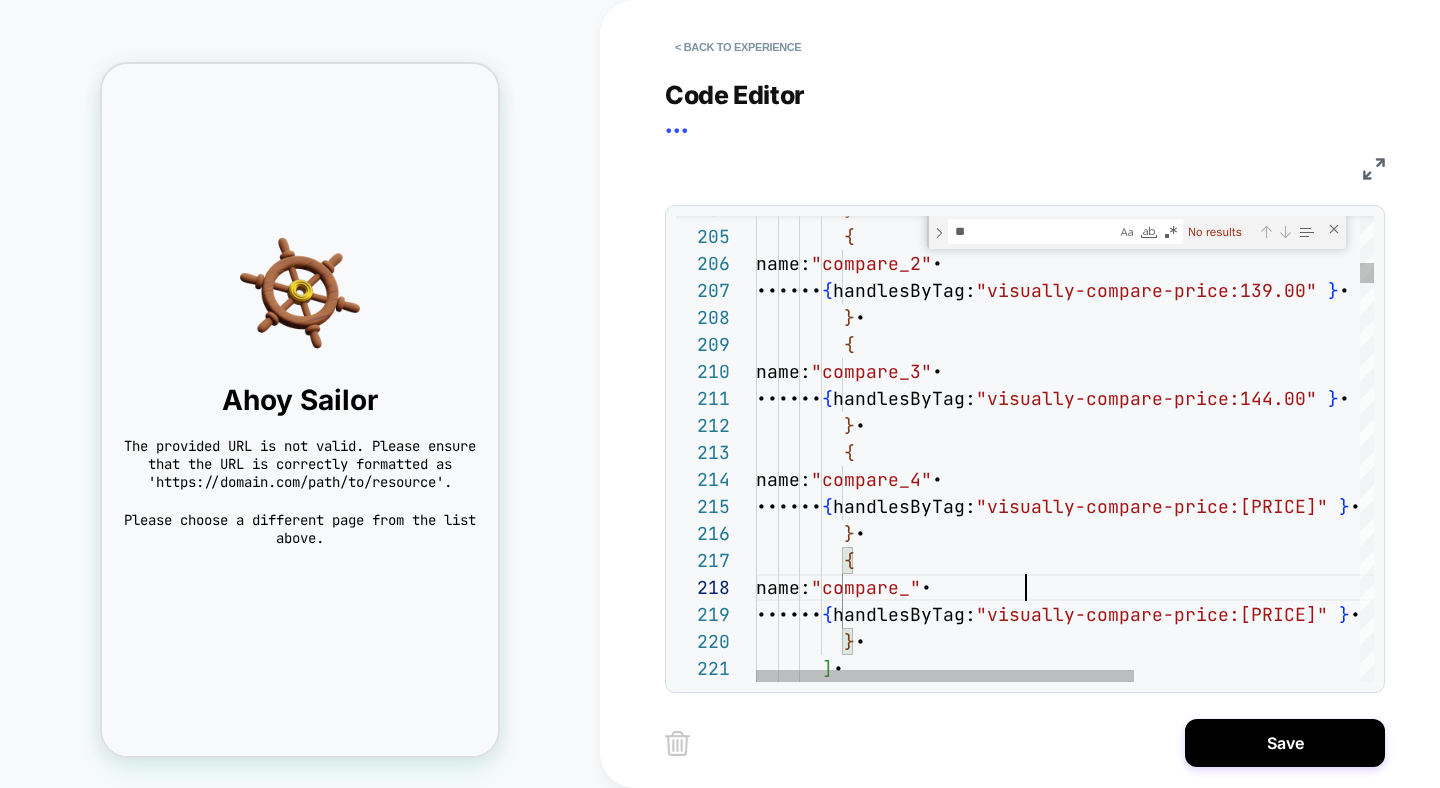 scroll, scrollTop: 189, scrollLeft: 281, axis: both 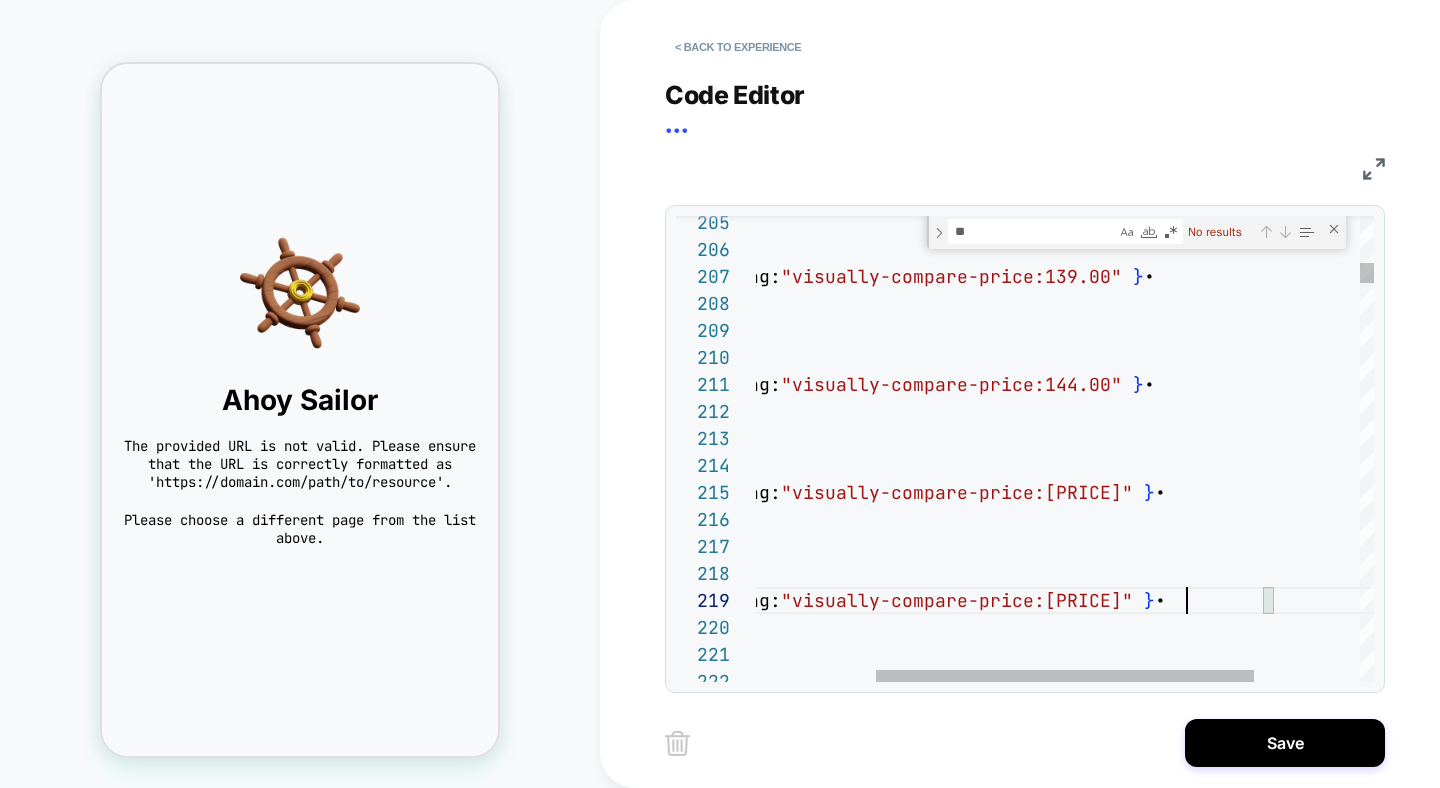 click on "oneOf: { handlesByTag: "visually-compare-price:[PRICE]" } , name: "compare_2" , name: "compare_3" , oneOf: { handlesByTag: "visually-compare-price:[PRICE]" } , name: "compare_4" , oneOf: { handlesByTag: "visually-compare-price:[PRICE]" } , name: "compare_5" , oneOf: { handlesByTag: "visually-compare-price:[PRICE]" } , } ) ;" at bounding box center [1054, 21242] 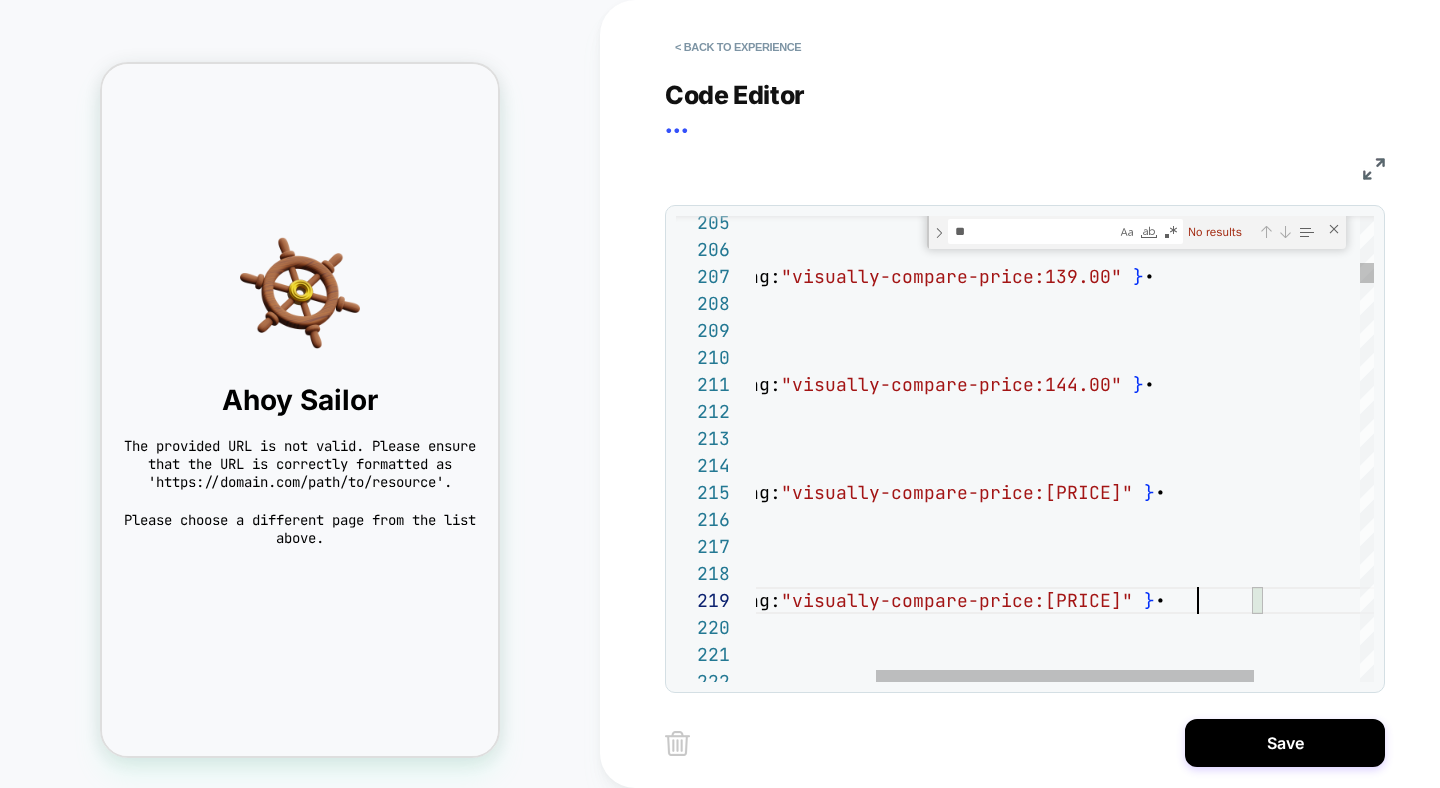 scroll, scrollTop: 216, scrollLeft: 648, axis: both 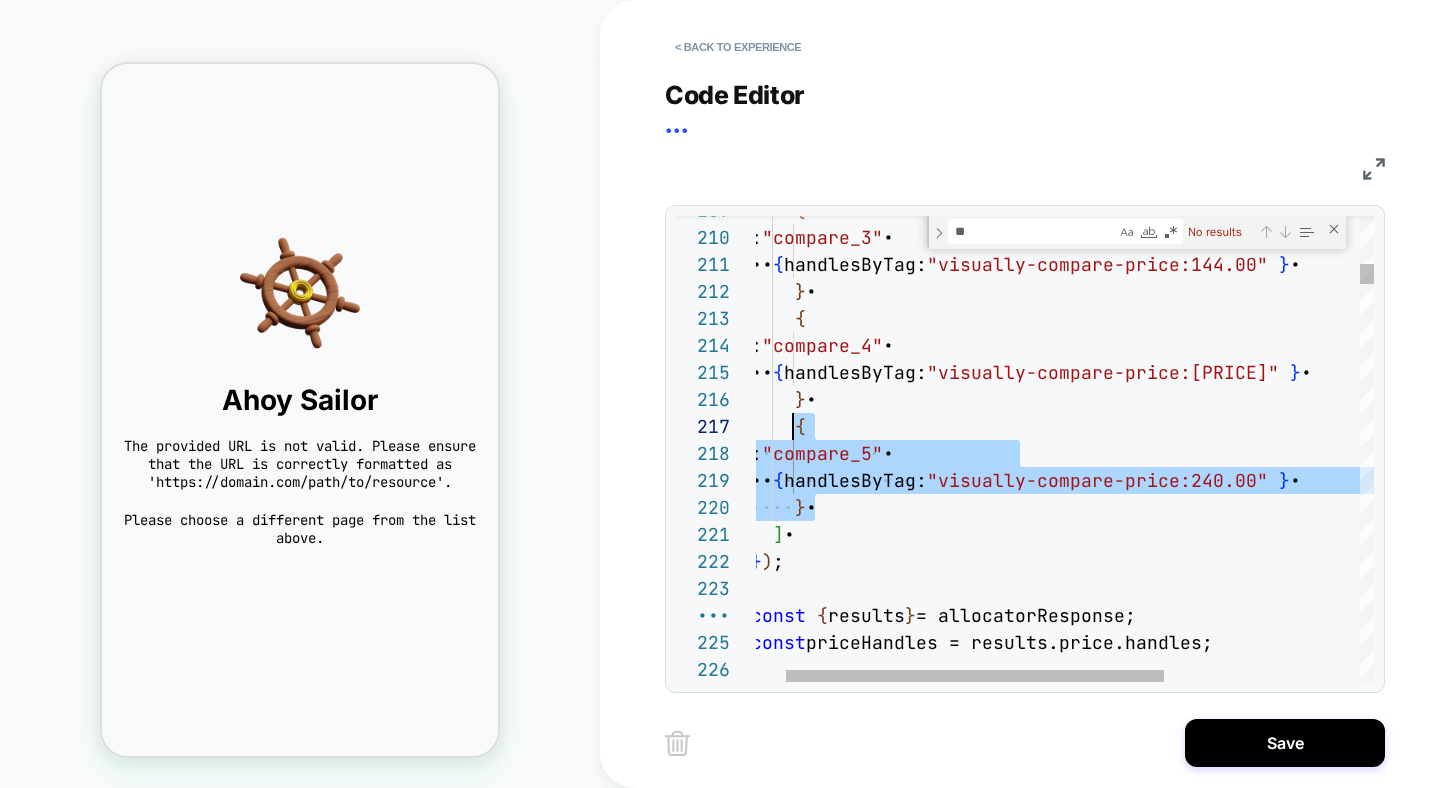 drag, startPoint x: 819, startPoint y: 506, endPoint x: 790, endPoint y: 428, distance: 83.21658 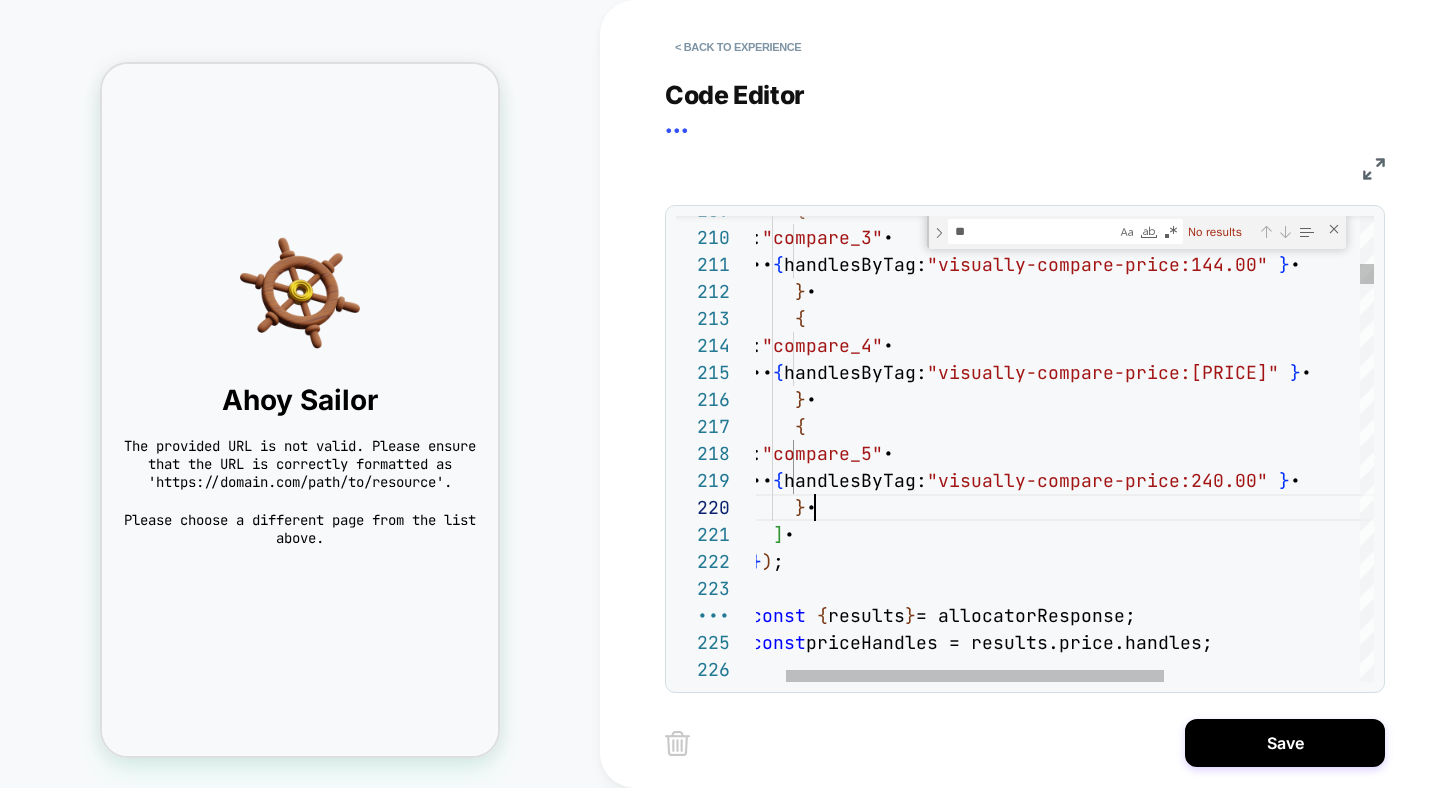 scroll, scrollTop: 243, scrollLeft: 108, axis: both 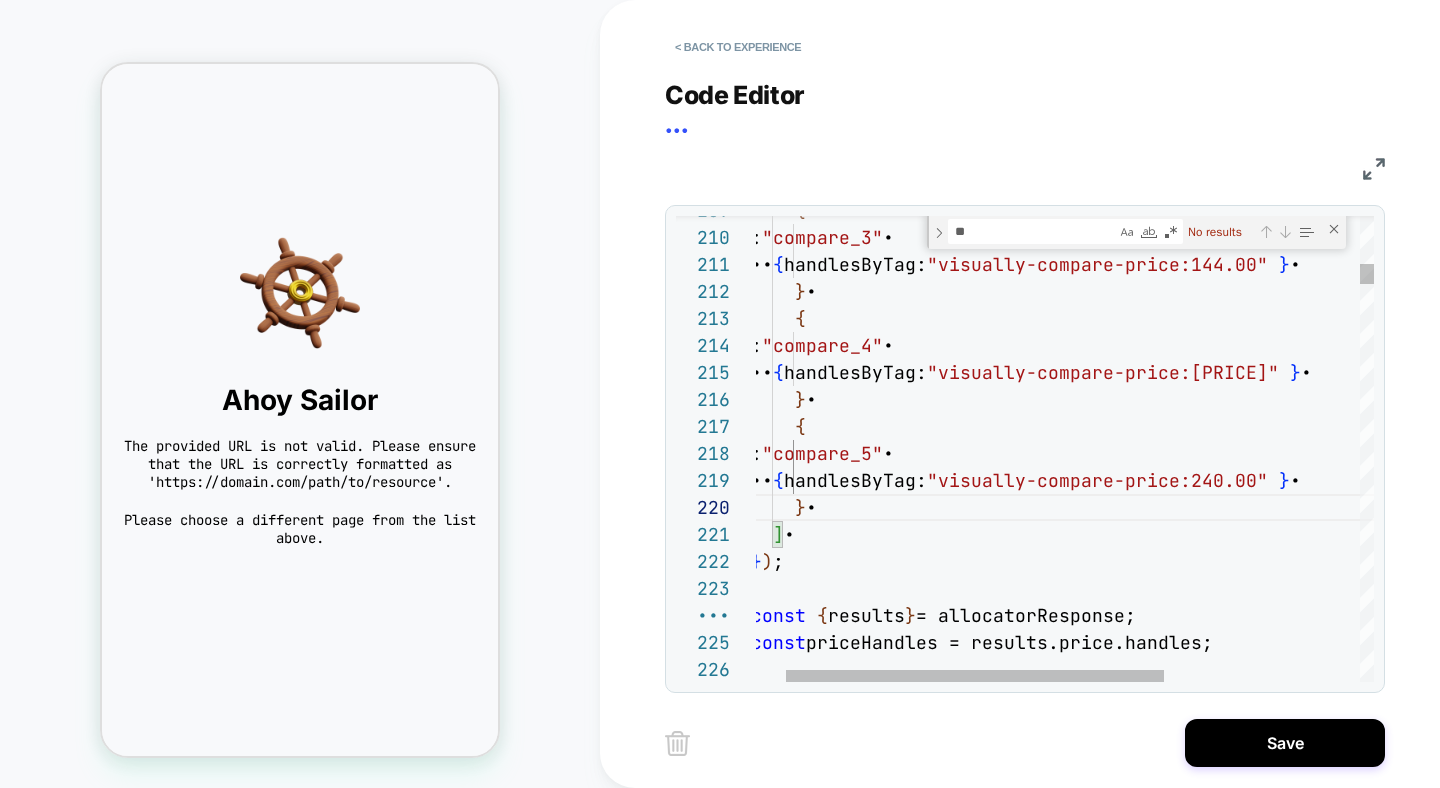 click on "{ name: "compare_3" , oneOf: { handlesByTag: "visually-compare-price:144.00" } } , { name: "compare_4" , oneOf: { handlesByTag: "visually-compare-price:163.00" } } , { name: "compare_5" , oneOf: { handlesByTag: "visually-compare-price:240.00" } } , } ) ; const {results} = allocatorResponse; const priceHandles = results.price.handles;" at bounding box center (1200, 21122) 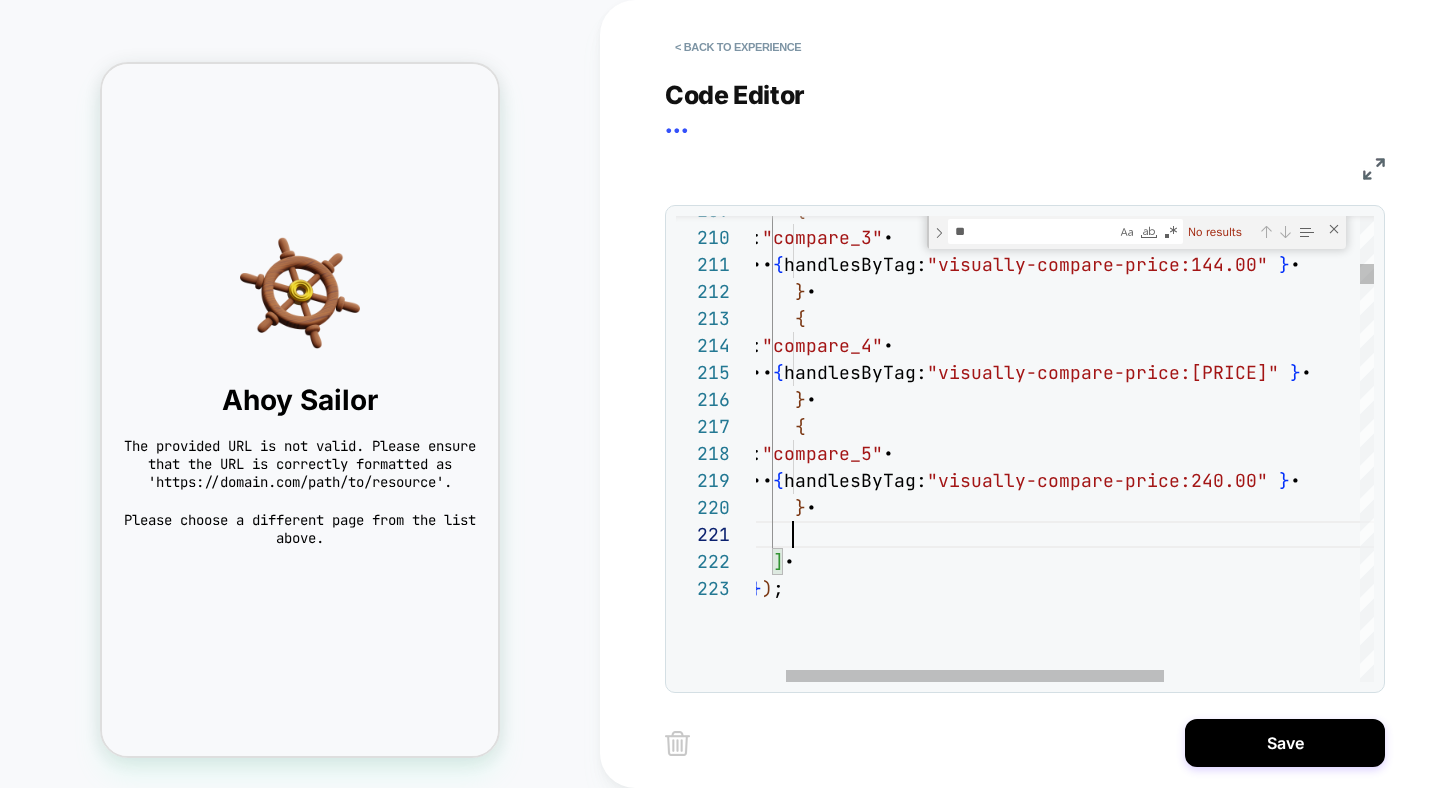 scroll, scrollTop: 81, scrollLeft: 108, axis: both 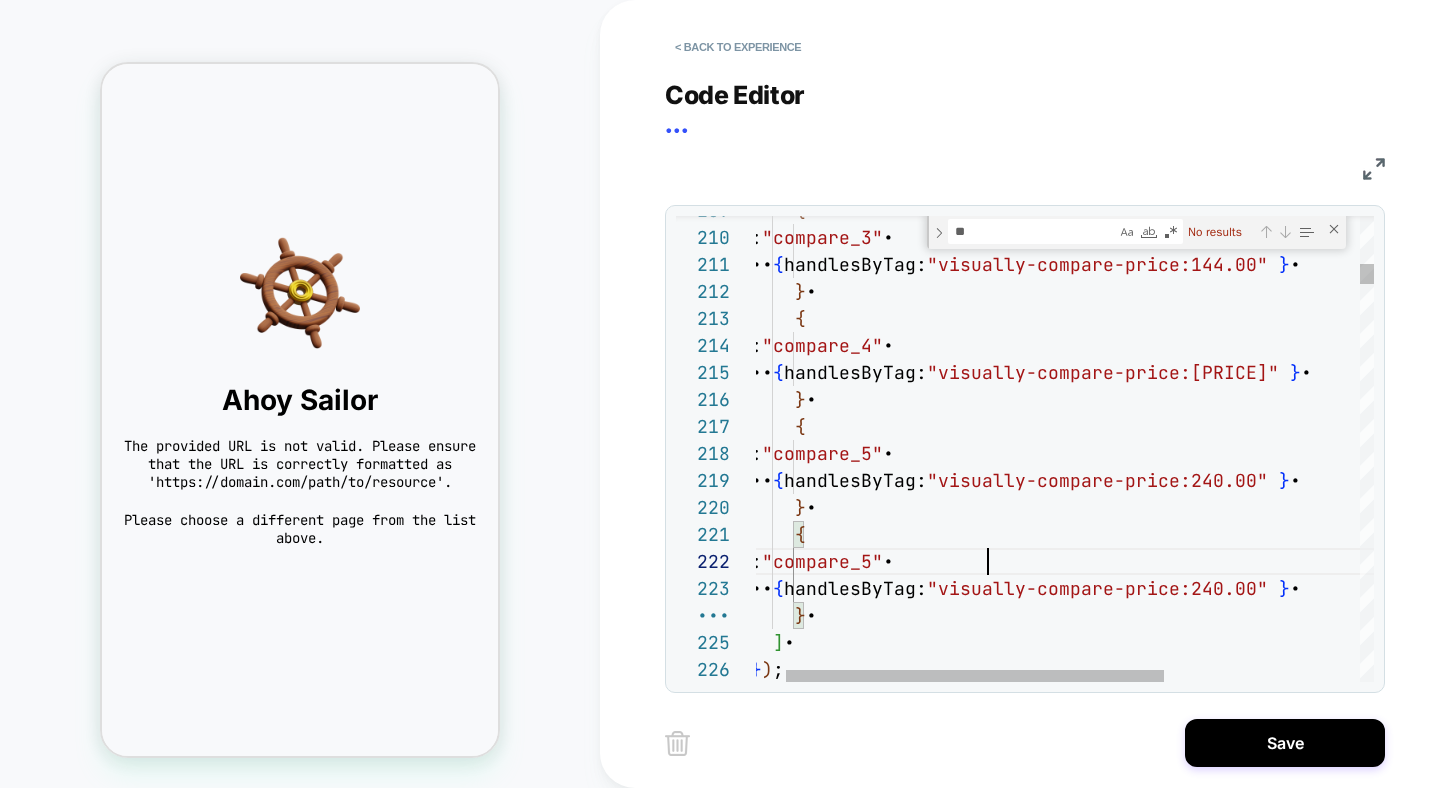 click on "{           name:  "compare_3" ,           oneOf:  {  handlesByTag:  "visually-compare-price:144.00"   } ,          } ,          {           name:  "compare_4" ,           oneOf:  {  handlesByTag:  "visually-compare-price:163.00"   } ,          } ,          {           name:  "compare_5" ,           oneOf:  {  handlesByTag:  "visually-compare-price:240.00"   } ,          } ,        ] ,      } ) ;          {           name:  "compare_5" ,           oneOf:  {  handlesByTag:  "visually-compare-price:240.00"   } ,          } ," at bounding box center (1200, 21176) 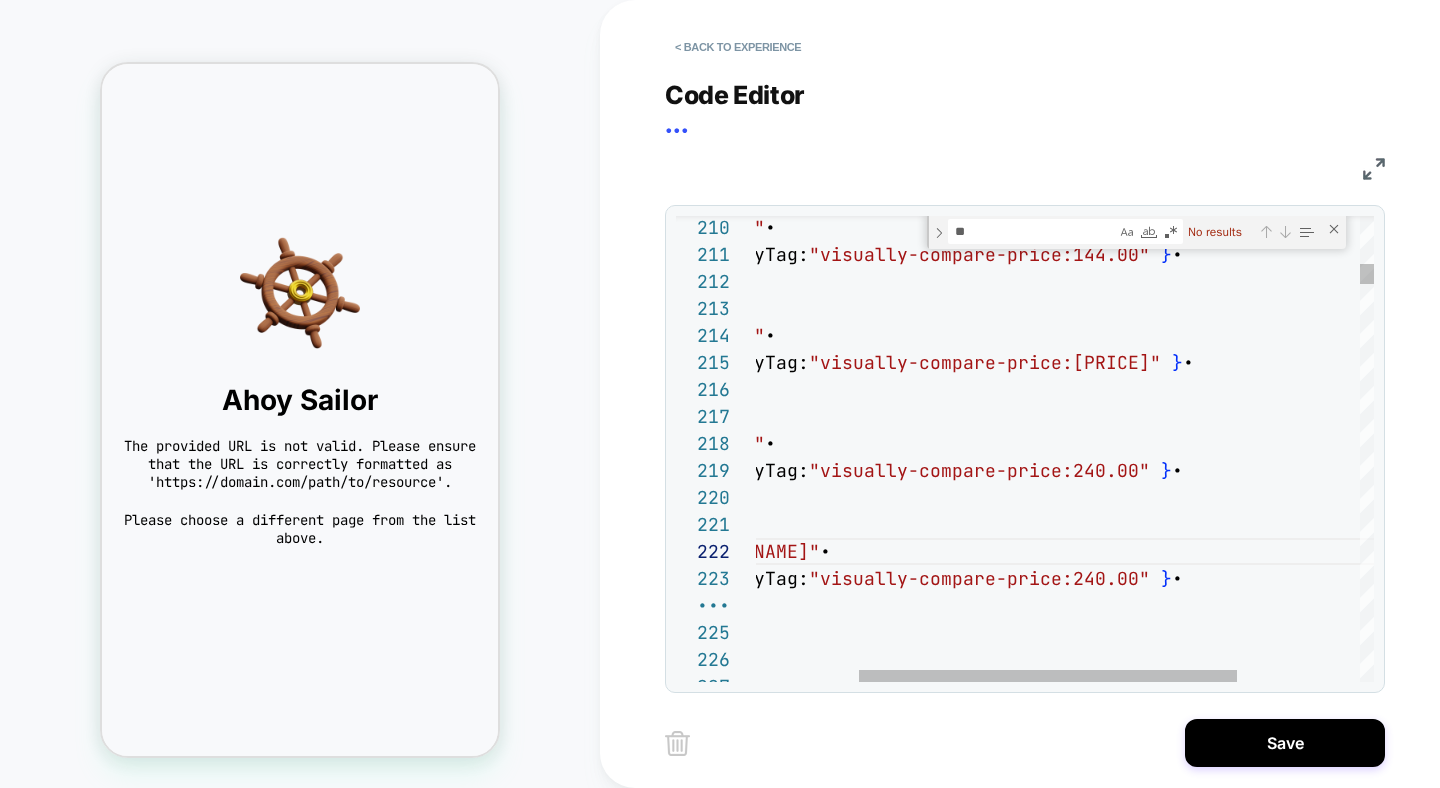 click on "name:  "compare_3" ,           oneOf:  {  handlesByTag:  "visually-compare-price:144.00"   } ,          } ,          {           name:  "compare_4" ,           oneOf:  {  handlesByTag:  "visually-compare-price:163.00"   } ,          } ,          {           name:  "compare_5" ,           oneOf:  {  handlesByTag:  "visually-compare-price:240.00"   } ,          } ,        ] ,      } ) ;          {           name:  "compare_6" ,           oneOf:  {  handlesByTag:  "visually-compare-price:240.00"   } ,          } ," at bounding box center [1082, 21166] 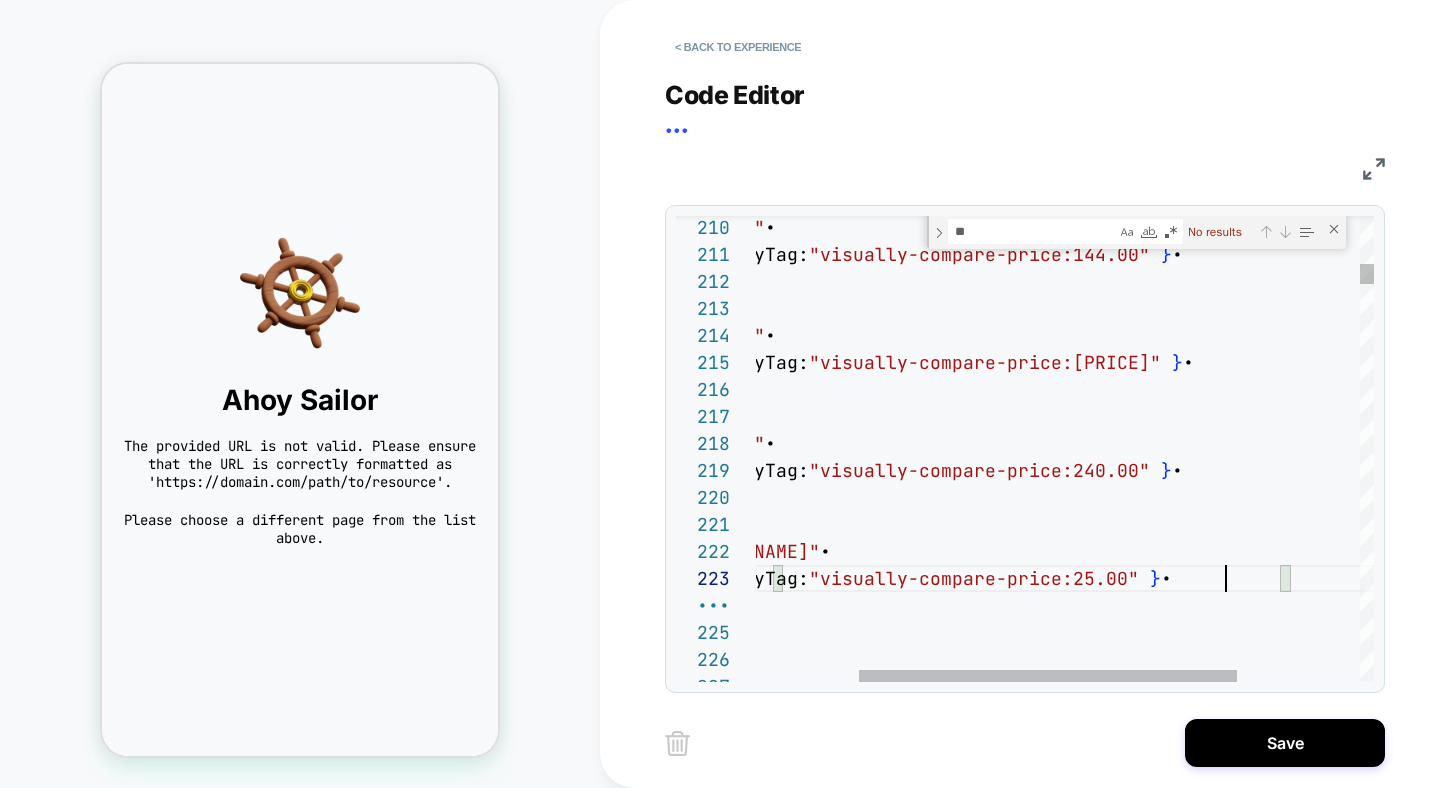 scroll, scrollTop: 54, scrollLeft: 648, axis: both 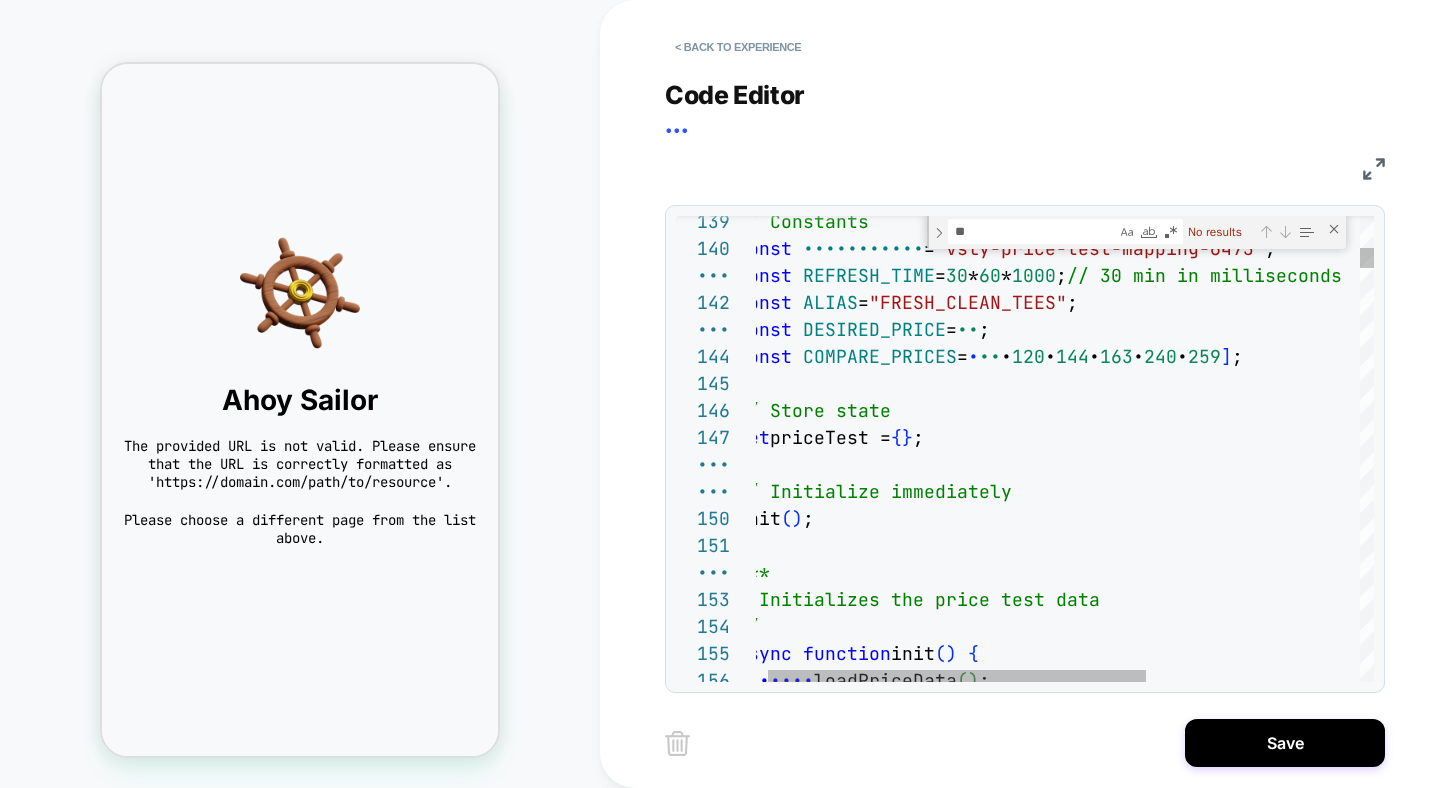 click on "await  loadPriceData ( ) ;  */ async   function  init ( )   {  * Initializes the price test data /** init ( ) ; // Initialize immediately let  priceTest =  { } ; // Store state const   COMPARE_PRICES  =  [ 72 ,  120 ,  144 ,  163 ,  240 ,  259 ] ; const   DESIRED_PRICE  =  24 ; const   ALIAS  =  "FRESH_CLEAN_TEES" ; const   REFRESH_TIME  =  30  *  60  *  1000 ;  // 30 min in milliseconds const   STORAGE_KEY  =  "vsly-price-test-mapping-6473" ; // Constants" at bounding box center (1230, 23077) 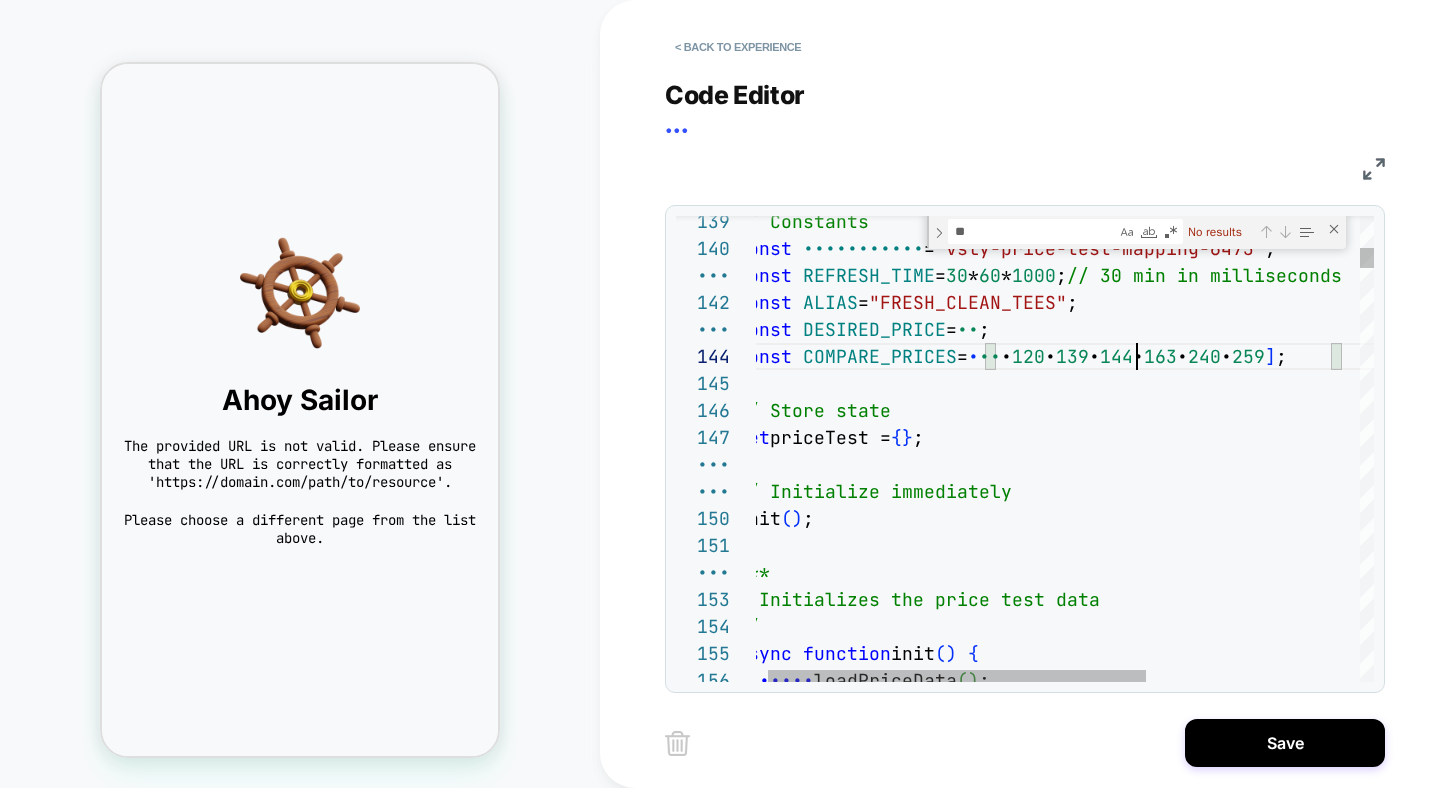 scroll, scrollTop: 81, scrollLeft: 410, axis: both 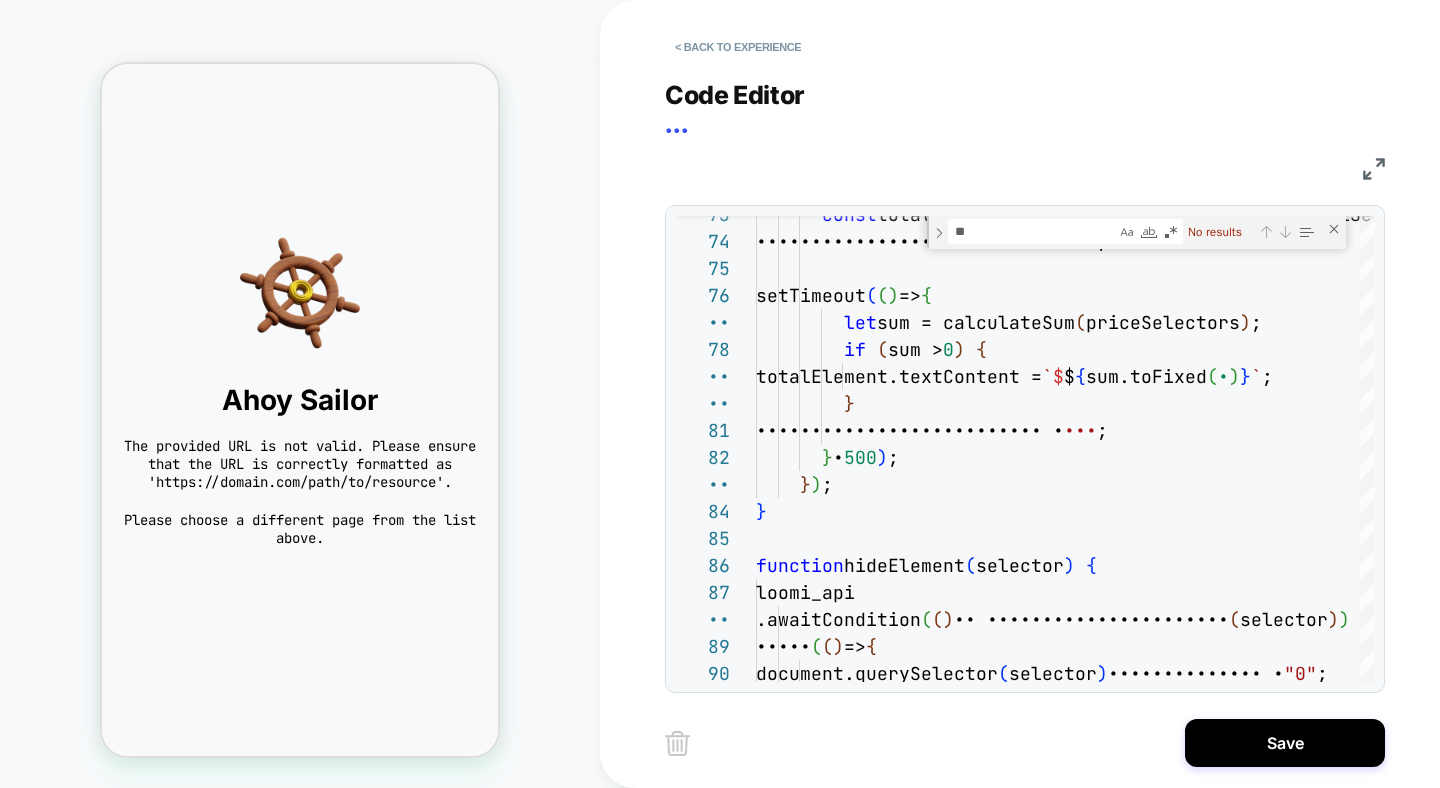type on "**********" 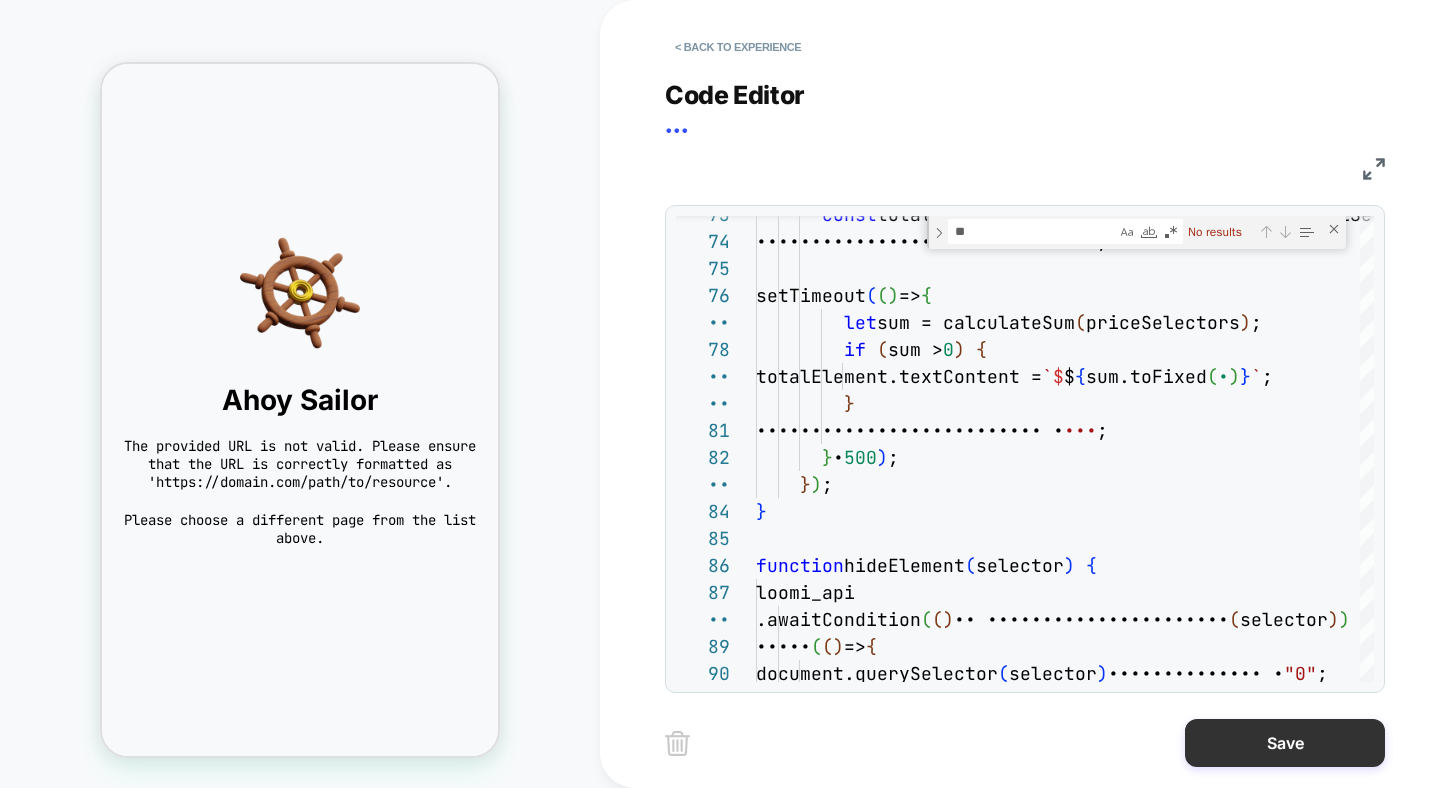 click on "Save" at bounding box center (1285, 743) 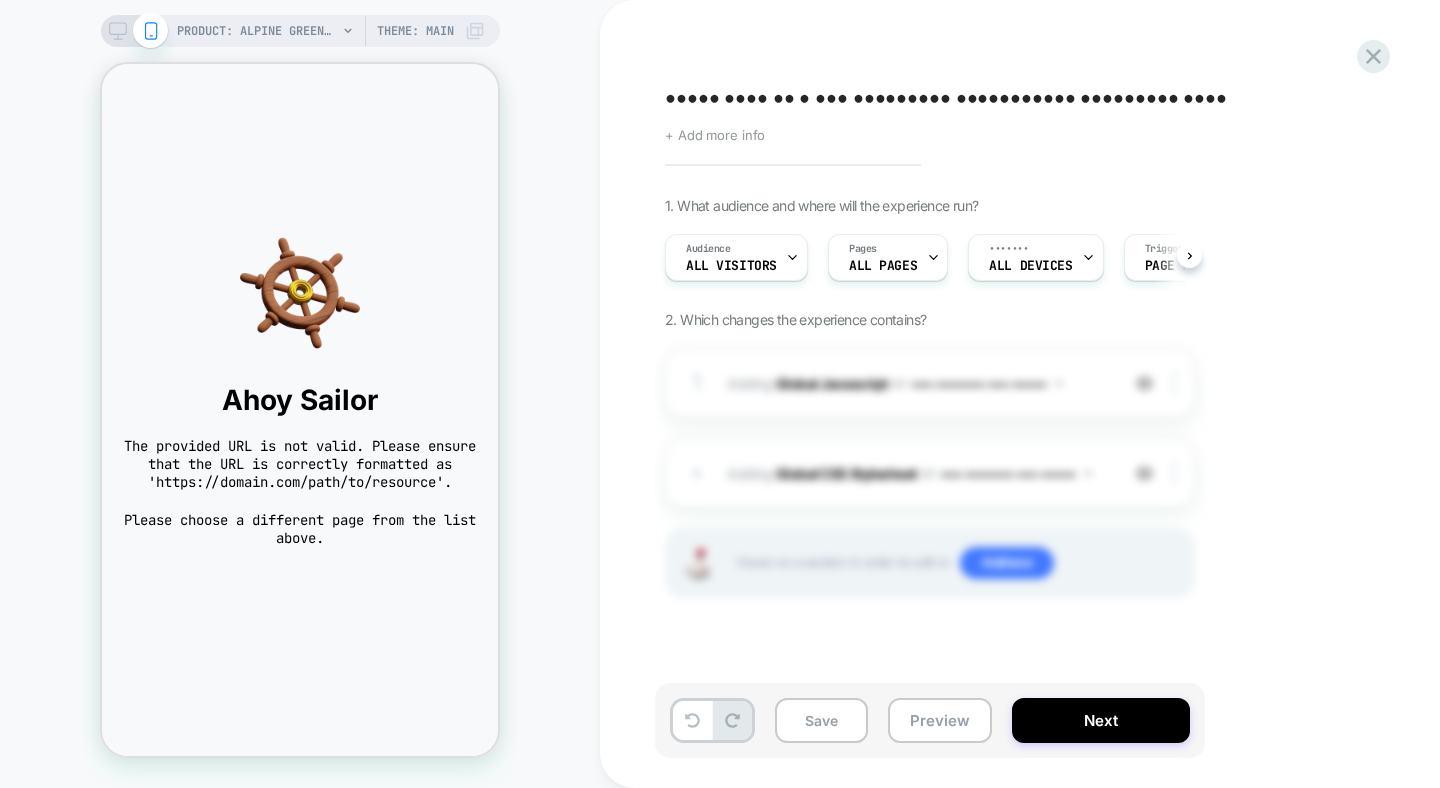 scroll, scrollTop: 0, scrollLeft: 1, axis: horizontal 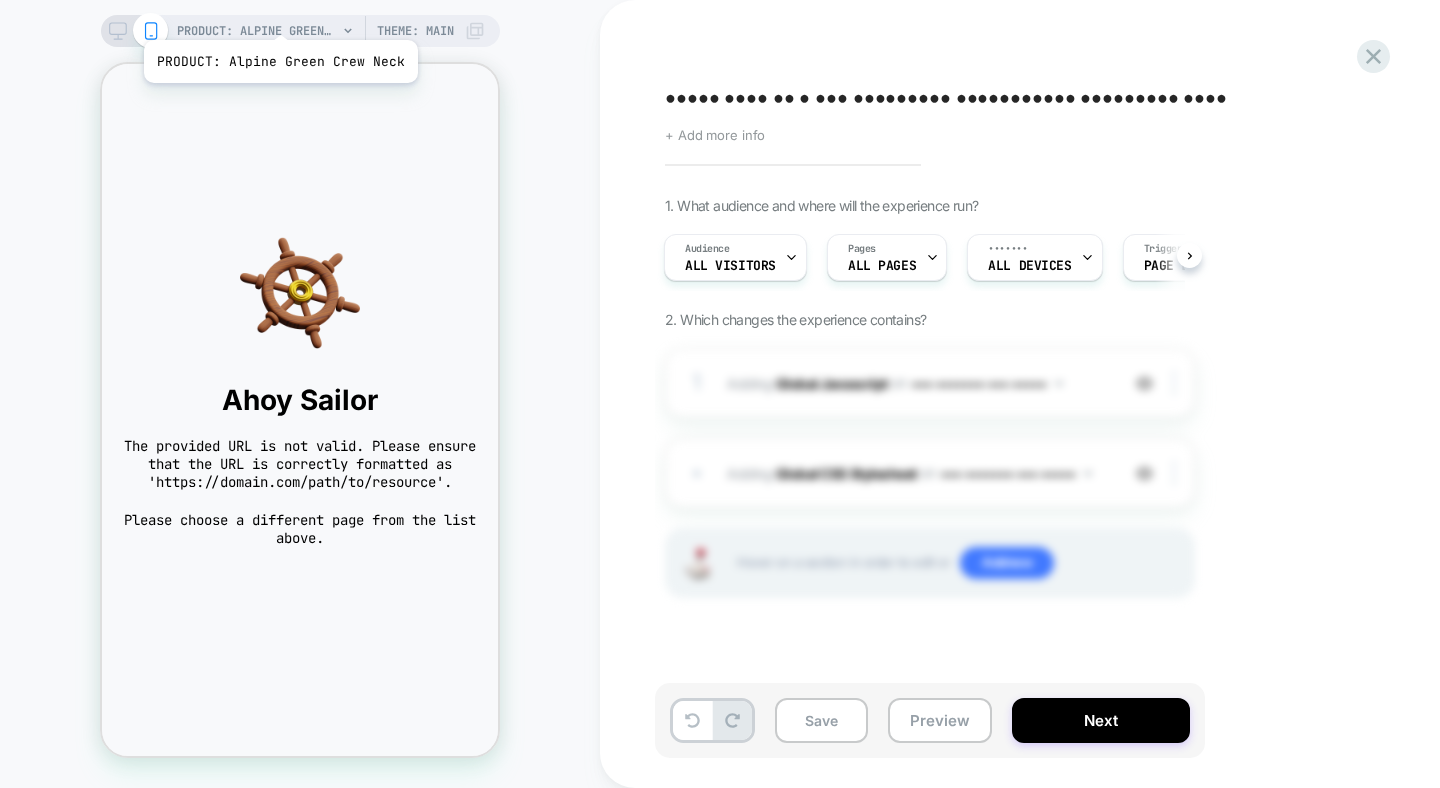 click on "PRODUCT: Alpine Green Crew Neck" at bounding box center [257, 31] 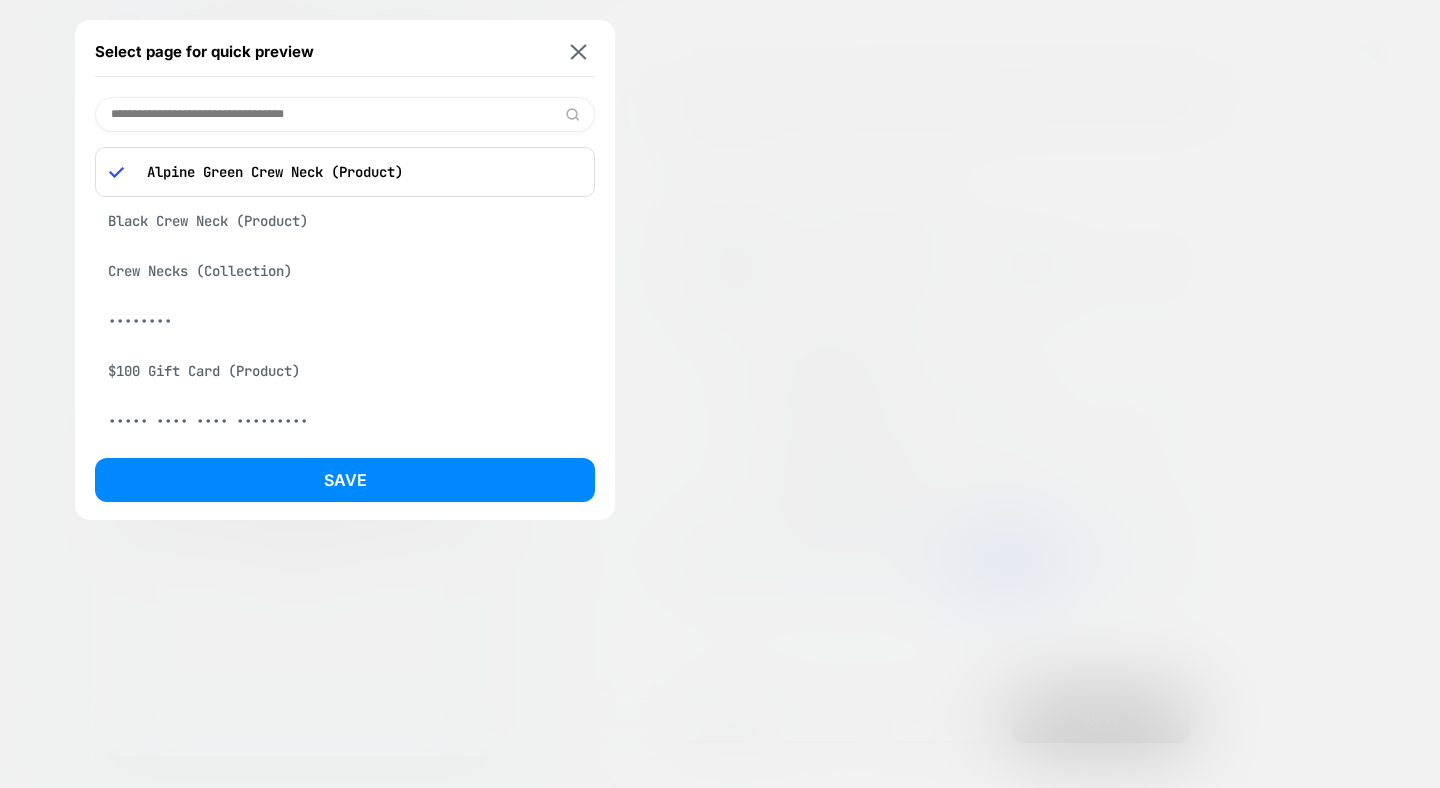 click on "Black Crew Neck (Product)" at bounding box center [345, 221] 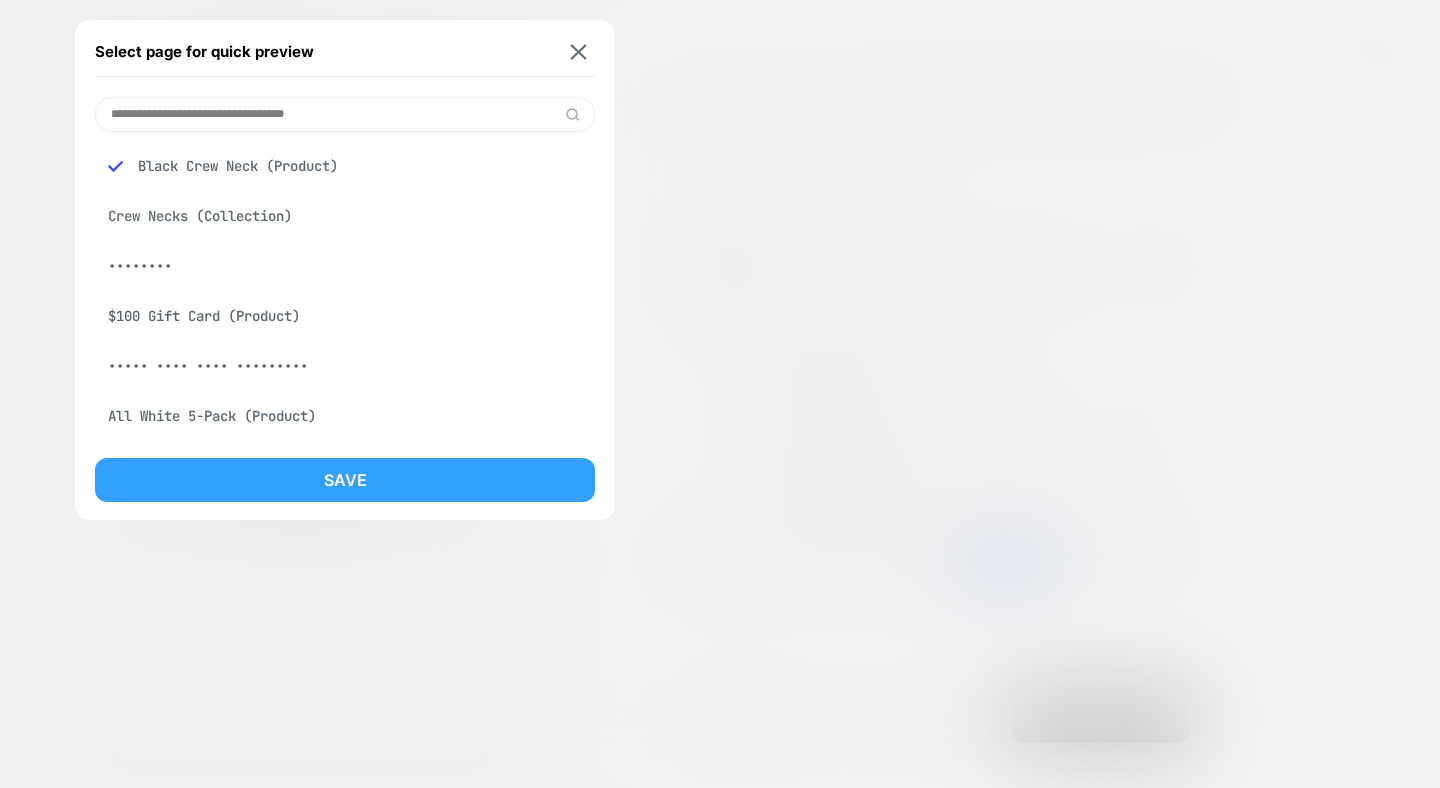 click on "Save" at bounding box center (345, 480) 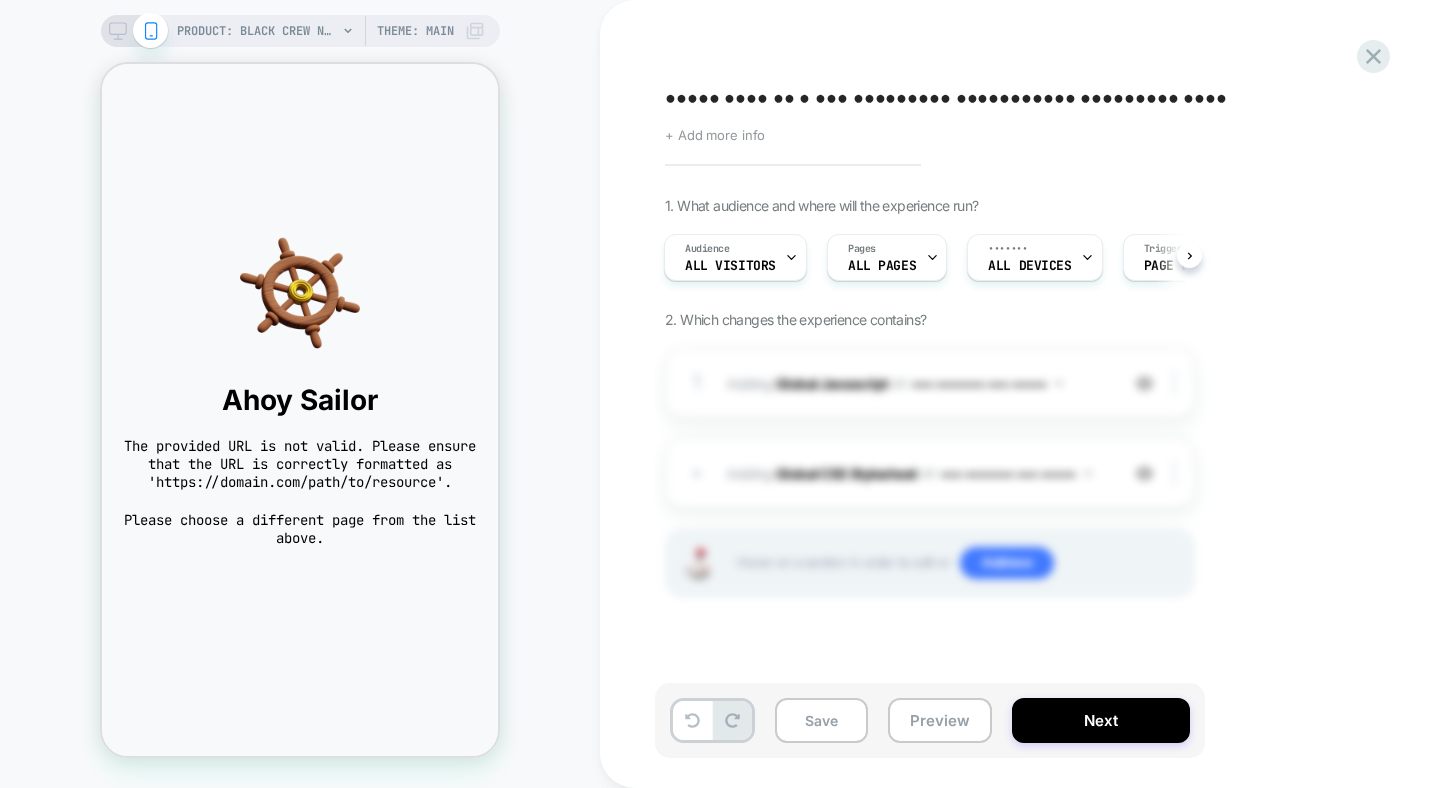 scroll, scrollTop: 0, scrollLeft: 0, axis: both 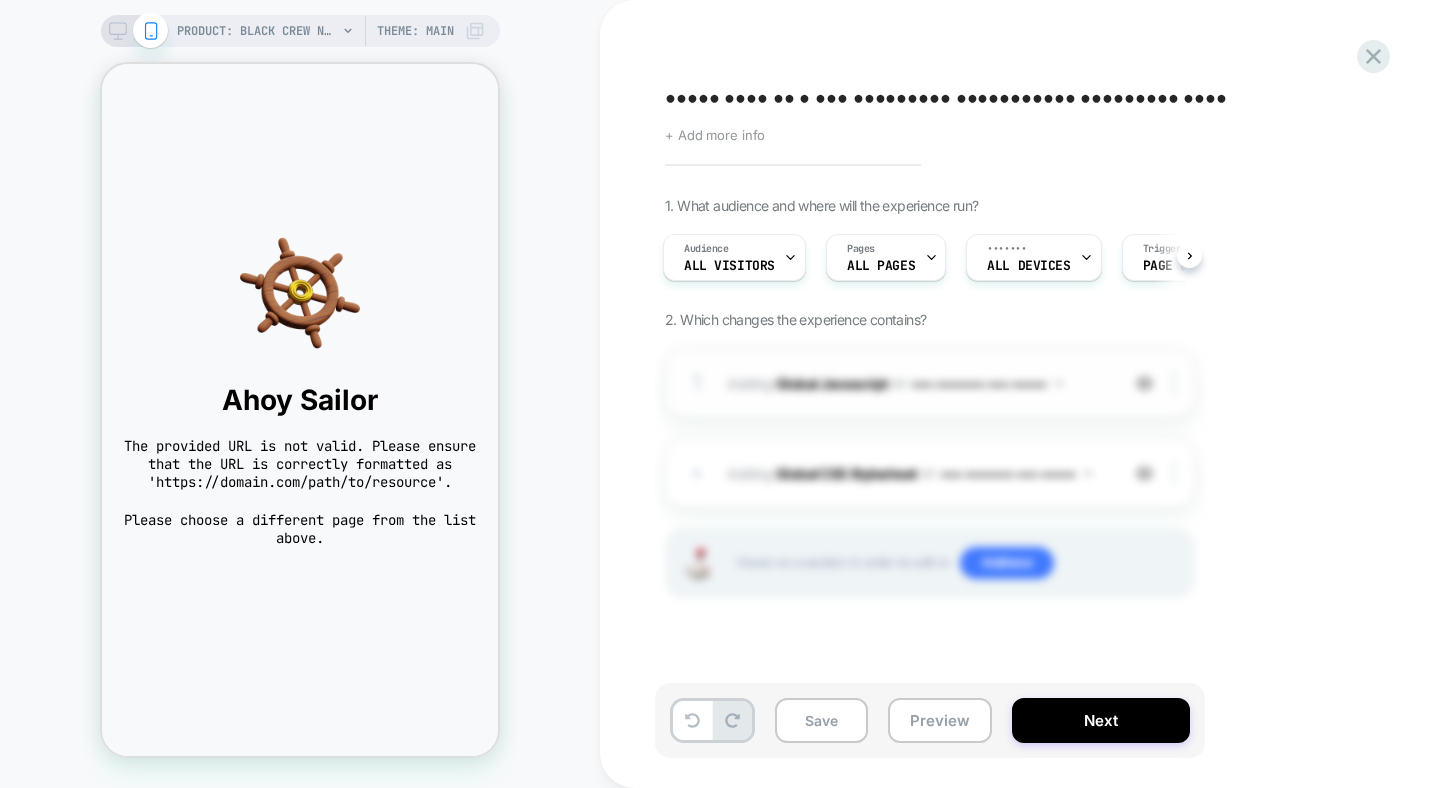 click on "••• ••••••• ••• •••••" at bounding box center (987, 383) 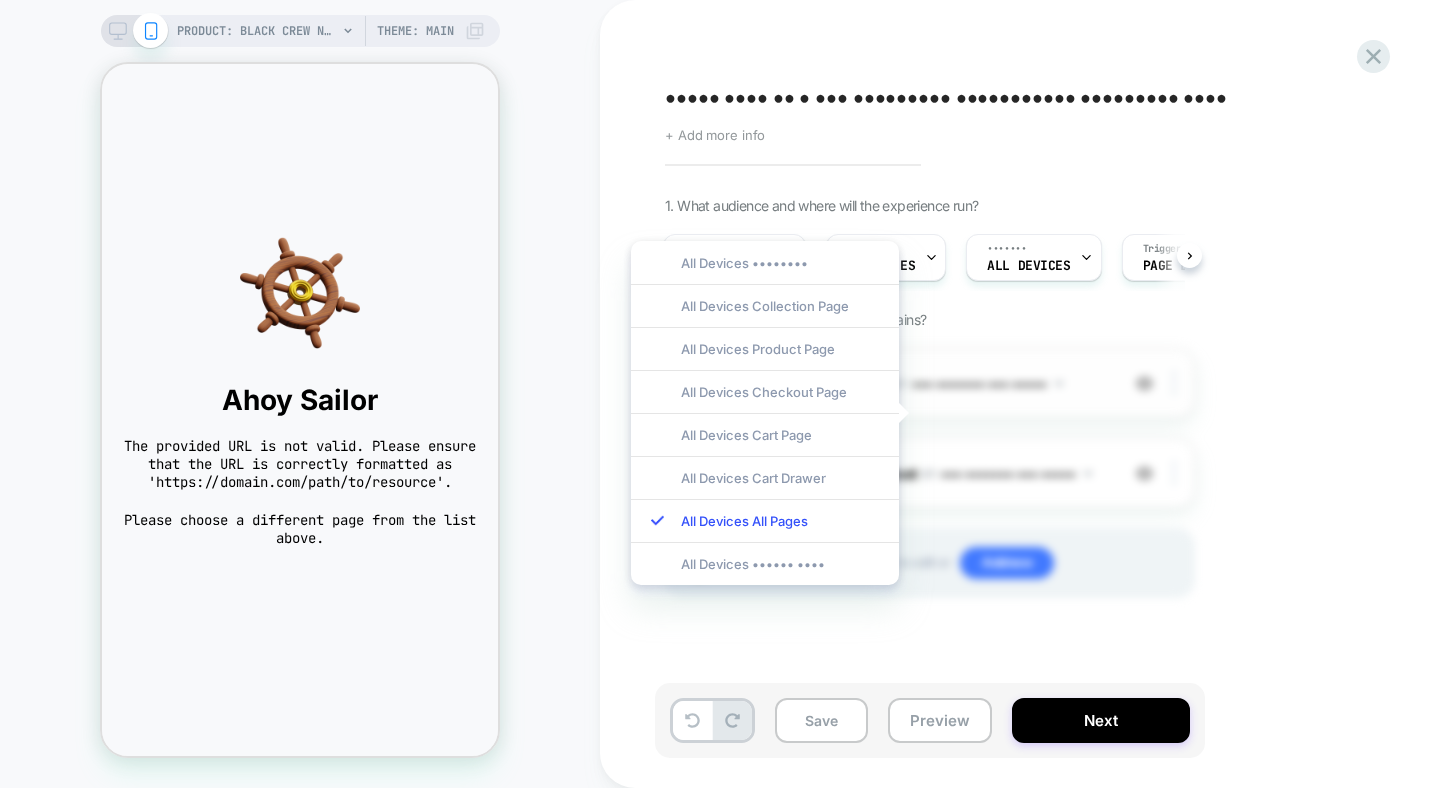 click on "••• ••••••• ••• •••••" at bounding box center [987, 383] 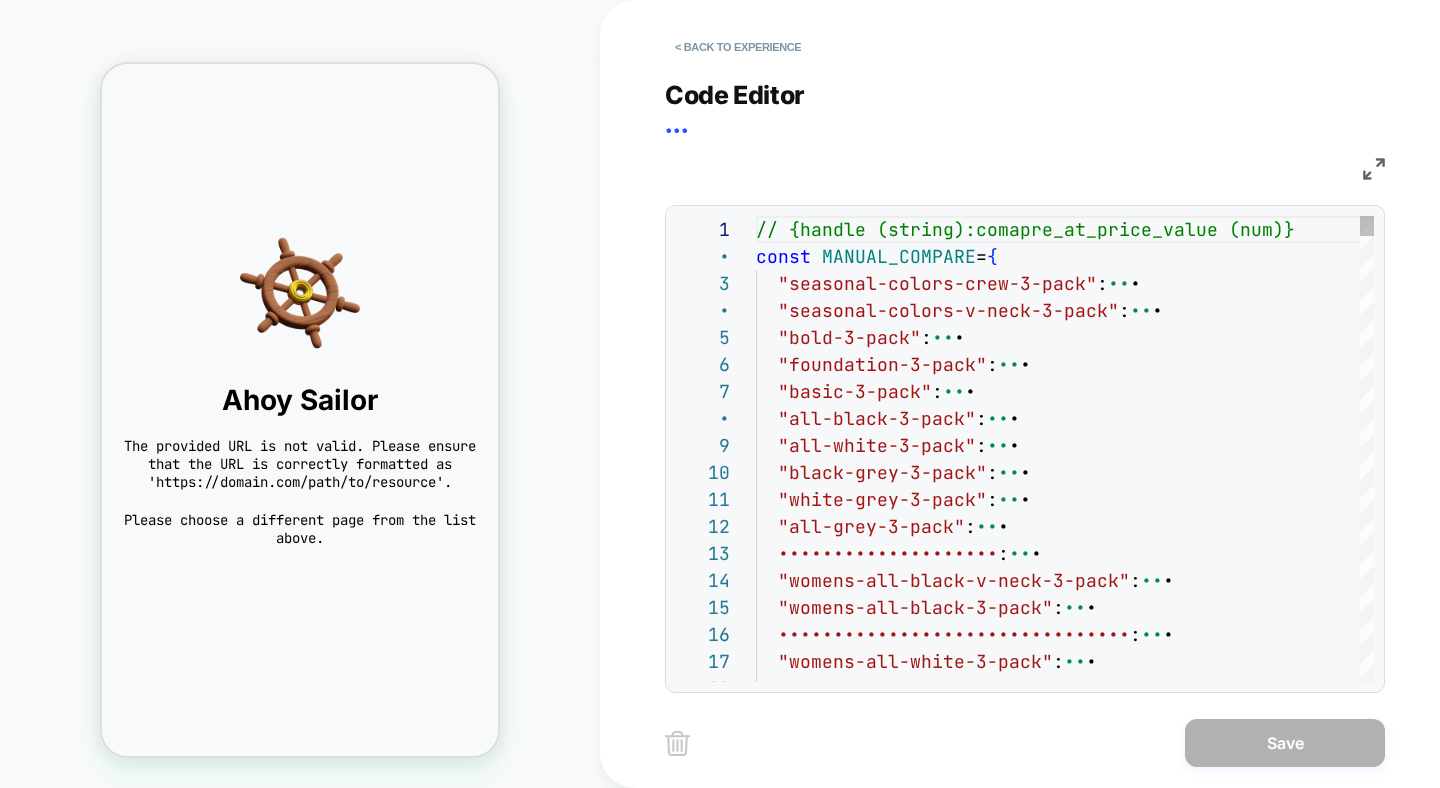 scroll, scrollTop: 270, scrollLeft: 0, axis: vertical 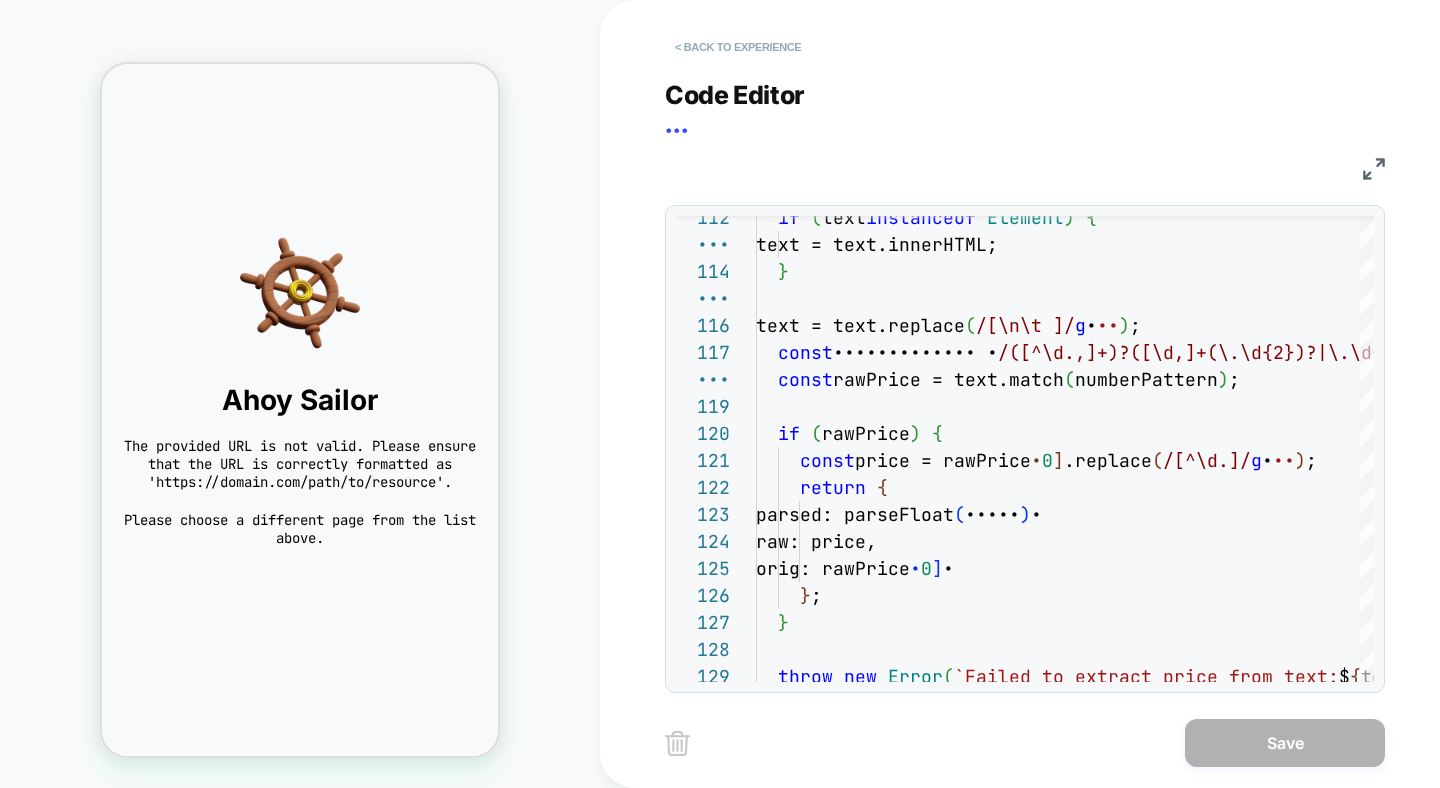 click on "< Back to experience" at bounding box center [738, 47] 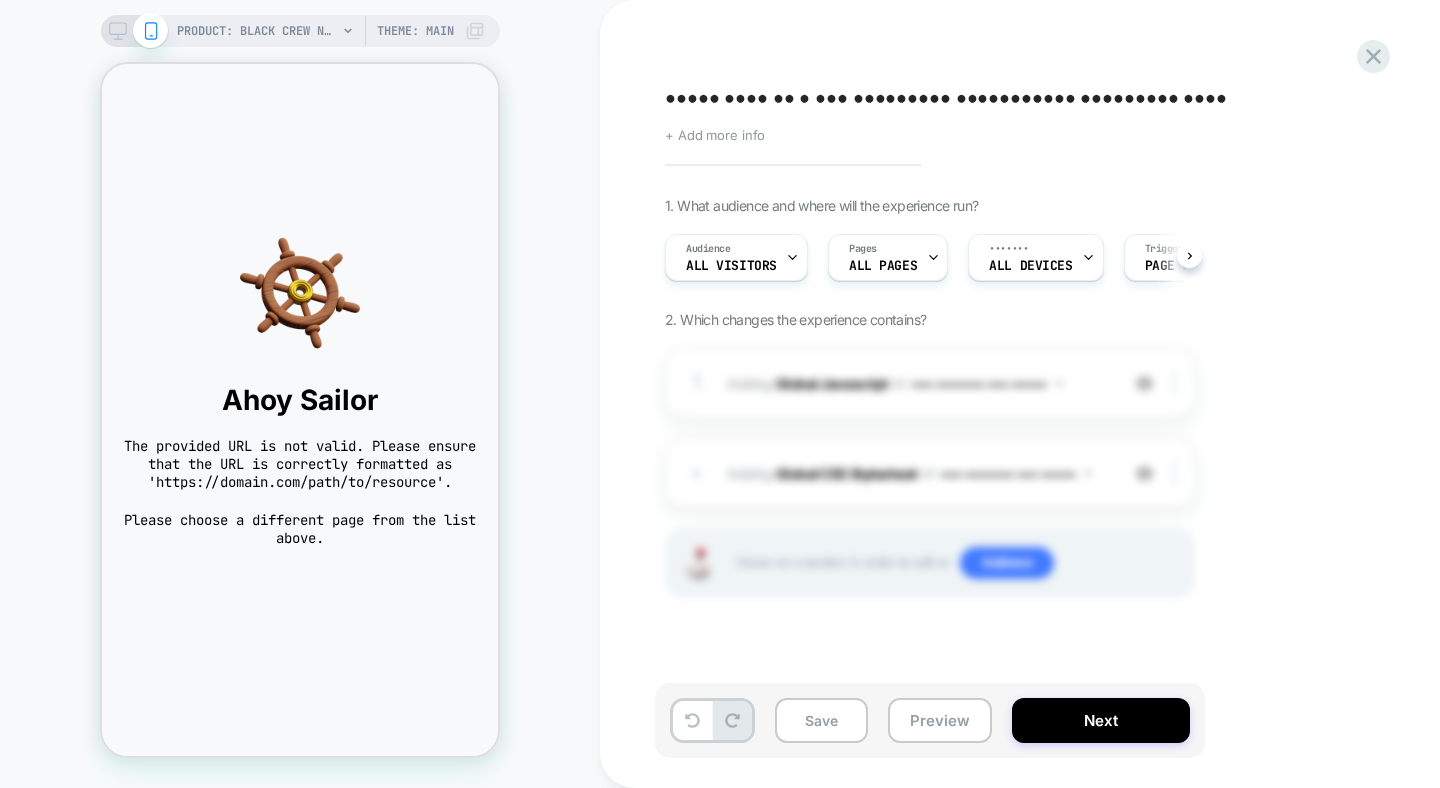scroll, scrollTop: 0, scrollLeft: 1, axis: horizontal 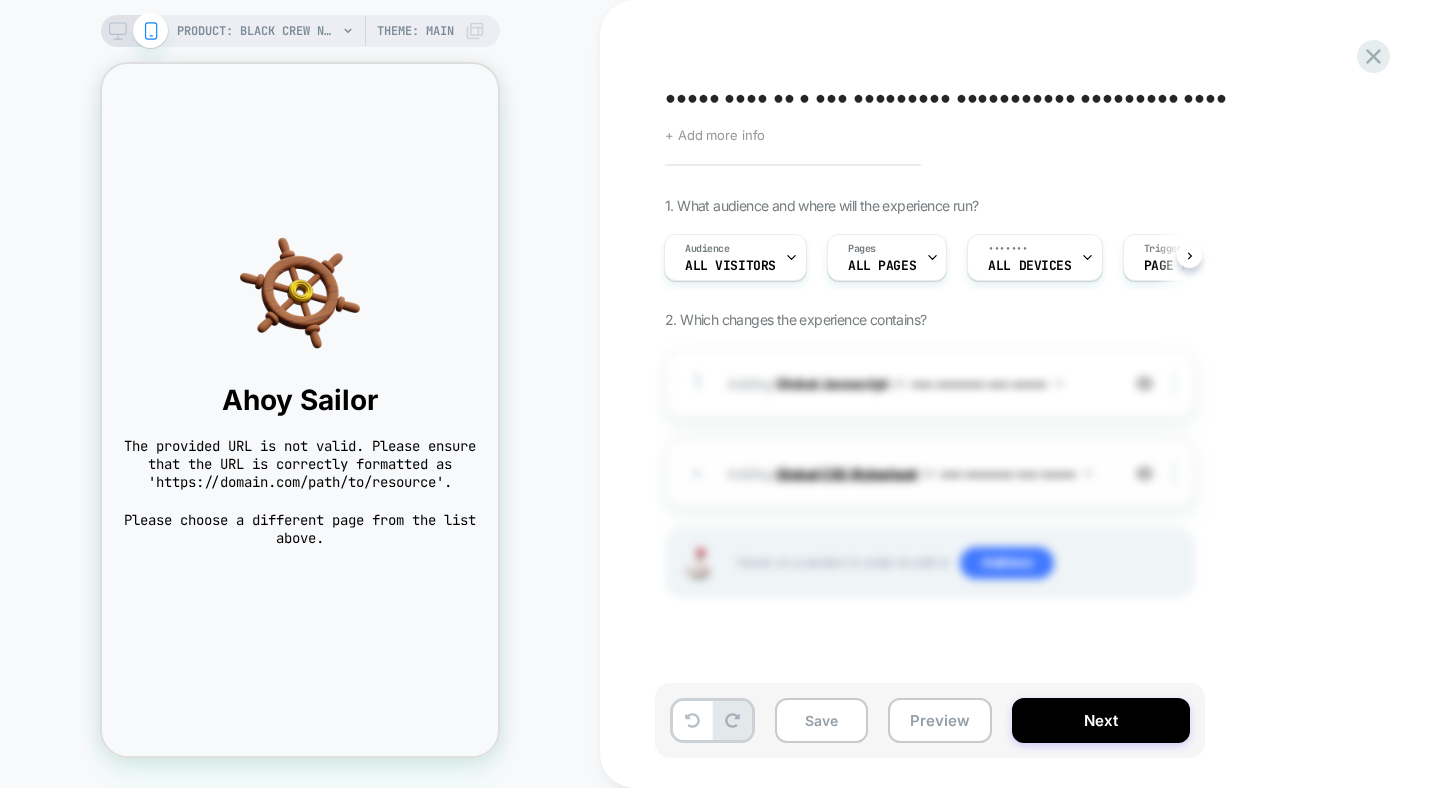click on "Global CSS Stylesheet" at bounding box center (832, 382) 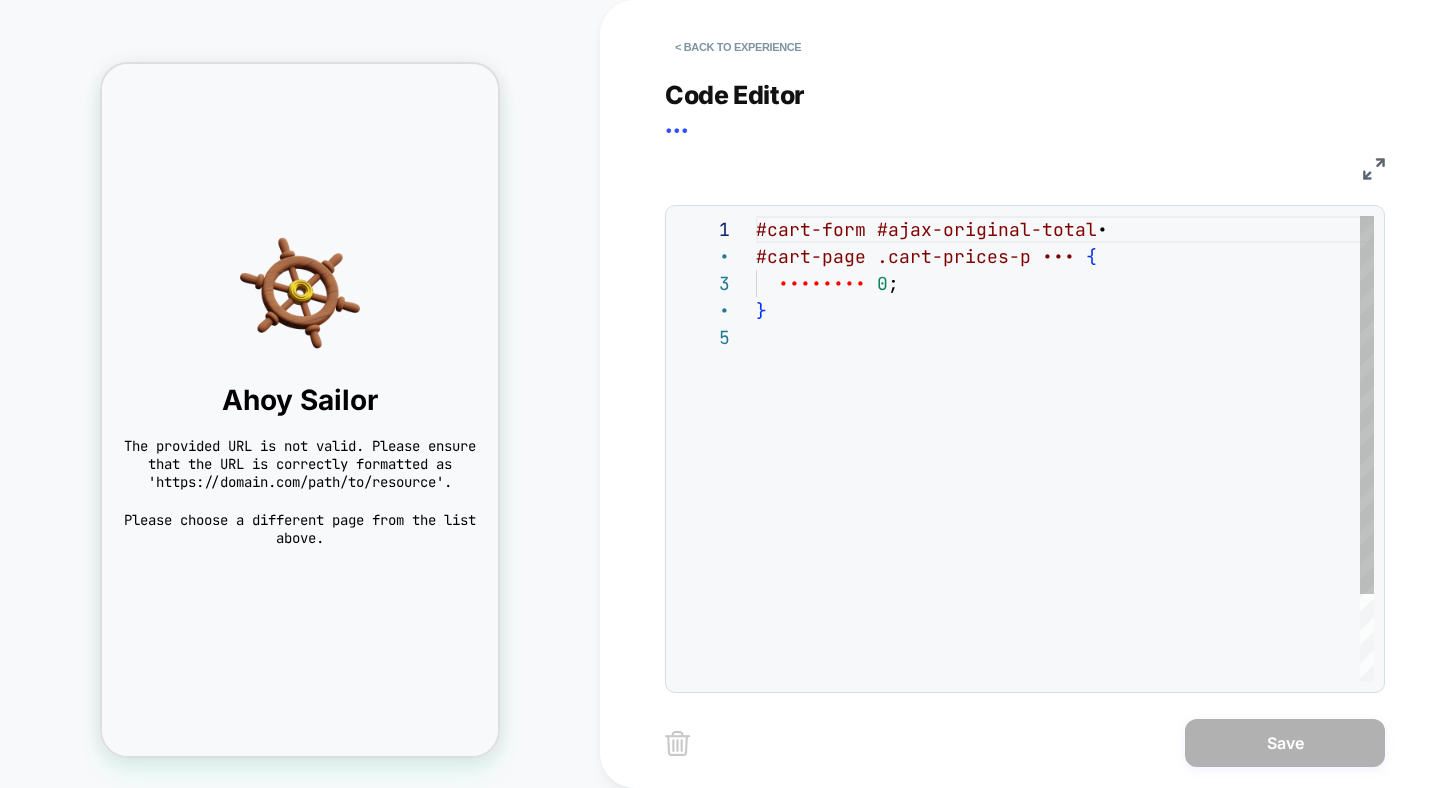 scroll, scrollTop: 108, scrollLeft: 0, axis: vertical 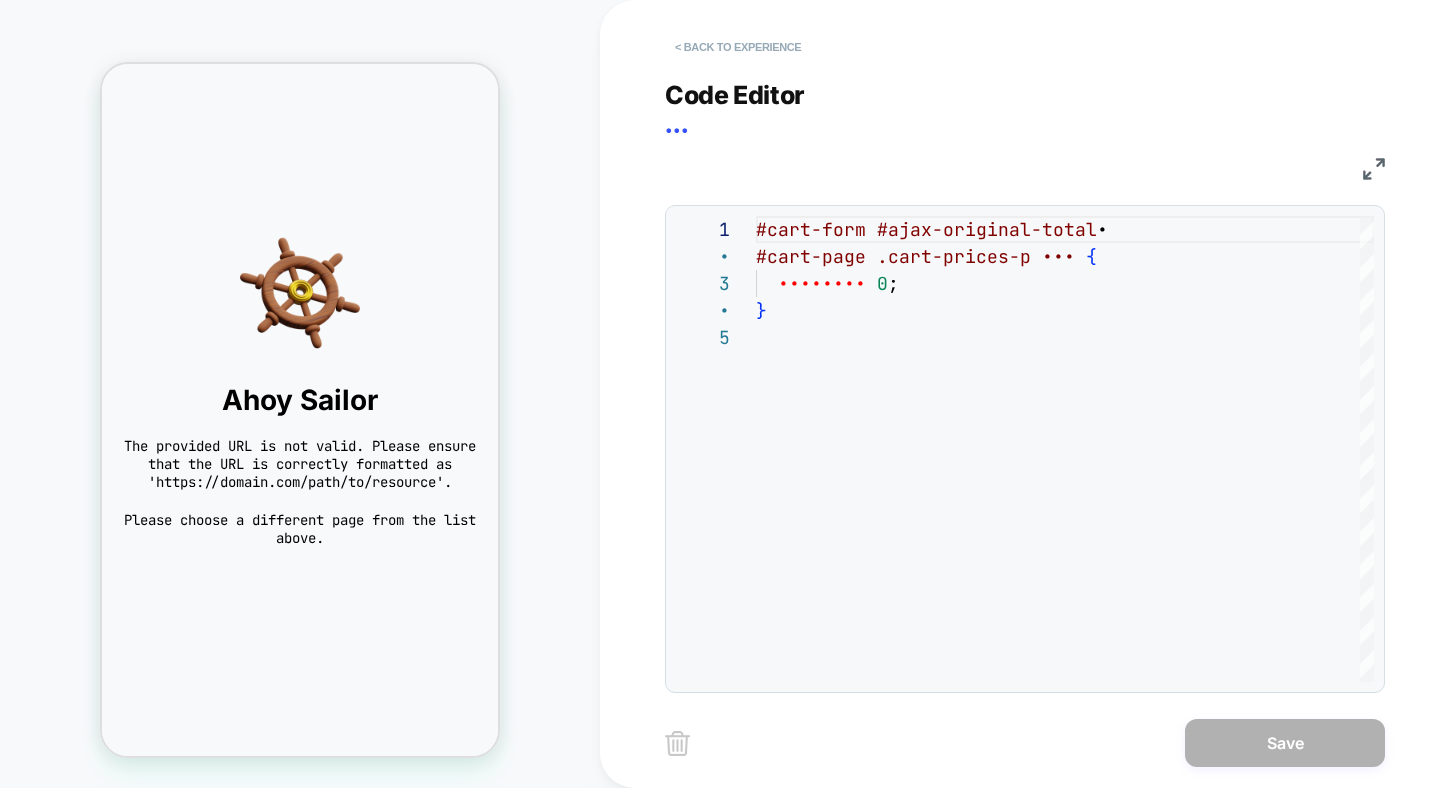 click on "< Back to experience" at bounding box center (738, 47) 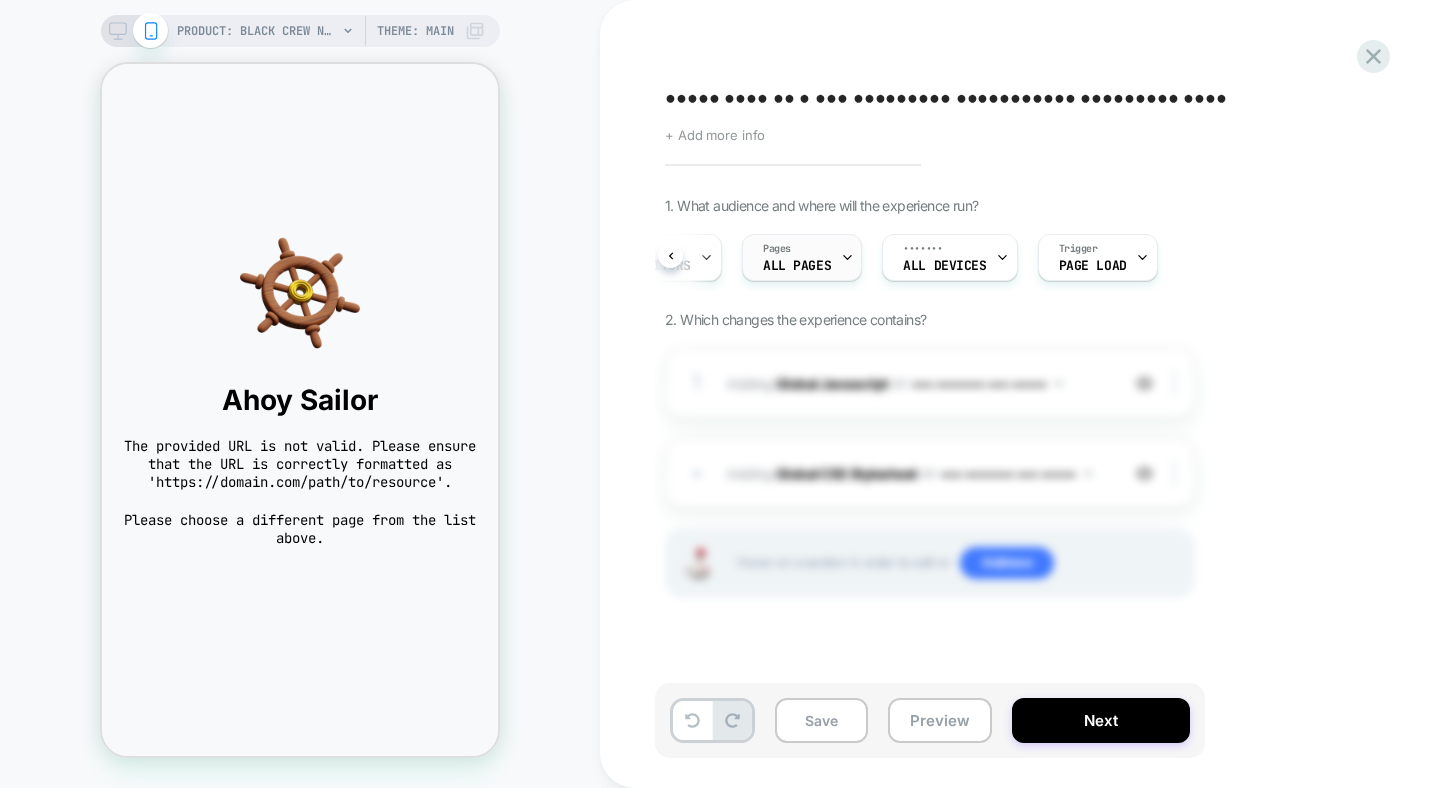 scroll, scrollTop: 0, scrollLeft: 120, axis: horizontal 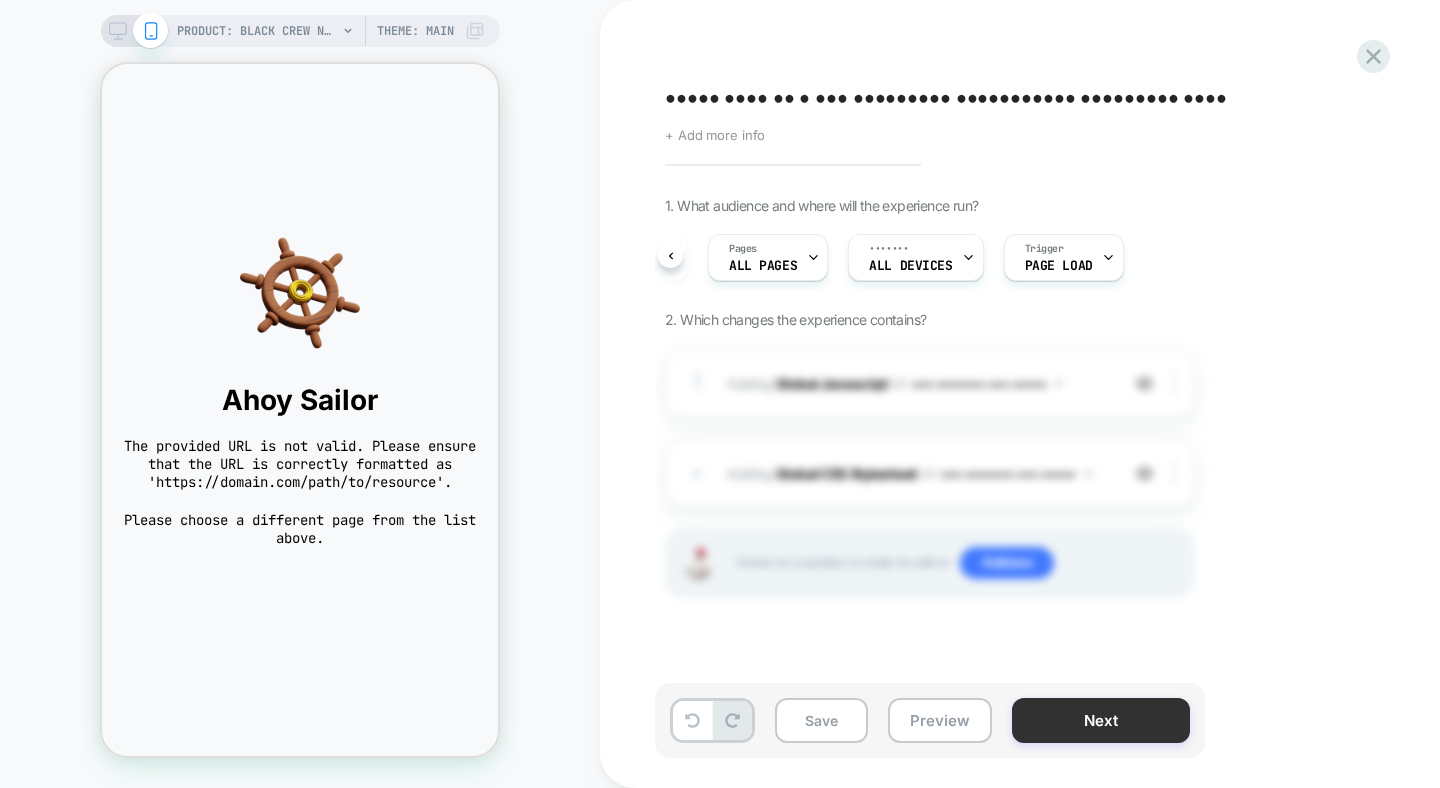 click on "Next" at bounding box center (1101, 720) 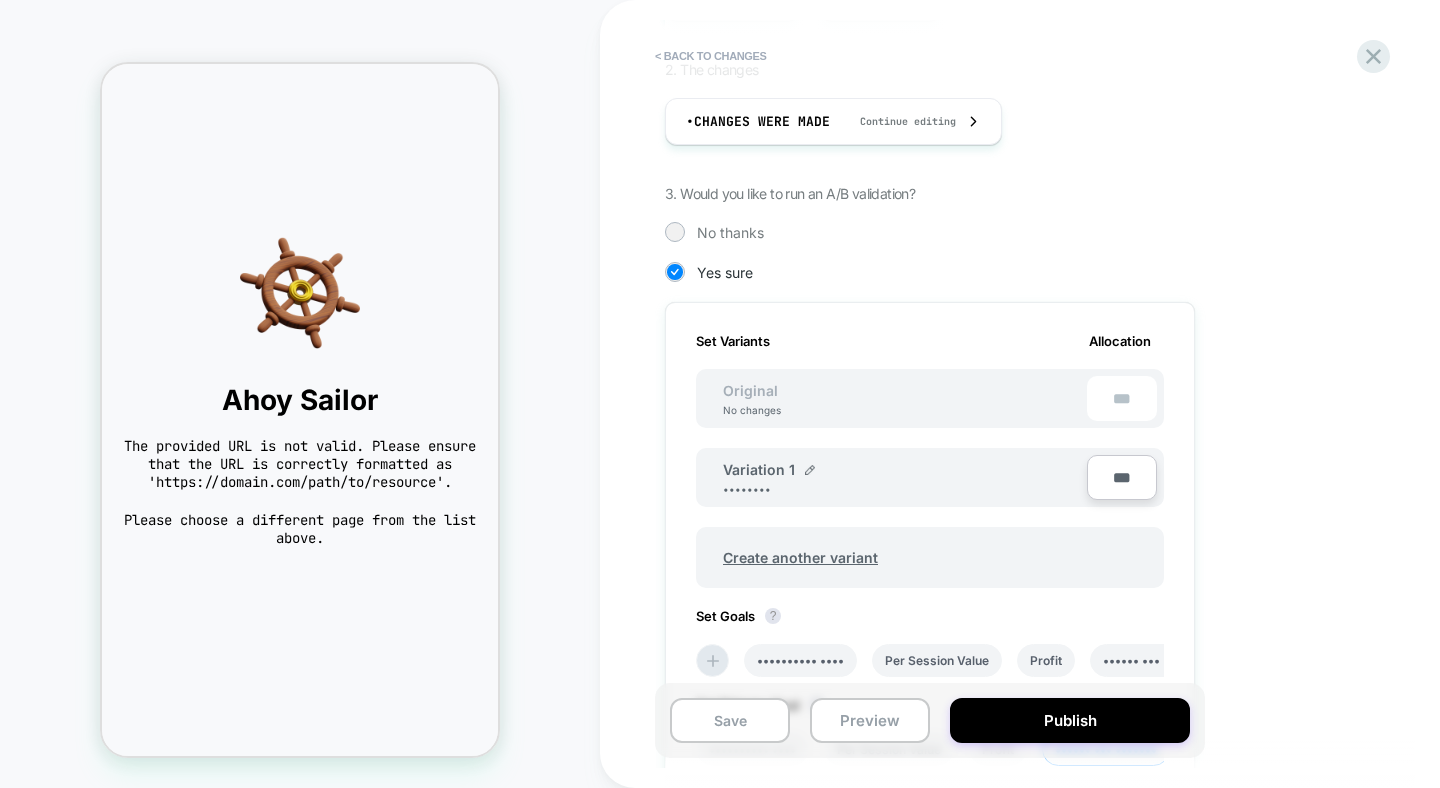 scroll, scrollTop: 458, scrollLeft: 0, axis: vertical 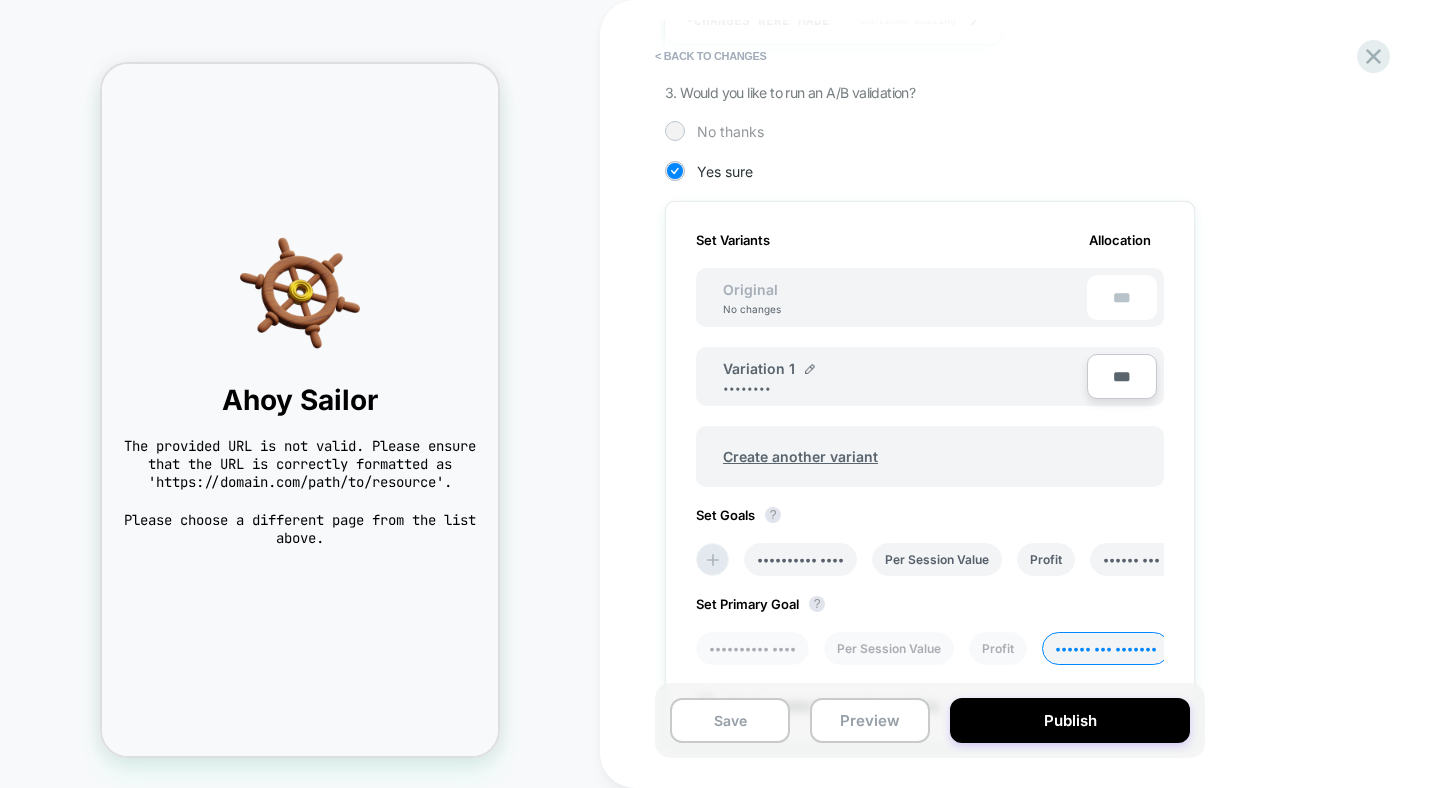 click on "No thanks" at bounding box center [930, 131] 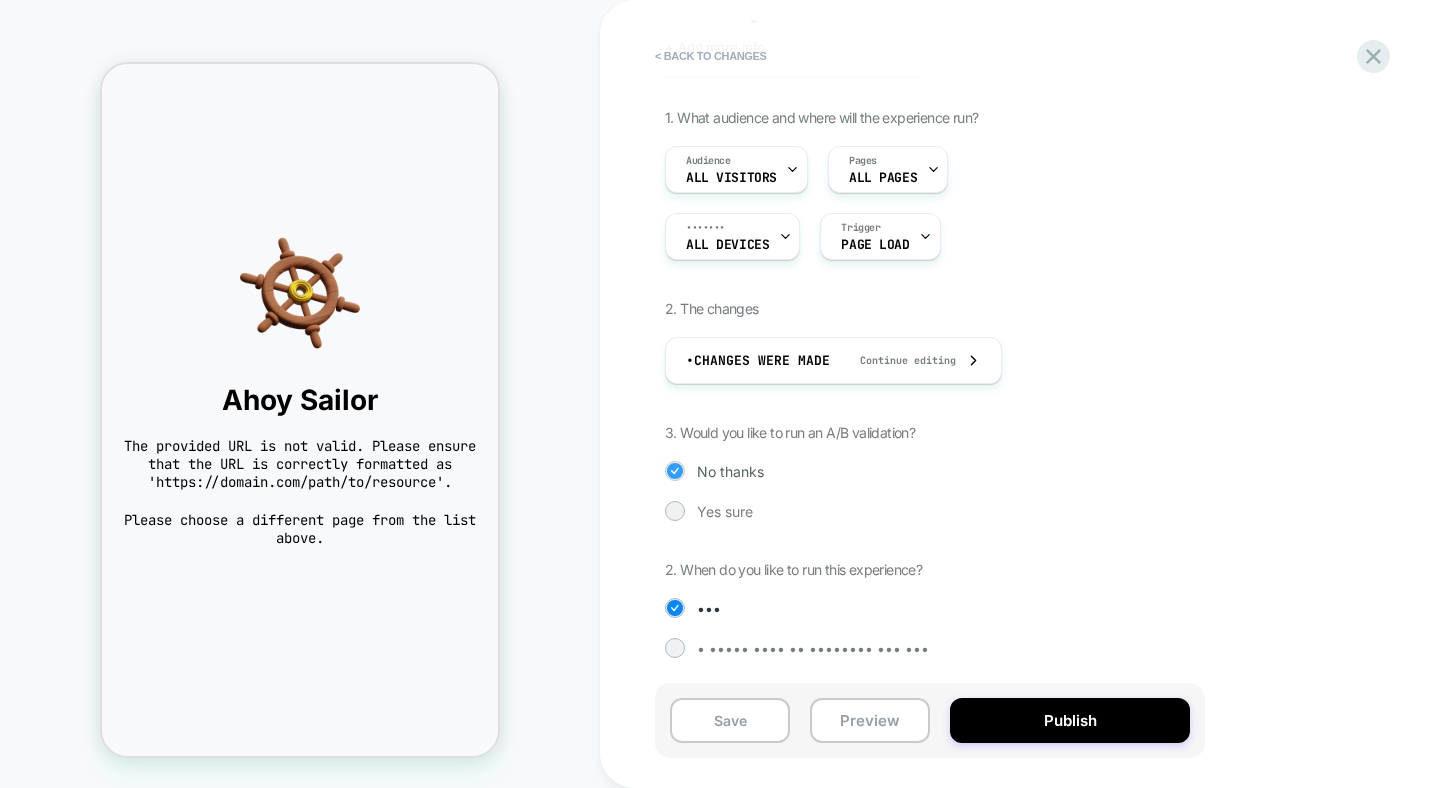 scroll, scrollTop: 117, scrollLeft: 0, axis: vertical 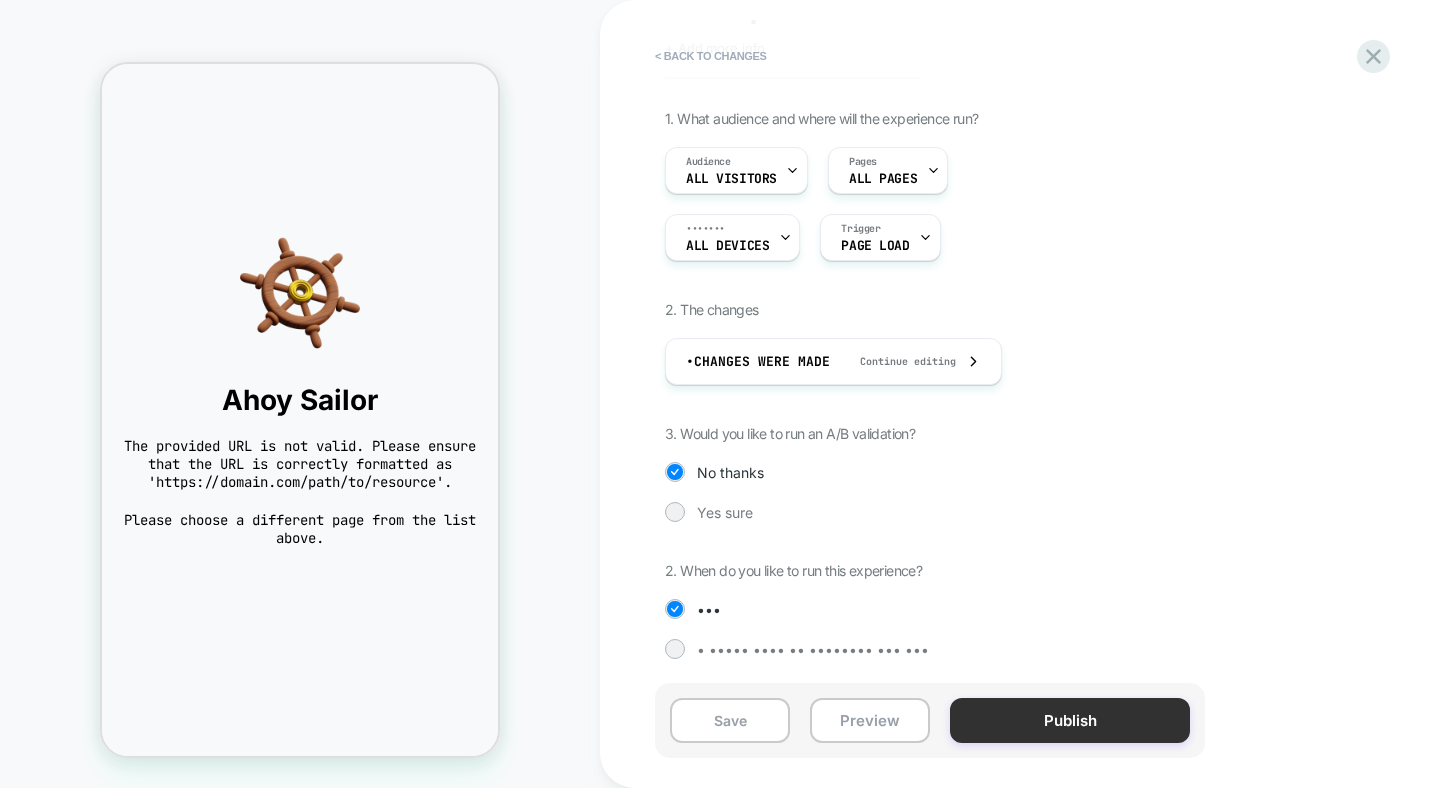 click on "Publish" at bounding box center (1070, 720) 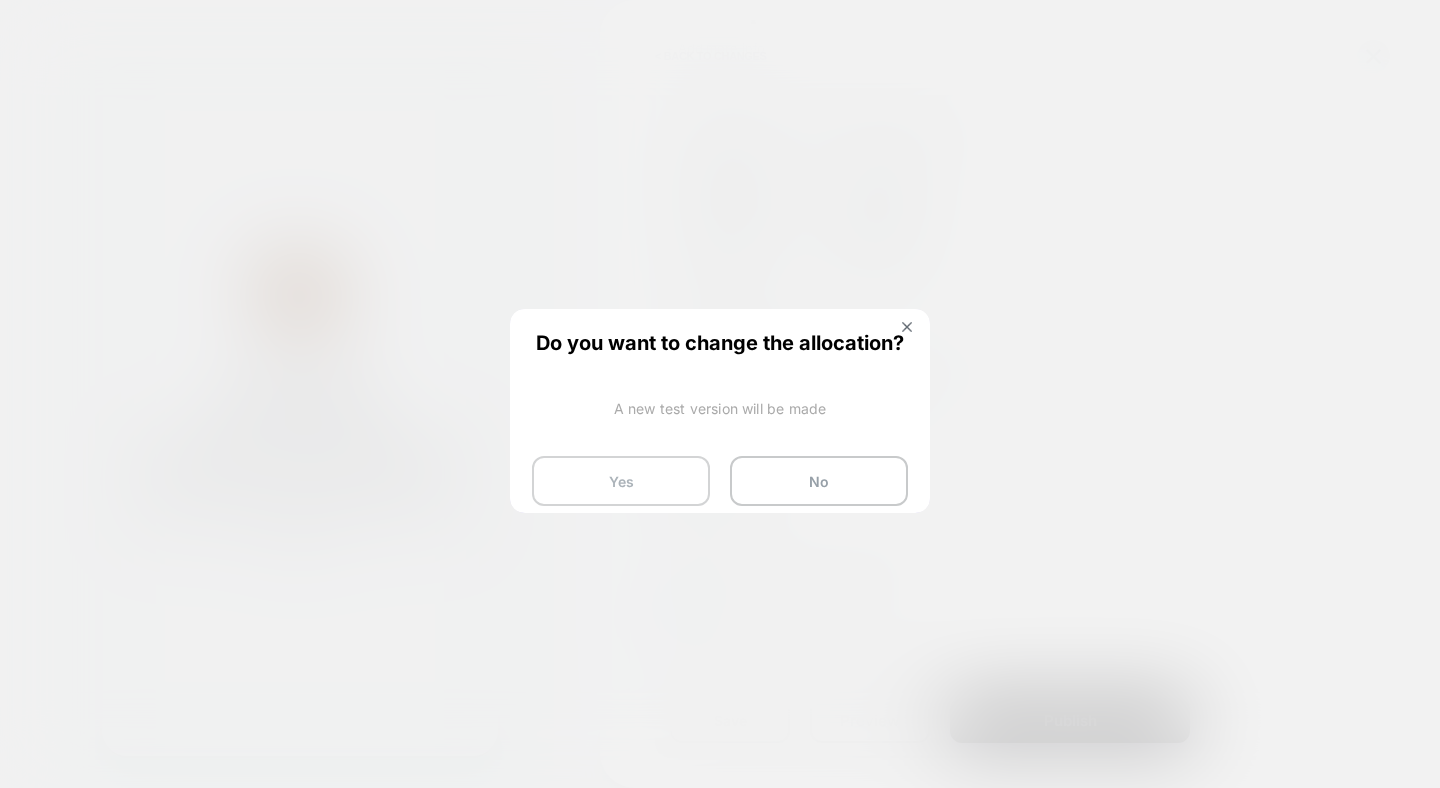 click on "Yes" at bounding box center (621, 481) 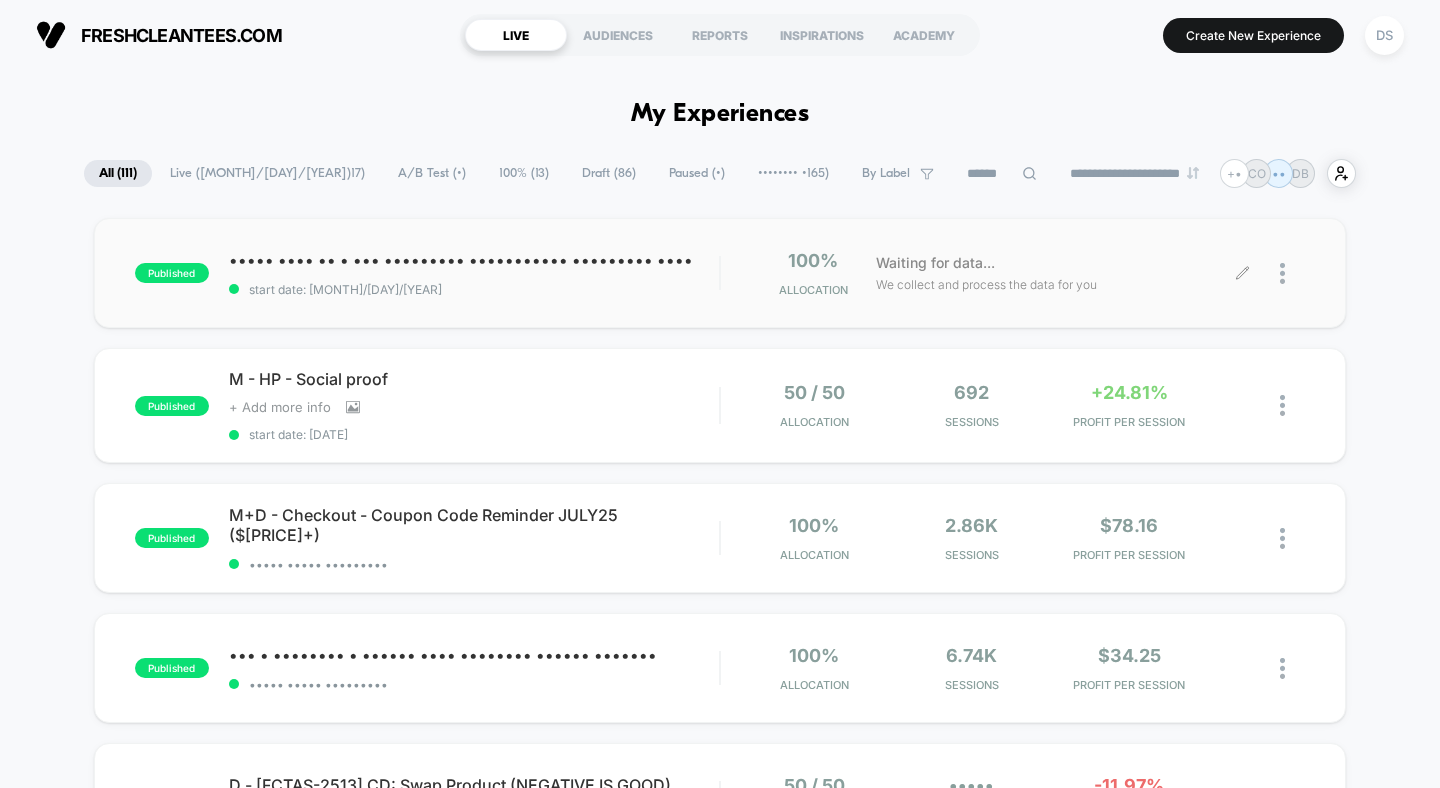 click at bounding box center (1292, 273) 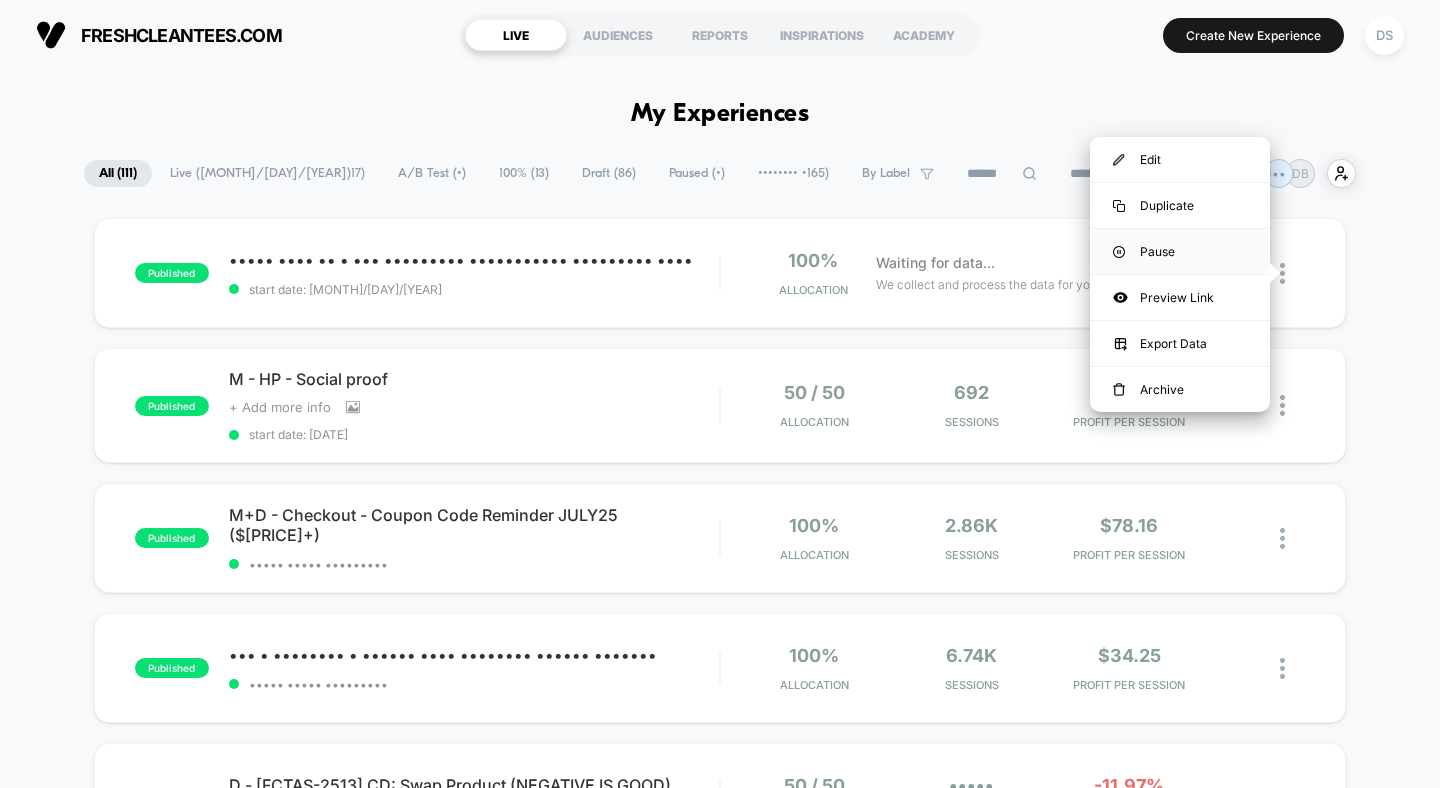 click on "Pause" at bounding box center (1180, 251) 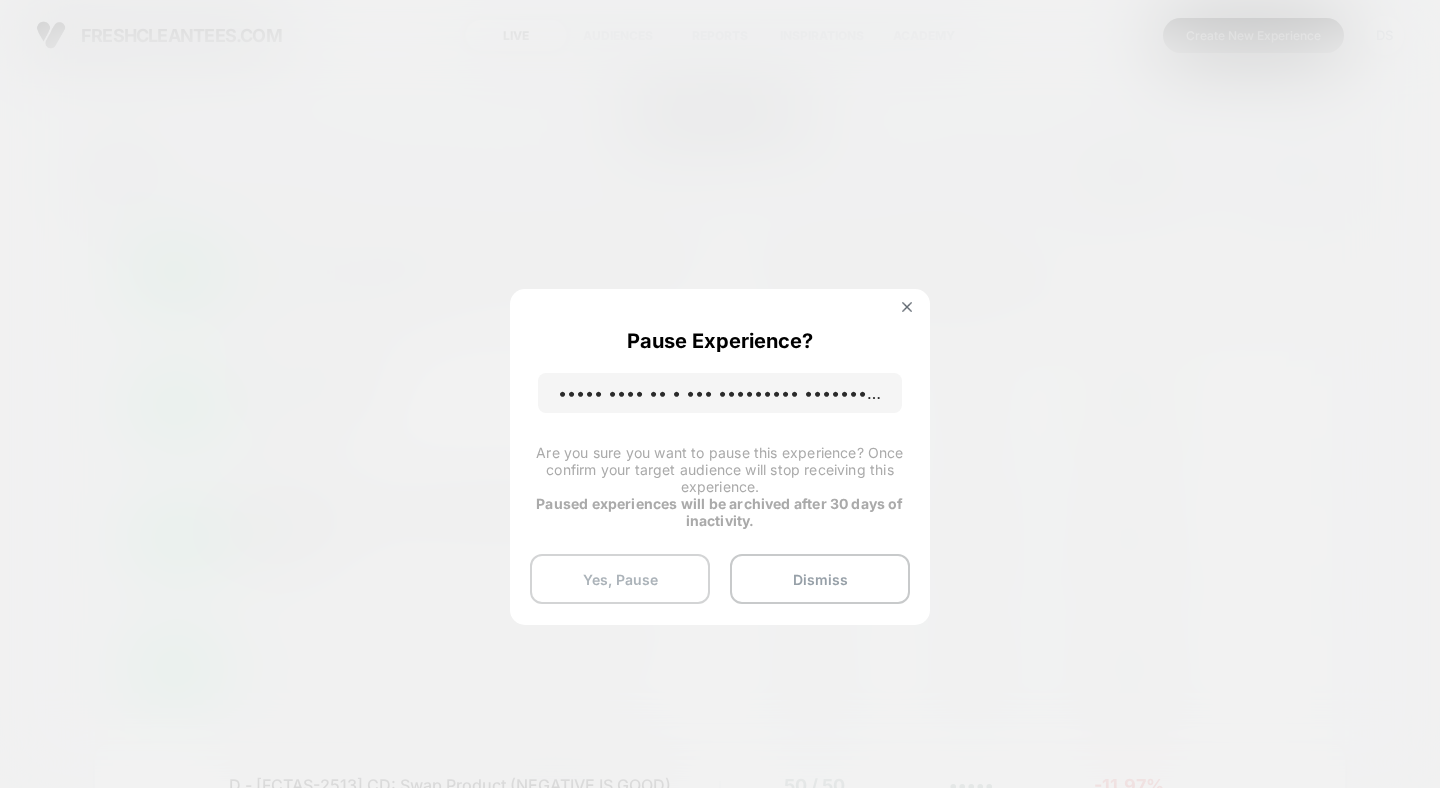 click on "Yes, Pause" at bounding box center (620, 579) 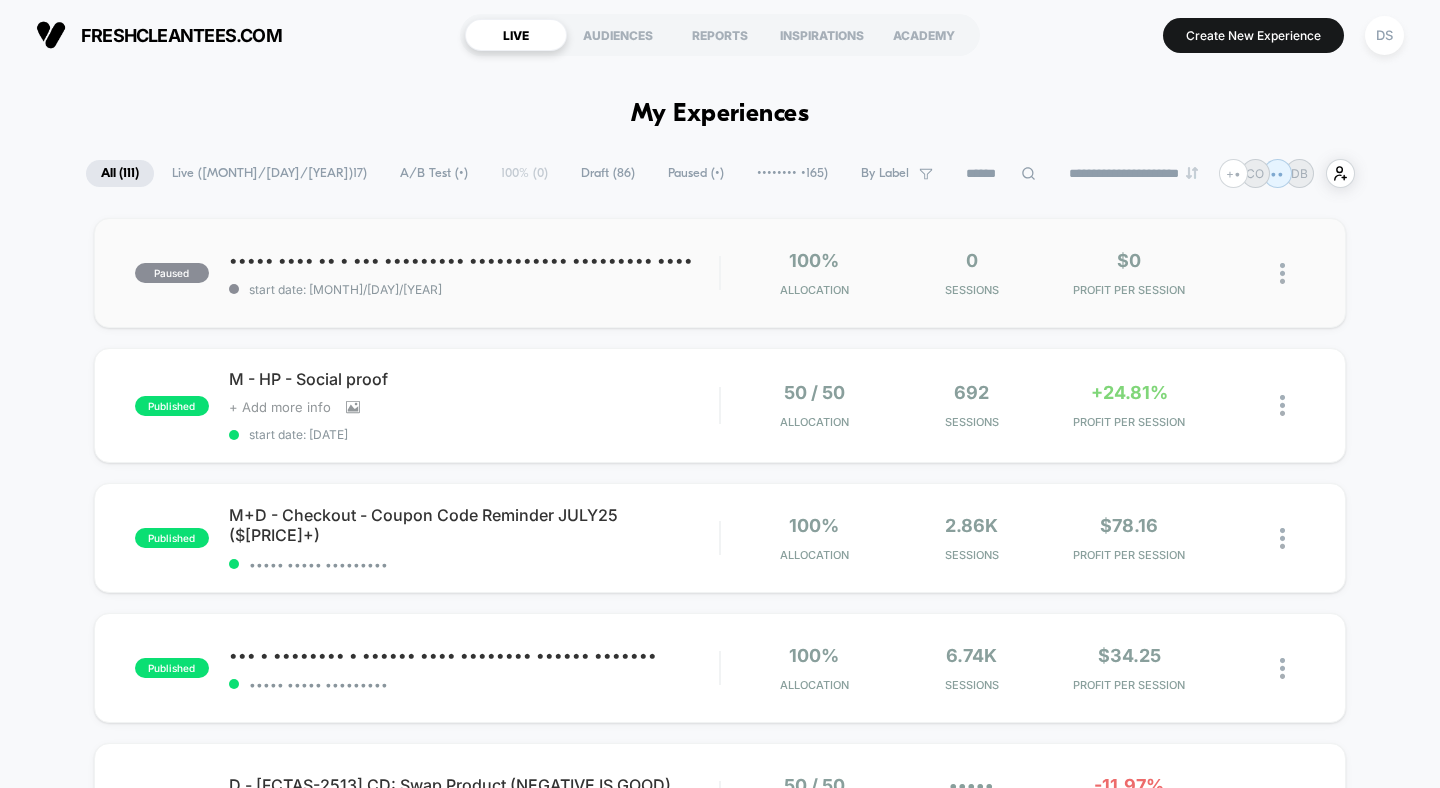 click at bounding box center [1282, 273] 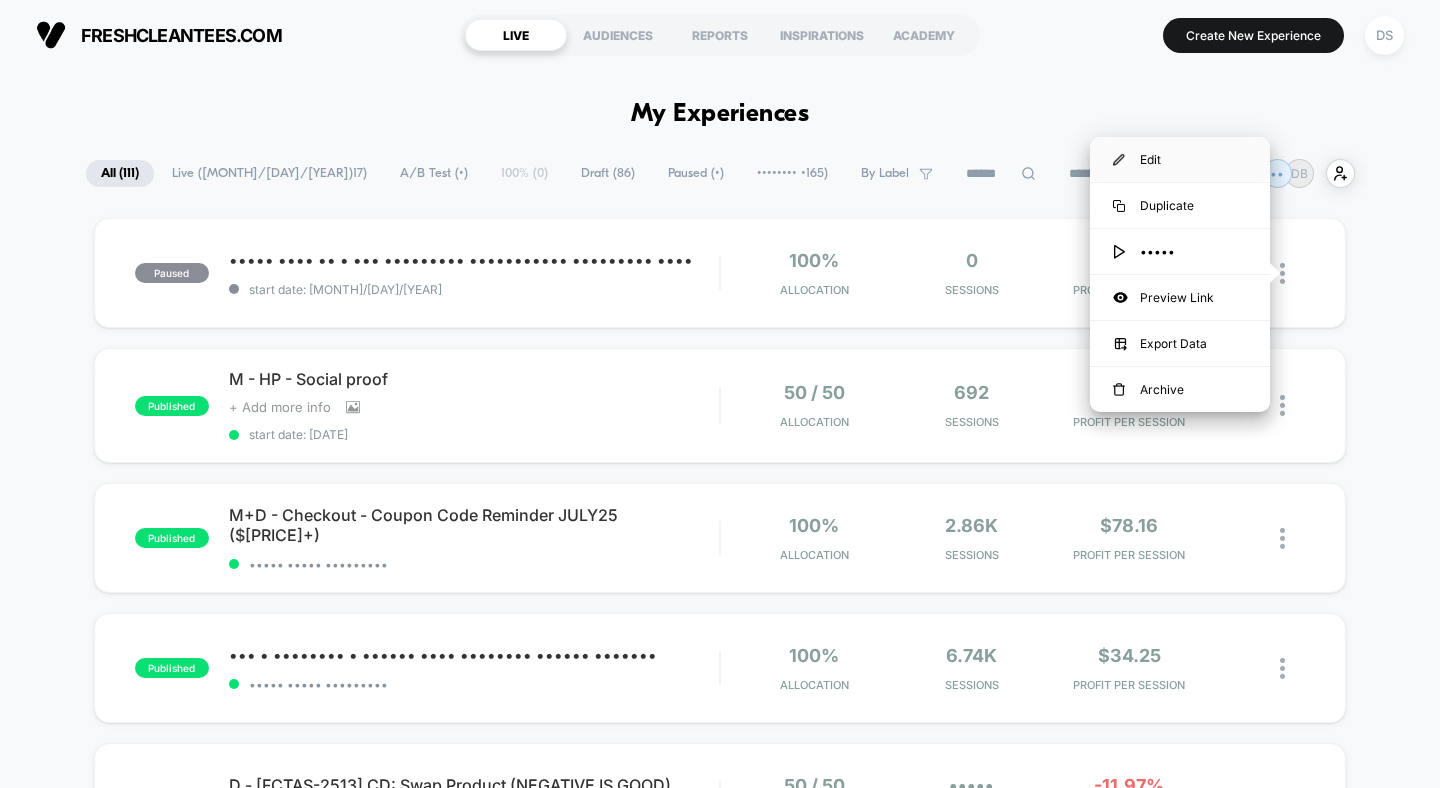 click on "Edit" at bounding box center [1180, 159] 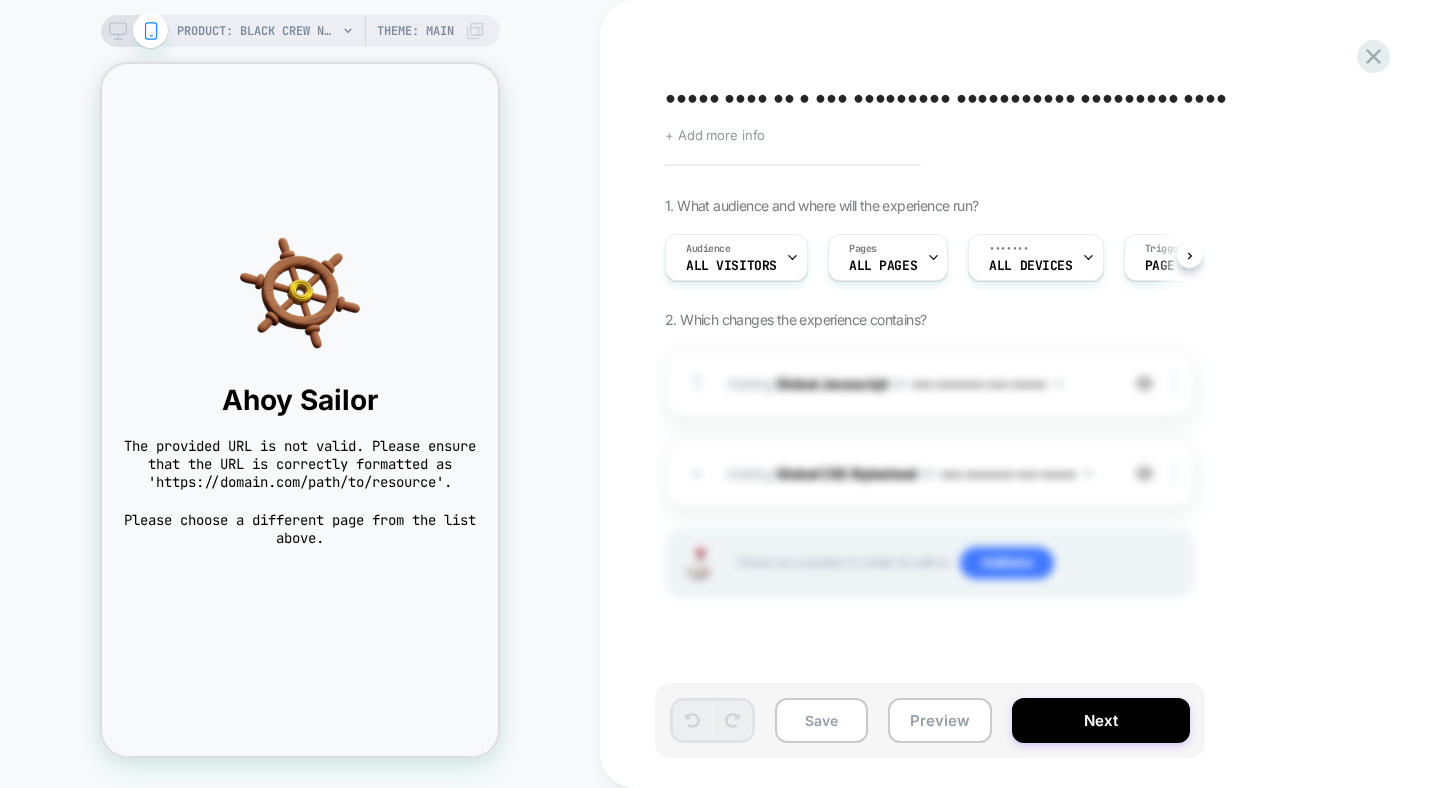 scroll, scrollTop: 0, scrollLeft: 0, axis: both 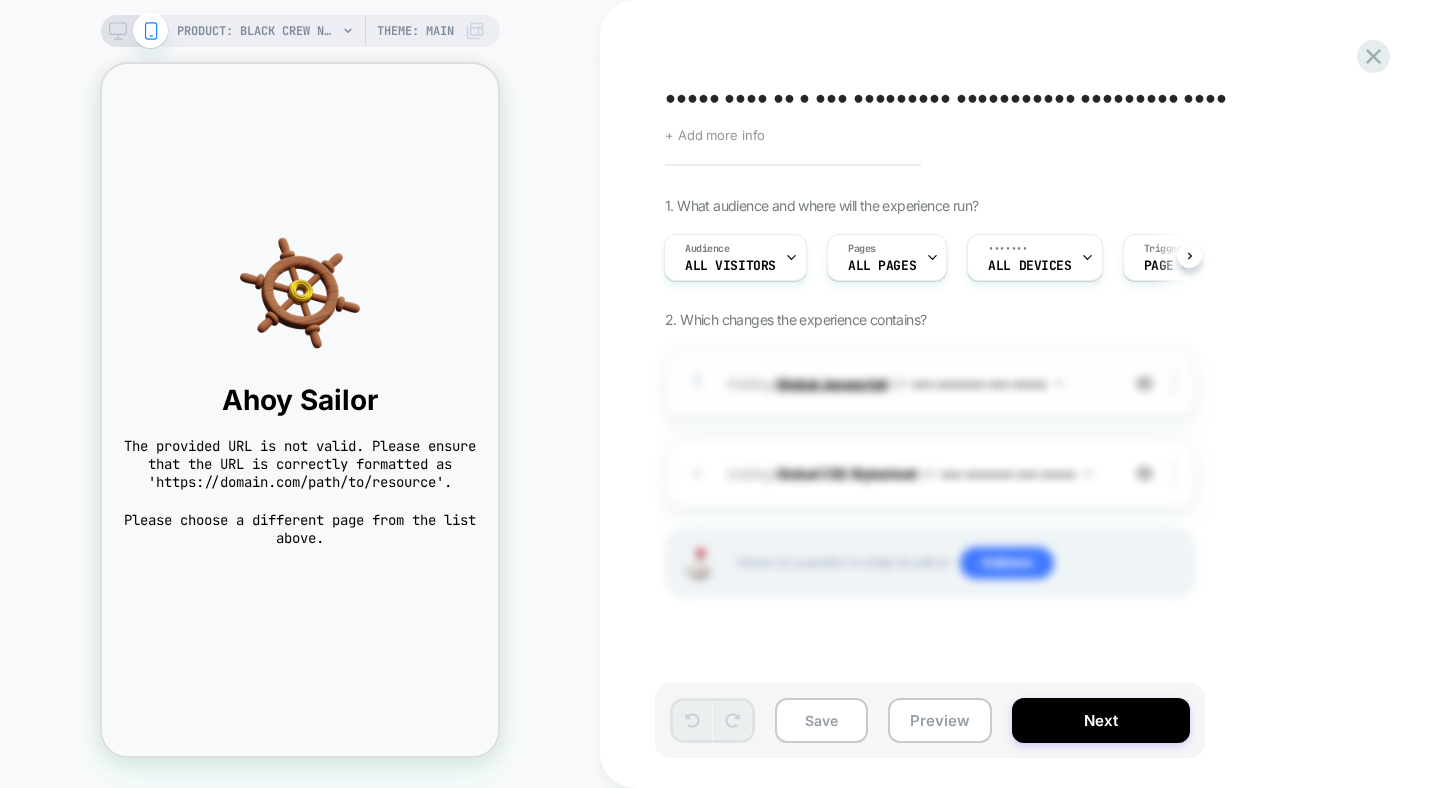 click on "Global Javascript" at bounding box center (832, 382) 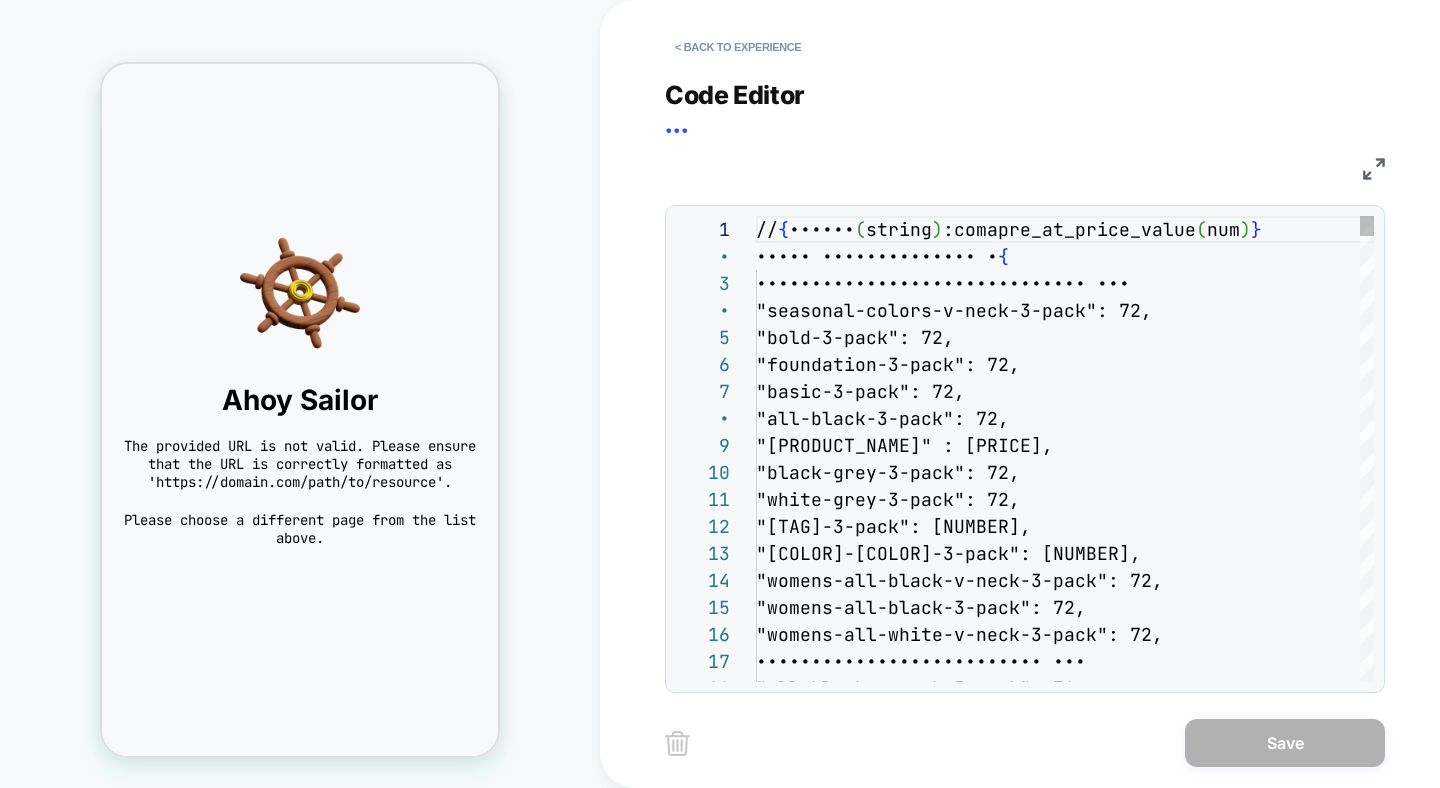 scroll, scrollTop: 270, scrollLeft: 0, axis: vertical 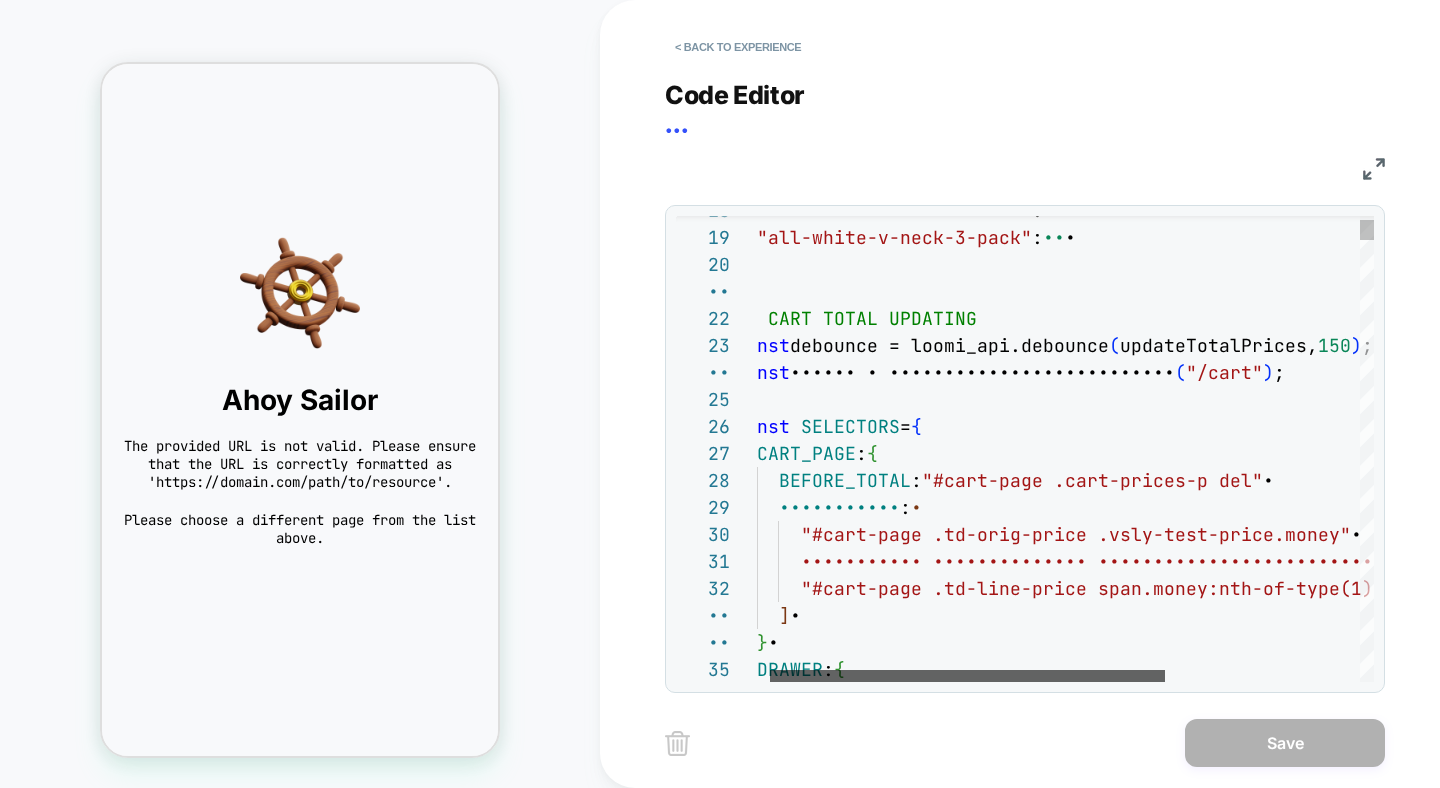click on ""all-black-v-neck-3-pack" : [PRICE]," at bounding box center [1065, 449] 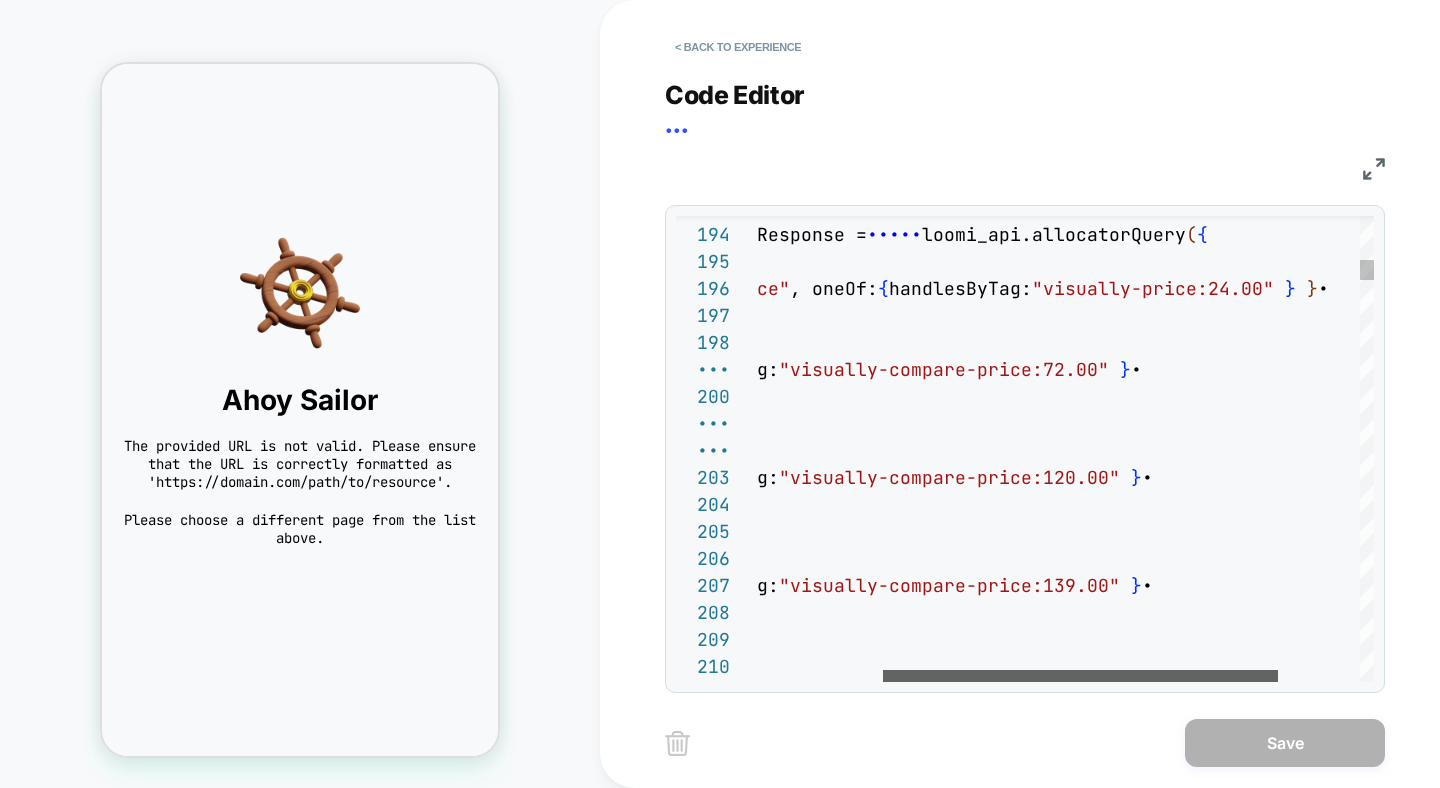 click at bounding box center (1080, 676) 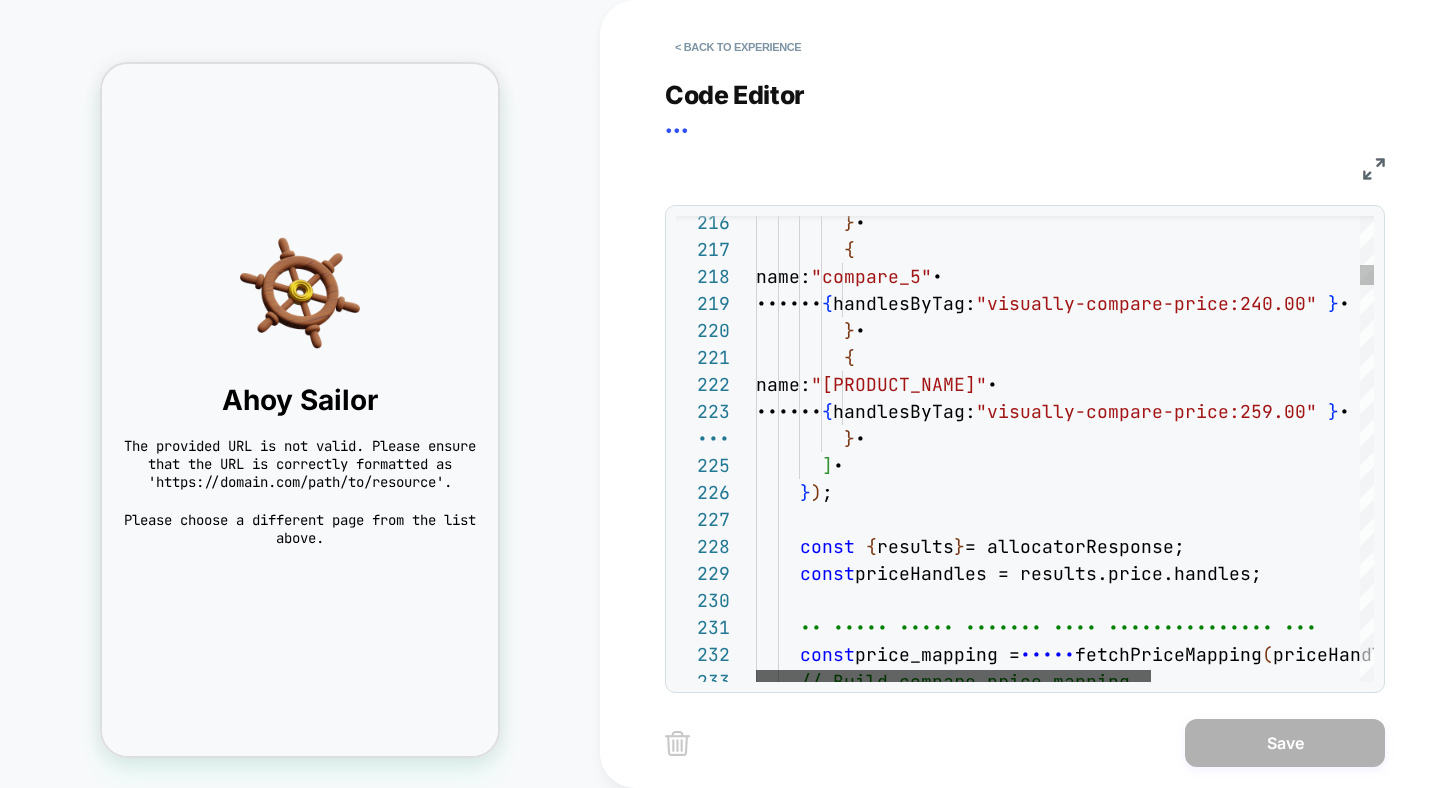 click at bounding box center (953, 676) 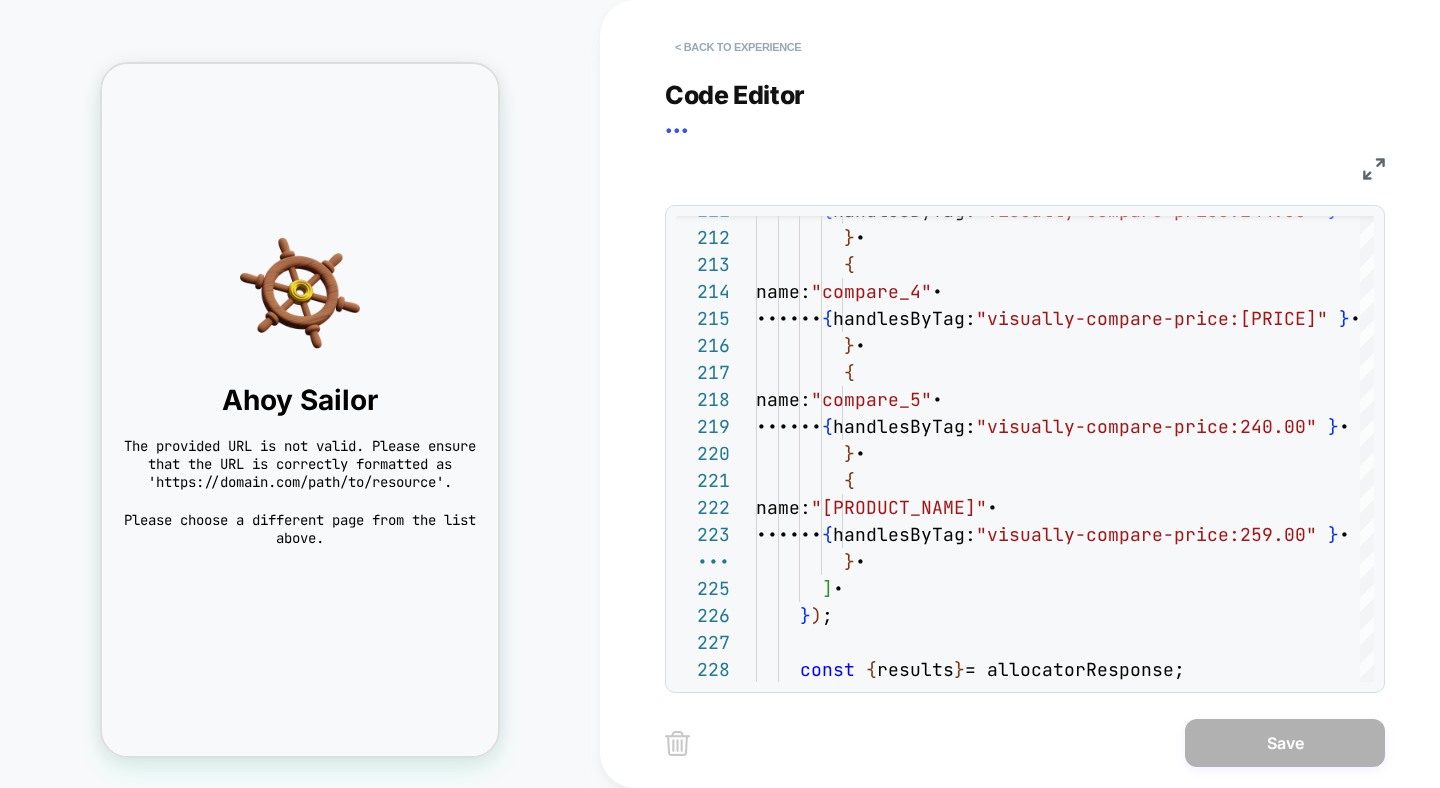 click on "< Back to experience" at bounding box center (738, 47) 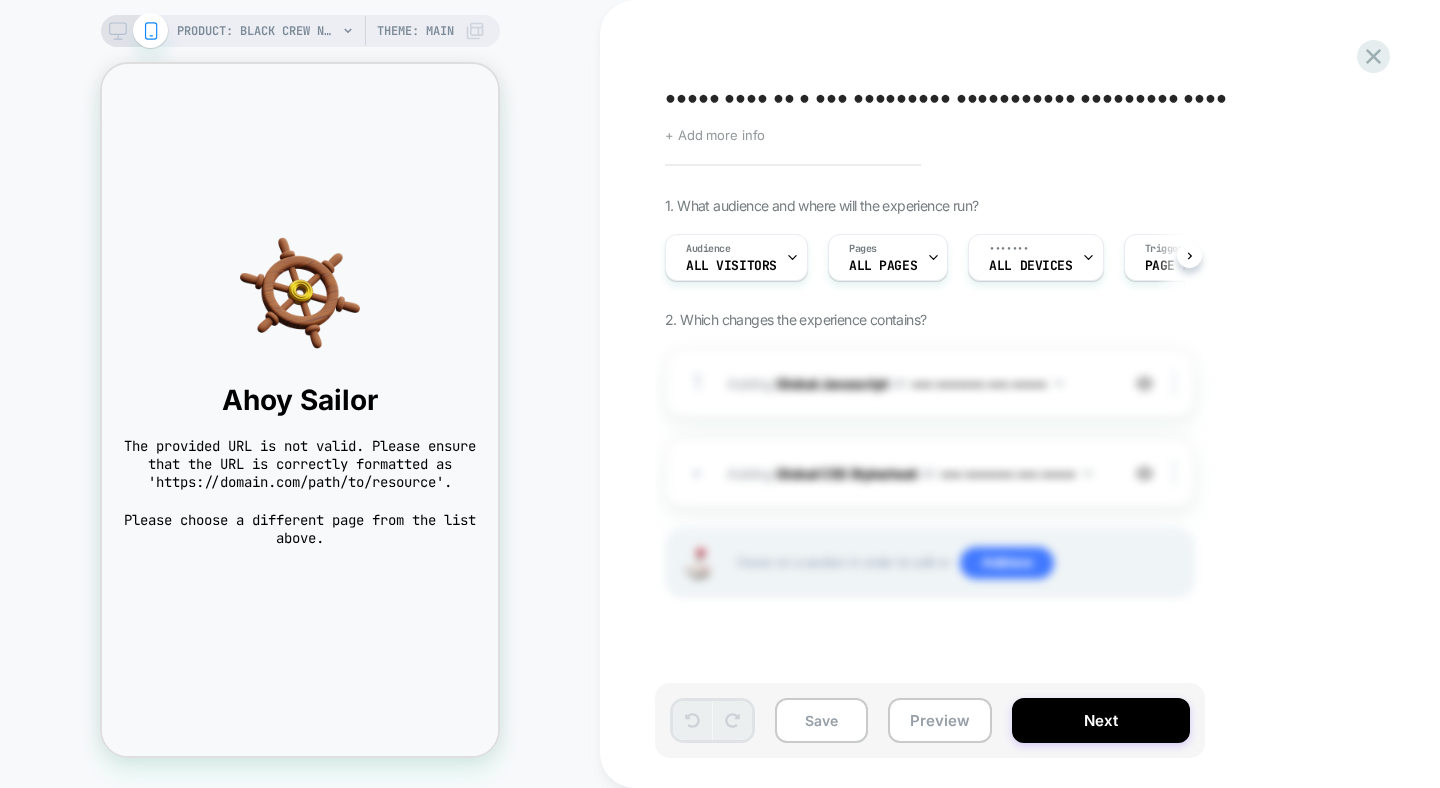 scroll, scrollTop: 0, scrollLeft: 1, axis: horizontal 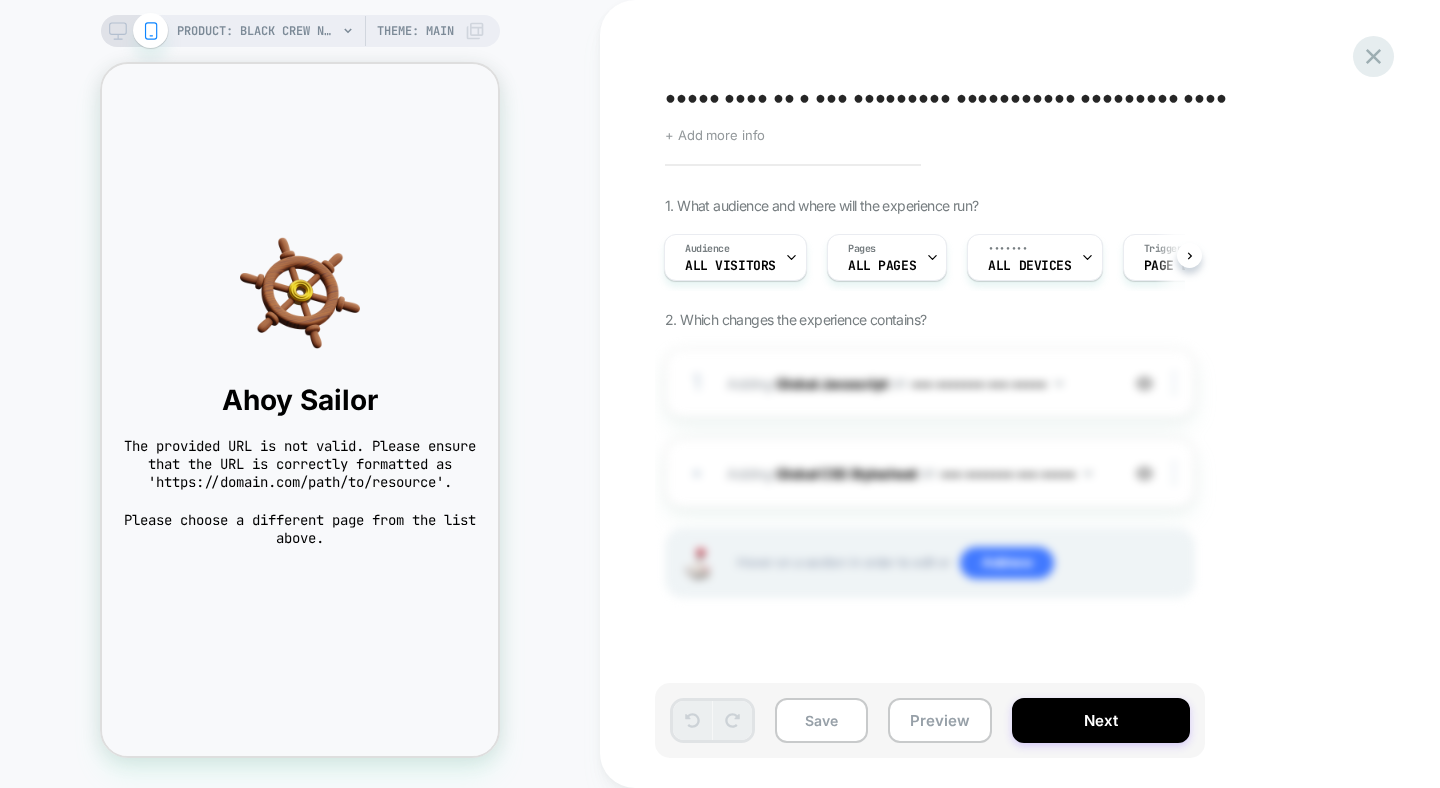 click at bounding box center (1373, 56) 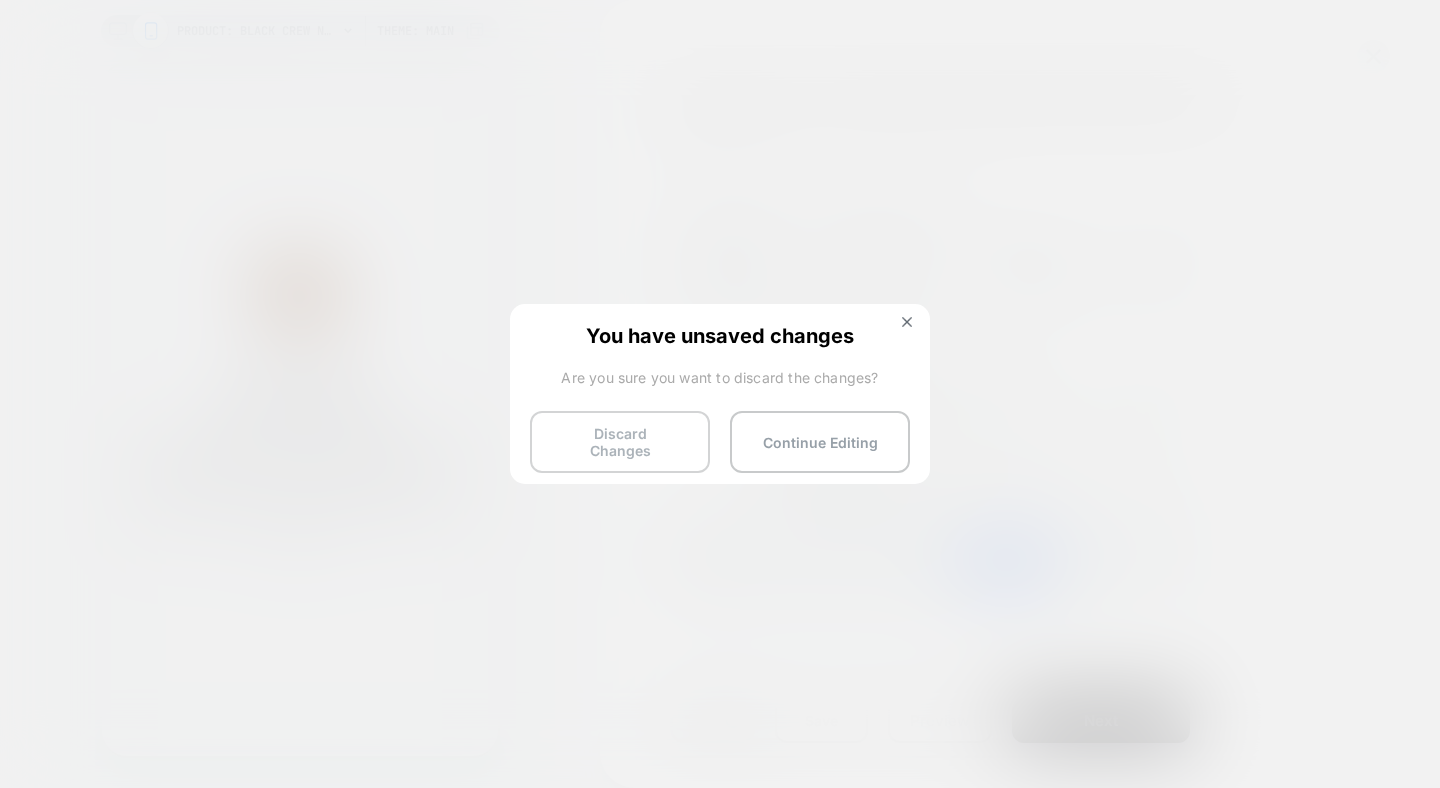 click on "Discard Changes" at bounding box center [620, 442] 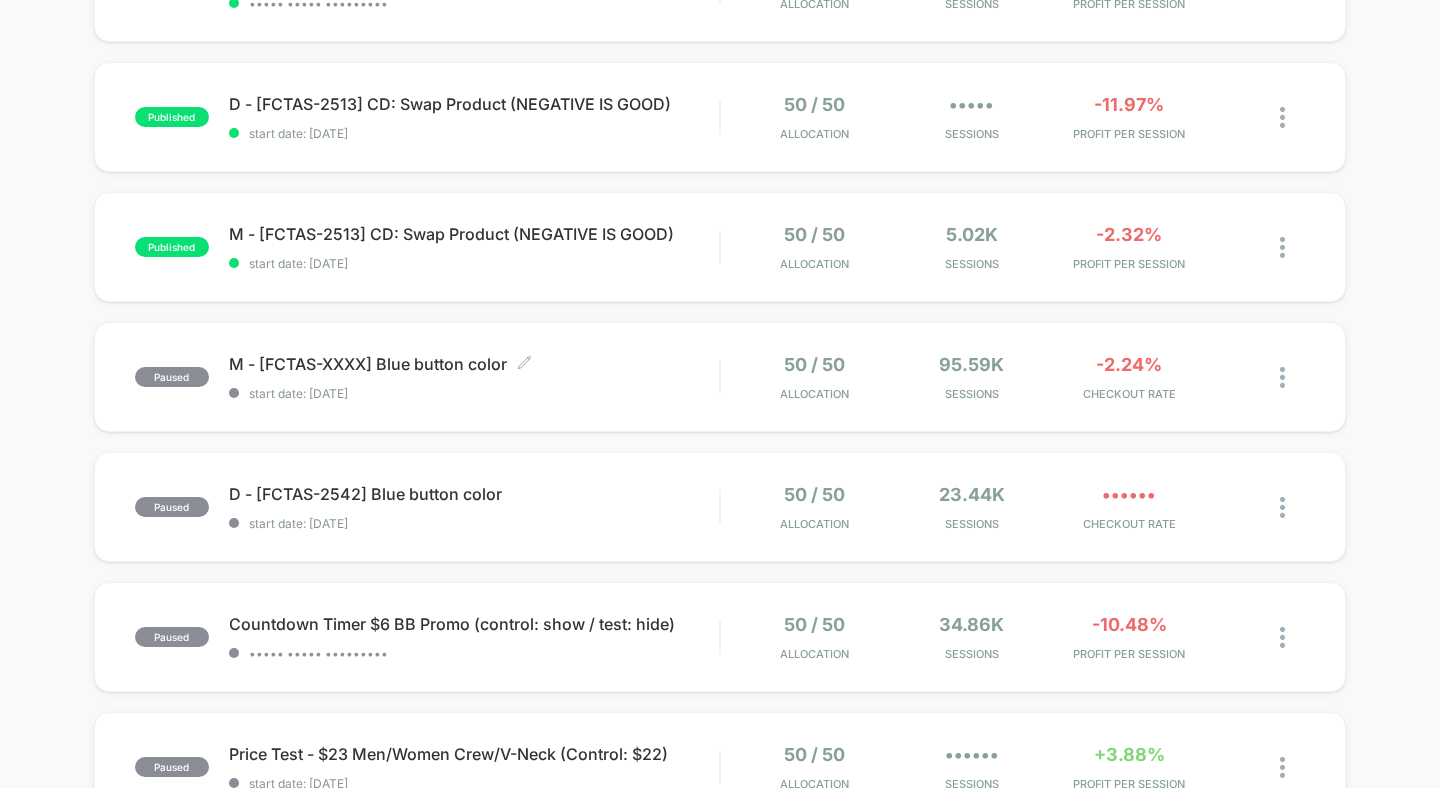 scroll, scrollTop: 863, scrollLeft: 0, axis: vertical 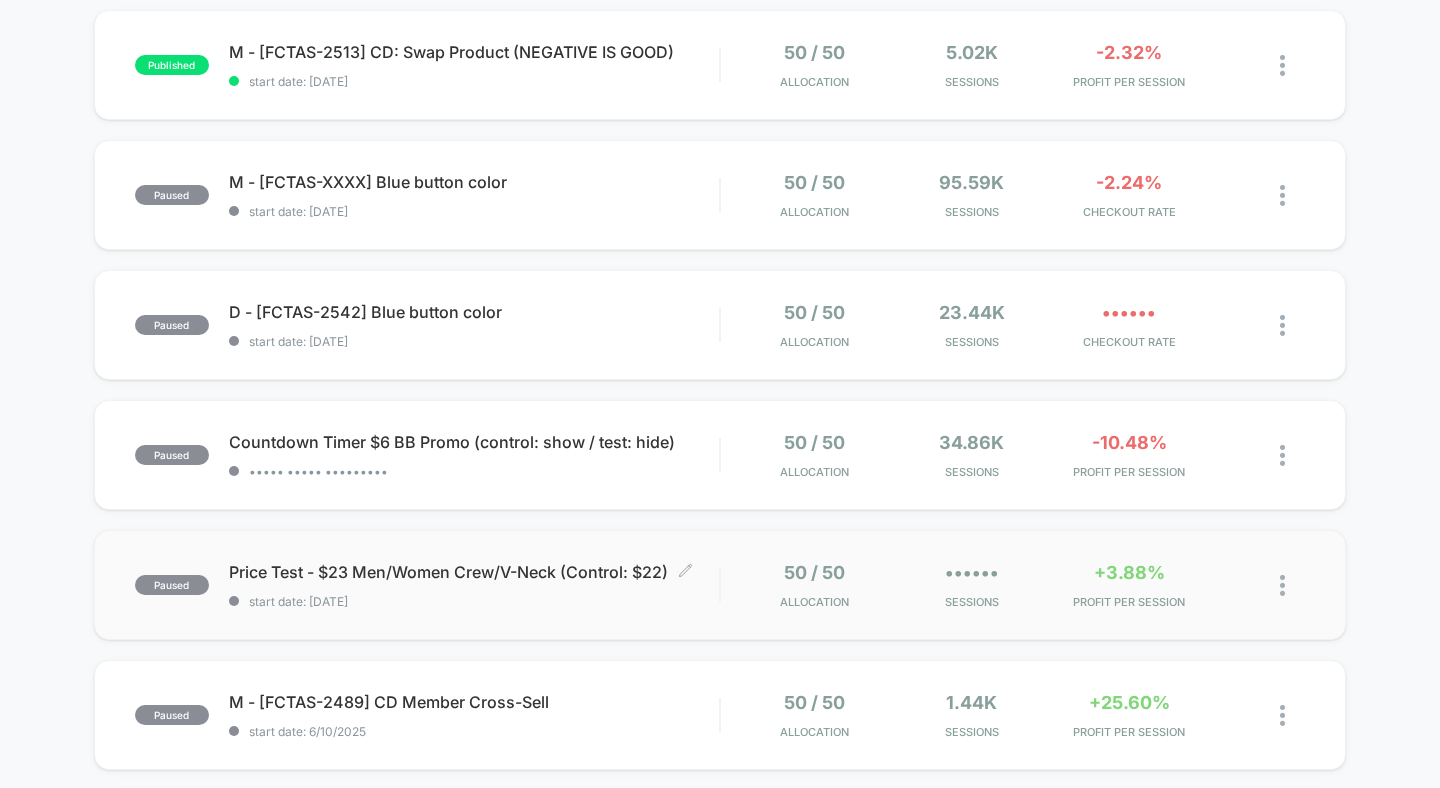 click on "Price Test - $23 Men/Women Crew/V-Neck (Control: $22)" at bounding box center (474, 572) 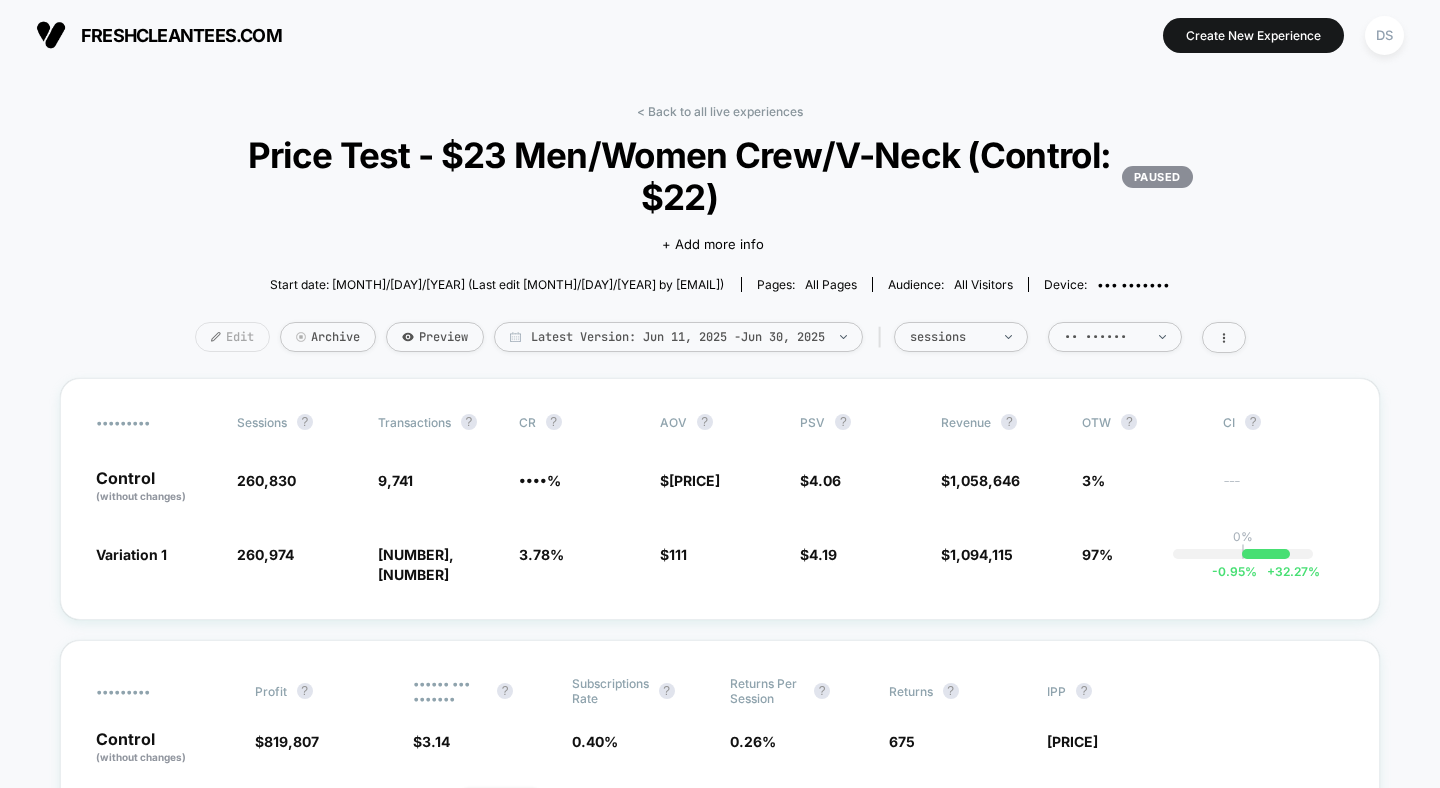 click on "Edit" at bounding box center [232, 337] 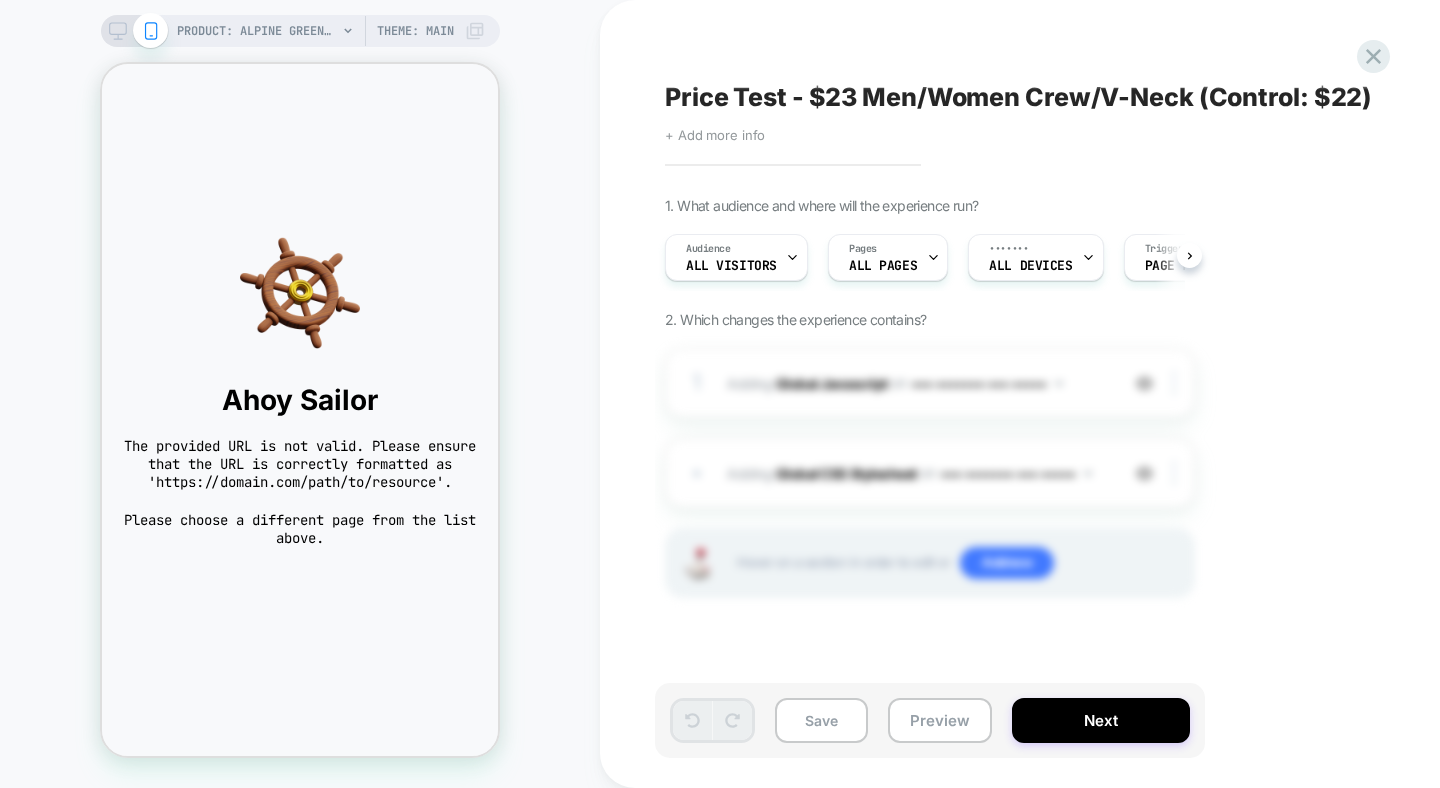 scroll, scrollTop: 0, scrollLeft: 0, axis: both 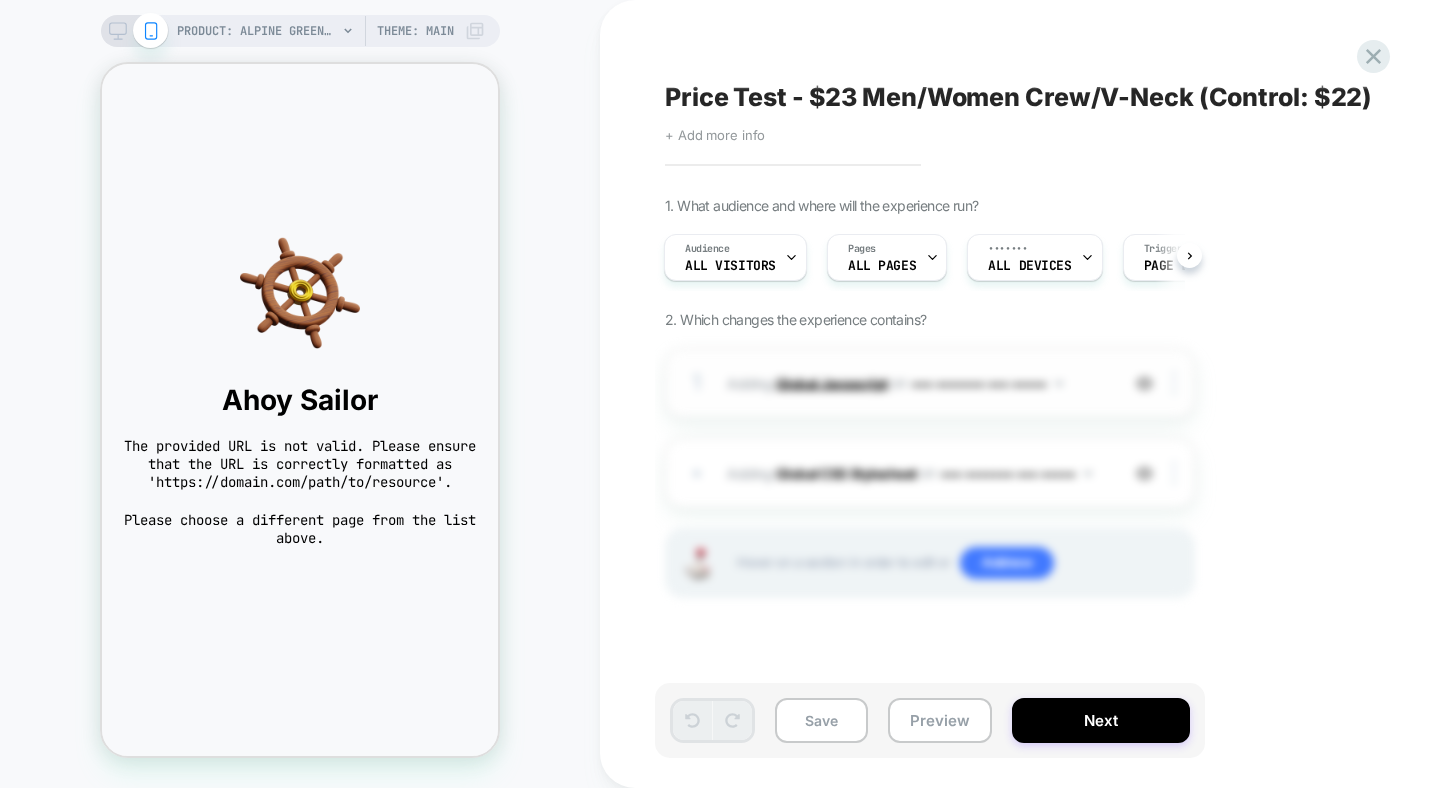 click on "Global Javascript" at bounding box center (832, 382) 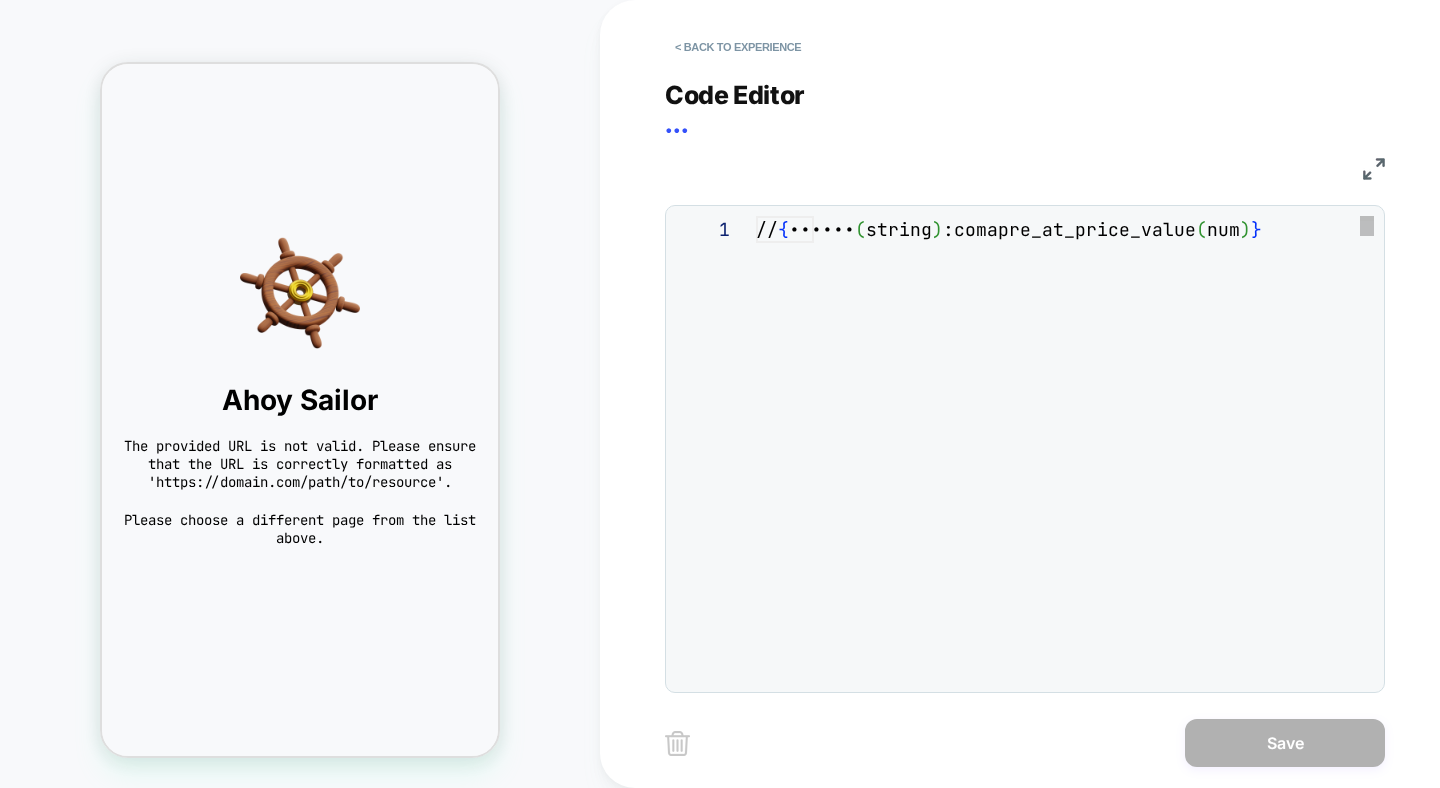 scroll, scrollTop: 270, scrollLeft: 0, axis: vertical 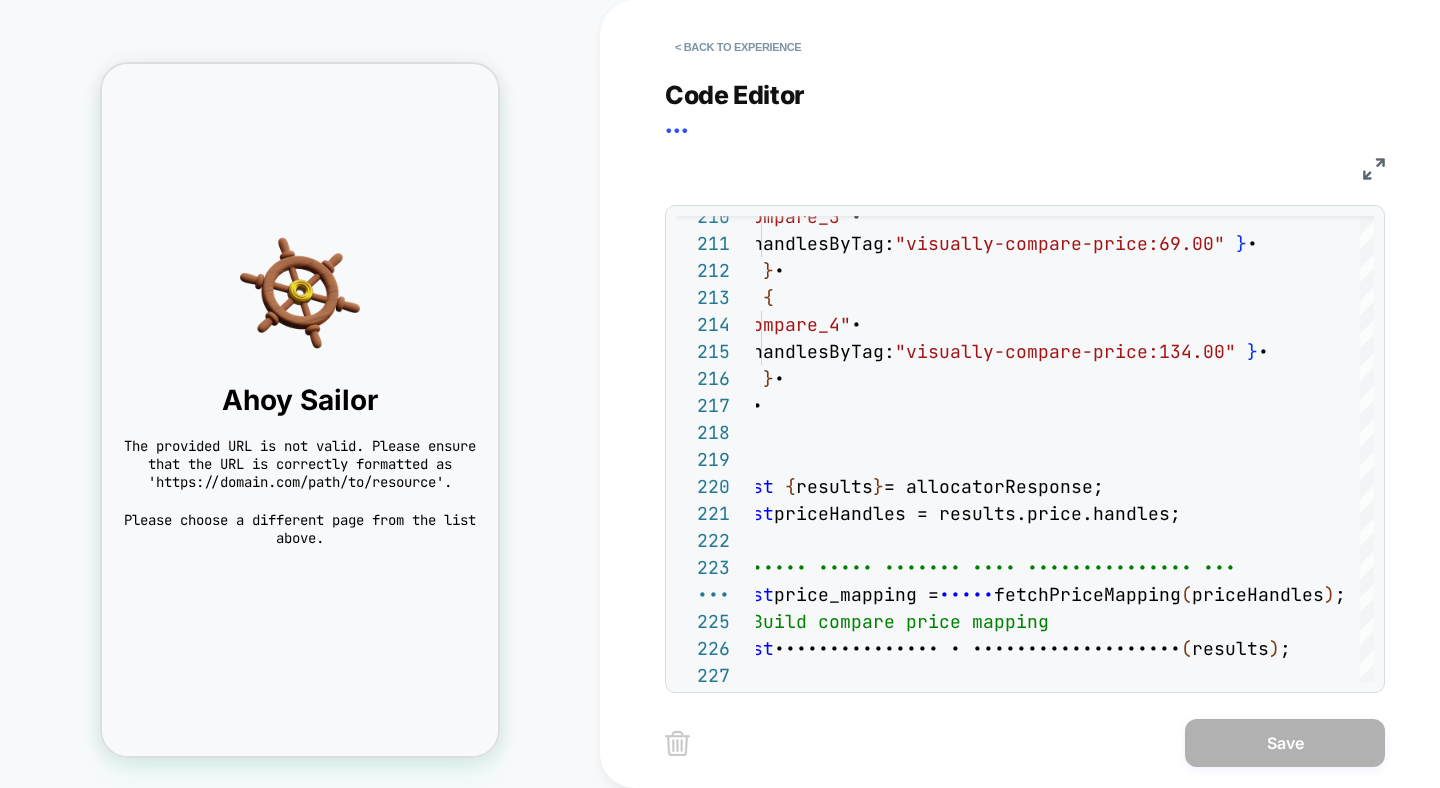 click on "•••• •••••• ••• •• ••• ••• ••• ••• ••• ••• ••• ••• ••• ••• ••• ••• ••• ••• ••• ••• ••• •••        • •      • • •      •••••   •  •••••••  •  • ••••••••••••••••••      •••••  •••••••••••• • ••••••••••••••••••••••      •• ••••• ••••• ••••••• •••• ••••••••••••••• •••      •••••  ••••••••••••• •  •••••  ••••••••••••••••• • •••••••••••• • •      •• ••••• ••••••• ••••• •••••••      •••••  ••••••••••••••• • ••••••••••••••••••• • ••••••• • •          • •           •••••  ••••••••••• •           ••••••  •  •••••••••••••  •••••••••••••••••••••••••••••••   • •          •          • •           ••••••  •  •••••••••••••  ••••••••••••••••••••••••••••••   • •           •••••  ••••••••••• • •••••••••• •••••  ••••••" at bounding box center (1025, 374) 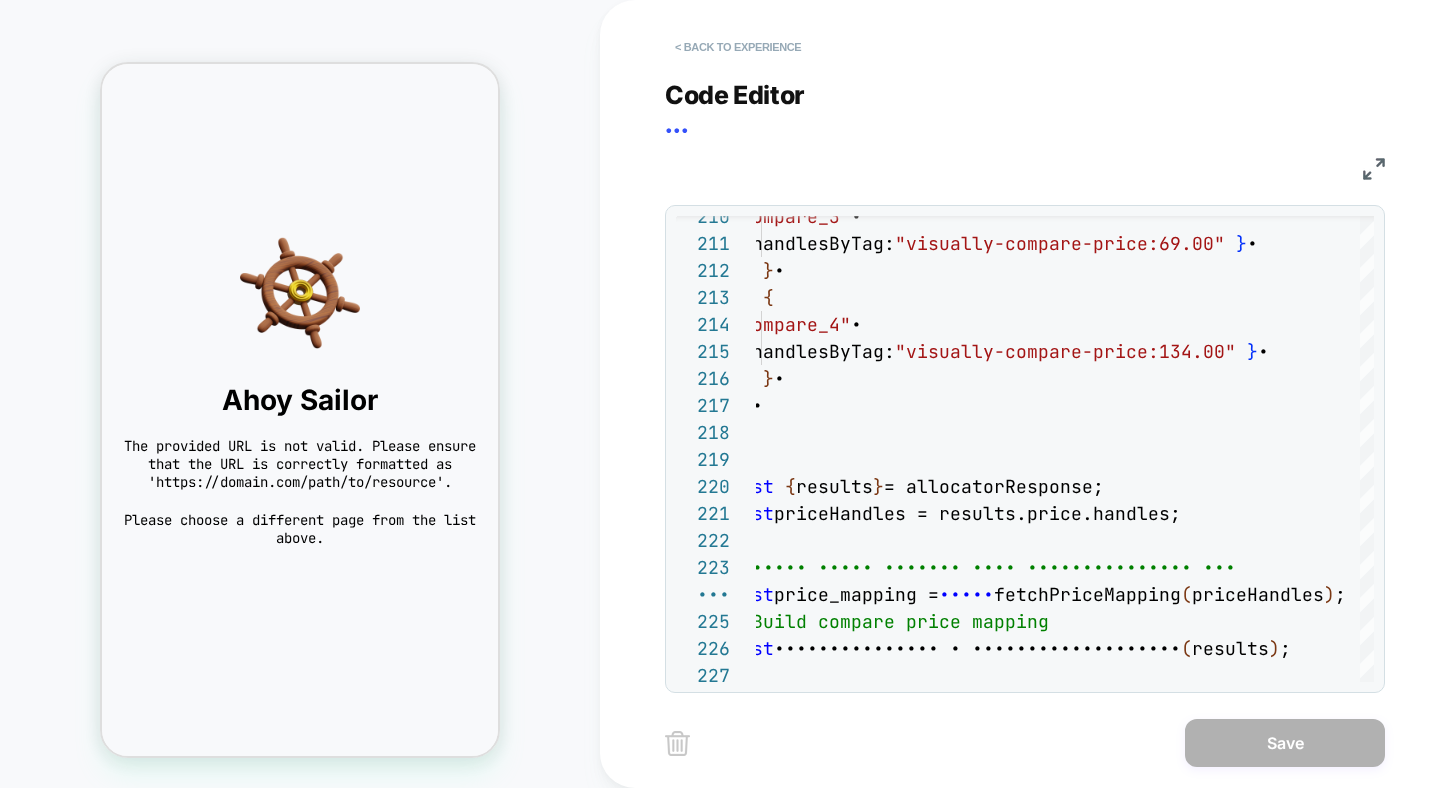 click on "< Back to experience" at bounding box center (738, 47) 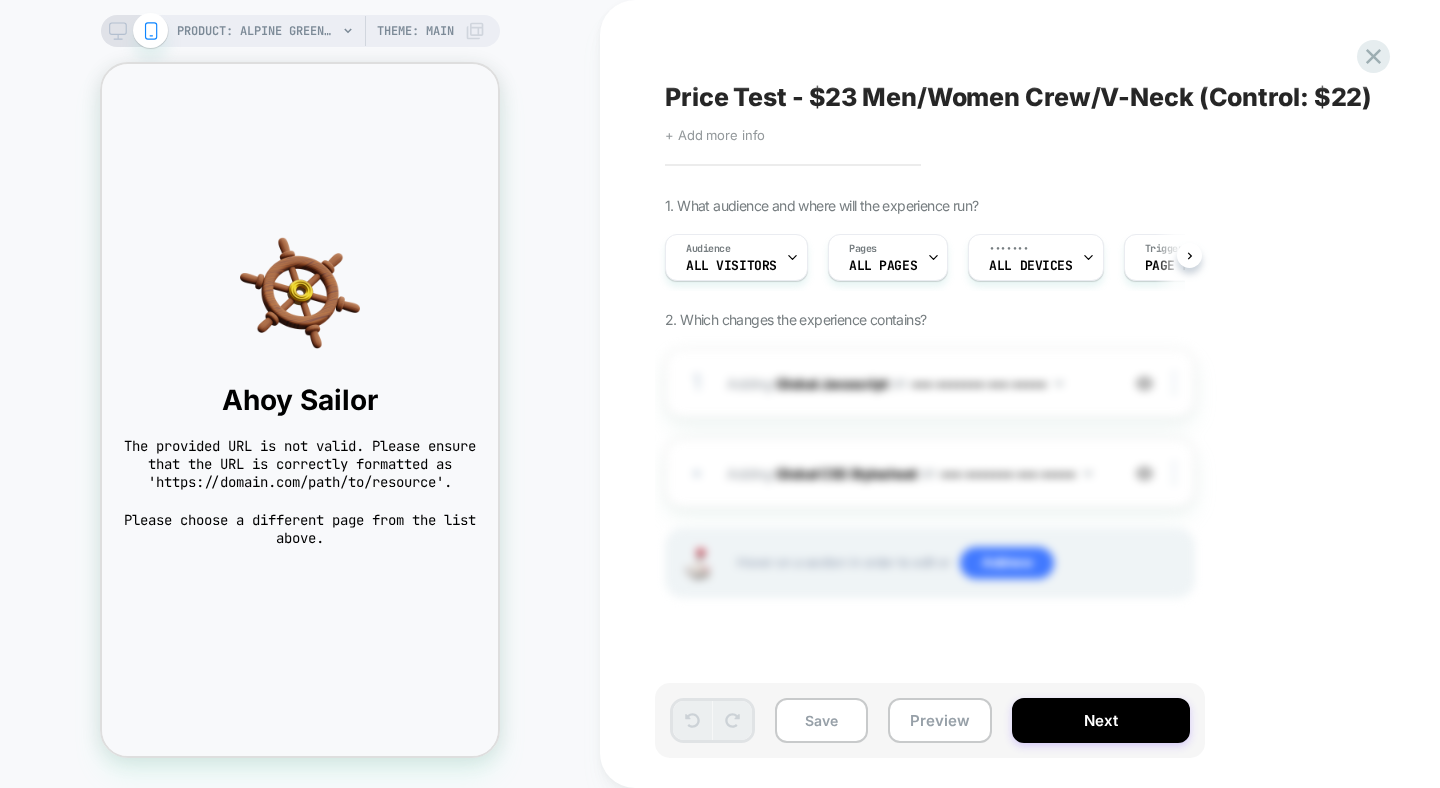 scroll, scrollTop: 0, scrollLeft: 1, axis: horizontal 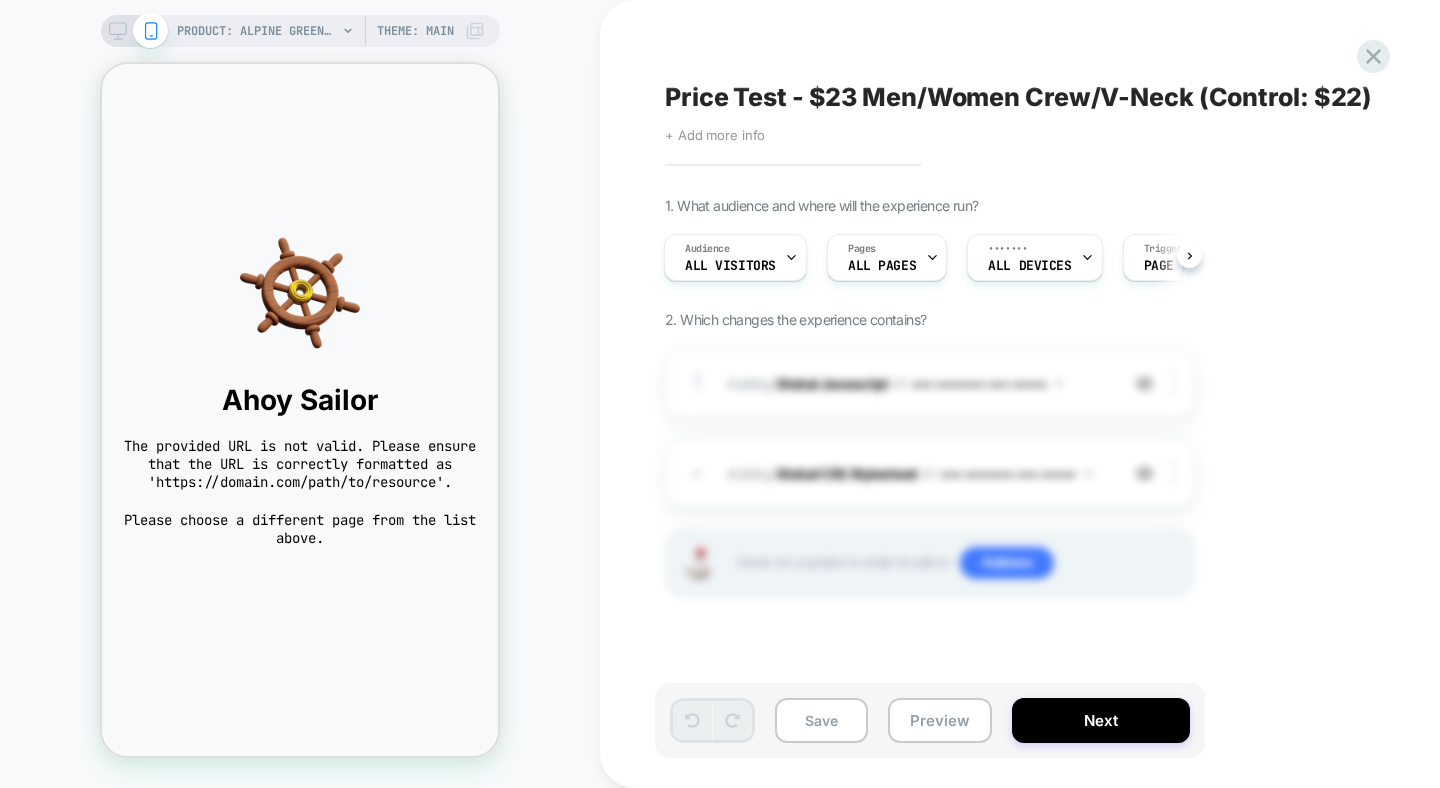 click on "••••• •••• • ••• ••••••••• ••••••••••• ••••••••• •••• ••••• •• •••• •••••••••• ••••••• • ••• •••• •••• •• •••• •••••••• ••• ••••• •••• ••• •••••••••• •••• •••••••• ••• •••••••• ••••• ••• ••••• ••••••• ••• ••••••• ••••••• •••• •••• •• ••••• ••••••• ••• •••••••••• ••••••••• • ••••••   •••••• ••••••••••   •• ••• ••••••• ••• ••••• ••• •••••• ••• ••••• ••••••   •••••• •••••• • ••••••   •••••• ••• ••••••••••   •• ••• ••••••• ••• ••••• ••• •••••• ••• ••••• ••••••   •••••• •••••• ••••• •• • ••••••• •• ••••• •• •••• ••  •••  •••" at bounding box center [1030, 394] 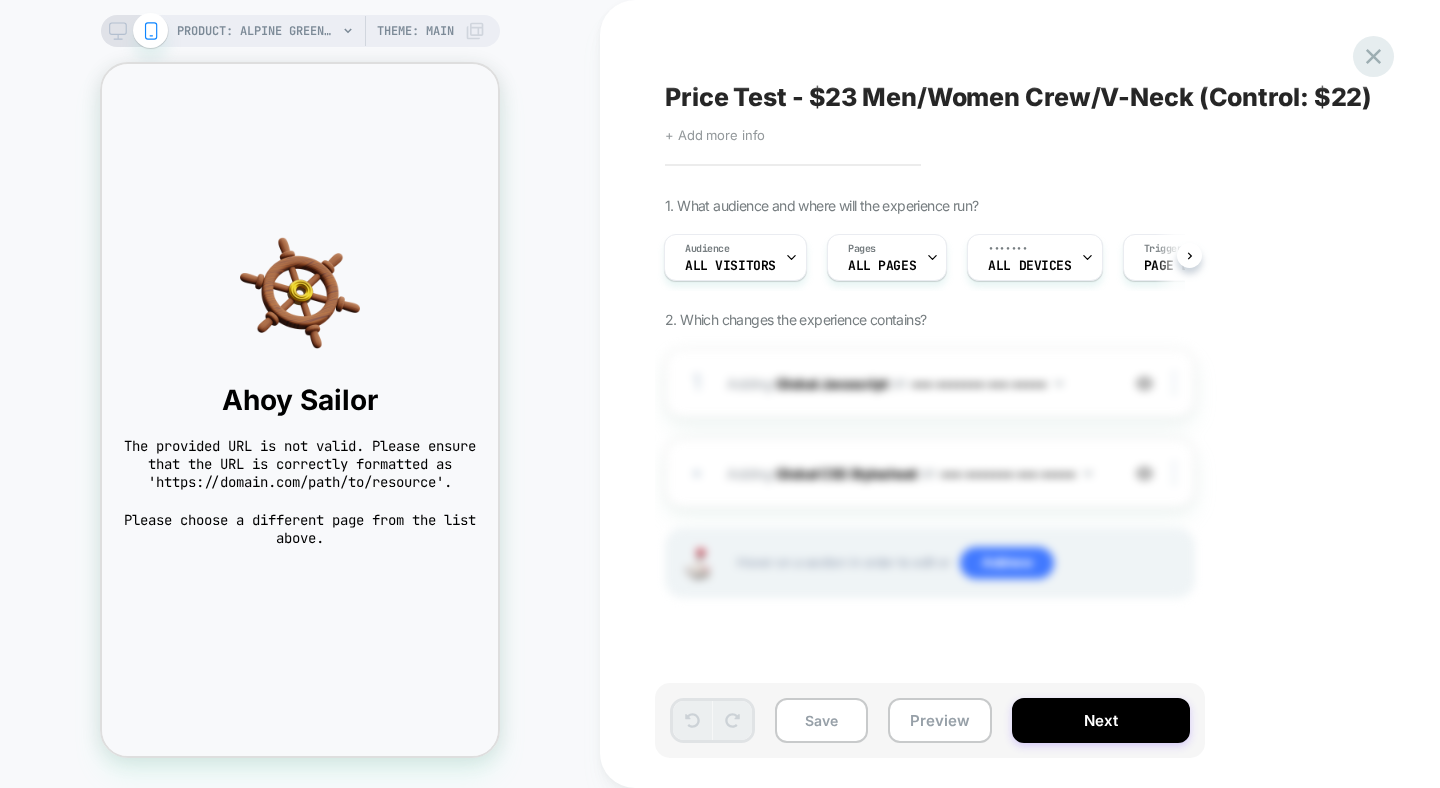 click at bounding box center [1373, 56] 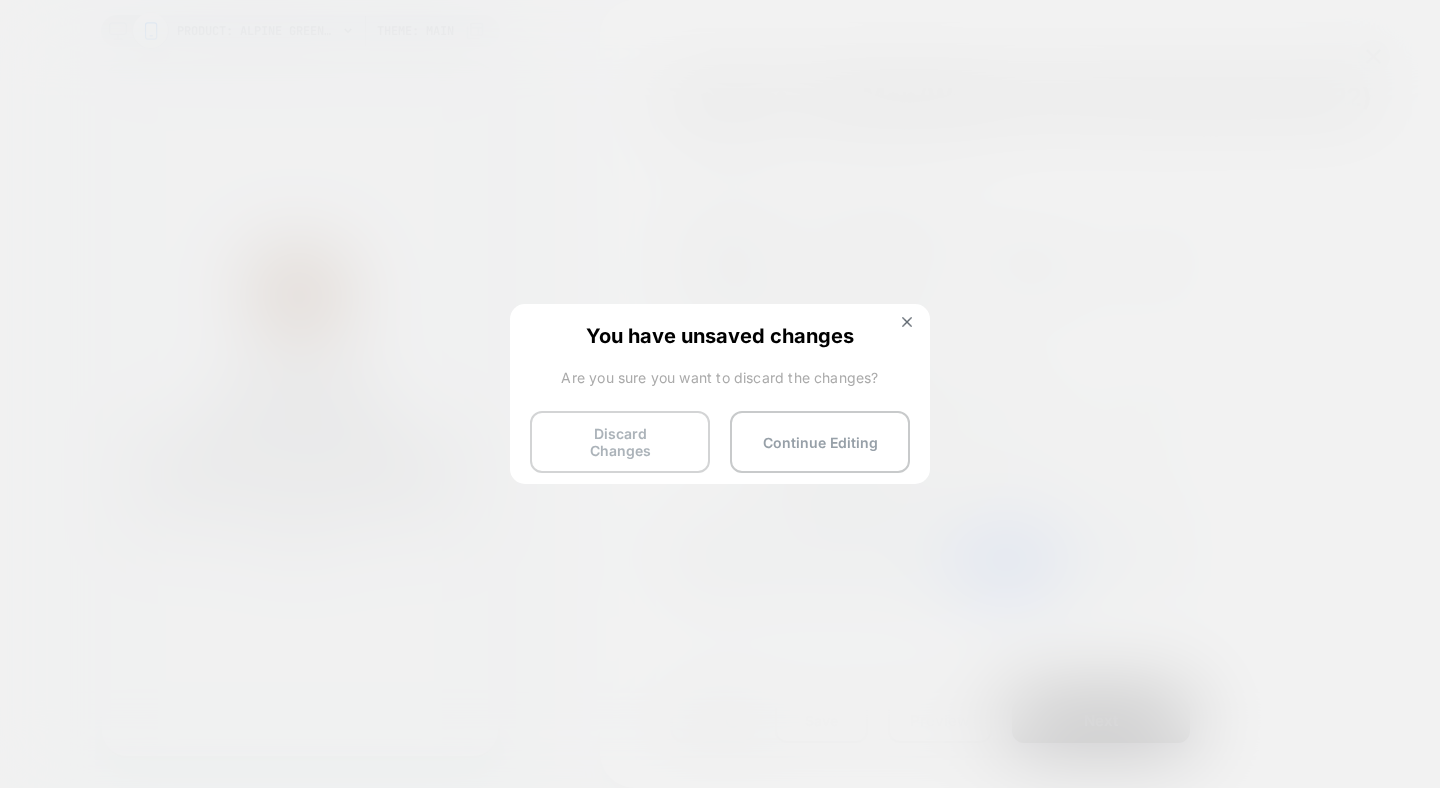 click on "Discard Changes" at bounding box center [620, 442] 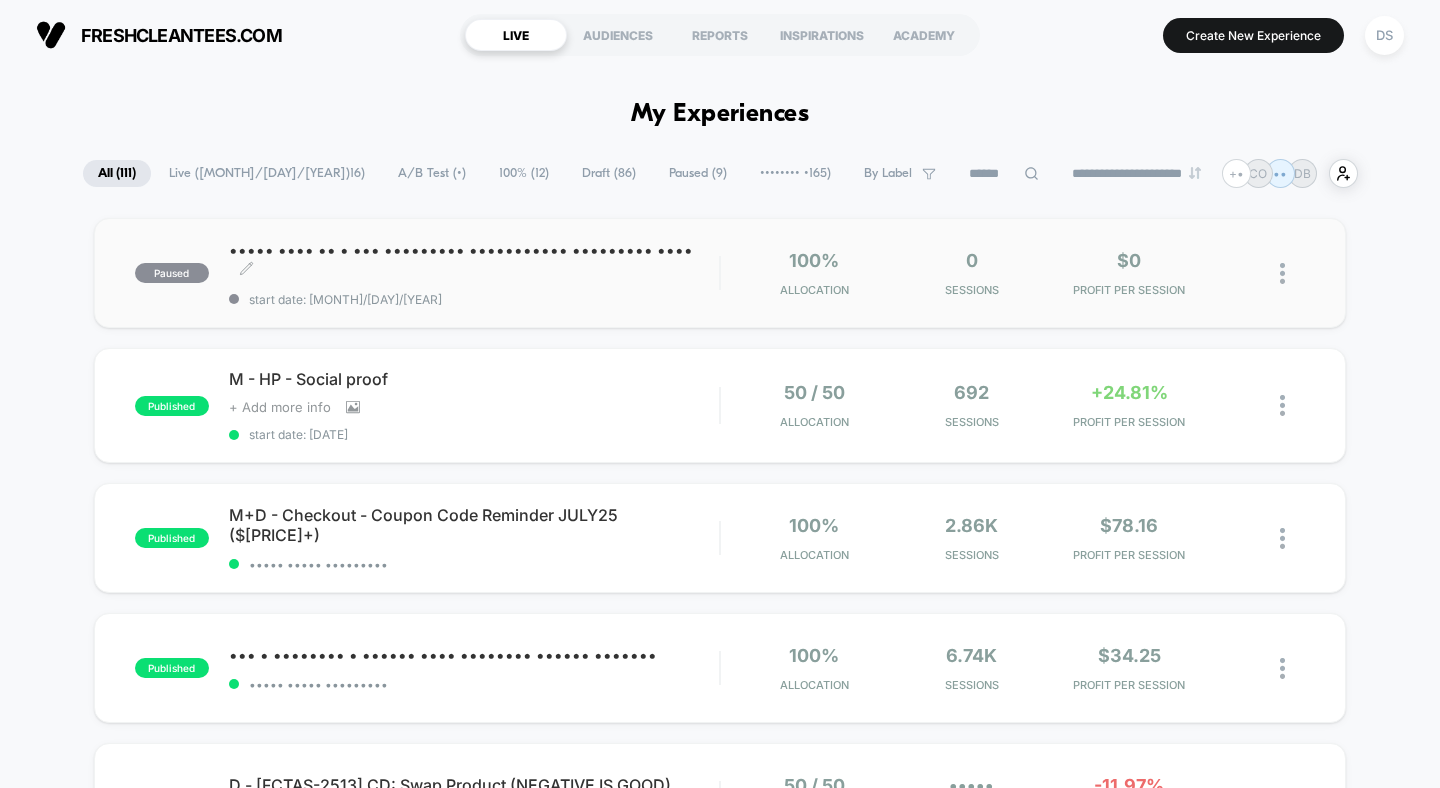 click on "start date: [MONTH]/[DAY]/[YEAR]" at bounding box center [474, 299] 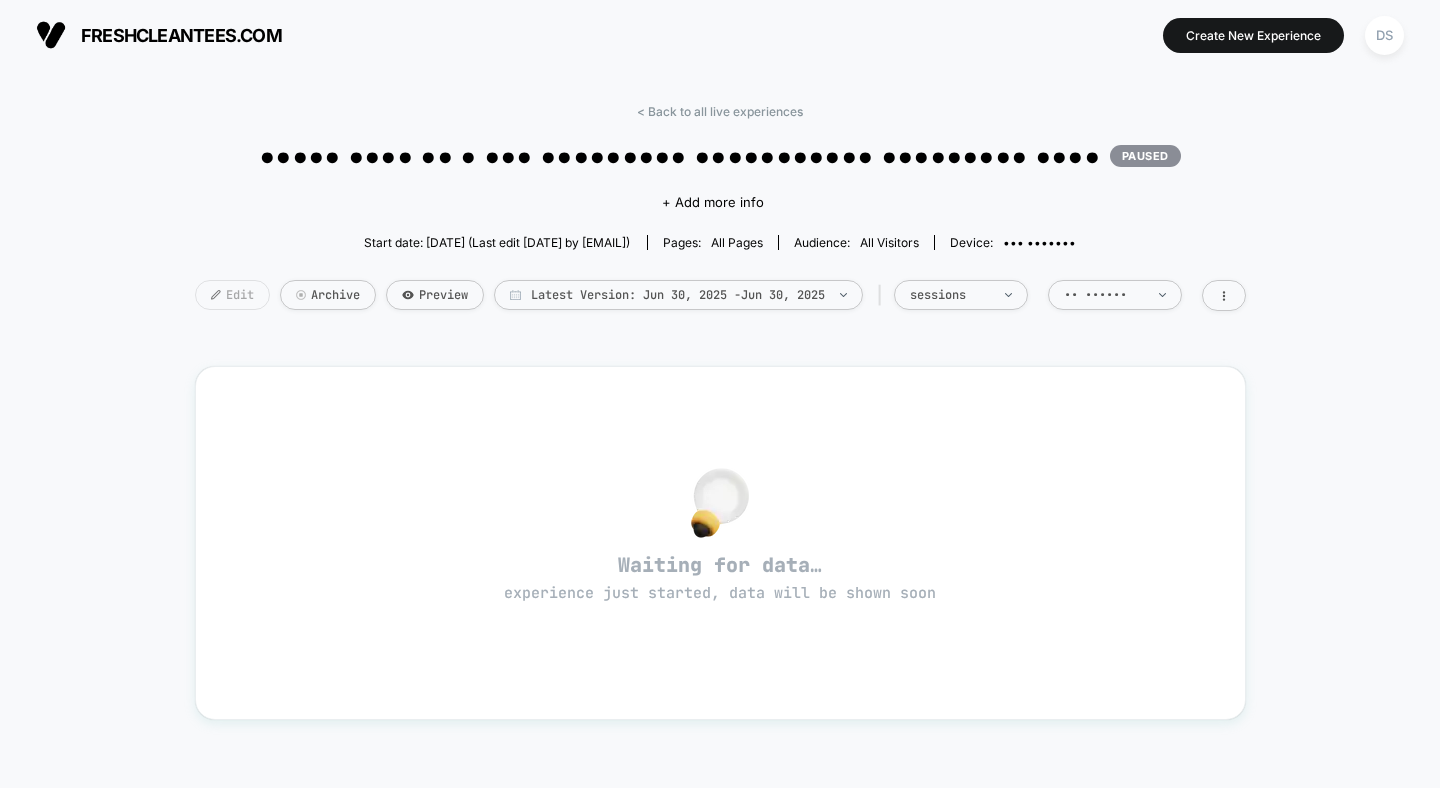 click on "Edit" at bounding box center (232, 295) 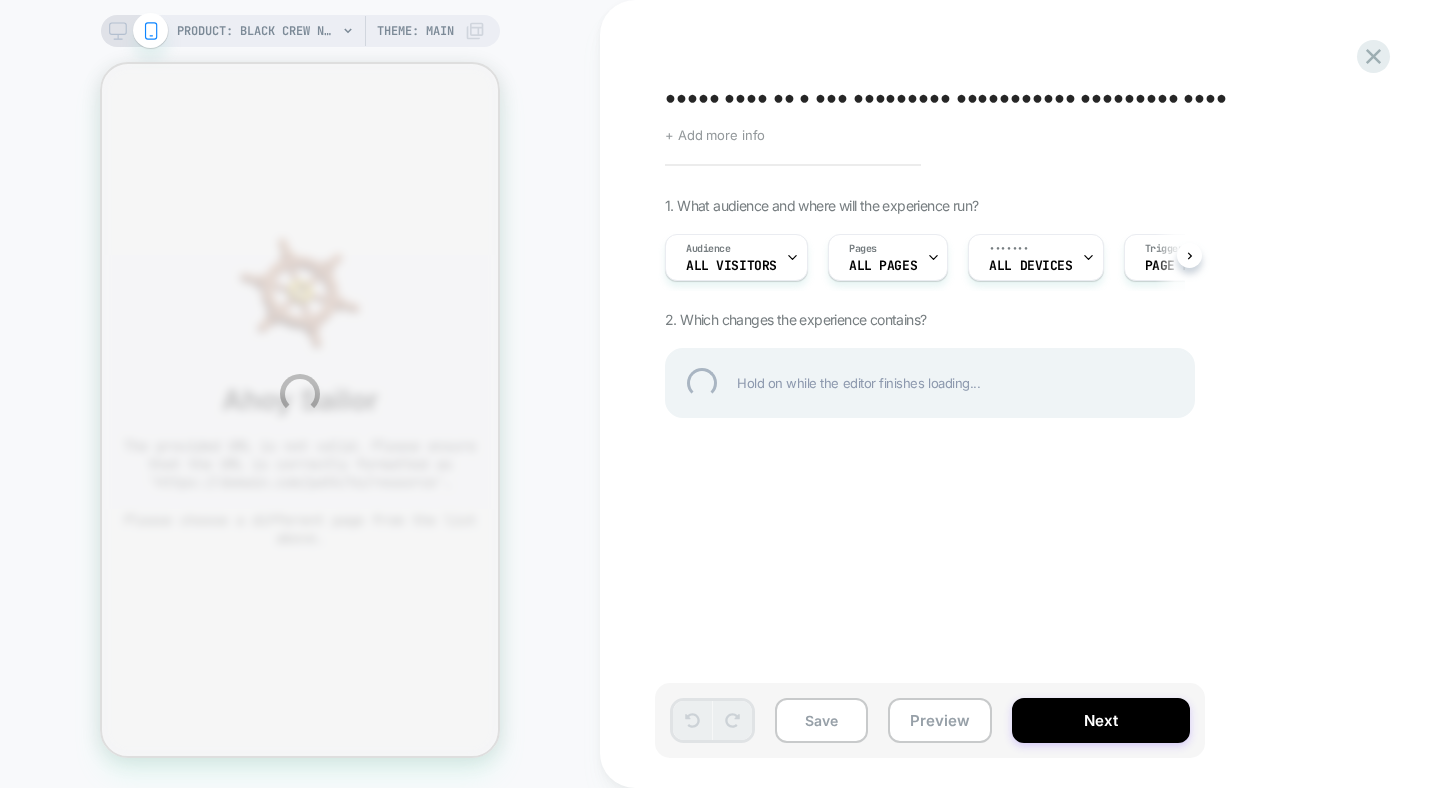 scroll, scrollTop: 0, scrollLeft: 0, axis: both 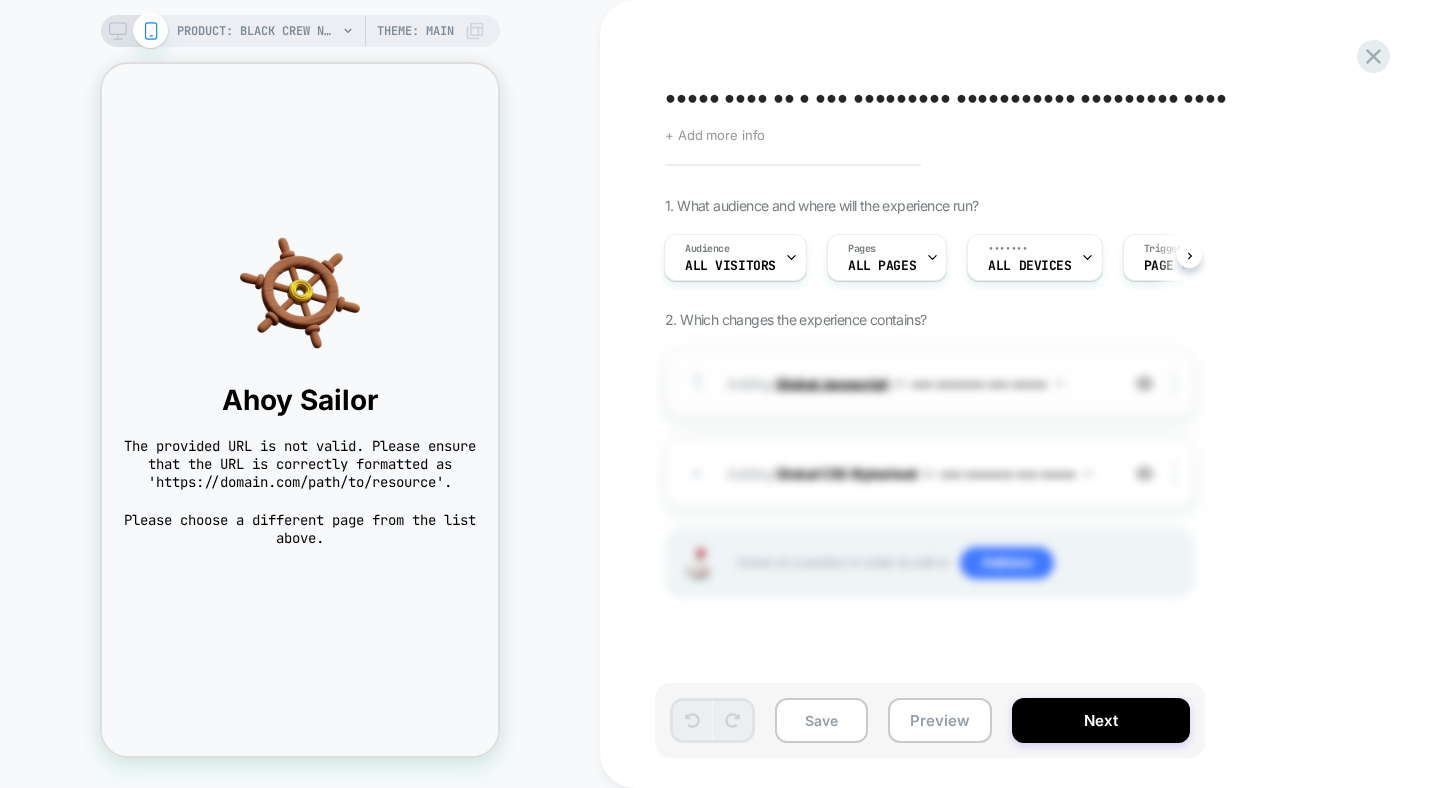 click on "Global Javascript" at bounding box center (832, 382) 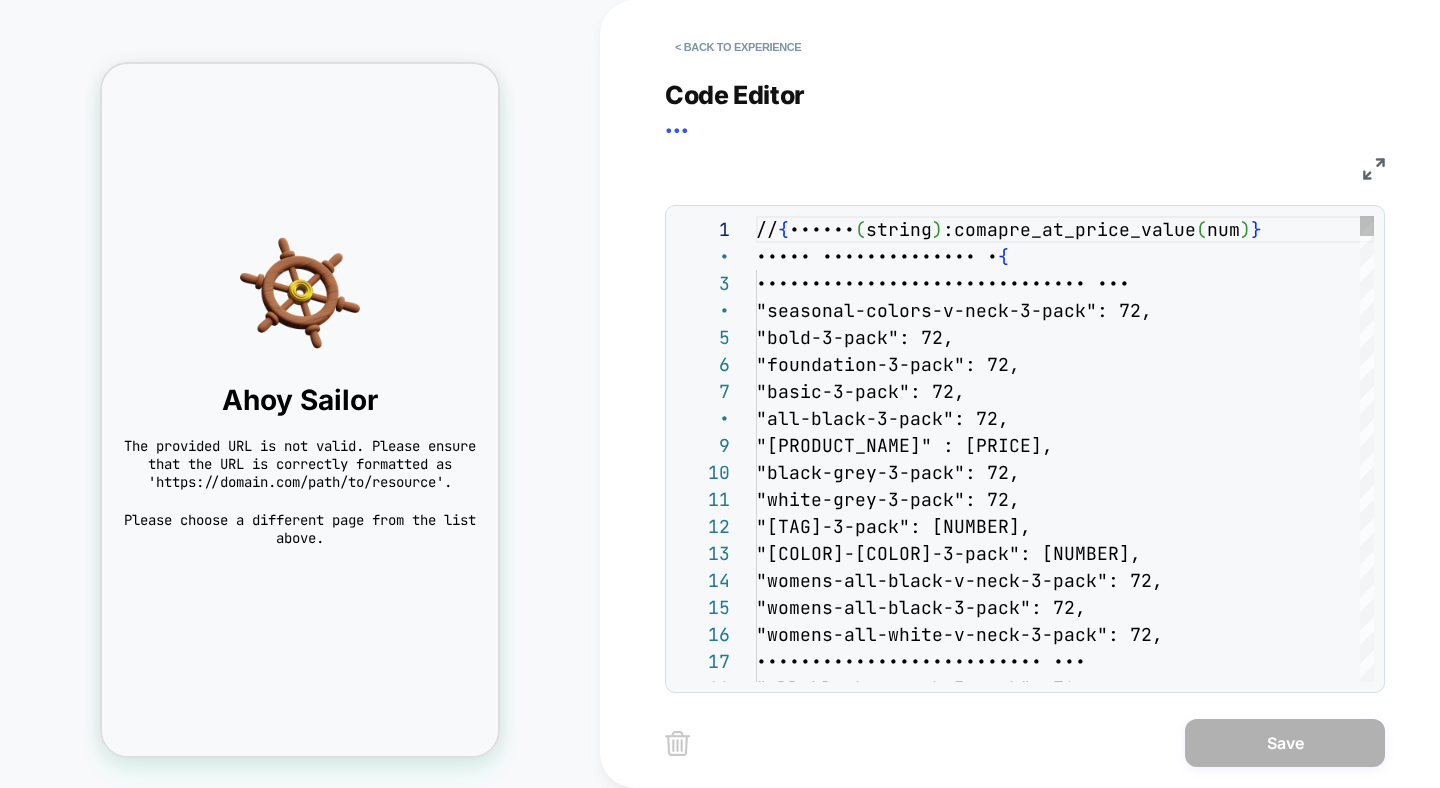 scroll, scrollTop: 270, scrollLeft: 0, axis: vertical 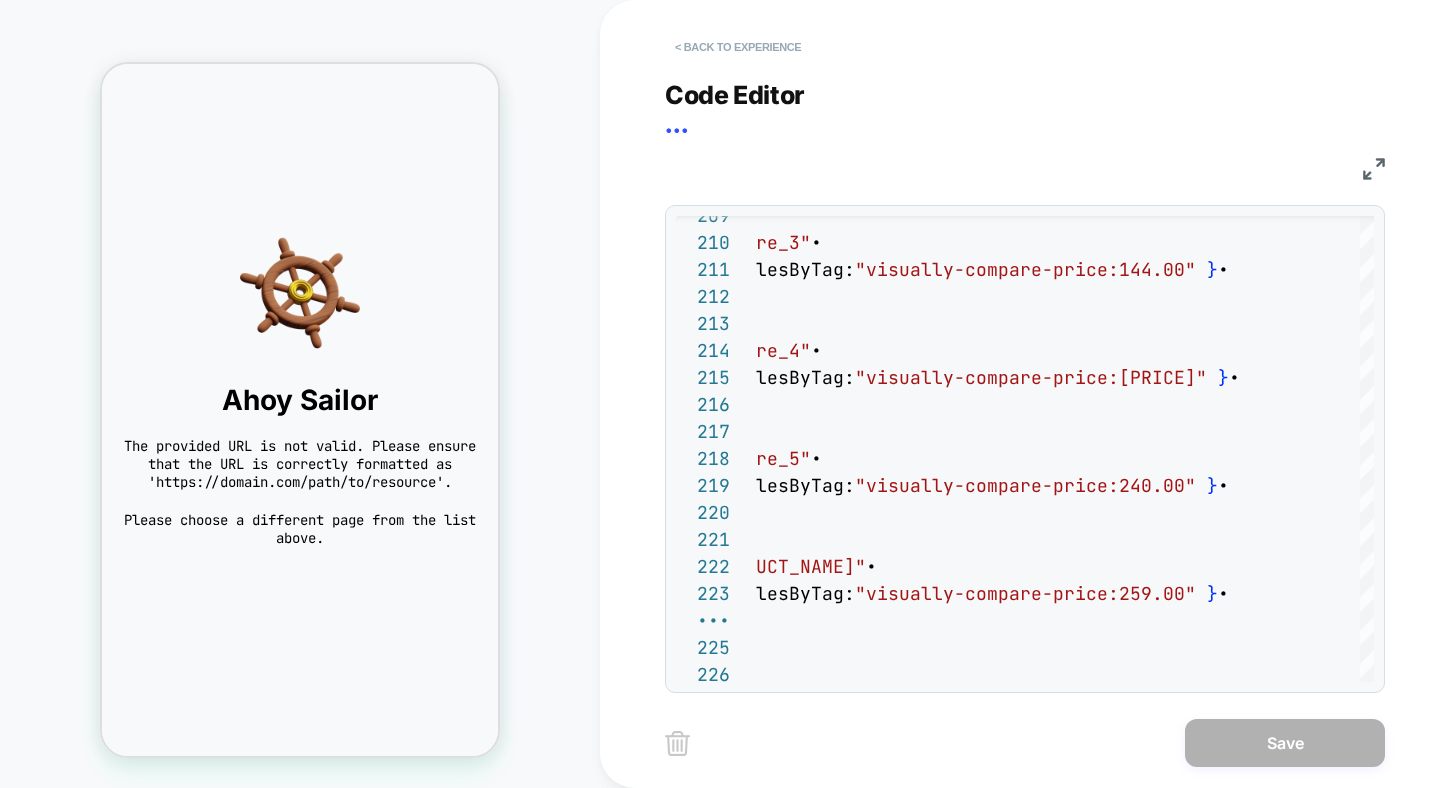click on "< Back to experience" at bounding box center [738, 47] 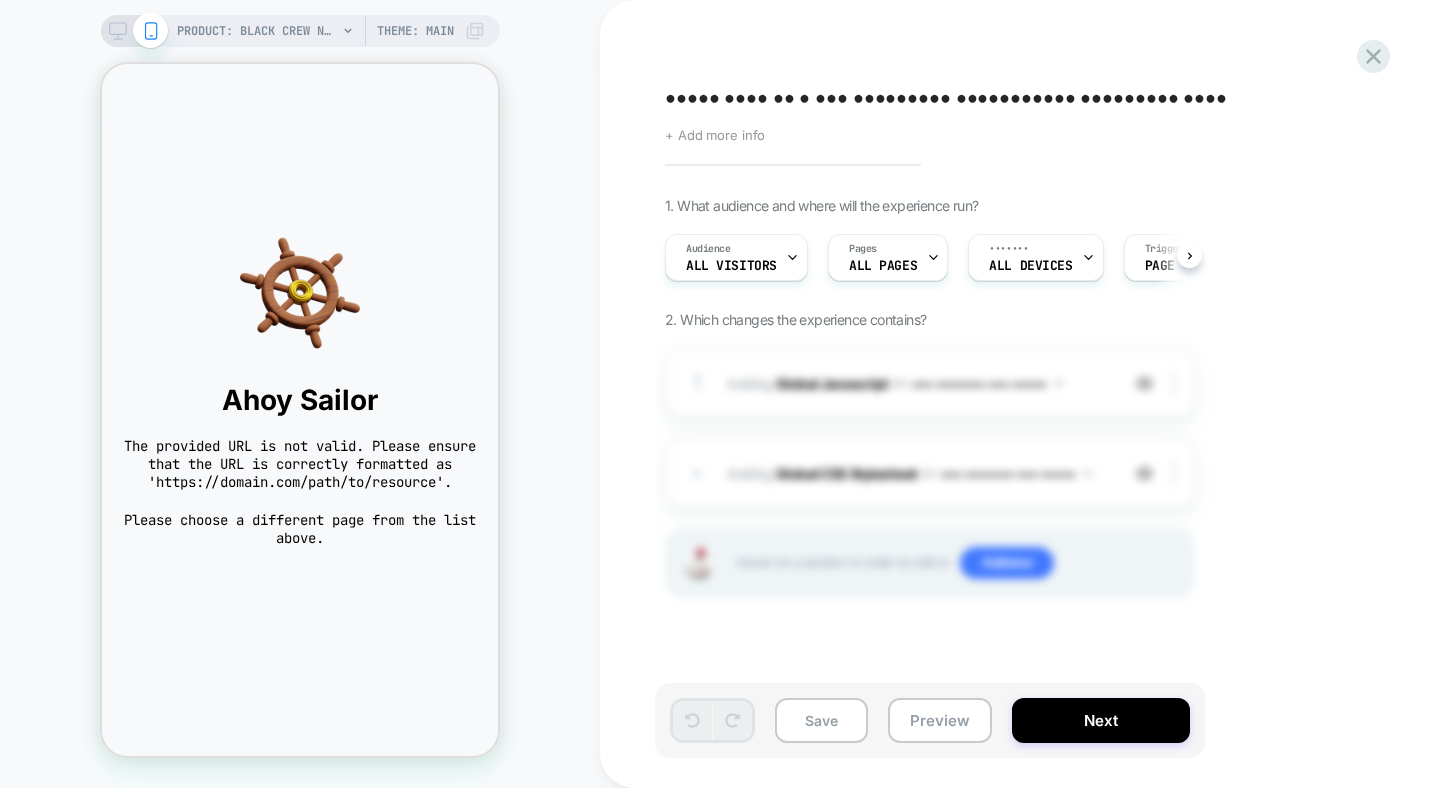 scroll, scrollTop: 0, scrollLeft: 1, axis: horizontal 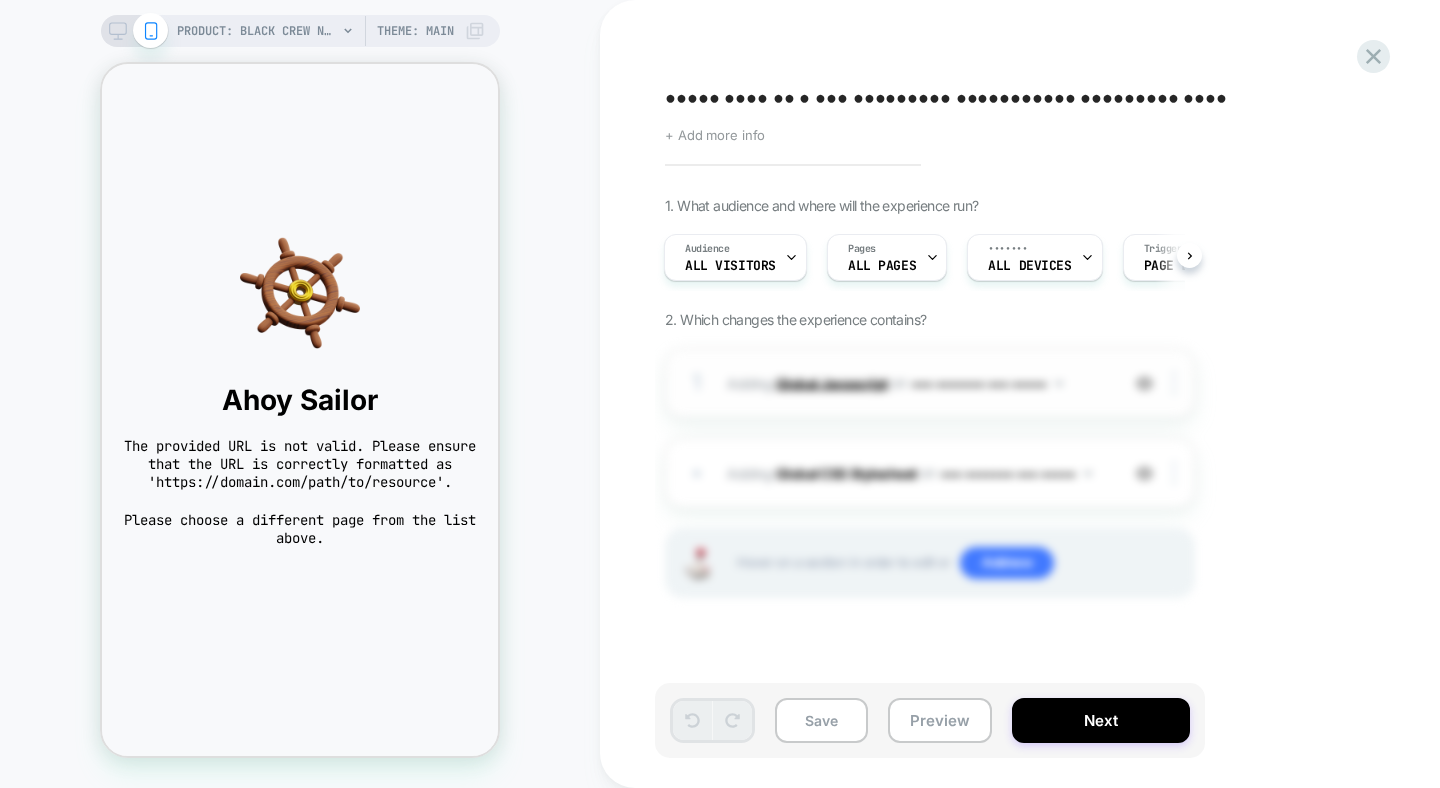 click on "Global Javascript" at bounding box center (832, 382) 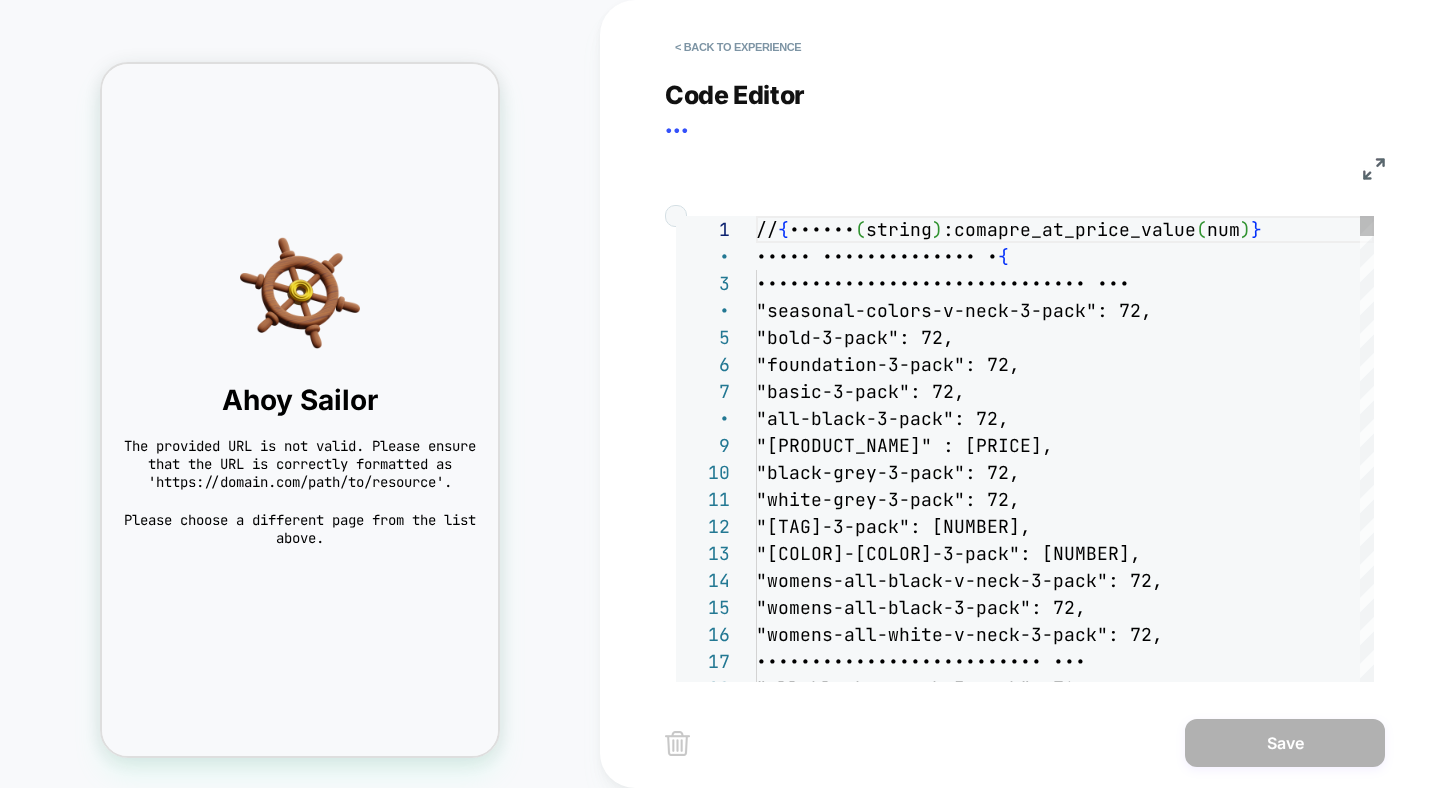 scroll, scrollTop: 270, scrollLeft: 0, axis: vertical 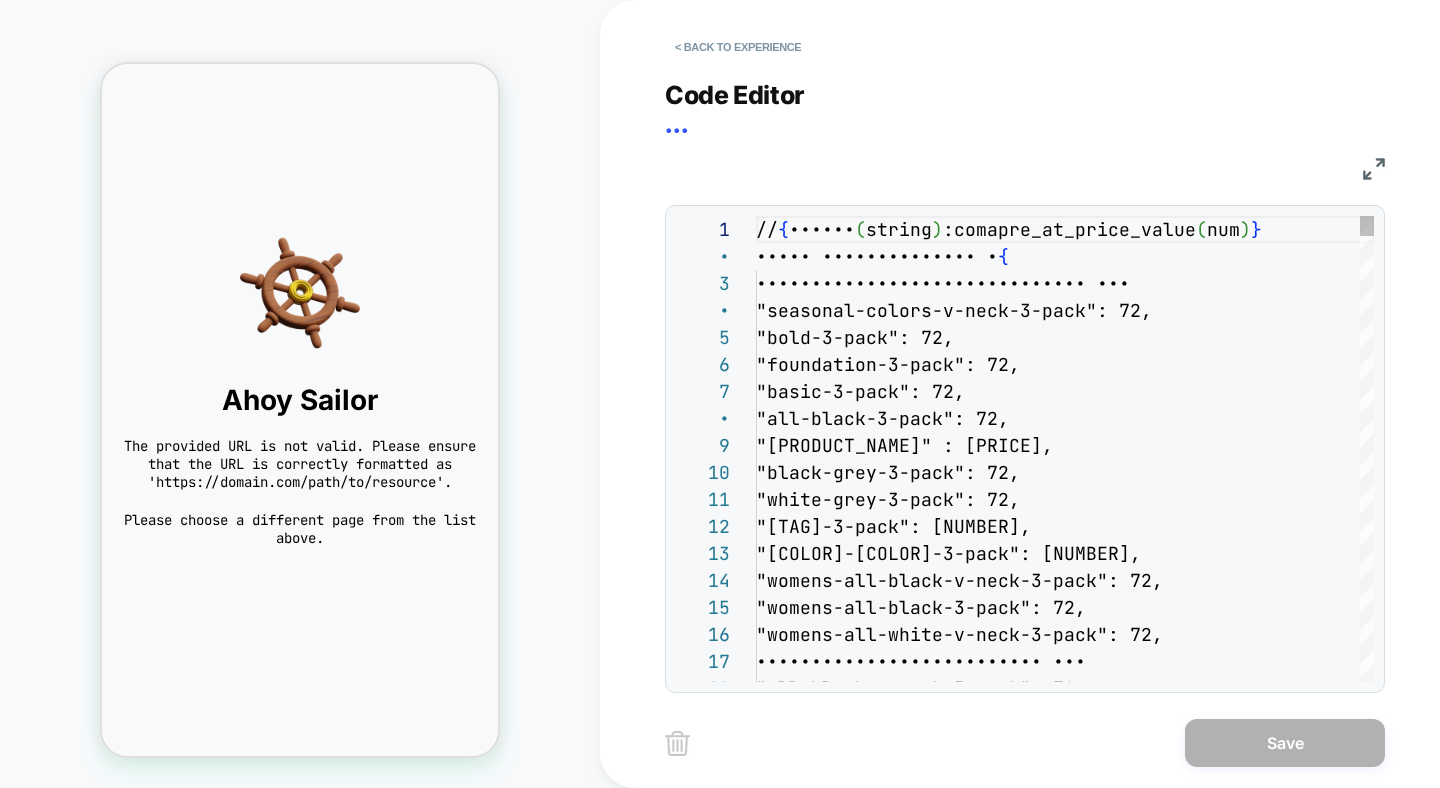 click on "//  { handle  ( string ) :comapre_at_price_value  ( num ) } const MANUAL_COMPARE =  {   "seasonal-colors-crew-3-pack": 72,   "seasonal-colors-v-neck-3-pack": 72,   "bold-3-pack": 72,   "foundation-3-pack": 72,   "basic-3-pack": 72,   "all-black-3-pack": 72,   "all-white-3-pack": 72,   "black-grey-3-pack": 72,   "white-grey-3-pack": 72,   "all-grey-3-pack": 72,   "black-white-3-pack": 72,   "womens-all-black-v-neck-3-pack": 72,   "womens-all-black-3-pack": 72,   "womens-all-white-v-neck-3-pack": 72,   "womens-all-white-3-pack": 72,   "all-black-v-neck-3-pack": 72," at bounding box center [1065, 26828] 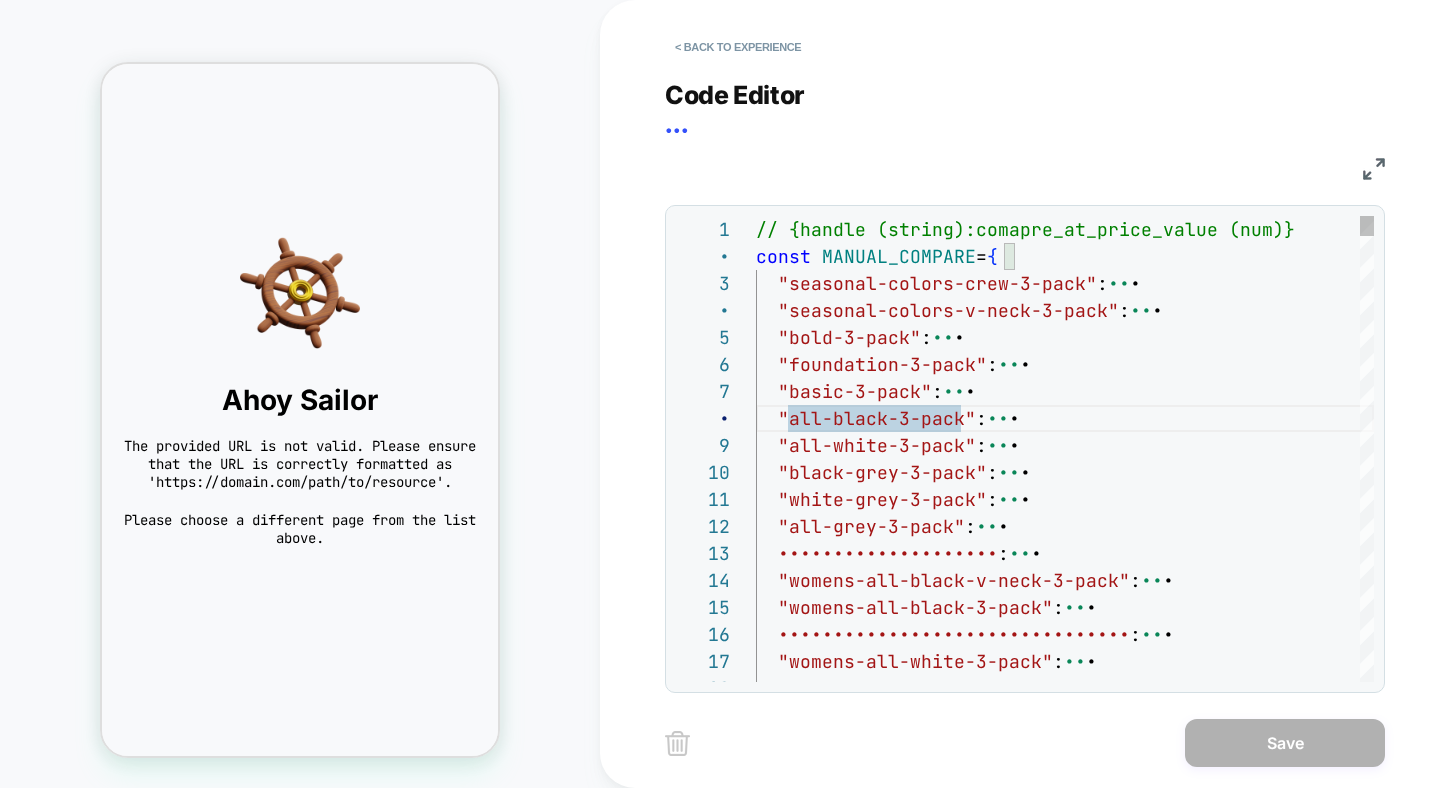 scroll, scrollTop: 81, scrollLeft: 119, axis: both 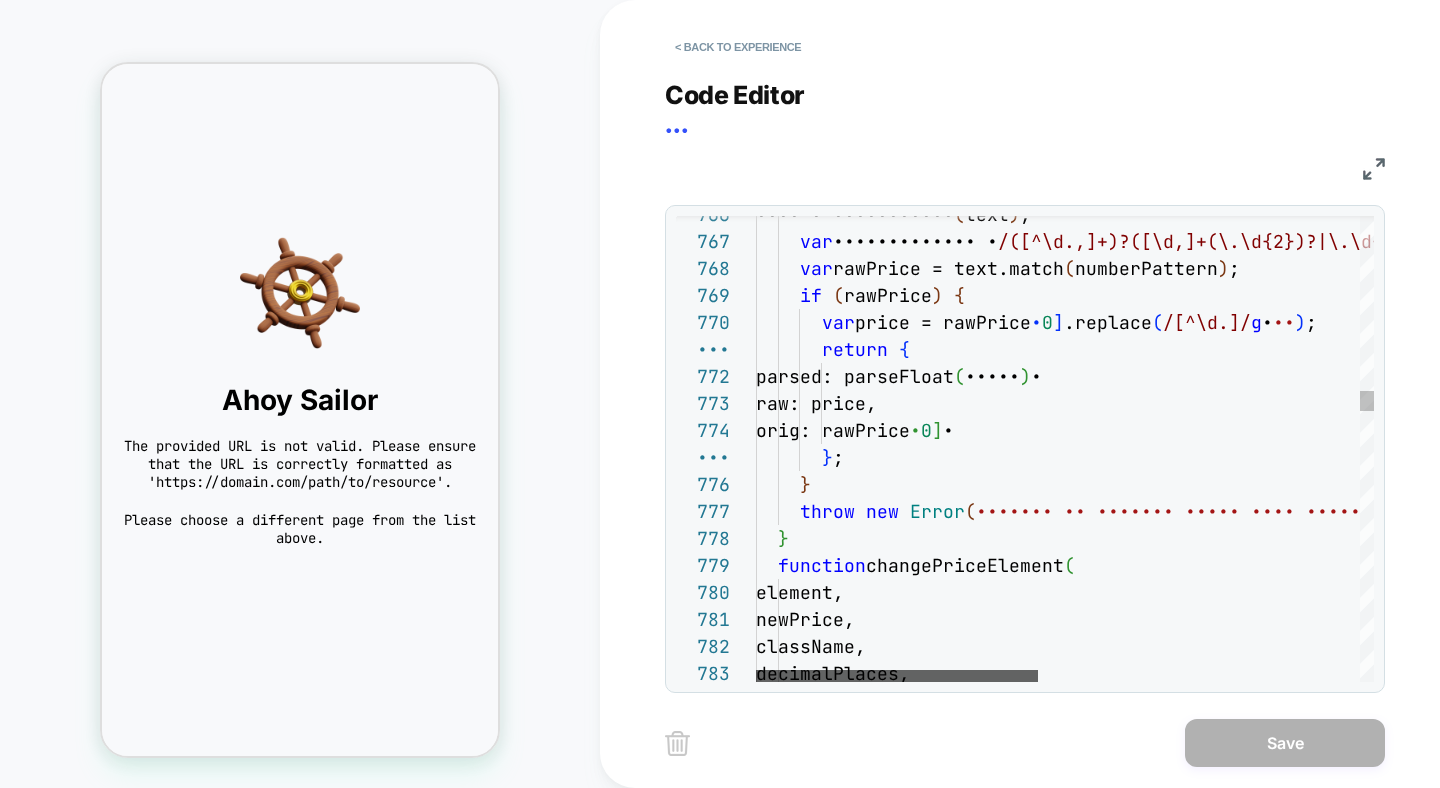 click at bounding box center [897, 676] 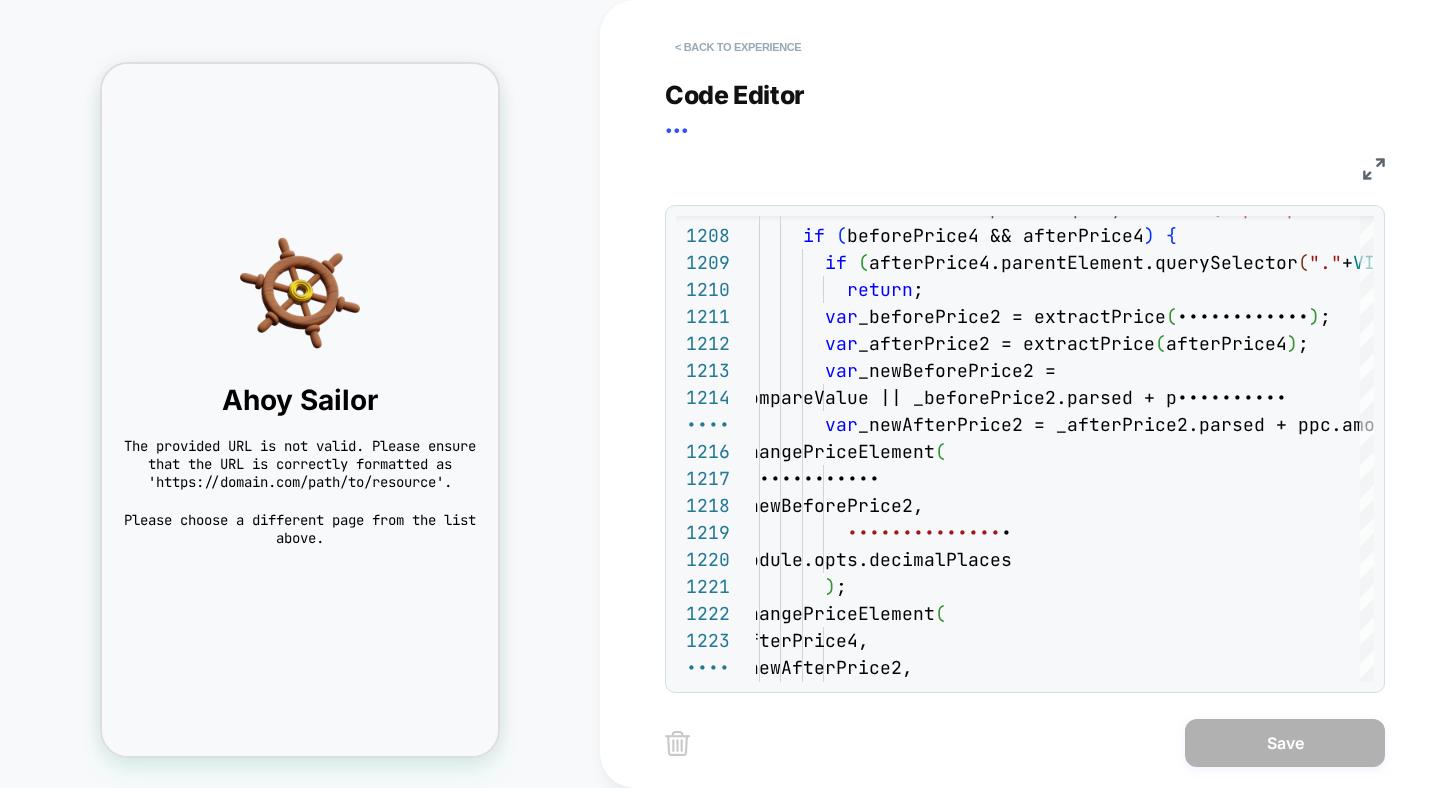 click on "< Back to experience" at bounding box center [738, 47] 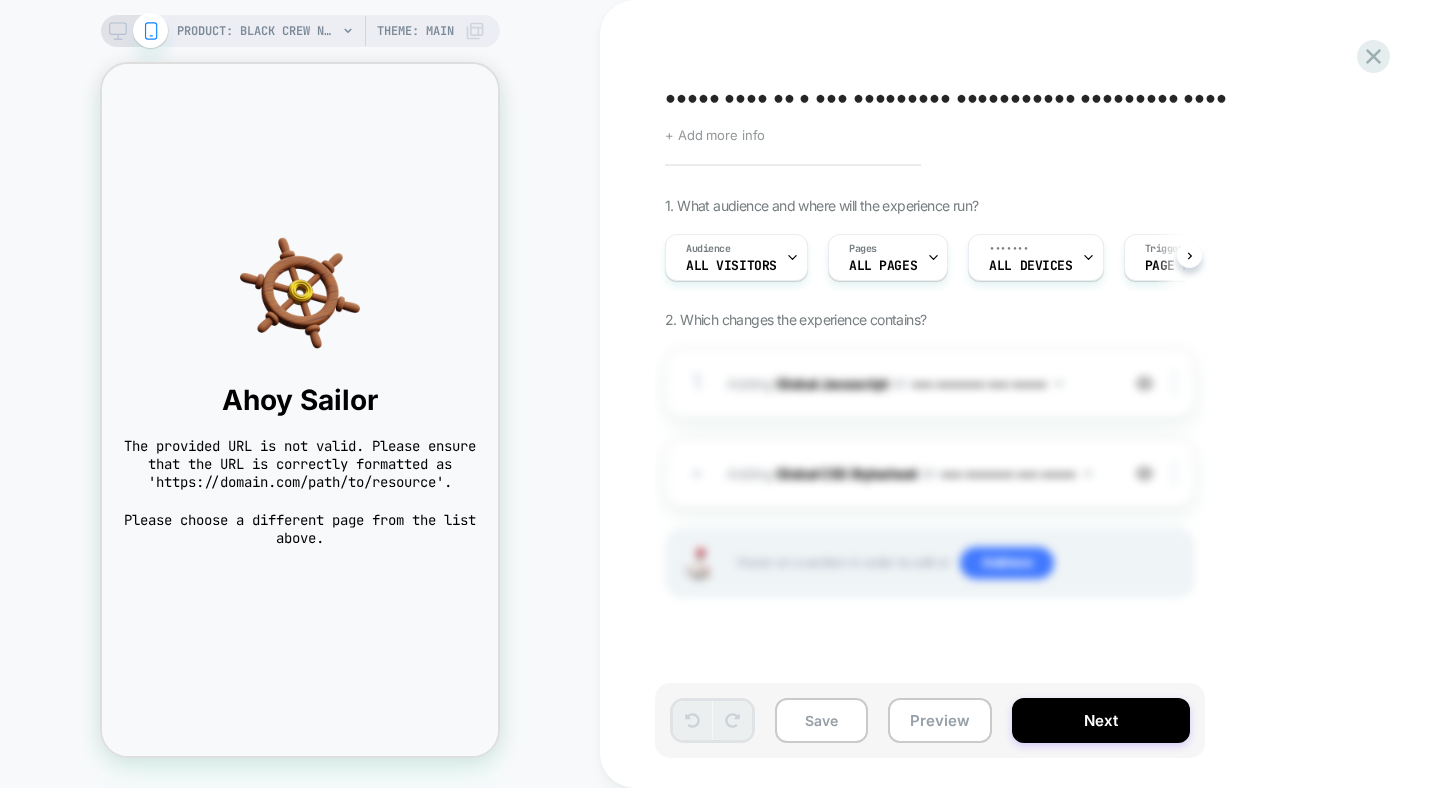 scroll, scrollTop: 0, scrollLeft: 1, axis: horizontal 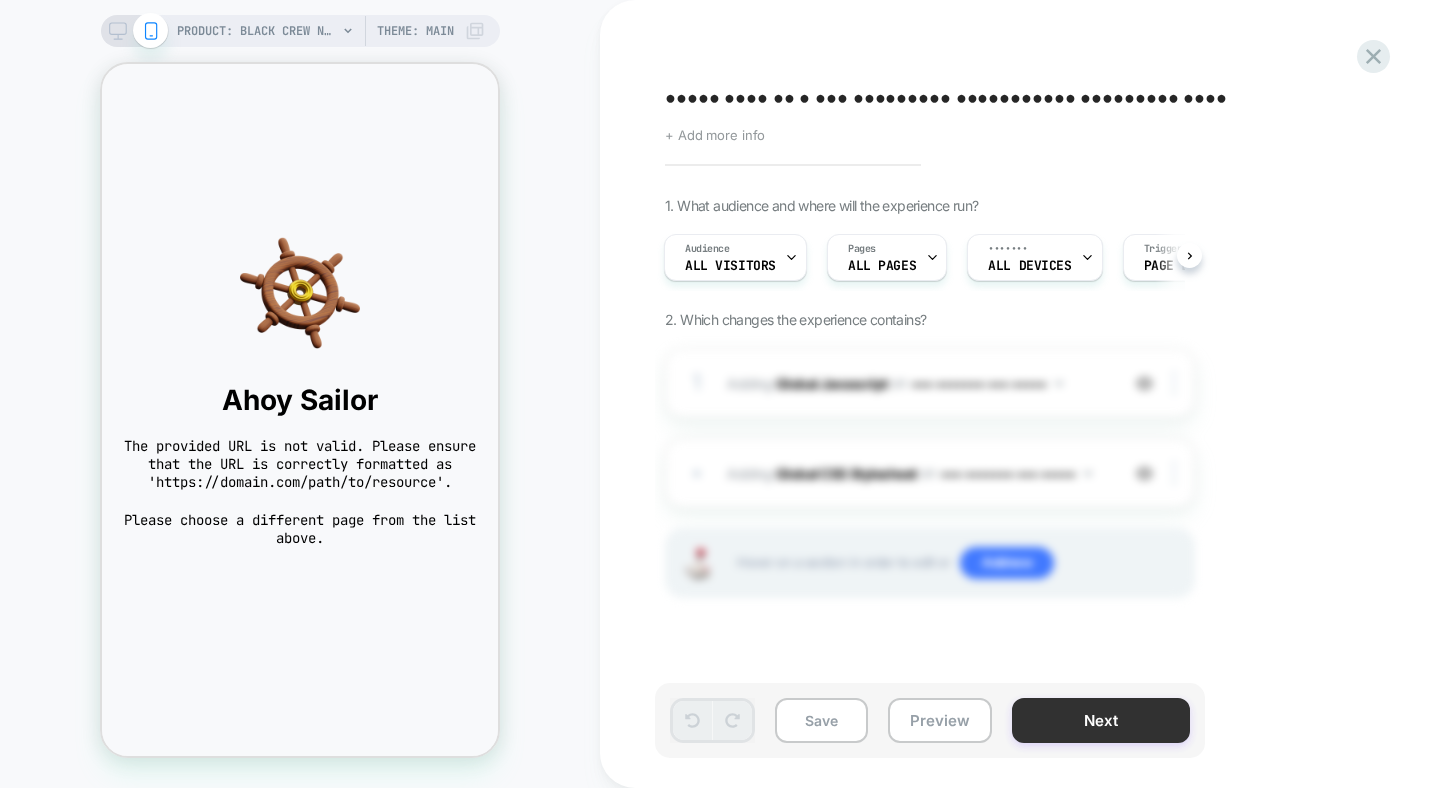 click on "Next" at bounding box center [1101, 720] 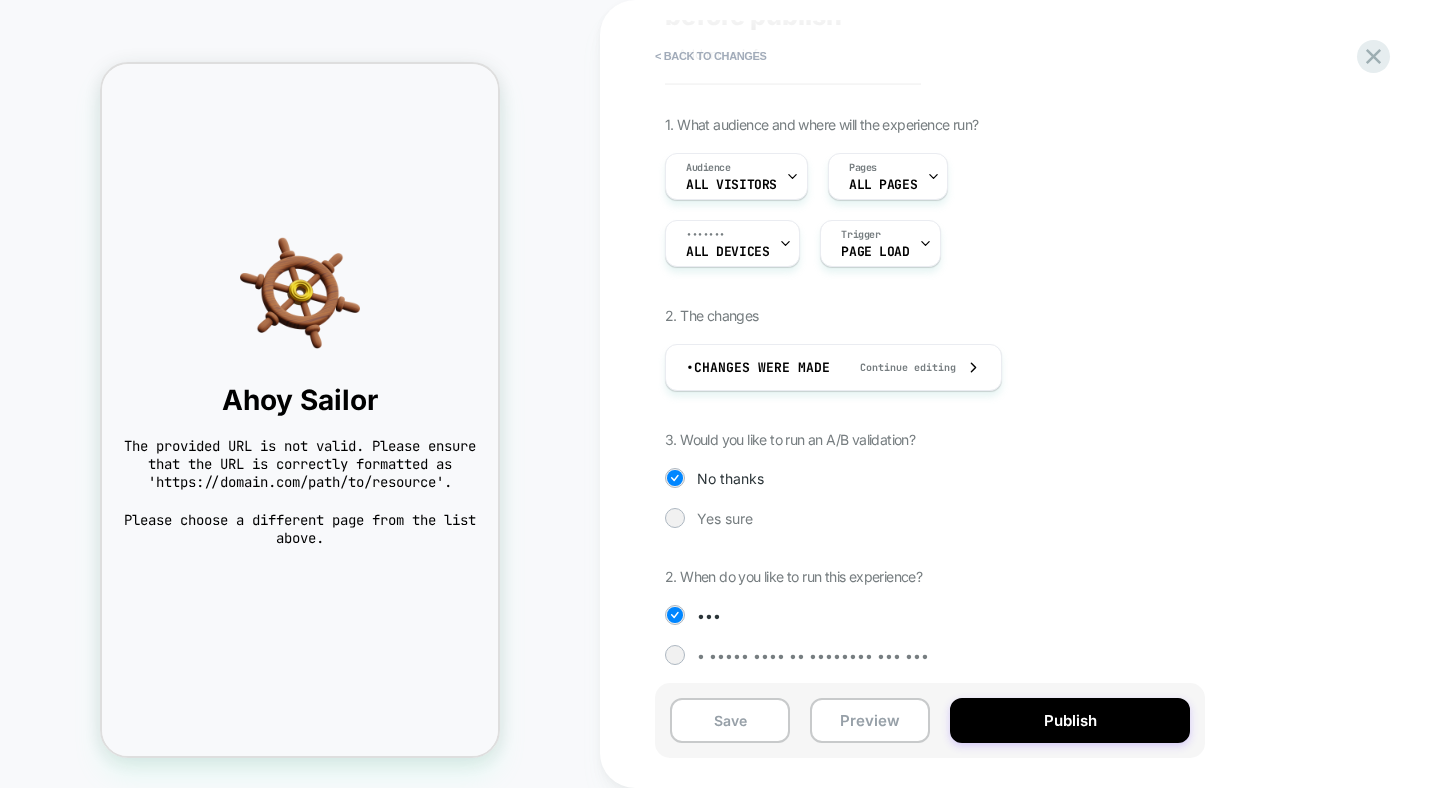 scroll, scrollTop: 117, scrollLeft: 0, axis: vertical 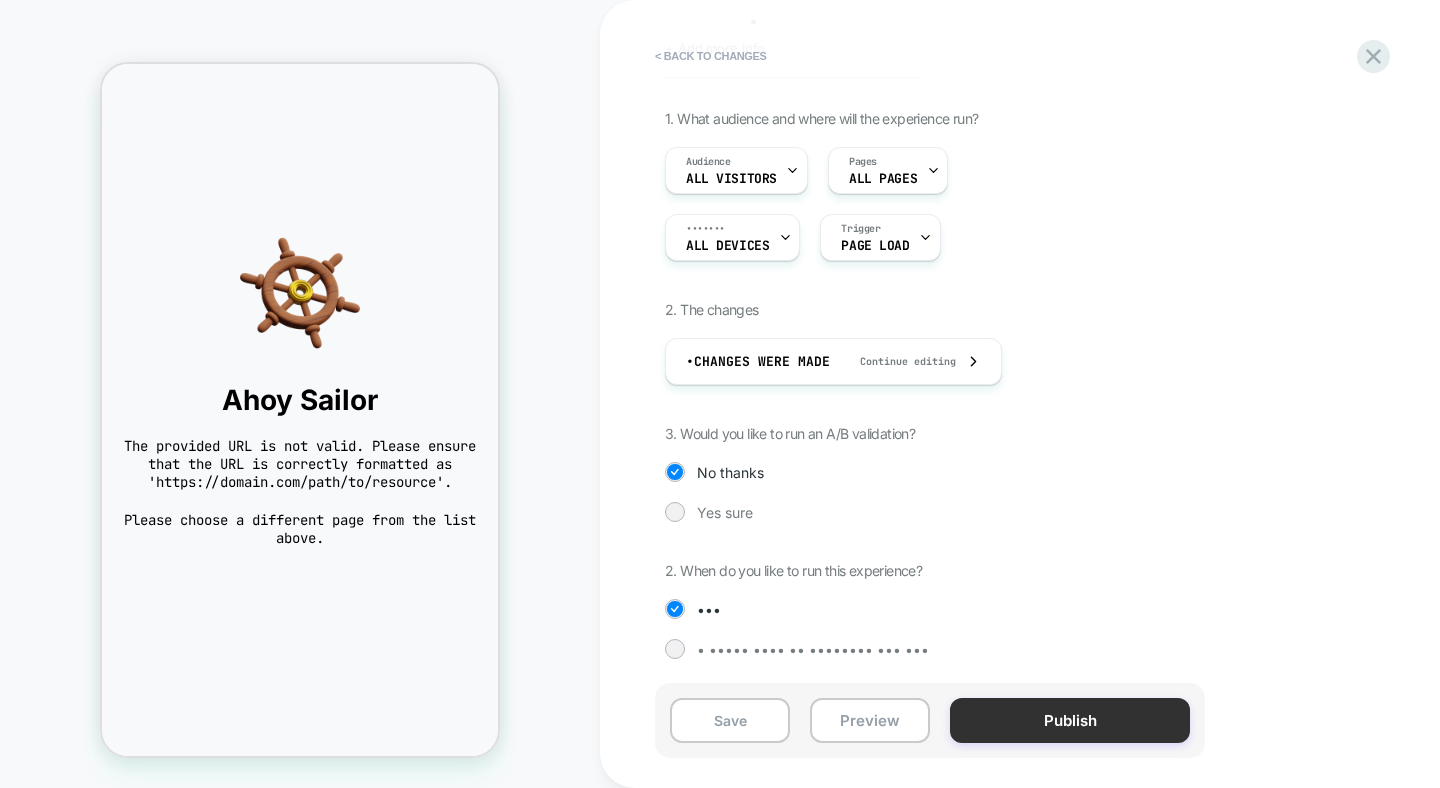 click on "Publish" at bounding box center (1070, 720) 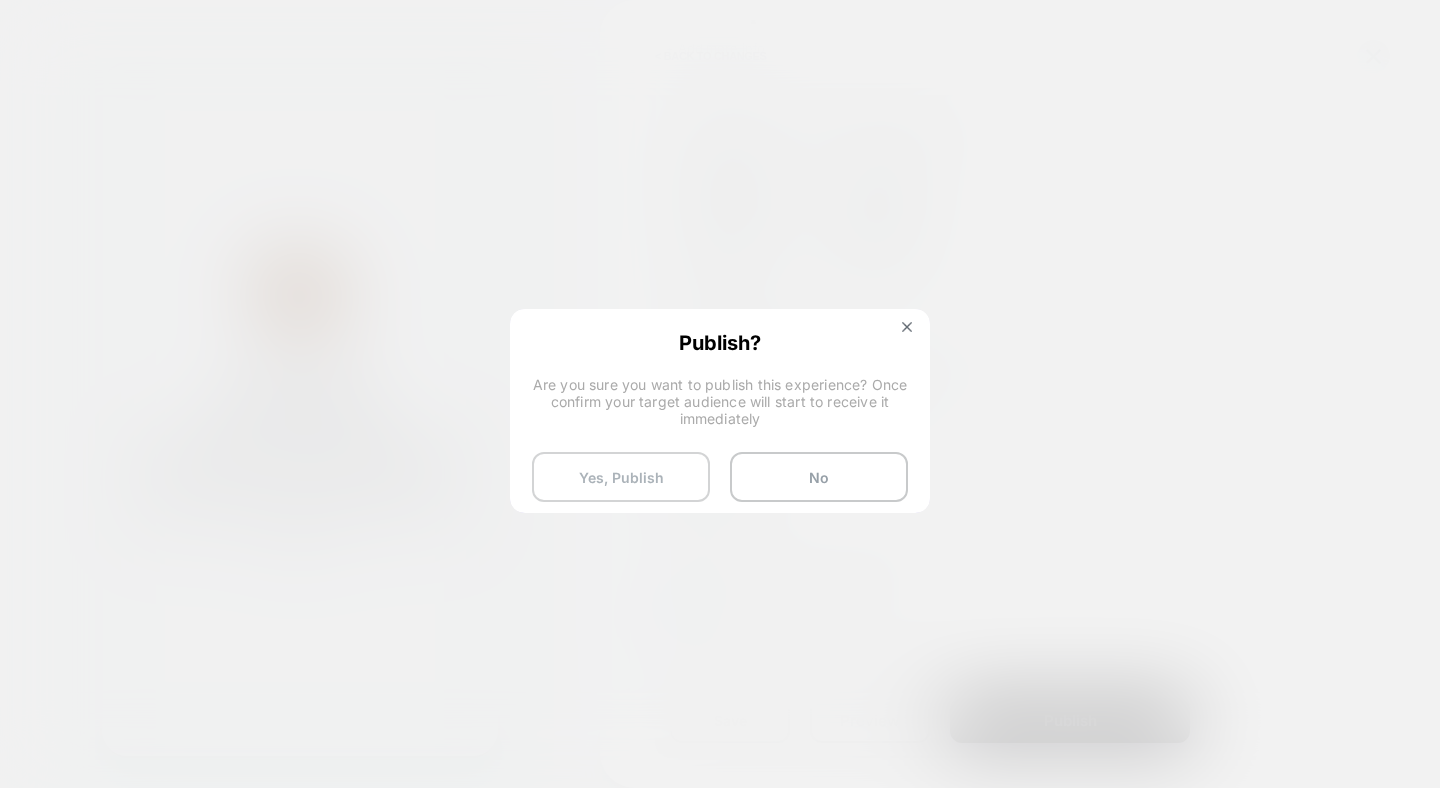 click on "Yes, Publish" at bounding box center (621, 477) 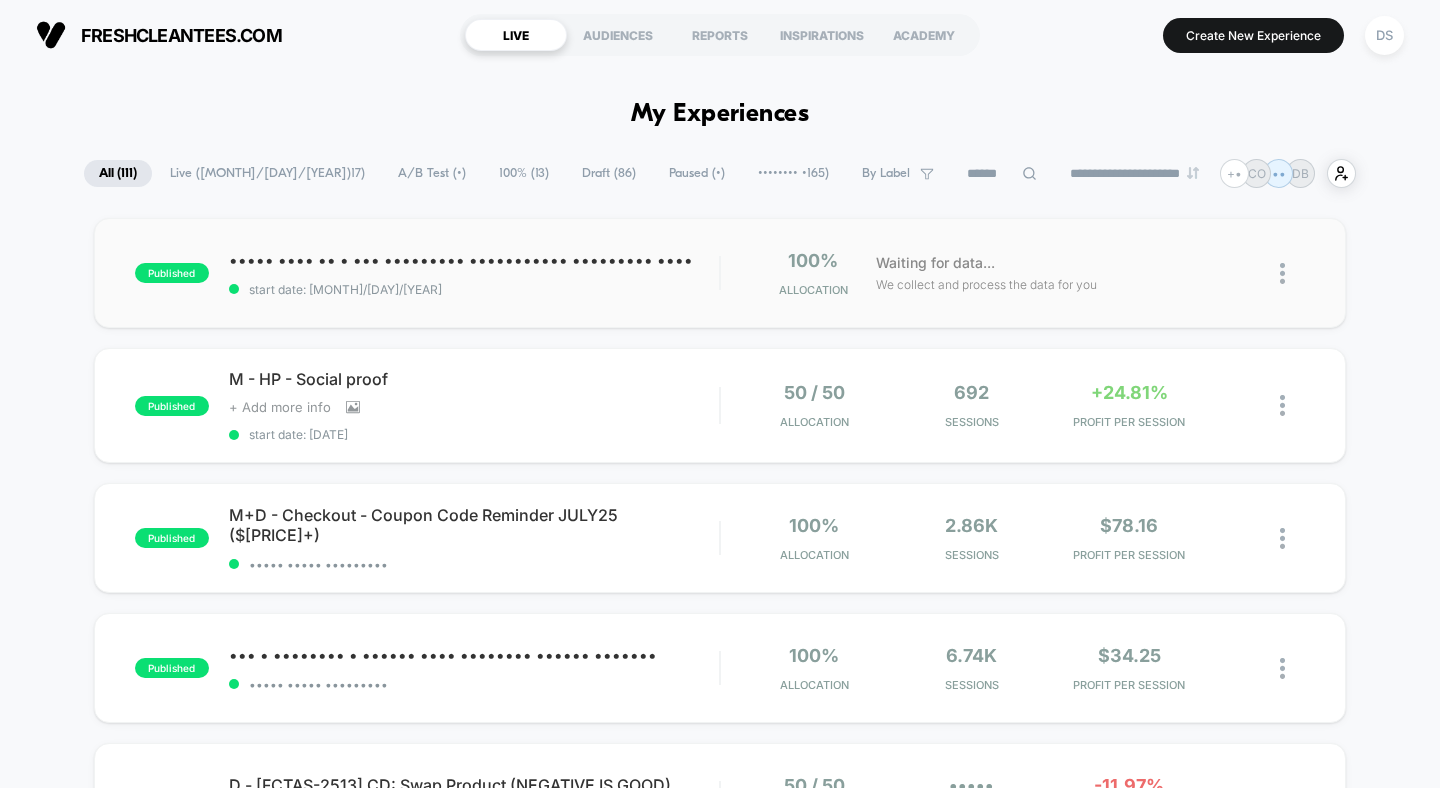 click at bounding box center (1282, 273) 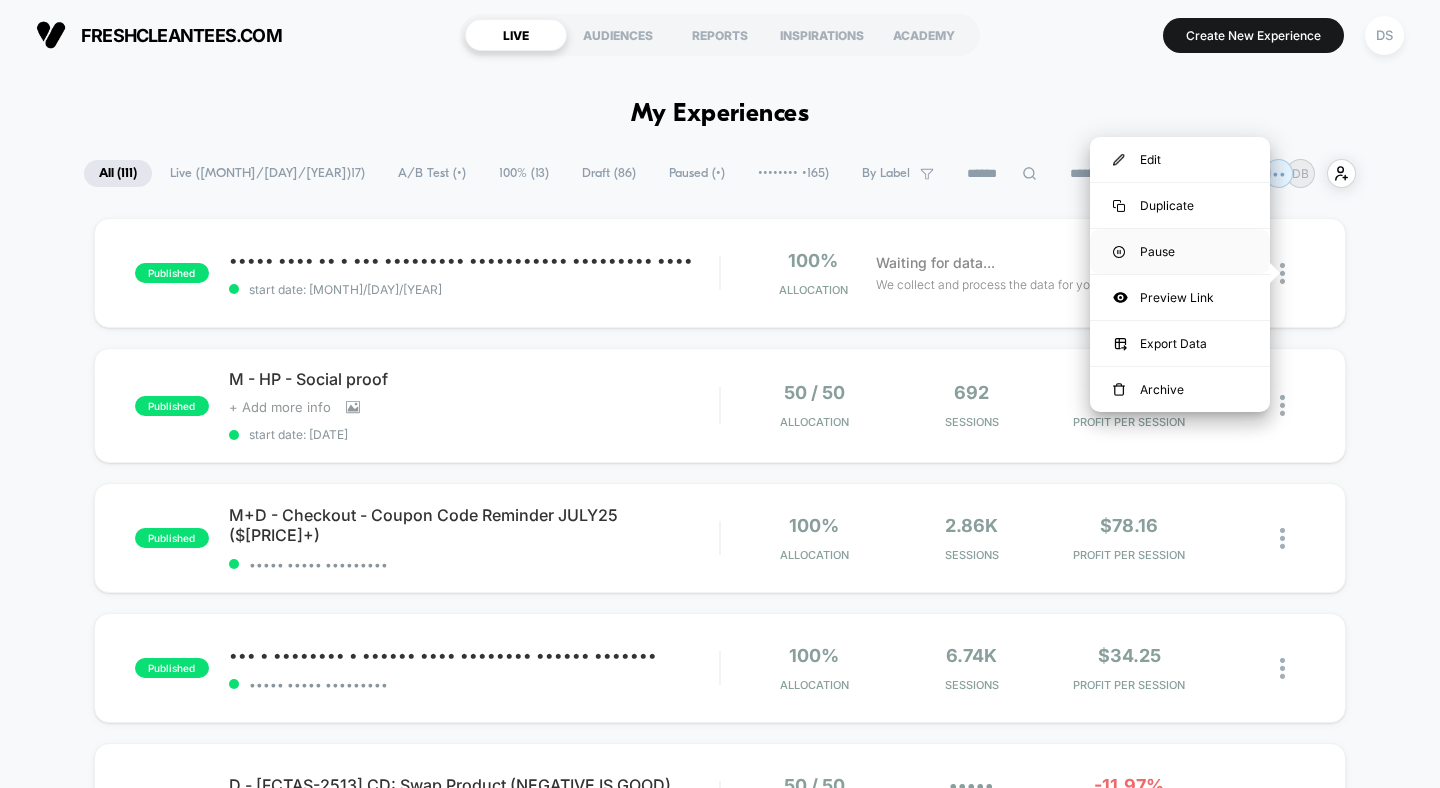 click on "Pause" at bounding box center (1180, 251) 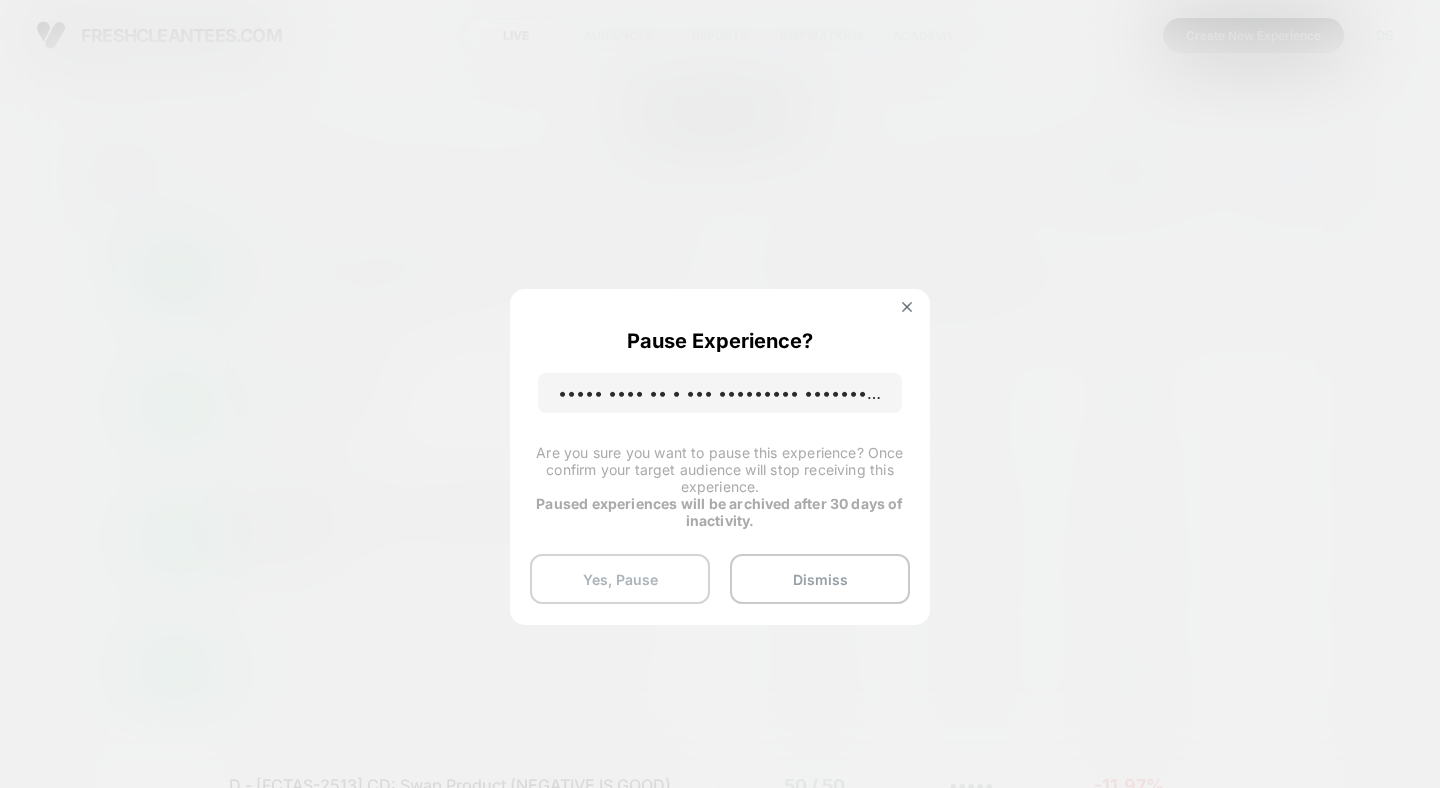 click on "Yes, Pause" at bounding box center (620, 579) 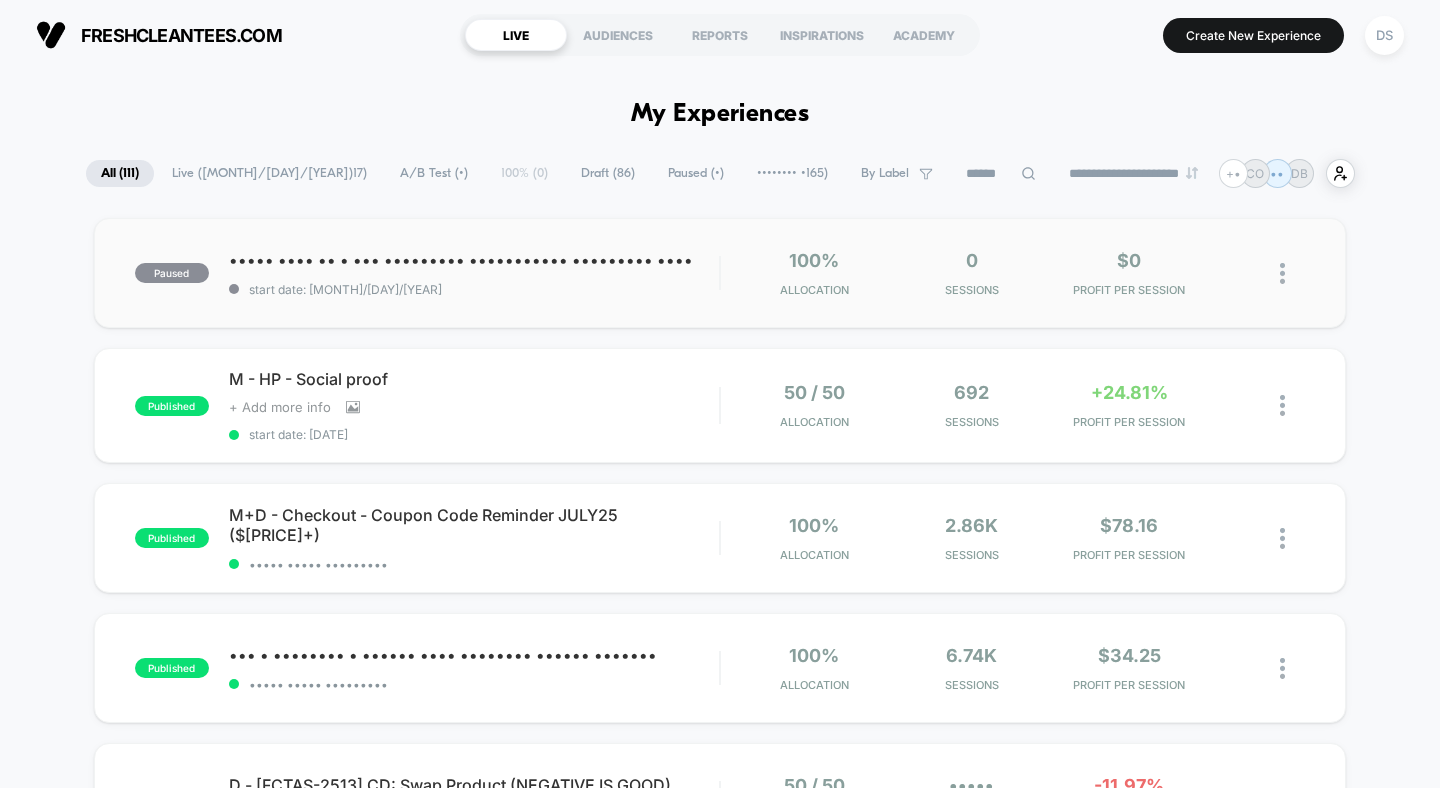 click at bounding box center [1292, 273] 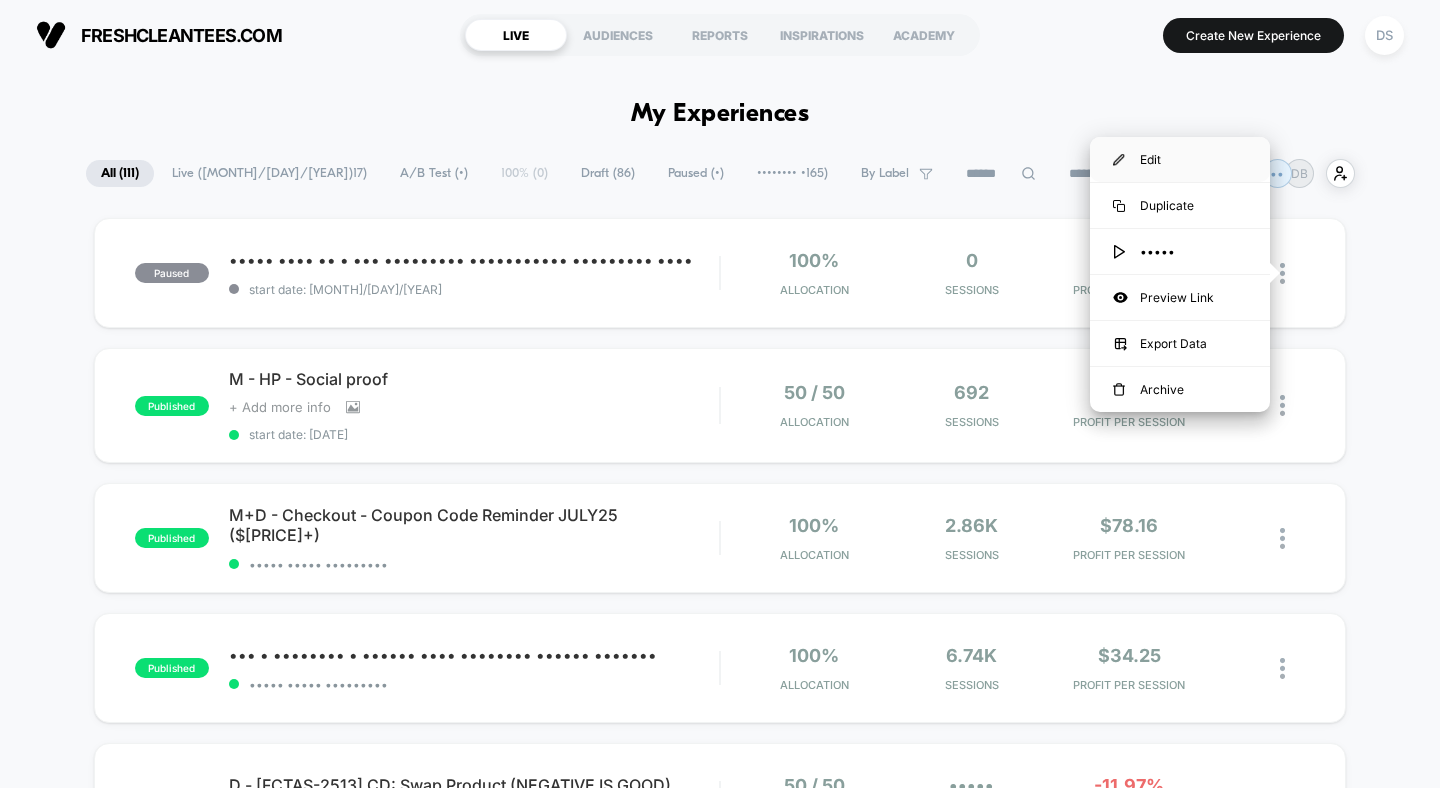 click on "Edit" at bounding box center [1180, 159] 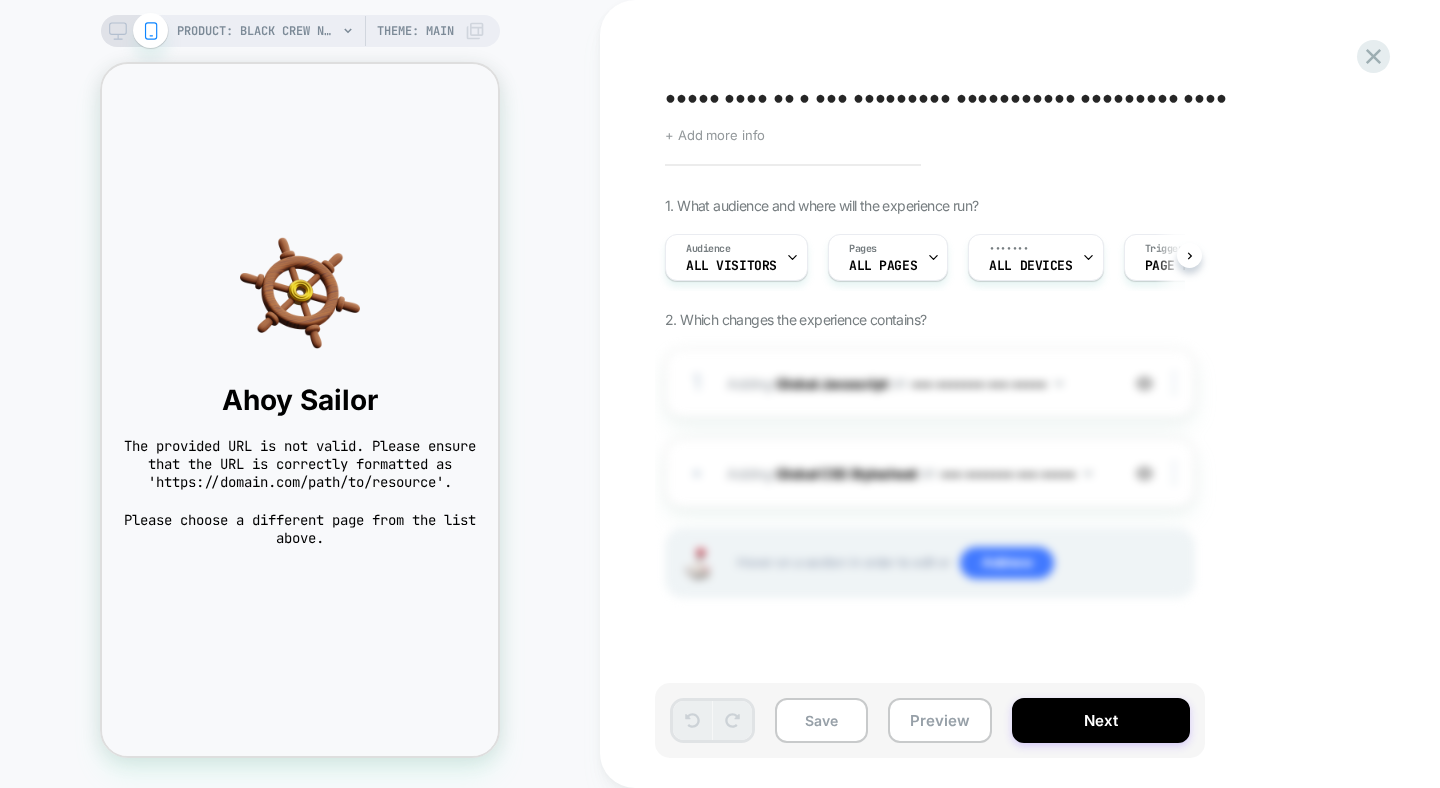 scroll, scrollTop: 0, scrollLeft: 0, axis: both 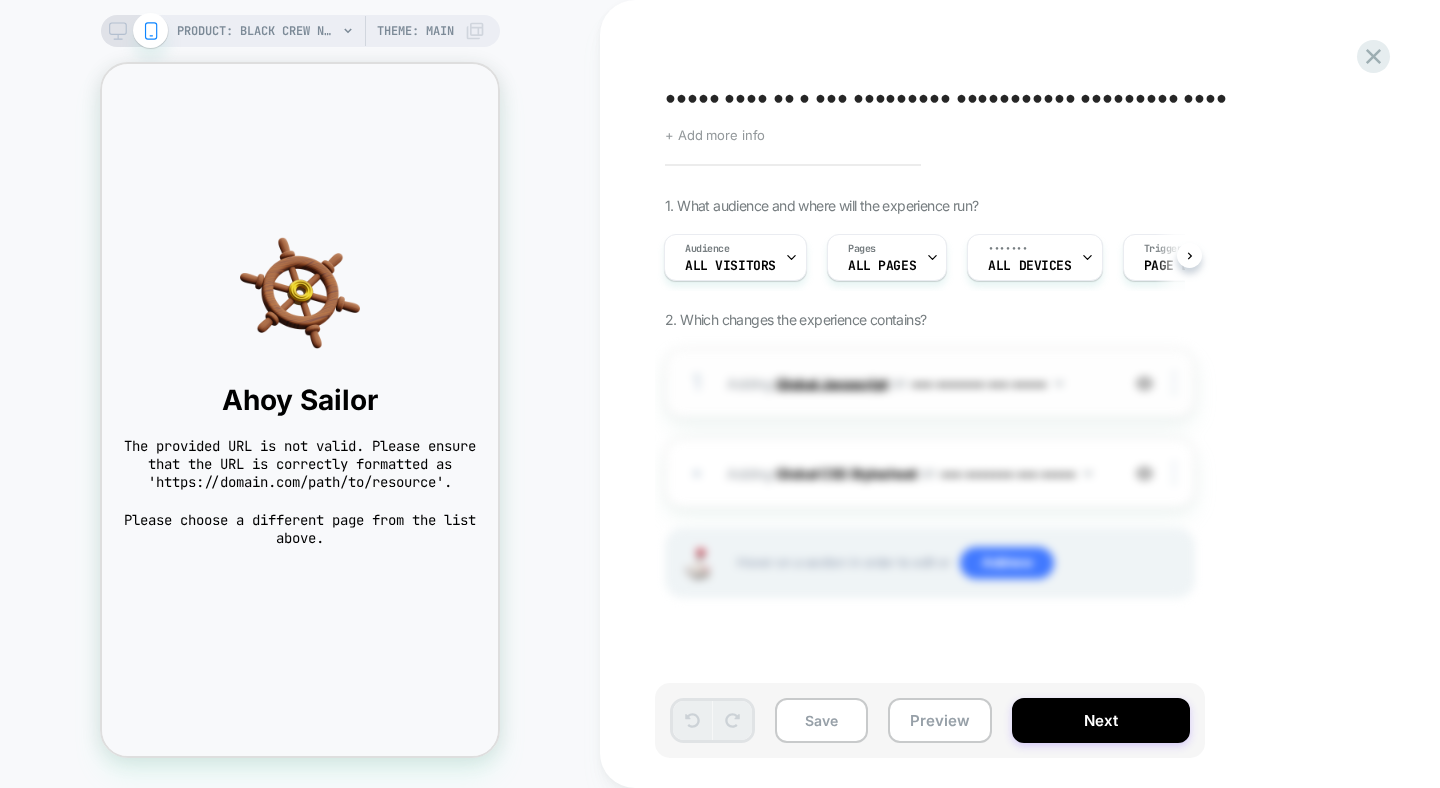 click on "Global Javascript" at bounding box center (832, 382) 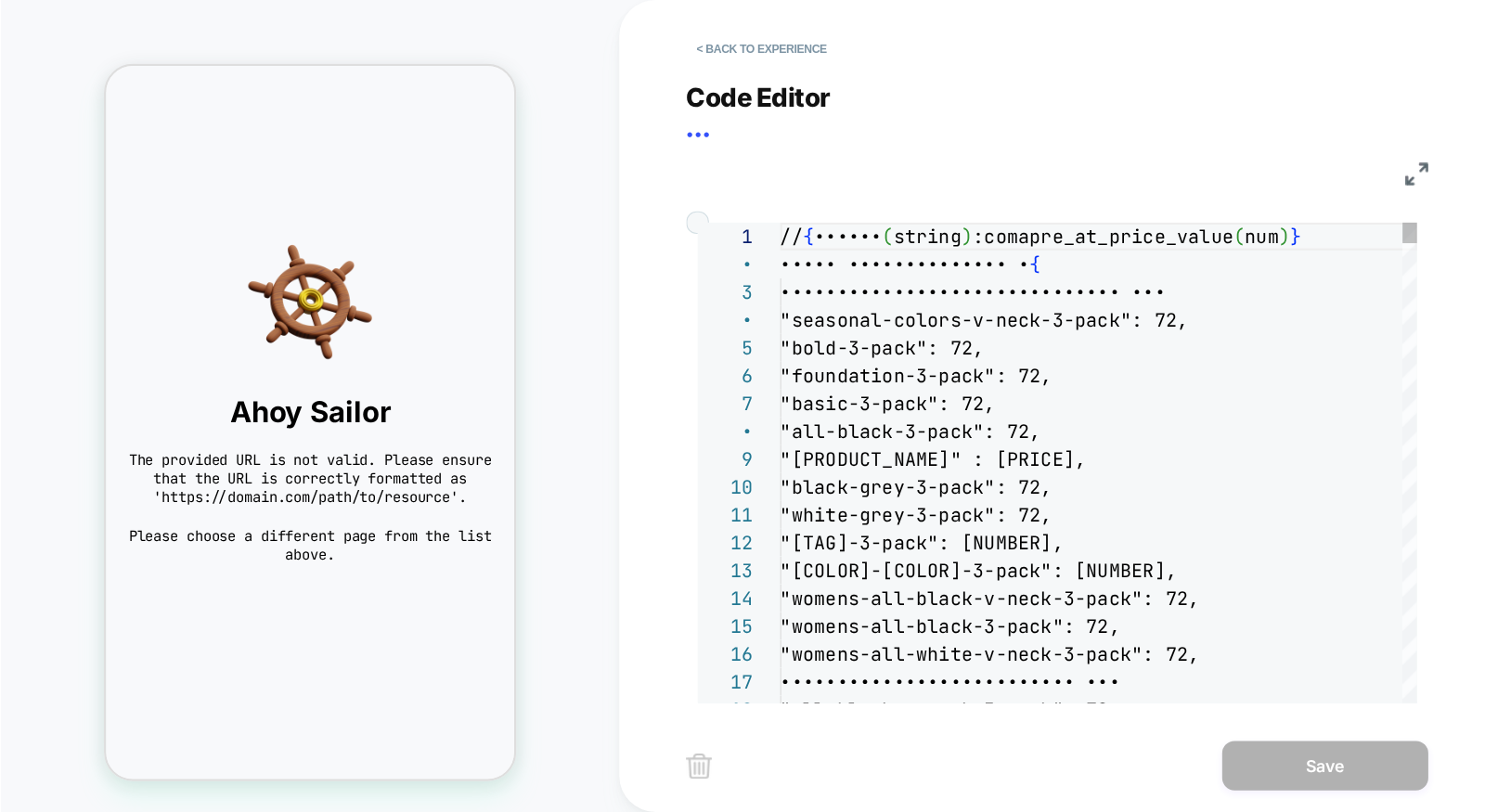 scroll, scrollTop: 251, scrollLeft: 0, axis: vertical 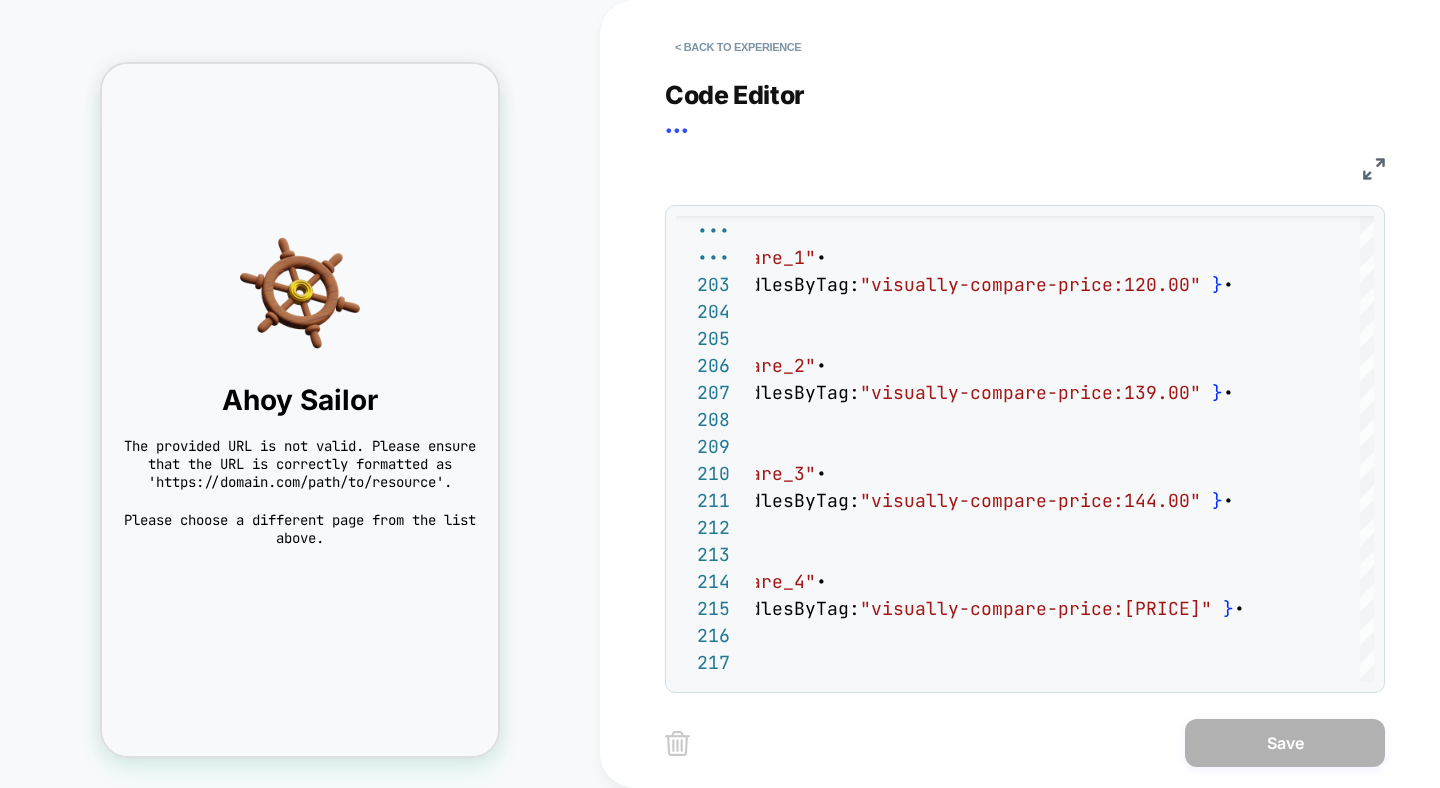 click at bounding box center [1374, 169] 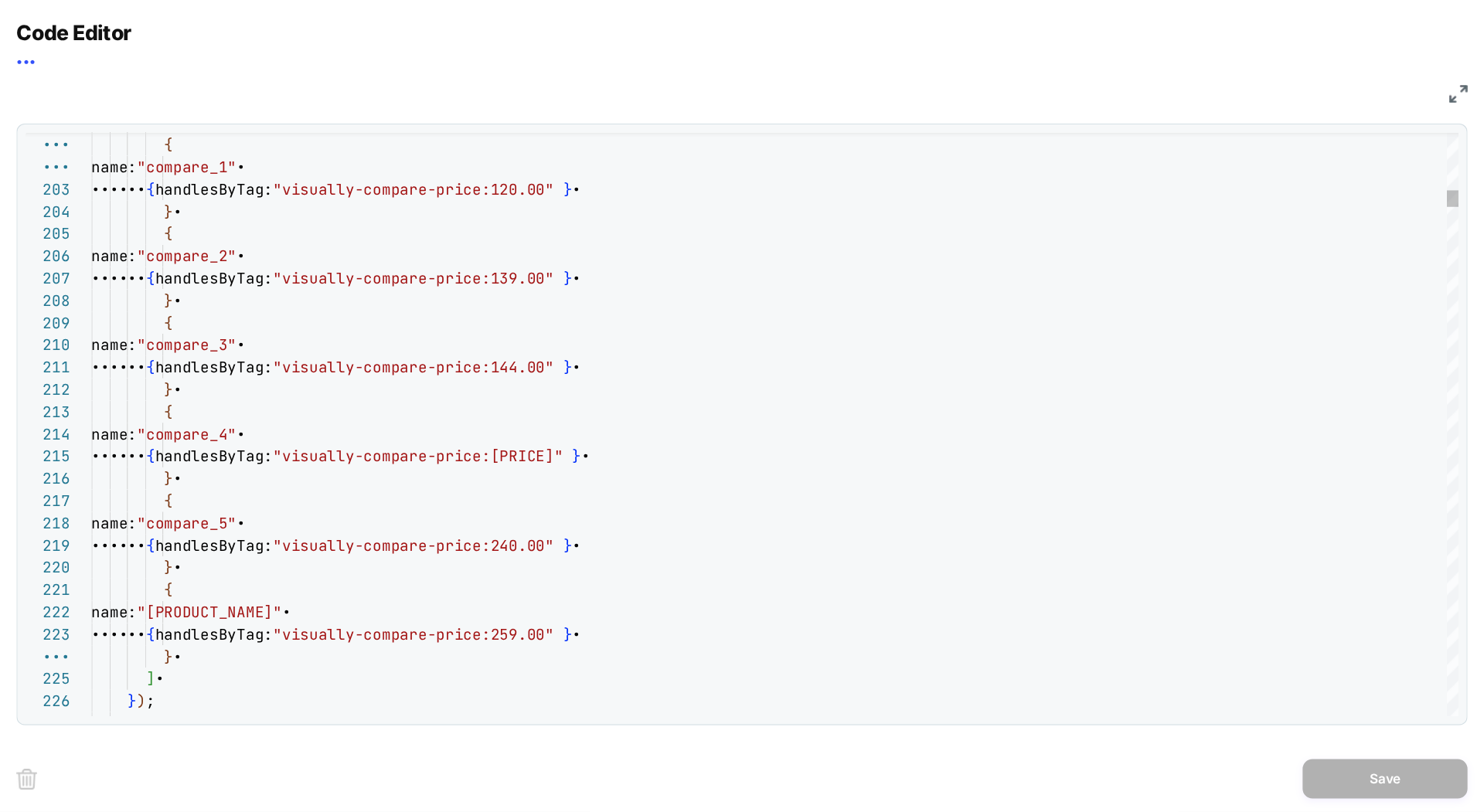 scroll, scrollTop: 209, scrollLeft: 0, axis: vertical 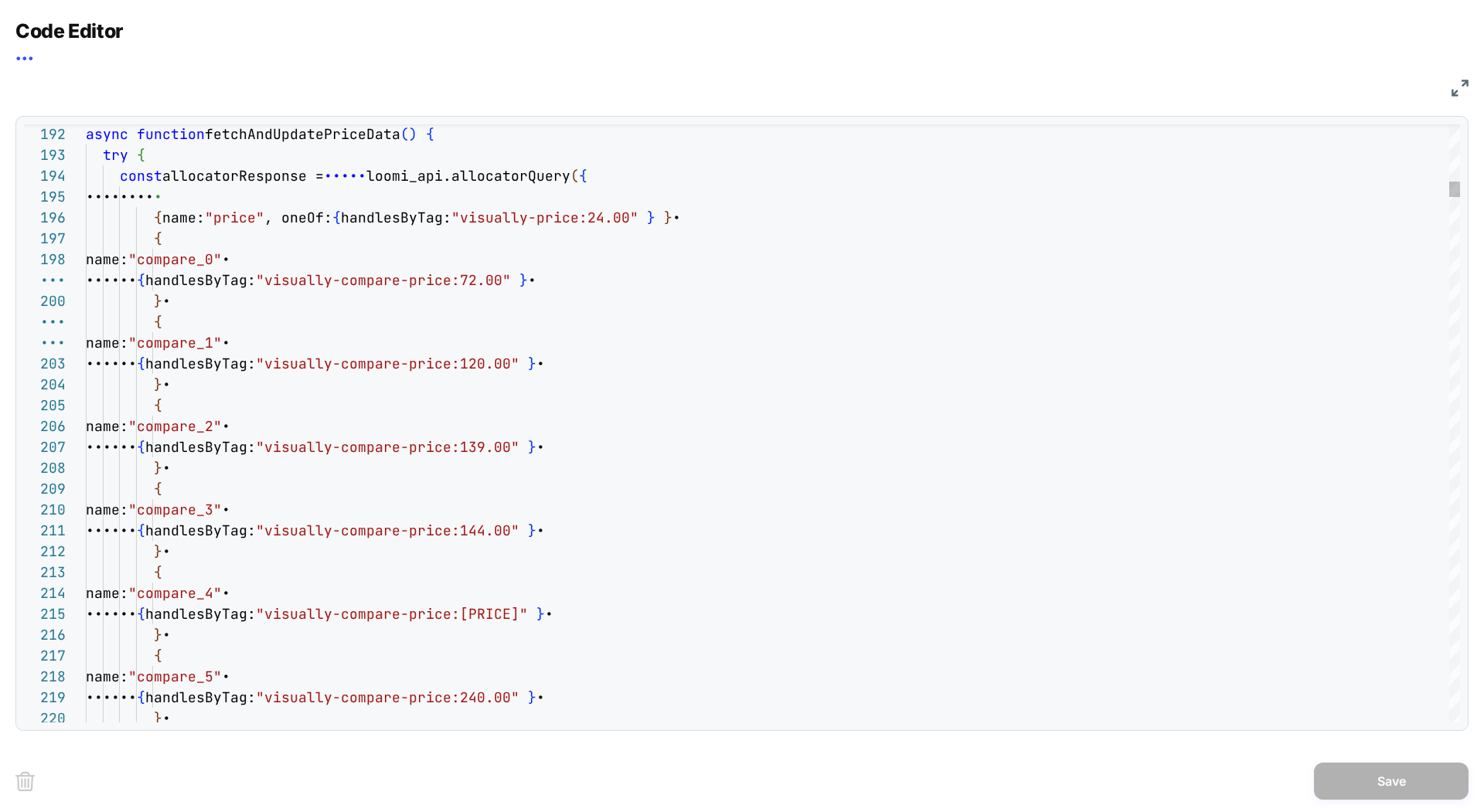 click on "} ,          {           name:  "compare_1" ,           oneOf:  {  handlesByTag:  "visually-compare-price:120.00"   } ,          } ,          {           name:  "compare_2" ,           oneOf:  {  handlesByTag:  "visually-compare-price:139.00"   } ,          } ,          {           name:  "compare_3" ,           oneOf:  {  handlesByTag:  "visually-compare-price:144.00"   } ,          } ,          {           name:  "compare_4" ,           oneOf:  {  handlesByTag:  "visually-compare-price:163.00"   } ,          } ,          {           name:  "compare_5" ,           oneOf:  {  handlesByTag:  "visually-compare-price:240.00"   } ,          } ,           oneOf:  {  handlesByTag:  "visually-compare-price:72.00"   } ,           name:  "compare_0" ,          { { { }" at bounding box center (773, 16819) 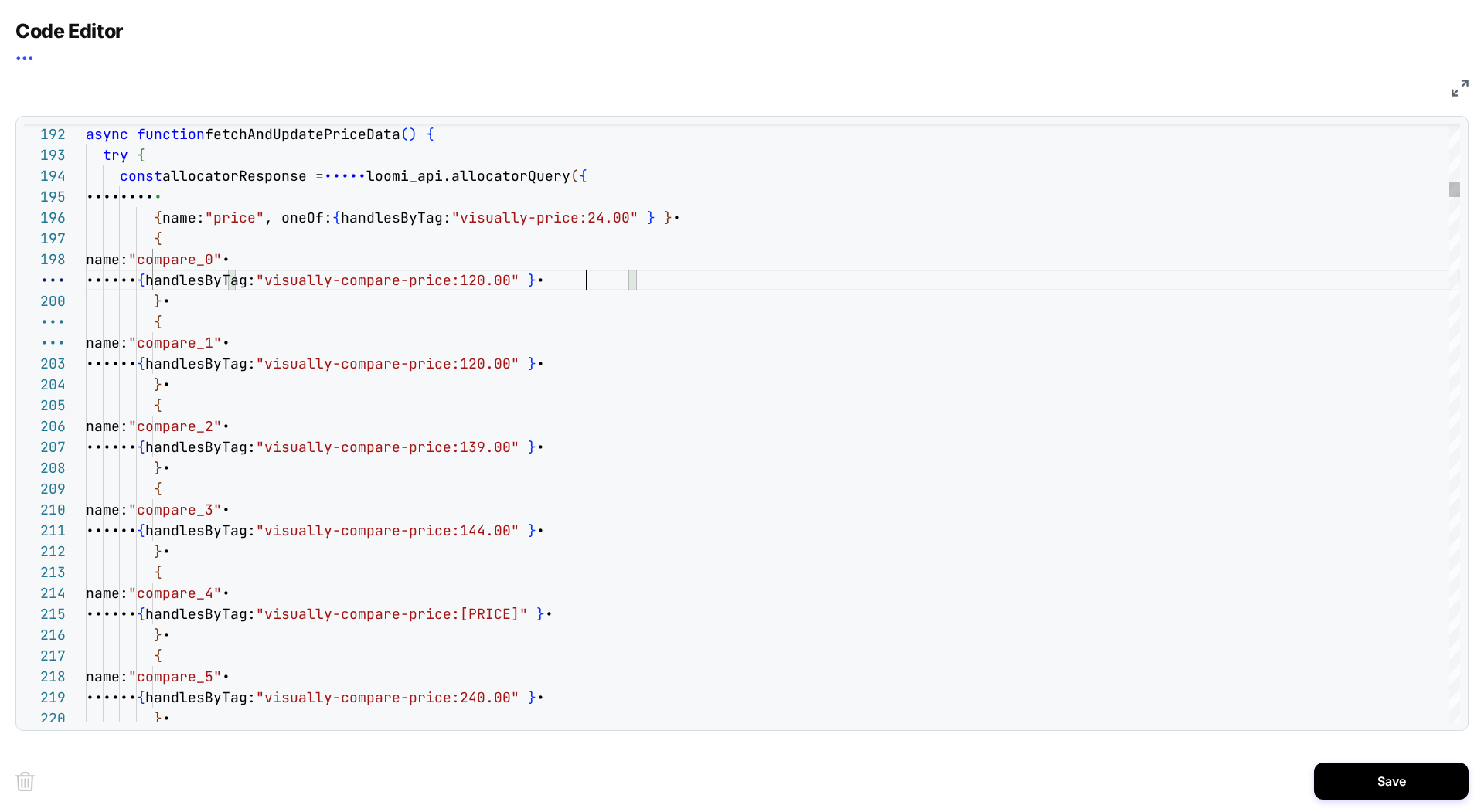 scroll, scrollTop: 167, scrollLeft: 501, axis: both 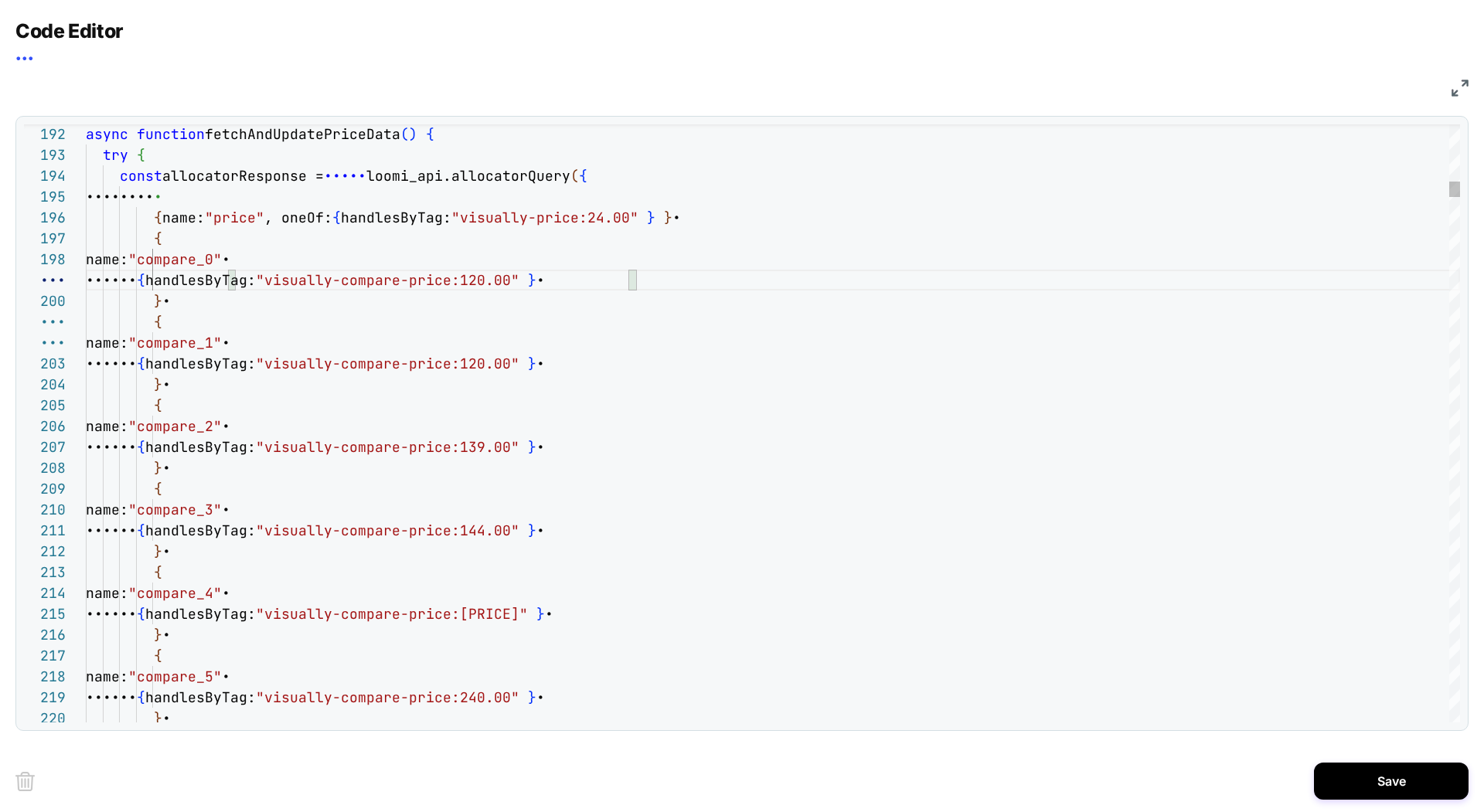 click on "} ,       {         name:  "compare_1" ,         oneOf:  { handlesByTag:  "visually-compare-price:[PRICE]" } ,       } ,       {         name:  "compare_2" ,         oneOf:  { handlesByTag:  "visually-compare-price:[PRICE]" } ,       } ,       {         name:  "compare_3" ,         oneOf:  { handlesByTag:  "visually-compare-price:[PRICE]" } ,       } ,       {         name:  "compare_4" ,         oneOf:  { handlesByTag:  "visually-compare-price:[PRICE]" } ,       } ,       {         name:  "compare_5" ,         oneOf:  { handlesByTag:  "visually-compare-price:[PRICE]" } ,       } ,         oneOf:  { handlesByTag:  "visually-compare-price:[PRICE]" } ,         name:  "compare_0" ,       { { }" at bounding box center (773, 16819) 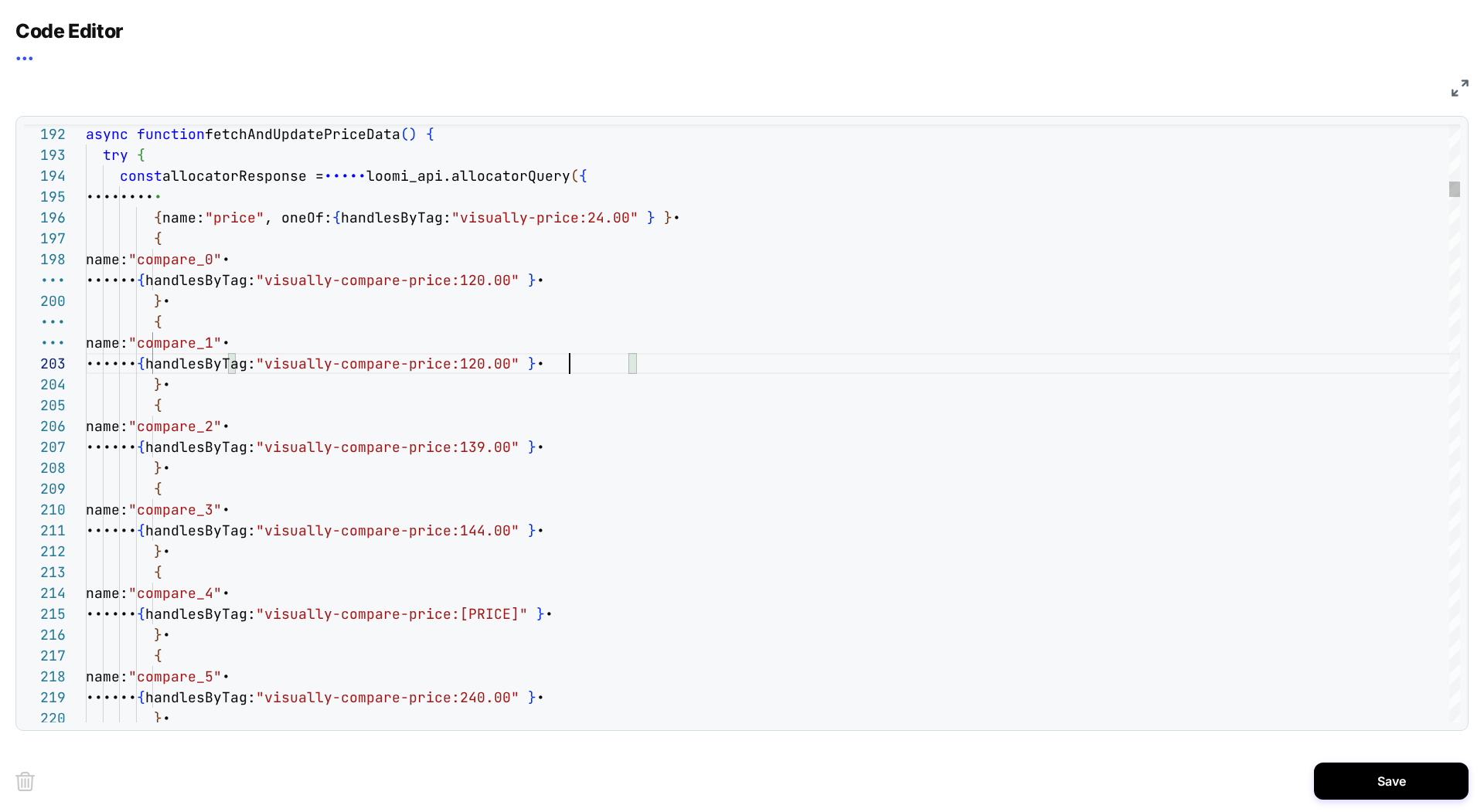 click on "} ,       {         name:  "compare_1" ,         oneOf:  { handlesByTag:  "visually-compare-price:[PRICE]" } ,       } ,       {         name:  "compare_2" ,         oneOf:  { handlesByTag:  "visually-compare-price:[PRICE]" } ,       } ,       {         name:  "compare_3" ,         oneOf:  { handlesByTag:  "visually-compare-price:[PRICE]" } ,       } ,       {         name:  "compare_4" ,         oneOf:  { handlesByTag:  "visually-compare-price:[PRICE]" } ,       } ,       {         name:  "compare_5" ,         oneOf:  { handlesByTag:  "visually-compare-price:[PRICE]" } ,       } ,         oneOf:  { handlesByTag:  "visually-compare-price:[PRICE]" } ,         name:  "compare_0" ,       { { }" at bounding box center [773, 16819] 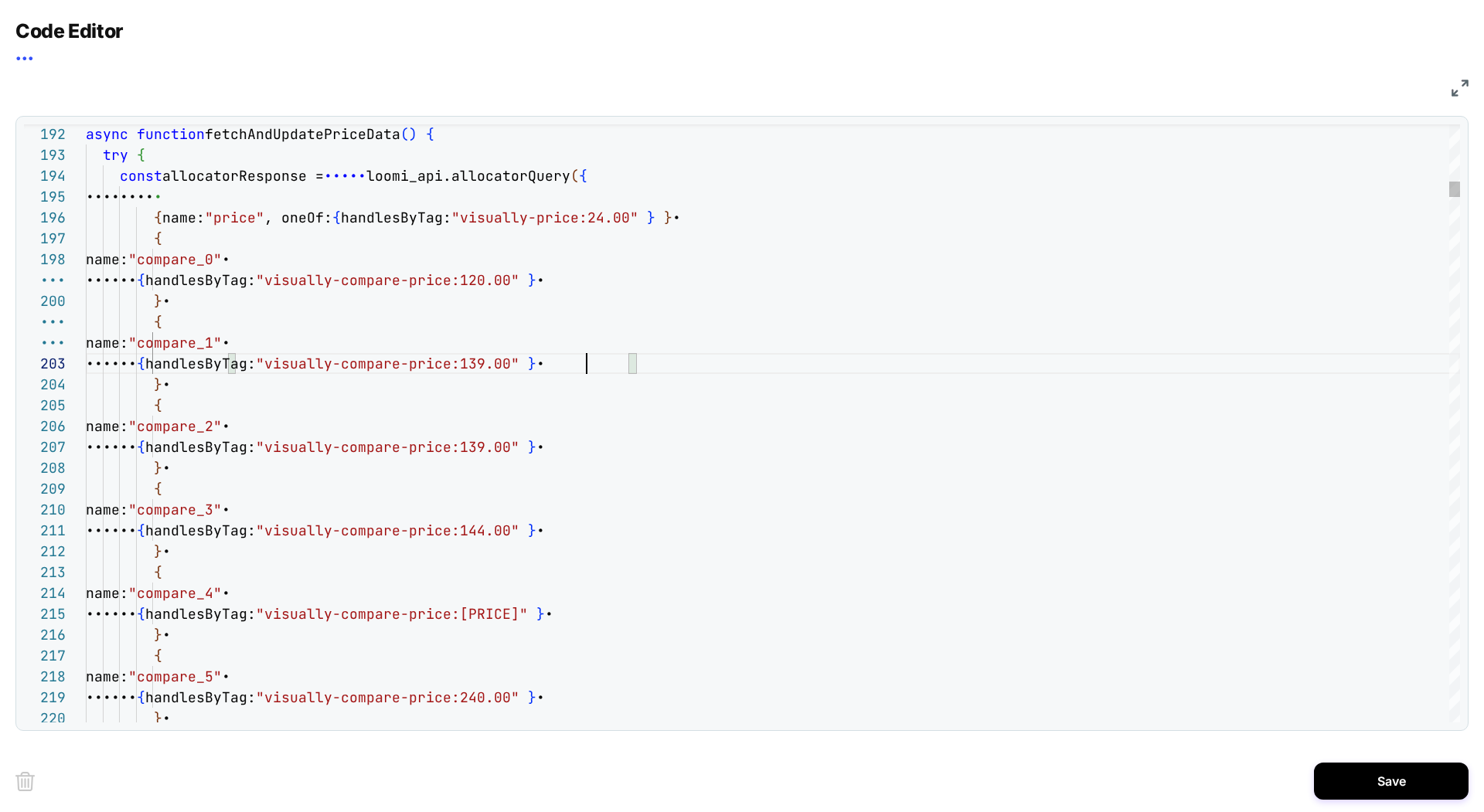 scroll, scrollTop: 42, scrollLeft: 501, axis: both 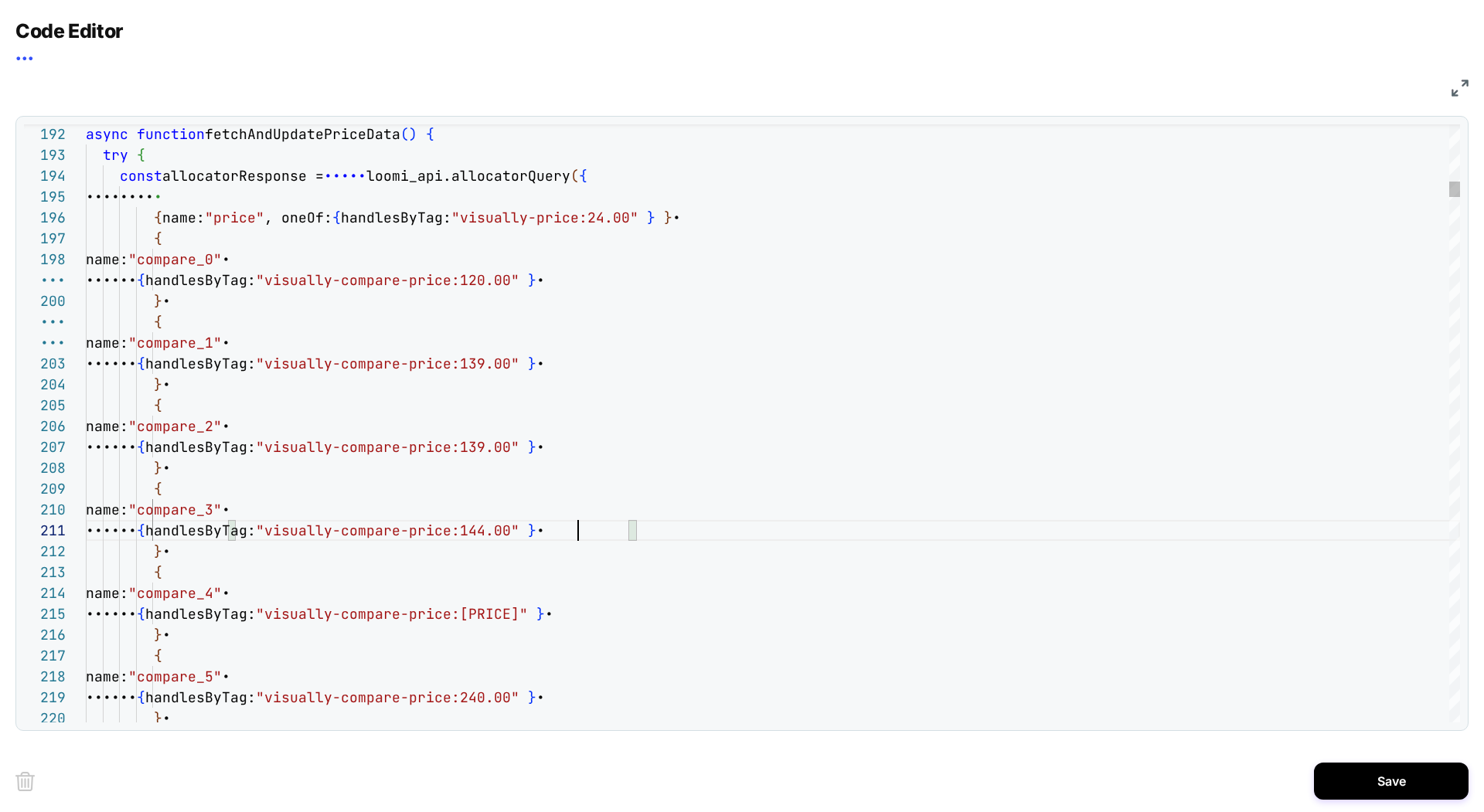 click on "} ,          {           name:  "compare_1" ,           oneOf:  {  handlesByTag:  "visually-compare-price:139.00"   } ,          } ,          {           name:  "compare_2" ,           oneOf:  {  handlesByTag:  "visually-compare-price:139.00"   } ,          } ,          {           name:  "compare_3" ,           oneOf:  {  handlesByTag:  "visually-compare-price:144.00"   } ,          } ,          {           name:  "compare_4" ,           oneOf:  {  handlesByTag:  "visually-compare-price:163.00"   } ,          } ,          {           name:  "compare_5" ,           oneOf:  {  handlesByTag:  "visually-compare-price:240.00"   } ,          } ,           oneOf:  {  handlesByTag:  "visually-compare-price:120.00"   } ,           name:  "compare_0" ,          { { {" at bounding box center [773, 16819] 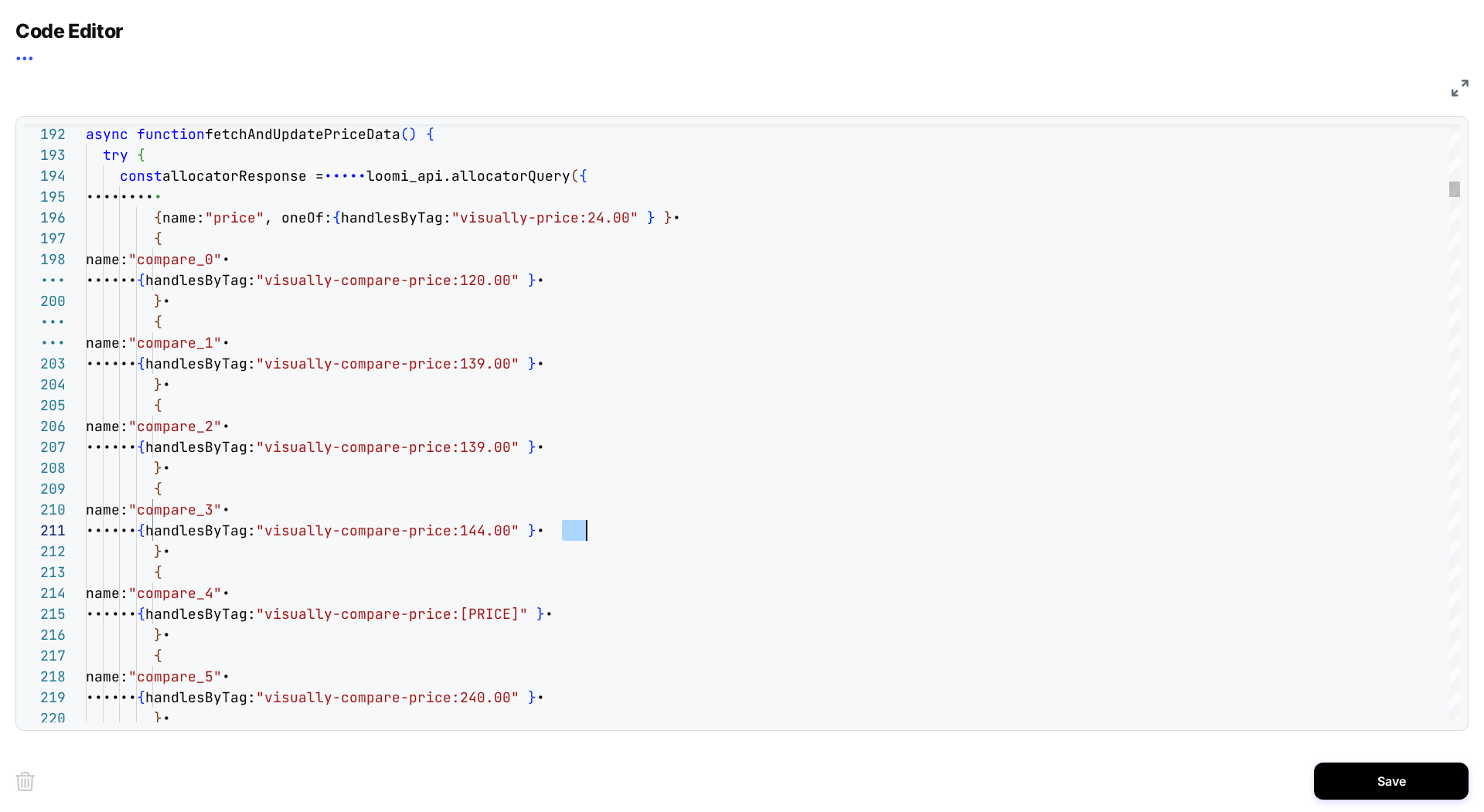scroll, scrollTop: 0, scrollLeft: 501, axis: horizontal 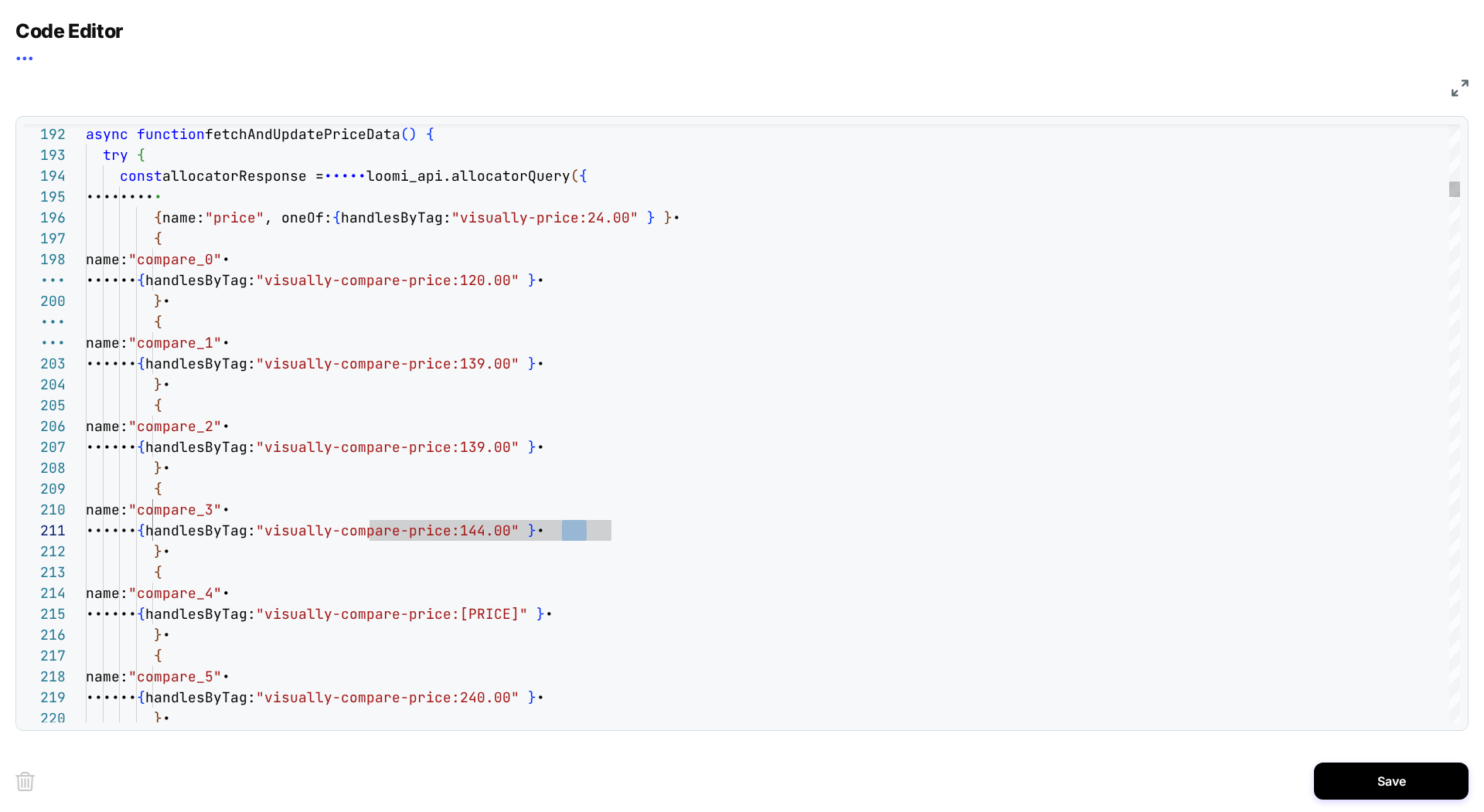 click on "} ,          {           name:  "compare_1" ,           oneOf:  {  handlesByTag:  "visually-compare-price:139.00"   } ,          } ,          {           name:  "compare_2" ,           oneOf:  {  handlesByTag:  "visually-compare-price:139.00"   } ,          } ,          {           name:  "compare_3" ,           oneOf:  {  handlesByTag:  "visually-compare-price:144.00"   } ,          } ,          {           name:  "compare_4" ,           oneOf:  {  handlesByTag:  "visually-compare-price:163.00"   } ,          } ,          {           name:  "compare_5" ,           oneOf:  {  handlesByTag:  "visually-compare-price:240.00"   } ,          } ,           oneOf:  {  handlesByTag:  "visually-compare-price:120.00"   } ,           name:  "compare_0" ,          { { {" at bounding box center (773, 16819) 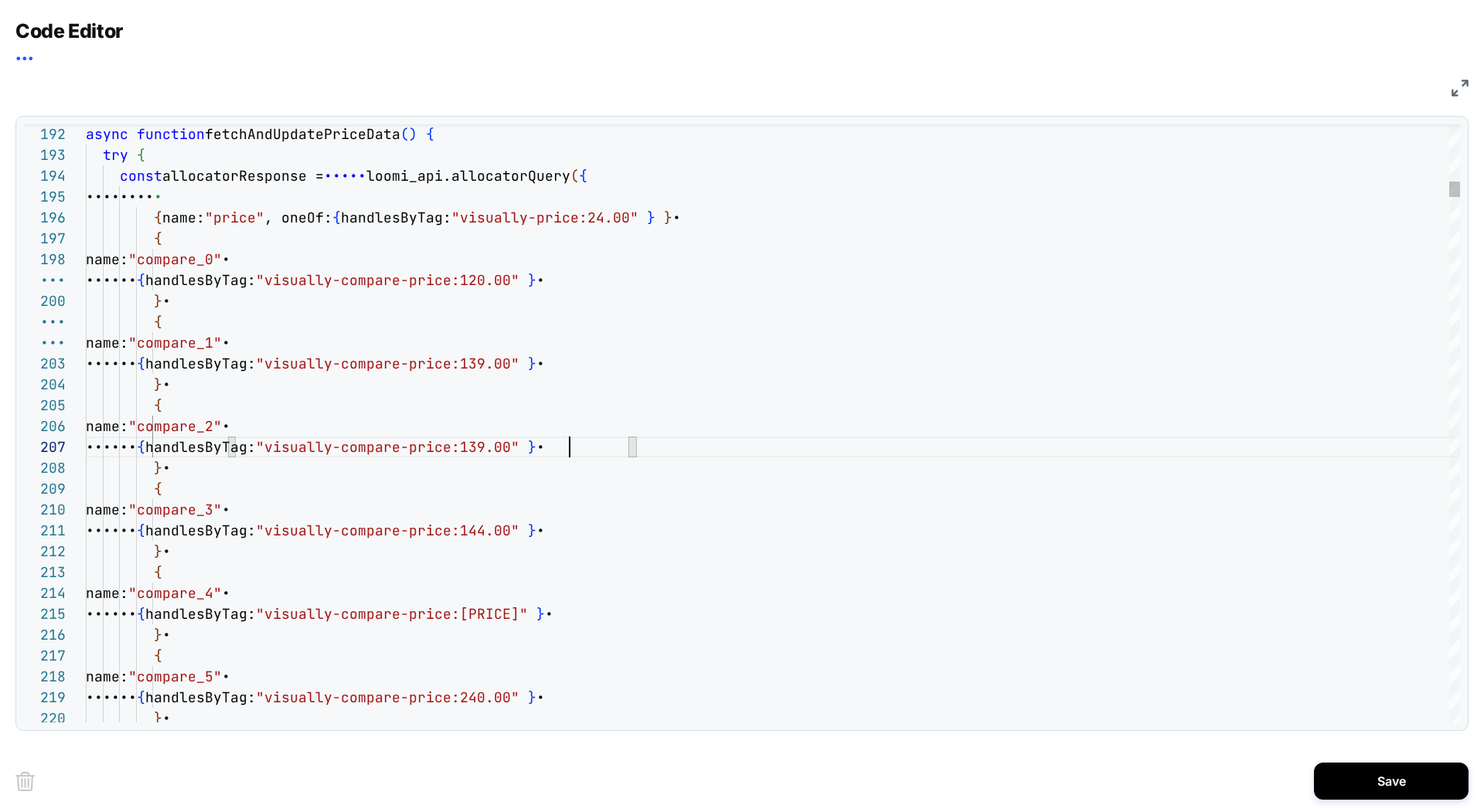 scroll, scrollTop: 125, scrollLeft: 501, axis: both 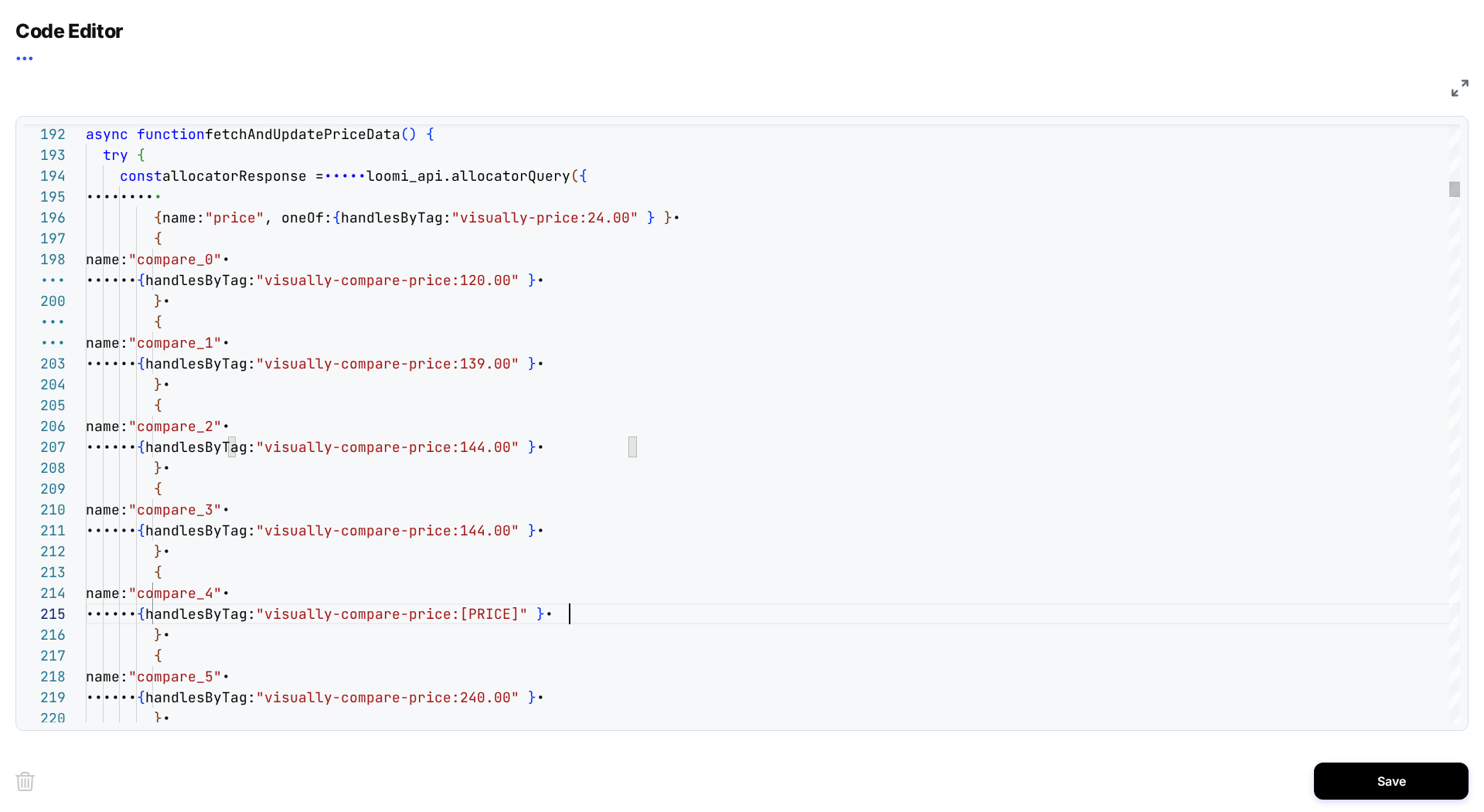 click on "} ,          {           name:  "compare_1" ,           oneOf:  {  handlesByTag:  "visually-compare-price:[PRICE]"  } ,          } ,          {           name:  "compare_2" ,           oneOf:  {  handlesByTag:  "visually-compare-price:[PRICE]"  } ,          } ,          {           name:  "compare_3" ,           oneOf:  {  handlesByTag:  "visually-compare-price:[PRICE]"  } ,          } ,          {           name:  "compare_4" ,           oneOf:  {  handlesByTag:  "visually-compare-price:[PRICE]"  } ,          } ,          {           name:  "compare_5" ,           oneOf:  {  handlesByTag:  "visually-compare-price:[PRICE]"  } ,          } ,           oneOf:  {  handlesByTag:  "visually-compare-price:[PRICE]"  } ,           name:  "compare_0" ,          { { {" at bounding box center (773, 16819) 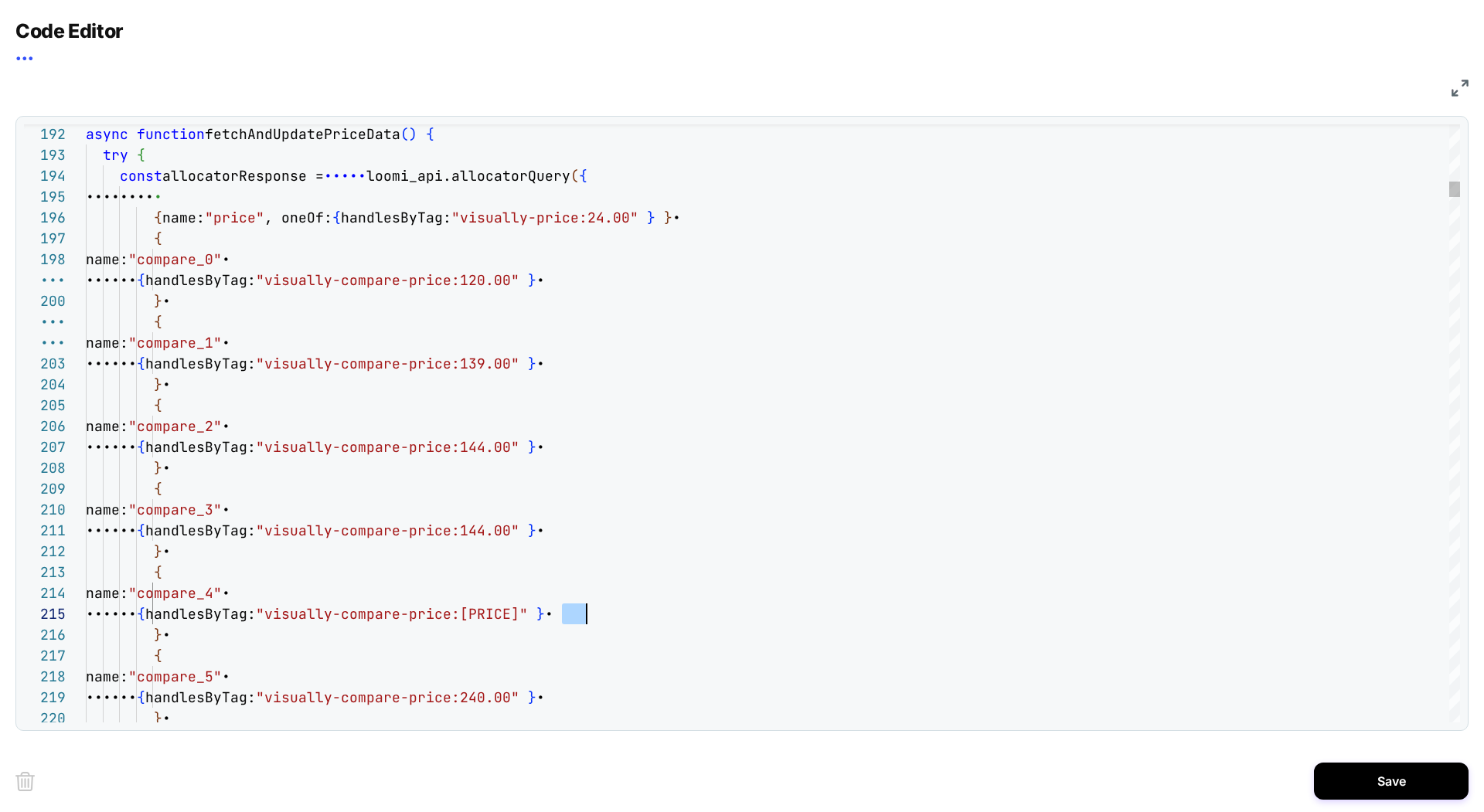 scroll, scrollTop: 83, scrollLeft: 501, axis: both 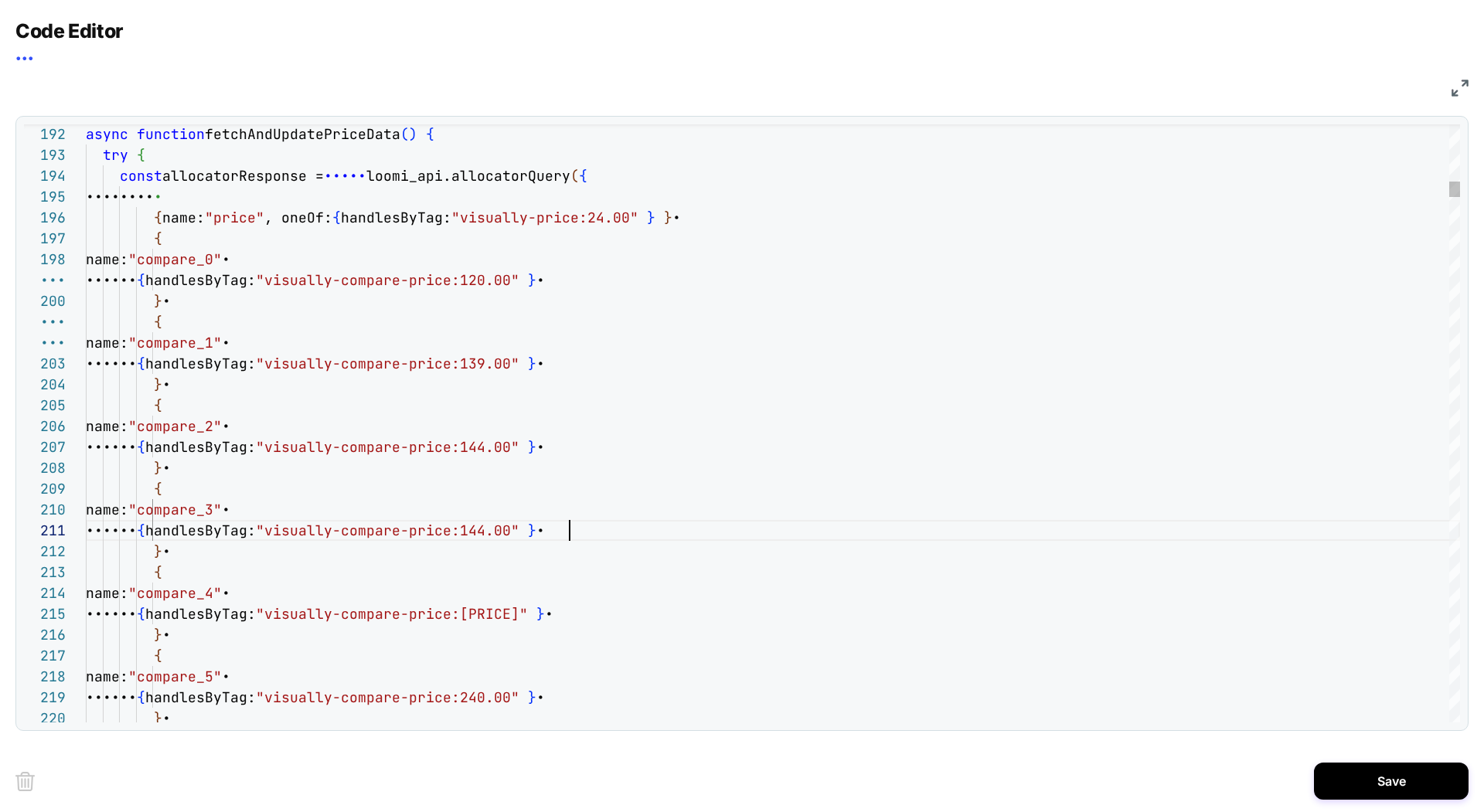 click on "} ,          {           name:  "compare_1" ,           oneOf:  {  handlesByTag:  "visually-compare-price:[PRICE]"  } ,          } ,          {           name:  "compare_2" ,           oneOf:  {  handlesByTag:  "visually-compare-price:[PRICE]"  } ,          } ,          {           name:  "compare_3" ,           oneOf:  {  handlesByTag:  "visually-compare-price:[PRICE]"  } ,          } ,          {           name:  "compare_4" ,           oneOf:  {  handlesByTag:  "visually-compare-price:[PRICE]"  } ,          } ,          {           name:  "compare_5" ,           oneOf:  {  handlesByTag:  "visually-compare-price:[PRICE]"  } ,          } ,           oneOf:  {  handlesByTag:  "visually-compare-price:[PRICE]"  } ,           name:  "compare_0" ,          { { {" at bounding box center (773, 16819) 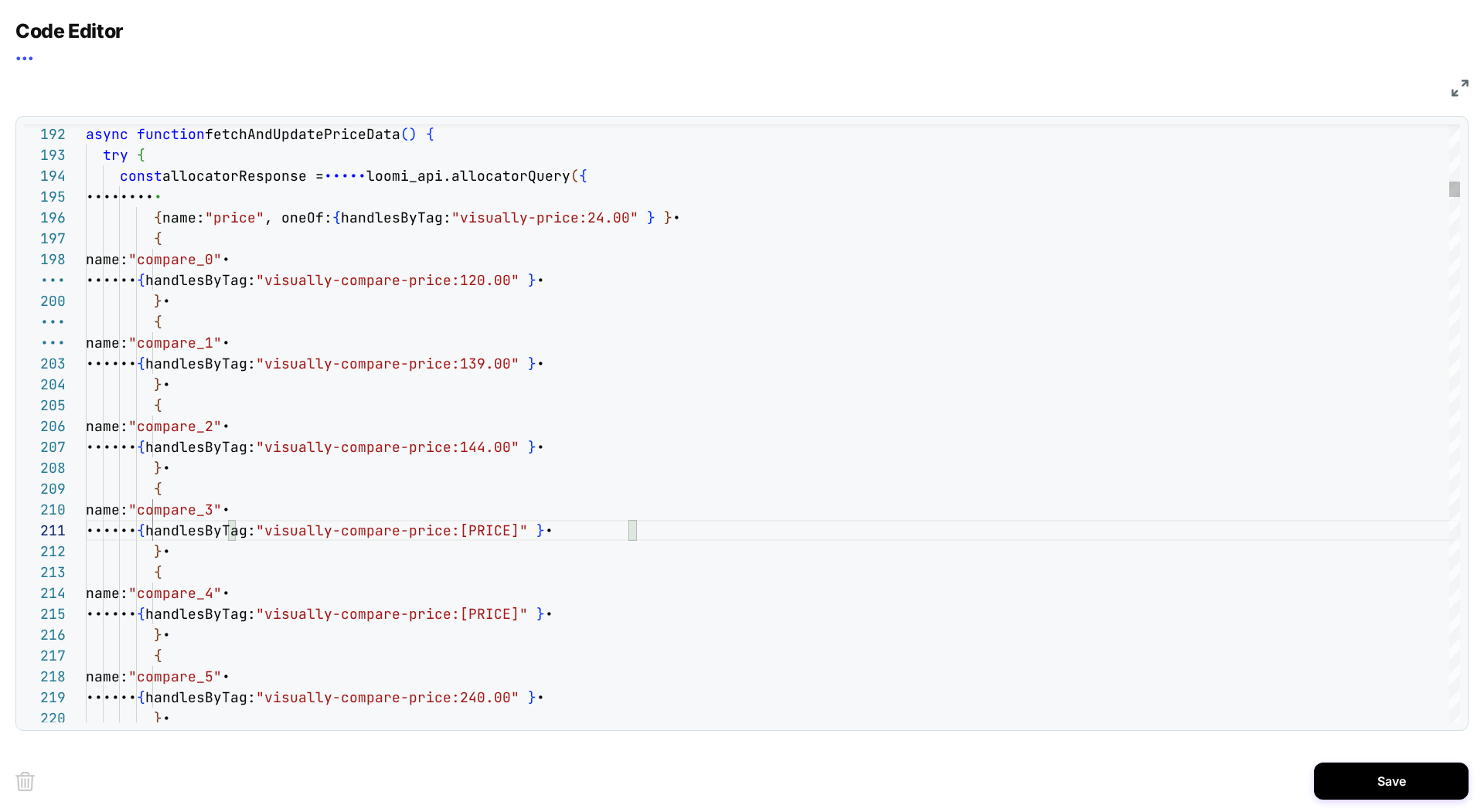 click on "• •          •           •••••  ••••••••••• •           ••••••  •  •••••••••••••  •••••••••••••••••••••••••••••••   • •          • •          •           •••••  ••••••••••• •           ••••••  •  •••••••••••••  •••••••••••••••••••••••••••••••   • •          • •          •           •••••  ••••••••••• •           ••••••  •  •••••••••••••  •••••••••••••••••••••••••••••••   • •          • •          •           •••••  ••••••••••• •           ••••••  •  •••••••••••••  •••••••••••••••••••••••••••••••   • •          • •          •           •••••  ••••••••••• •           ••••••  •  •••••••••••••  •••••••••••••••••••••••••••••••   • •          • •           ••••••  •  •••••••••••••  •••••••••••••••••••••••••••••••   • •           •••••  ••••••••••• •          • • •" at bounding box center (773, 16819) 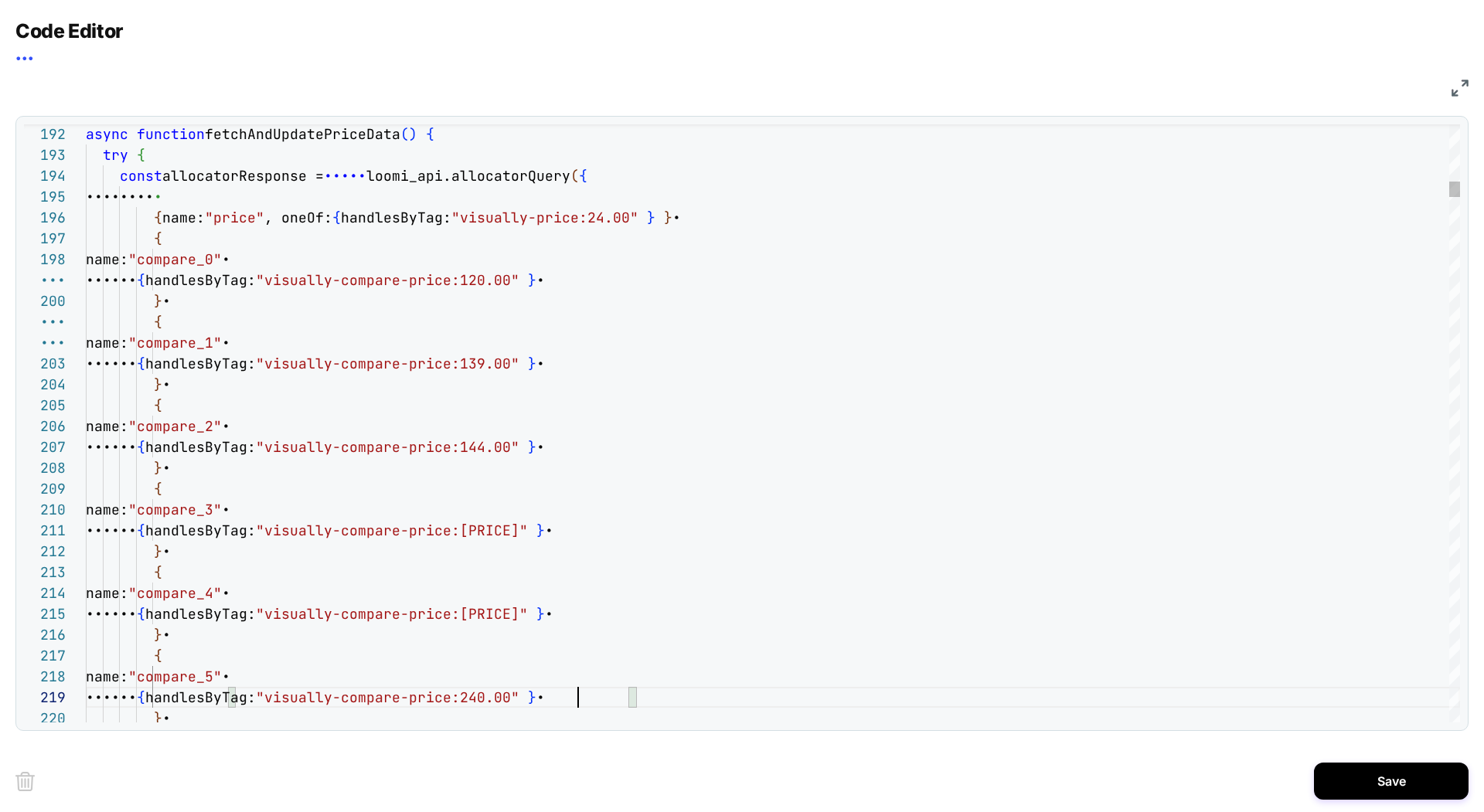 scroll, scrollTop: 167, scrollLeft: 501, axis: both 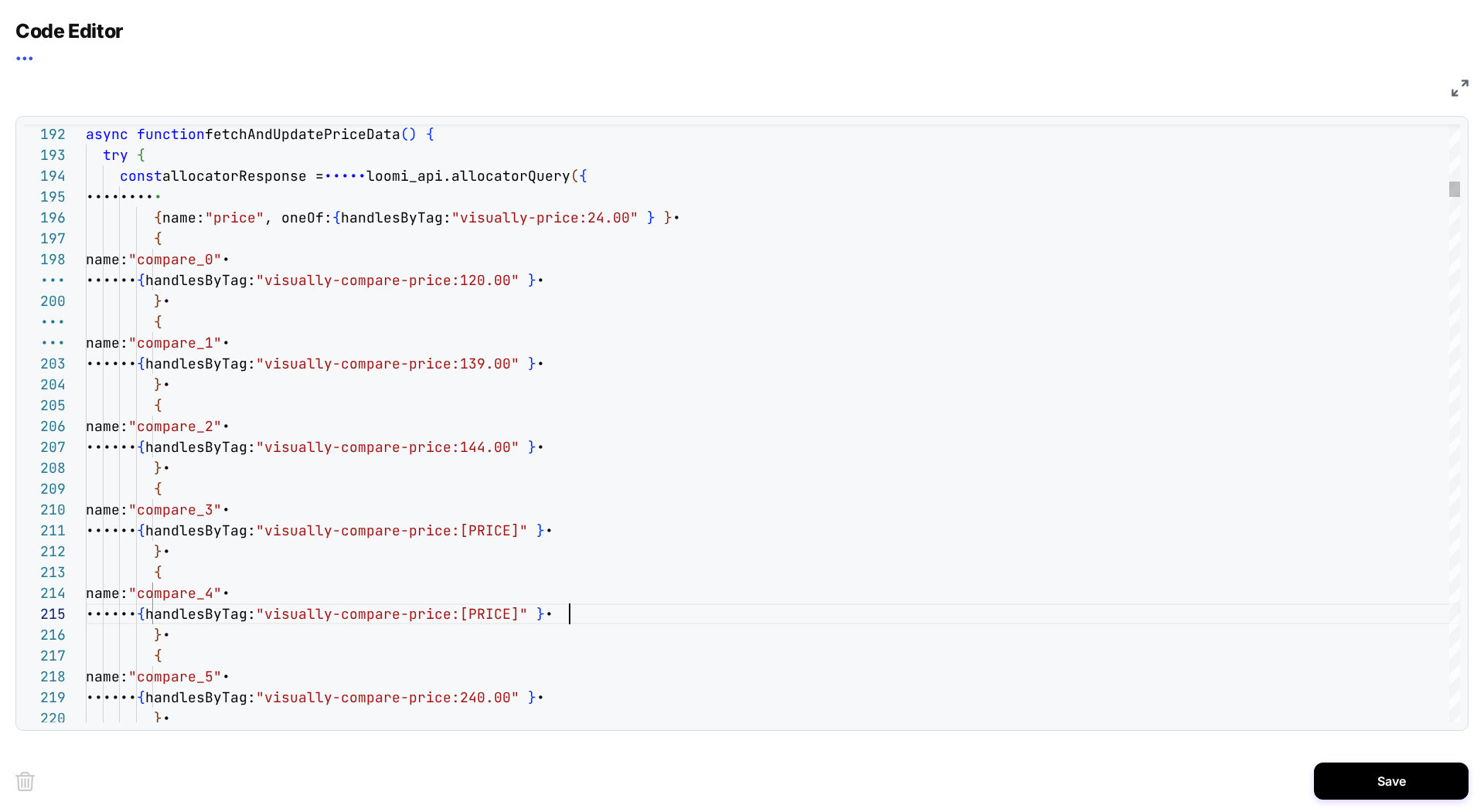 click on "• •          •           •••••  ••••••••••• •           ••••••  •  •••••••••••••  •••••••••••••••••••••••••••••••   • •          • •          •           •••••  ••••••••••• •           ••••••  •  •••••••••••••  •••••••••••••••••••••••••••••••   • •          • •          •           •••••  ••••••••••• •           ••••••  •  •••••••••••••  •••••••••••••••••••••••••••••••   • •          • •          •           •••••  ••••••••••• •           ••••••  •  •••••••••••••  •••••••••••••••••••••••••••••••   • •          • •          •           •••••  ••••••••••• •           ••••••  •  •••••••••••••  •••••••••••••••••••••••••••••••   • •          • •           ••••••  •  •••••••••••••  •••••••••••••••••••••••••••••••   • •           •••••  ••••••••••• •          • • •" at bounding box center [773, 16819] 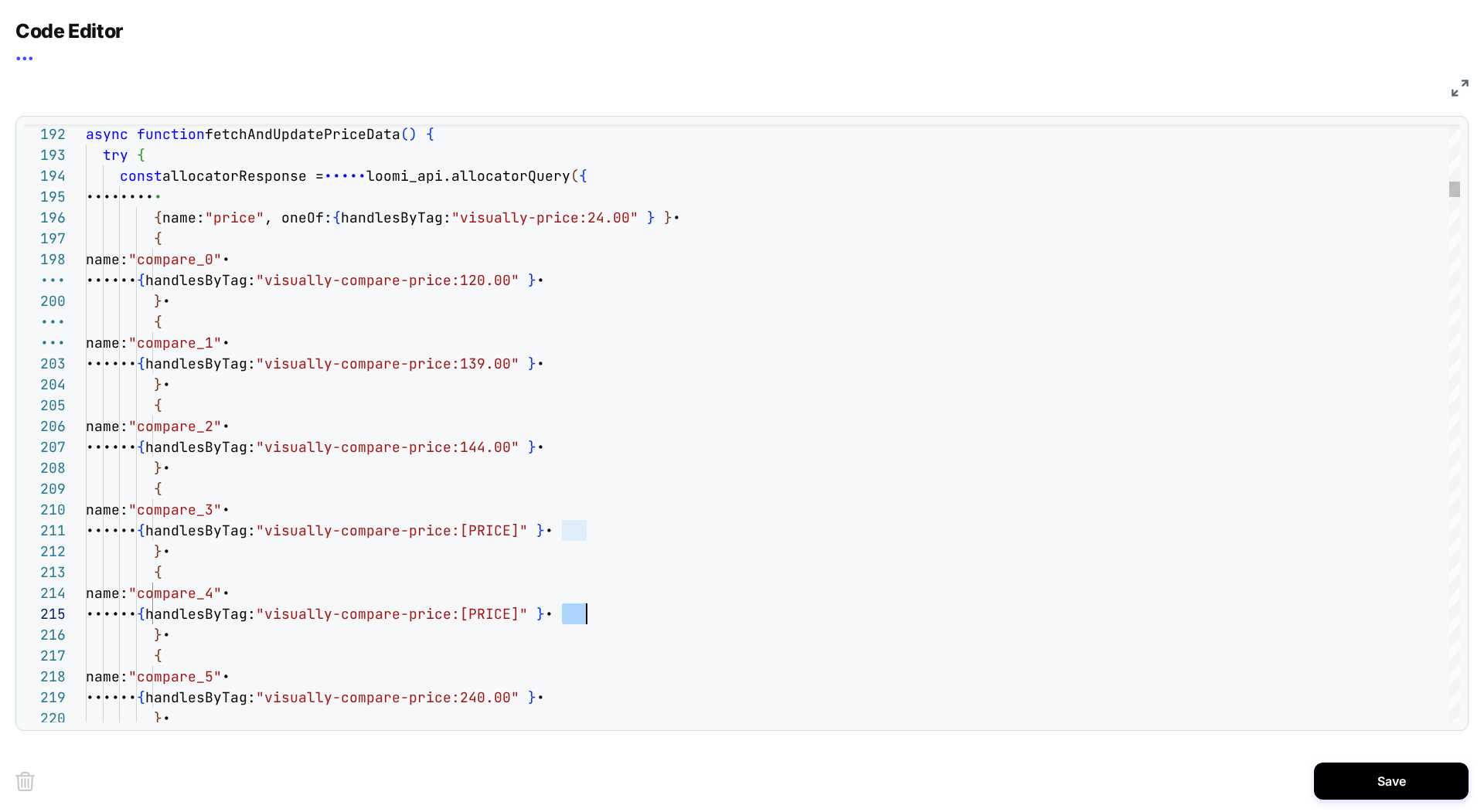 click on "• •          •           •••••  ••••••••••• •           ••••••  •  •••••••••••••  •••••••••••••••••••••••••••••••   • •          • •          •           •••••  ••••••••••• •           ••••••  •  •••••••••••••  •••••••••••••••••••••••••••••••   • •          • •          •           •••••  ••••••••••• •           ••••••  •  •••••••••••••  •••••••••••••••••••••••••••••••   • •          • •          •           •••••  ••••••••••• •           ••••••  •  •••••••••••••  •••••••••••••••••••••••••••••••   • •          • •          •           •••••  ••••••••••• •           ••••••  •  •••••••••••••  •••••••••••••••••••••••••••••••   • •          • •           ••••••  •  •••••••••••••  •••••••••••••••••••••••••••••••   • •           •••••  ••••••••••• •          • • •" at bounding box center (773, 16819) 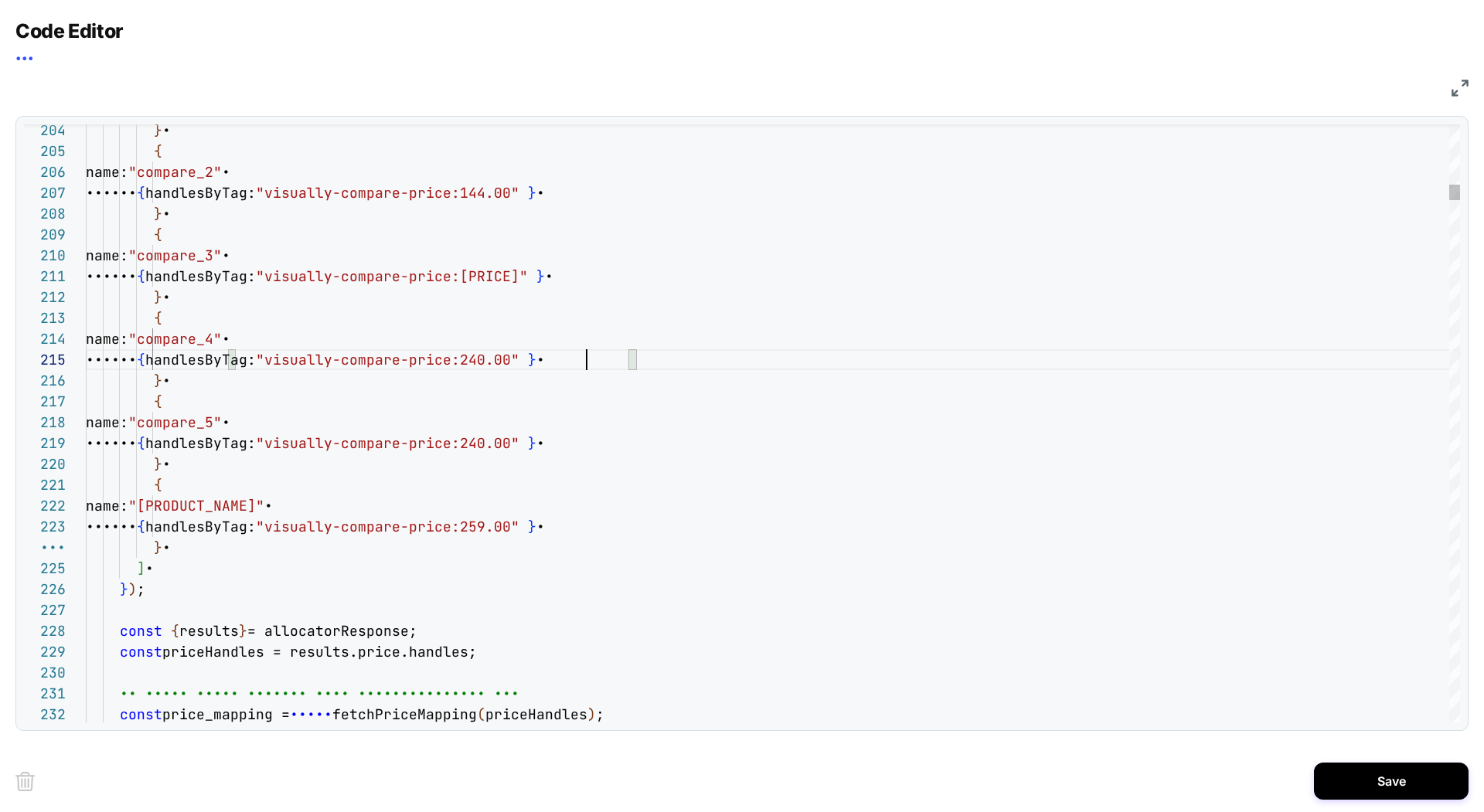click on "} ,          {           name:  "compare_2" ,           oneOf:  {  handlesByTag:  "visually-compare-price:144.00"   } ,          } ,          {           name:  "compare_3" ,           oneOf:  {  handlesByTag:  "visually-compare-price:163.00"   } ,          } ,          {           name:  "compare_4" ,           oneOf:  {  handlesByTag:  "visually-compare-price:240.00"   } ,          } ,          {           name:  "compare_5" ,           oneOf:  {  handlesByTag:  "visually-compare-price:240.00"   } ,          } ,          {           name:  "compare_6" ,           oneOf:  {  handlesByTag:  "visually-compare-price:259.00"   } ,          } ,        ] ,      } ) ;      const   {  results  }  = allocatorResponse;      const  priceHandles = results.price.handles; const" at bounding box center [773, 16564] 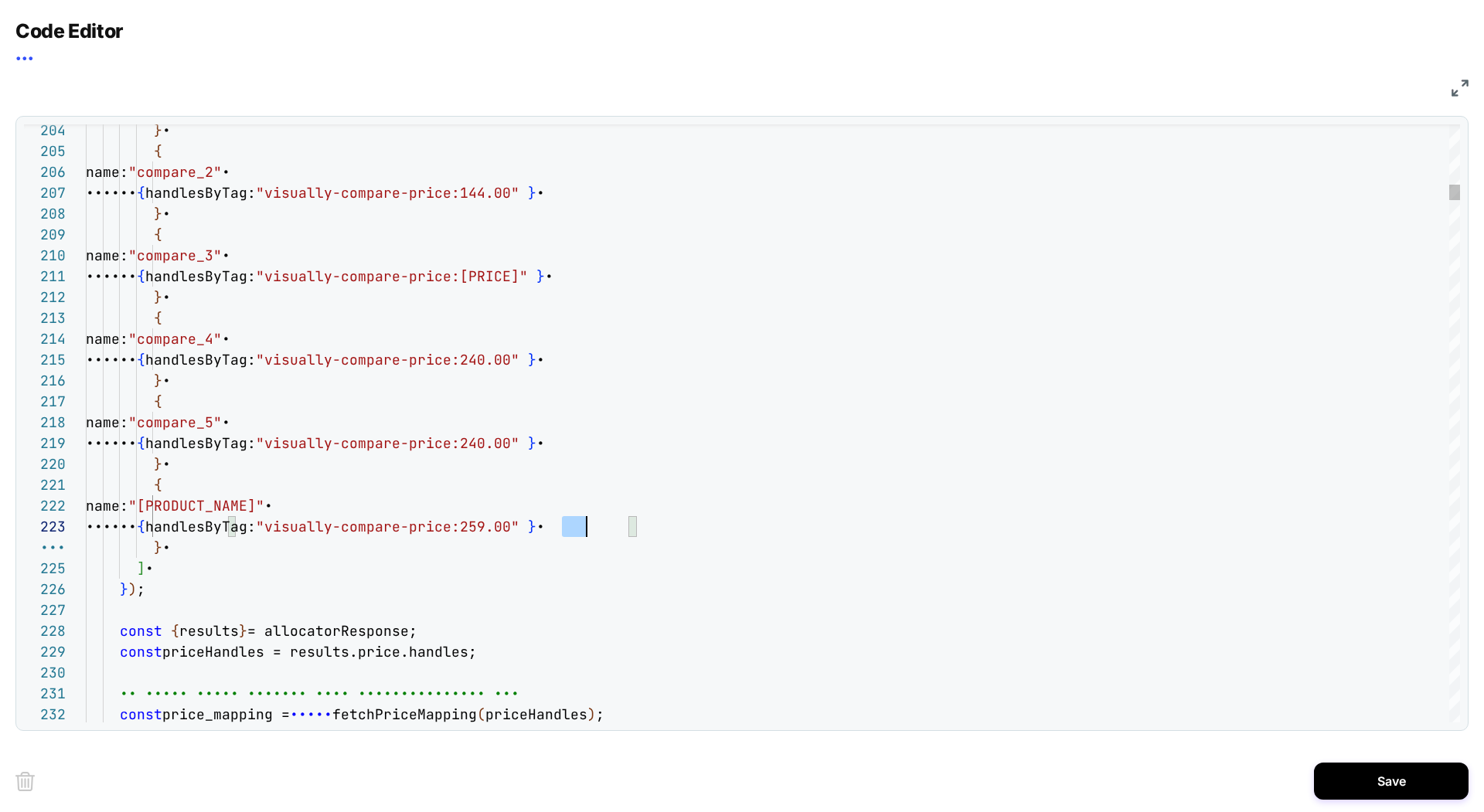 click on "} ,          {           name:  "compare_2" ,           oneOf:  {  handlesByTag:  "visually-compare-price:144.00"   } ,          } ,          {           name:  "compare_3" ,           oneOf:  {  handlesByTag:  "visually-compare-price:163.00"   } ,          } ,          {           name:  "compare_4" ,           oneOf:  {  handlesByTag:  "visually-compare-price:240.00"   } ,          } ,          {           name:  "compare_5" ,           oneOf:  {  handlesByTag:  "visually-compare-price:240.00"   } ,          } ,          {           name:  "compare_6" ,           oneOf:  {  handlesByTag:  "visually-compare-price:259.00"   } ,          } ,        ] ,      } ) ;      const   {  results  }  = allocatorResponse;      const  priceHandles = results.price.handles; const" at bounding box center (773, 16564) 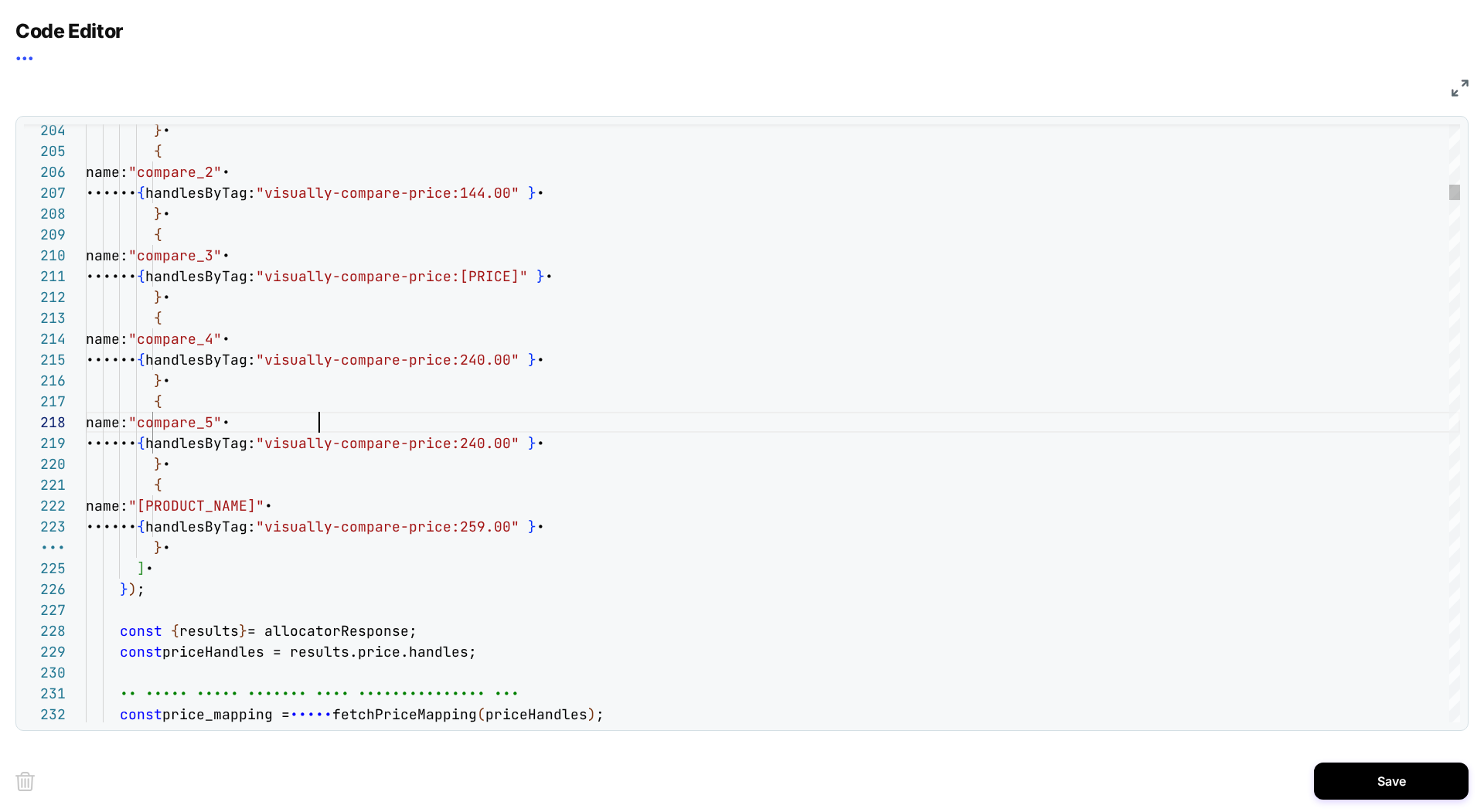 click on "} ,          {           name:  "compare_2" ,           oneOf:  {  handlesByTag:  "visually-compare-price:144.00"   } ,          } ,          {           name:  "compare_3" ,           oneOf:  {  handlesByTag:  "visually-compare-price:163.00"   } ,          } ,          {           name:  "compare_4" ,           oneOf:  {  handlesByTag:  "visually-compare-price:240.00"   } ,          } ,          {           name:  "compare_5" ,           oneOf:  {  handlesByTag:  "visually-compare-price:240.00"   } ,          } ,          {           name:  "compare_6" ,           oneOf:  {  handlesByTag:  "visually-compare-price:259.00"   } ,          } ,        ] ,      } ) ;      const   {  results  }  = allocatorResponse;      const  priceHandles = results.price.handles; const" at bounding box center (773, 16564) 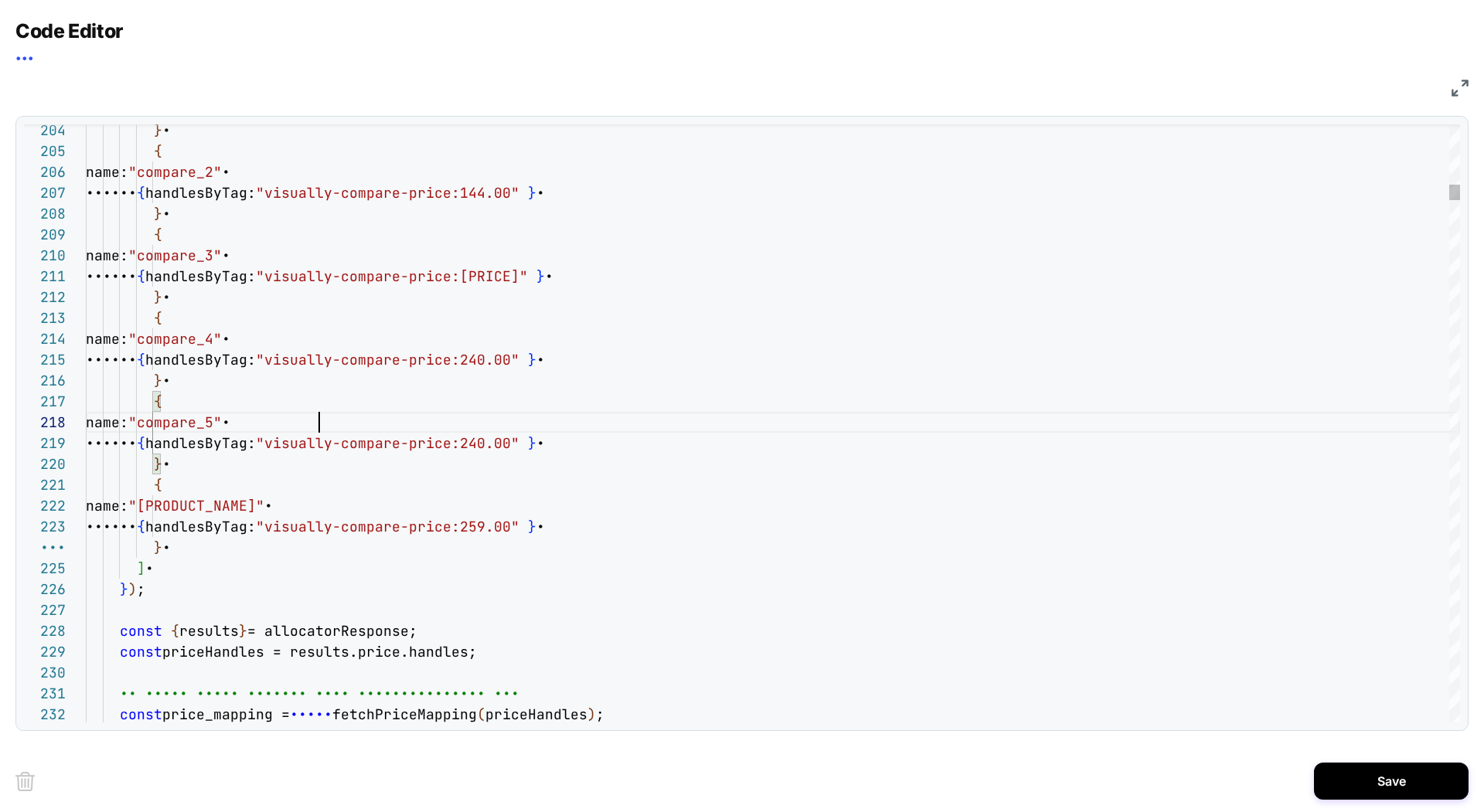 click on "} ,          {           name:  "compare_2" ,           oneOf:  {  handlesByTag:  "visually-compare-price:144.00"   } ,          } ,          {           name:  "compare_3" ,           oneOf:  {  handlesByTag:  "visually-compare-price:163.00"   } ,          } ,          {           name:  "compare_4" ,           oneOf:  {  handlesByTag:  "visually-compare-price:240.00"   } ,          } ,          {           name:  "compare_5" ,           oneOf:  {  handlesByTag:  "visually-compare-price:240.00"   } ,          } ,          {           name:  "compare_6" ,           oneOf:  {  handlesByTag:  "visually-compare-price:259.00"   } ,          } ,        ] ,      } ) ;      const   {  results  }  = allocatorResponse;      const  priceHandles = results.price.handles; const" at bounding box center (773, 16564) 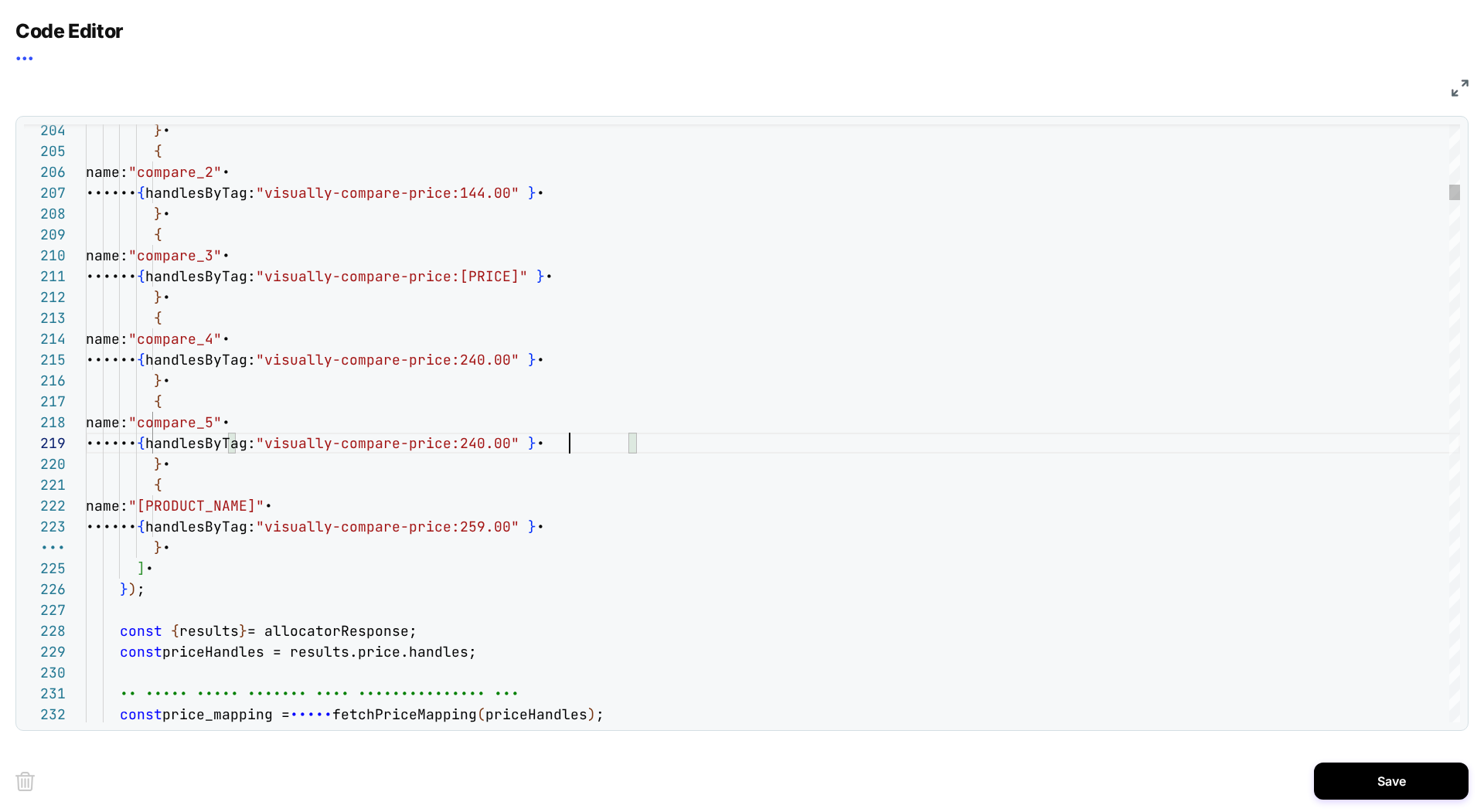 click on "} ,          {           name:  "compare_2" ,           oneOf:  {  handlesByTag:  "visually-compare-price:144.00"   } ,          } ,          {           name:  "compare_3" ,           oneOf:  {  handlesByTag:  "visually-compare-price:163.00"   } ,          } ,          {           name:  "compare_4" ,           oneOf:  {  handlesByTag:  "visually-compare-price:240.00"   } ,          } ,          {           name:  "compare_5" ,           oneOf:  {  handlesByTag:  "visually-compare-price:240.00"   } ,          } ,          {           name:  "compare_6" ,           oneOf:  {  handlesByTag:  "visually-compare-price:259.00"   } ,          } ,        ] ,      } ) ;      const   {  results  }  = allocatorResponse;      const  priceHandles = results.price.handles; const" at bounding box center [773, 16564] 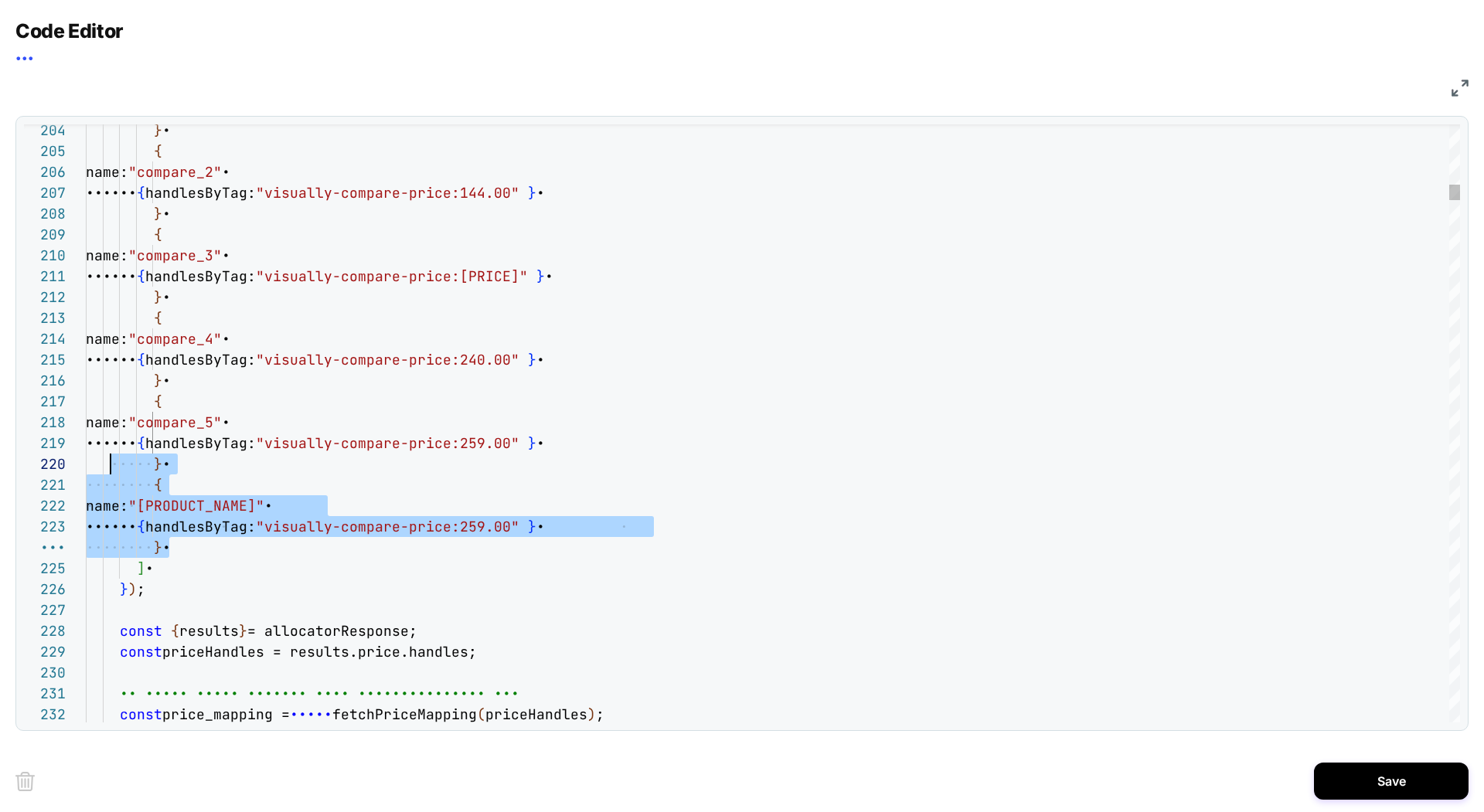 scroll, scrollTop: 0, scrollLeft: 0, axis: both 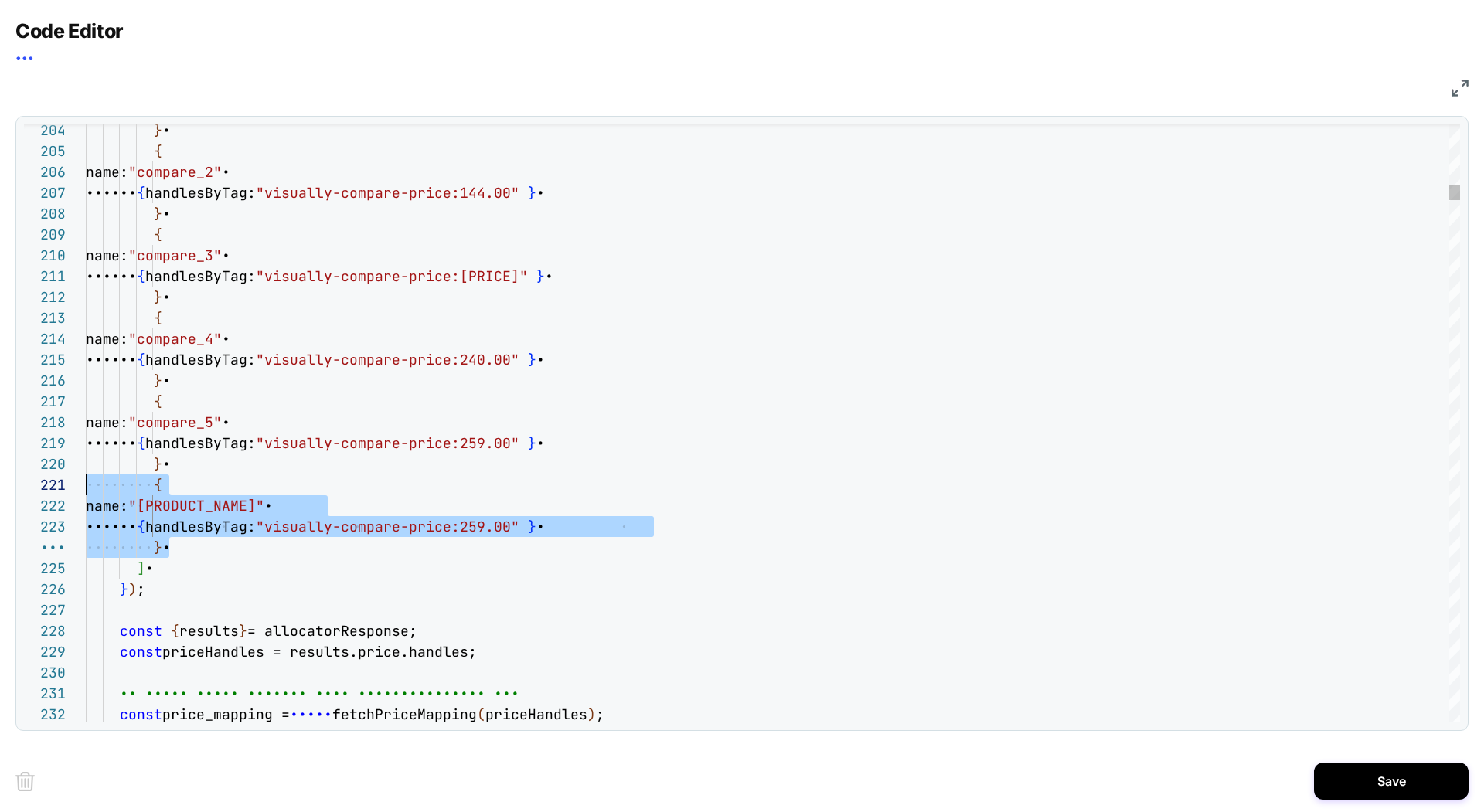 drag, startPoint x: 173, startPoint y: 549, endPoint x: 70, endPoint y: 491, distance: 118.20744 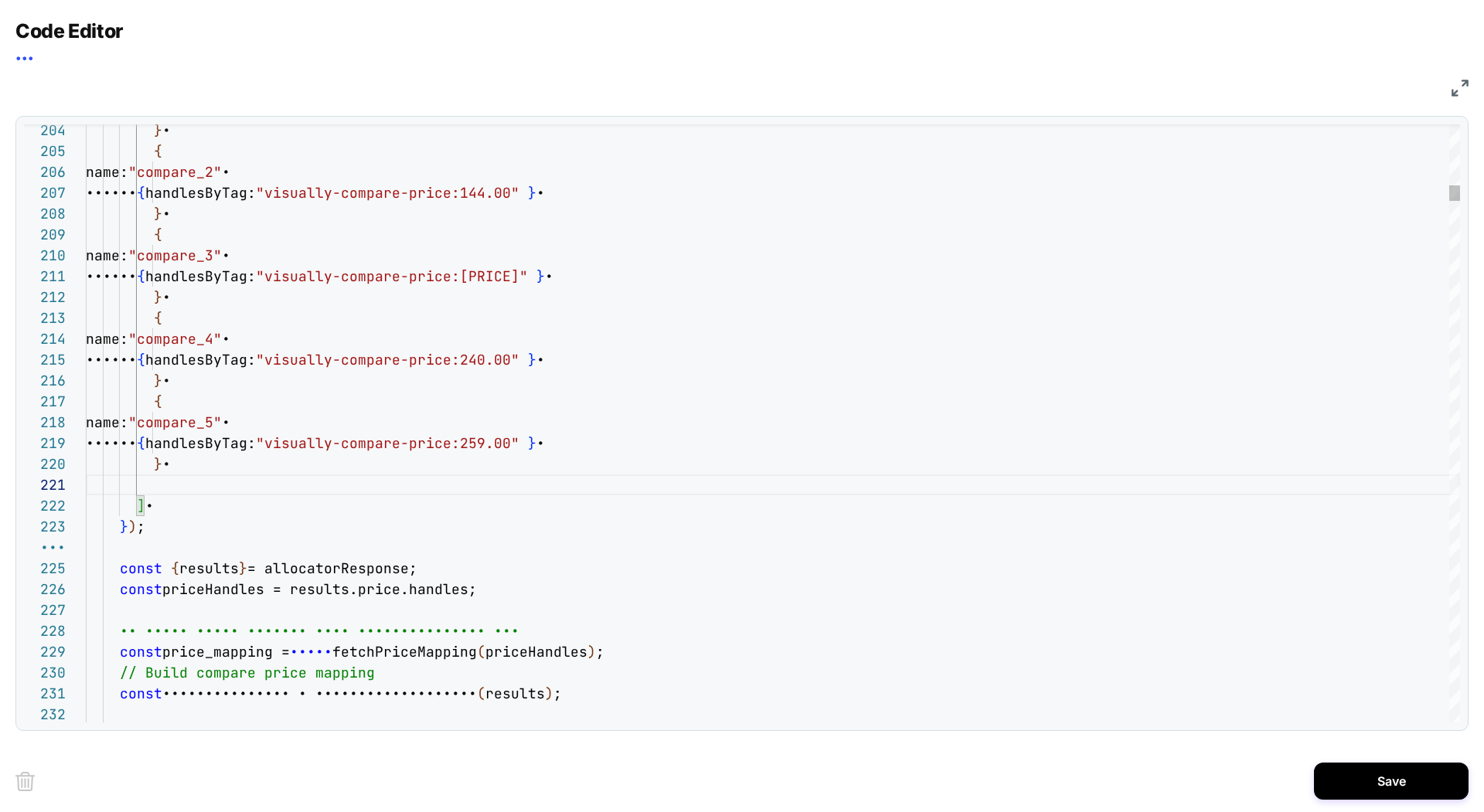 scroll, scrollTop: 188, scrollLeft: 83, axis: both 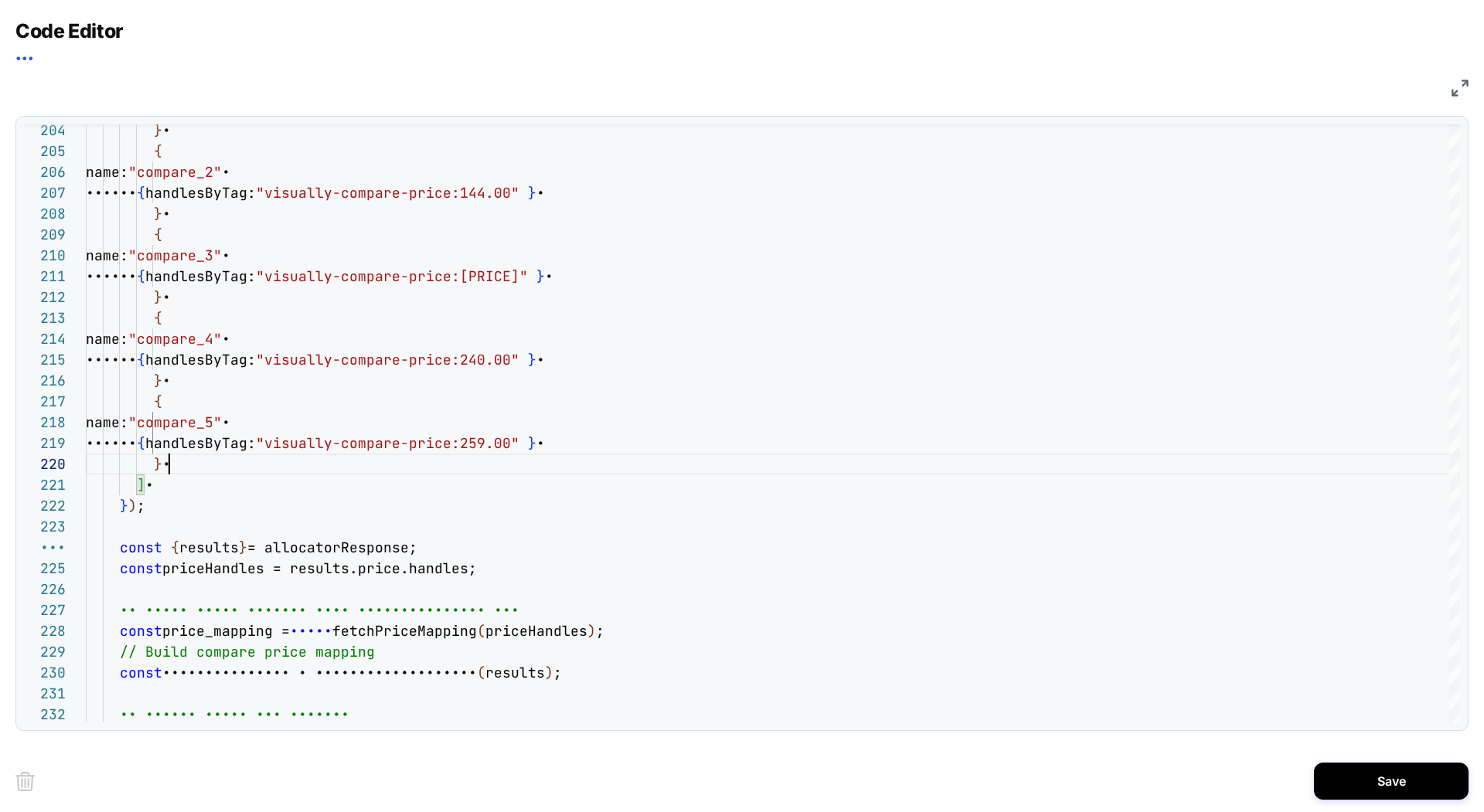 type on "**********" 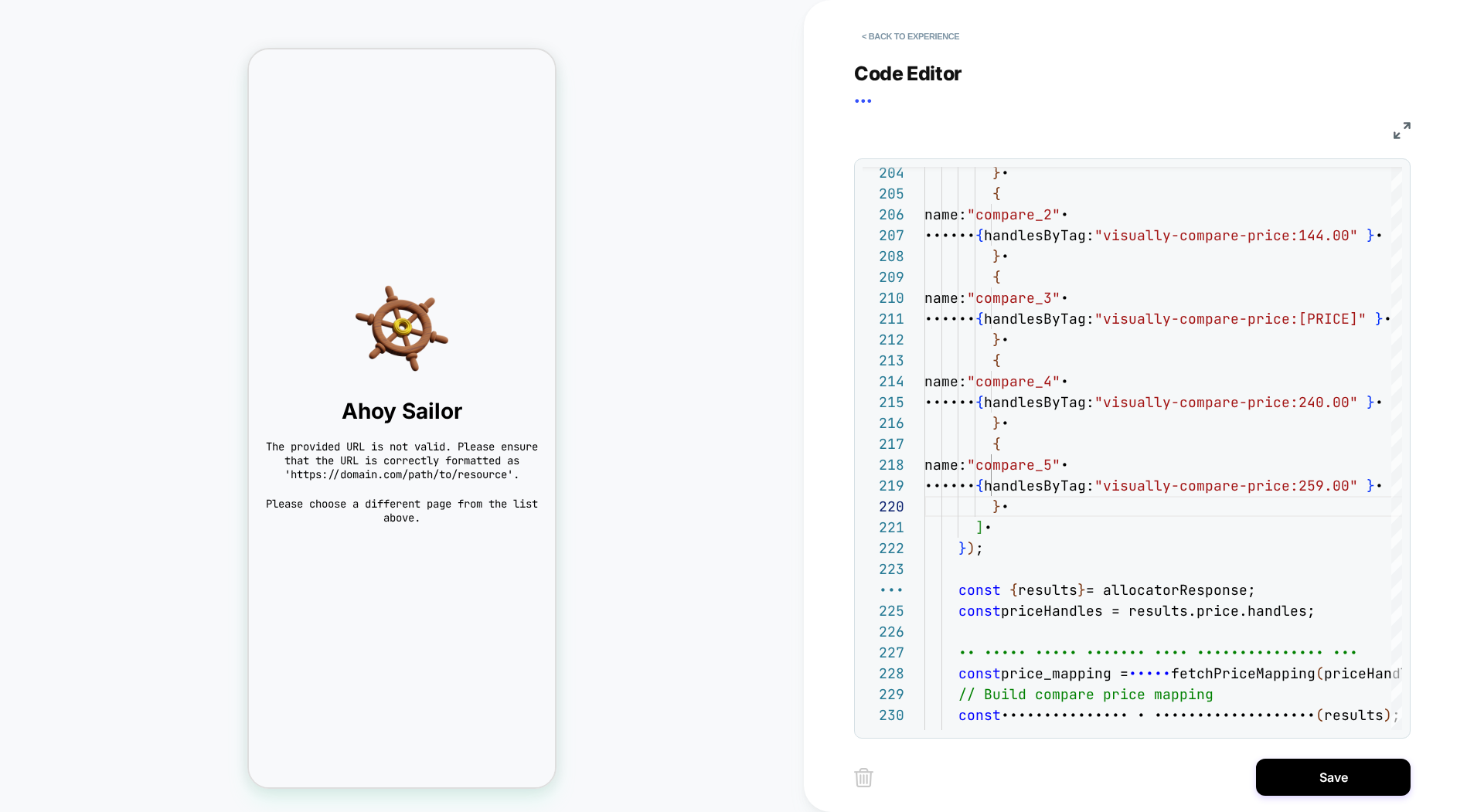 click on "Save" at bounding box center [1132, 777] 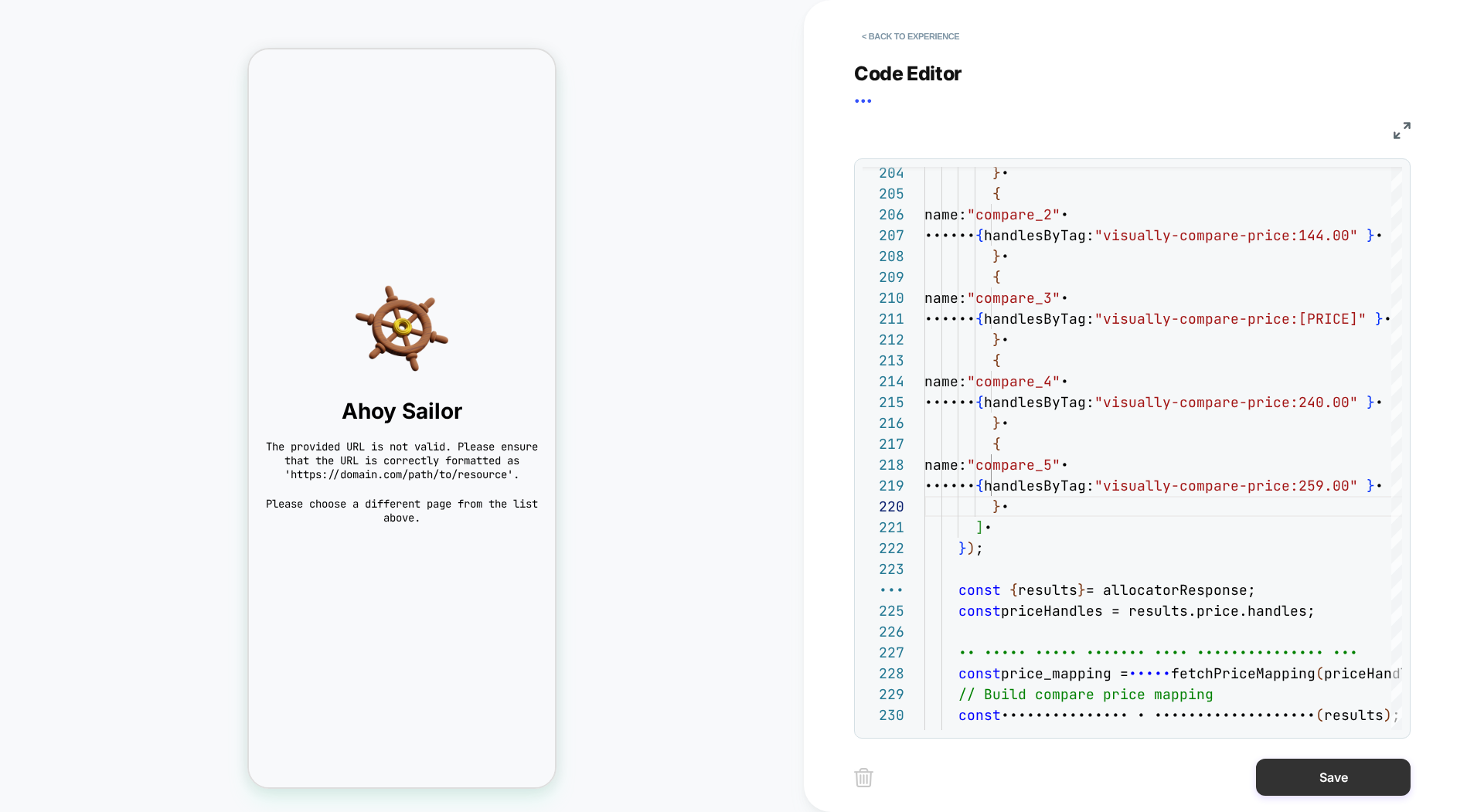 click on "Save" at bounding box center [1333, 777] 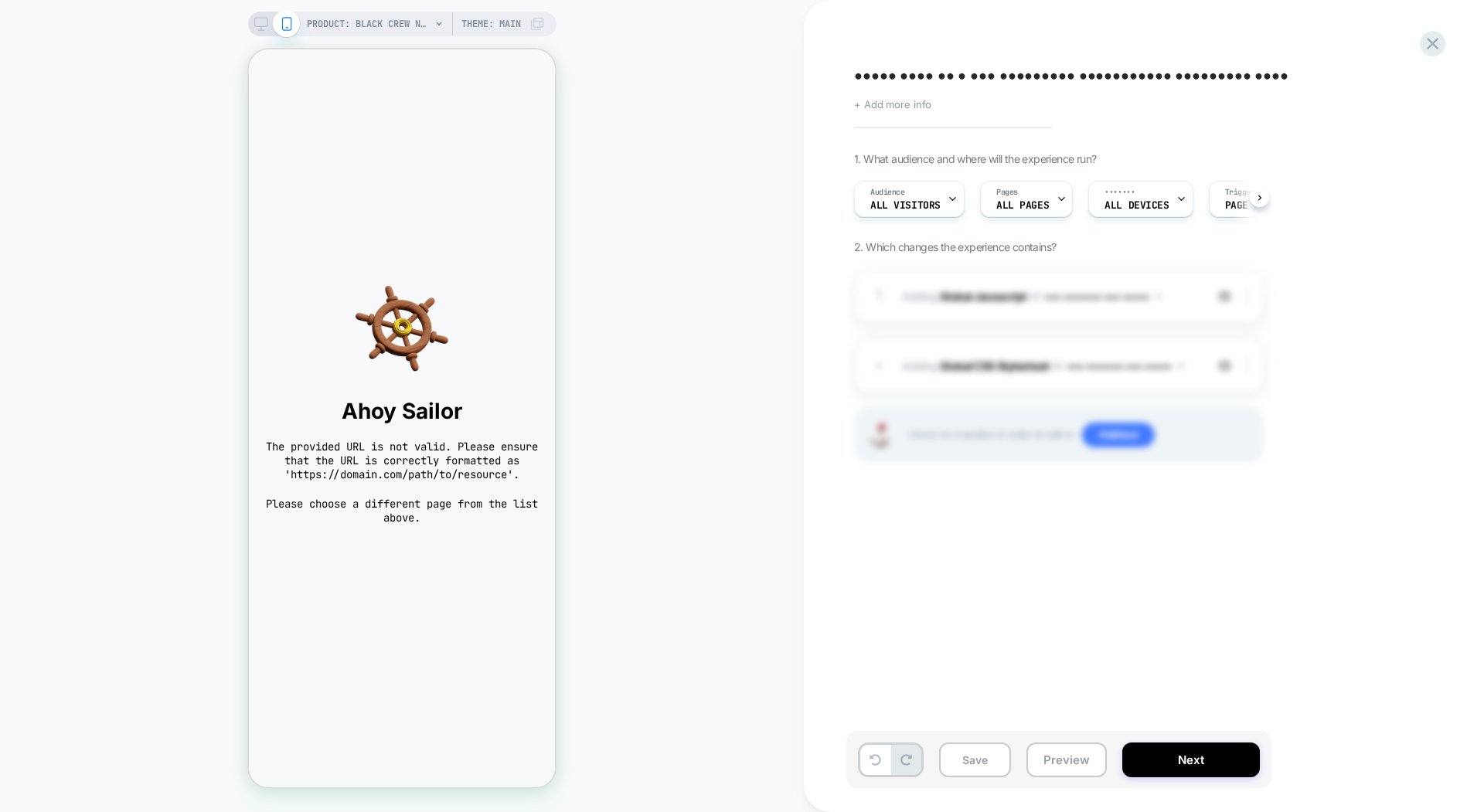 scroll, scrollTop: 0, scrollLeft: 1, axis: horizontal 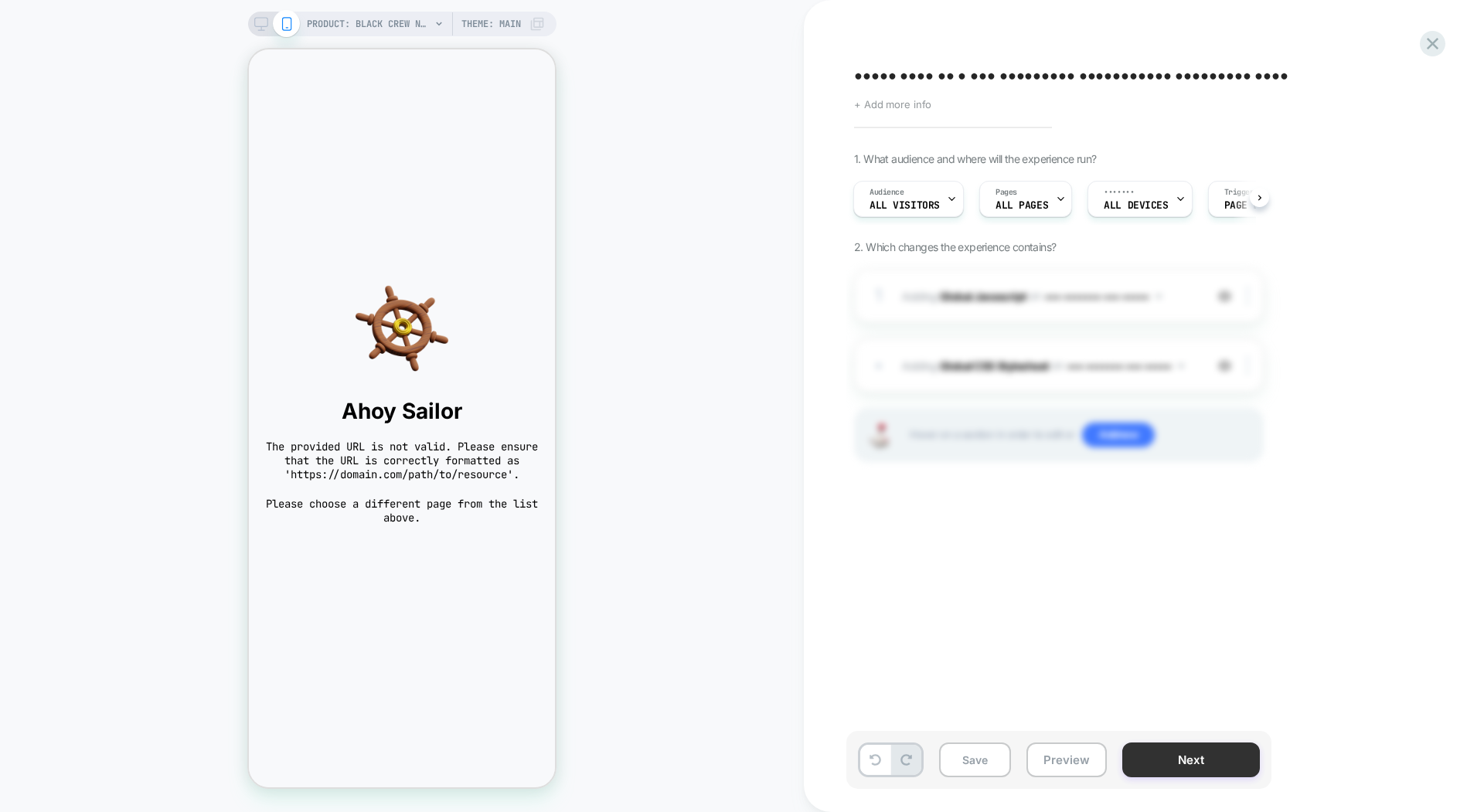 click on "Next" at bounding box center (1191, 759) 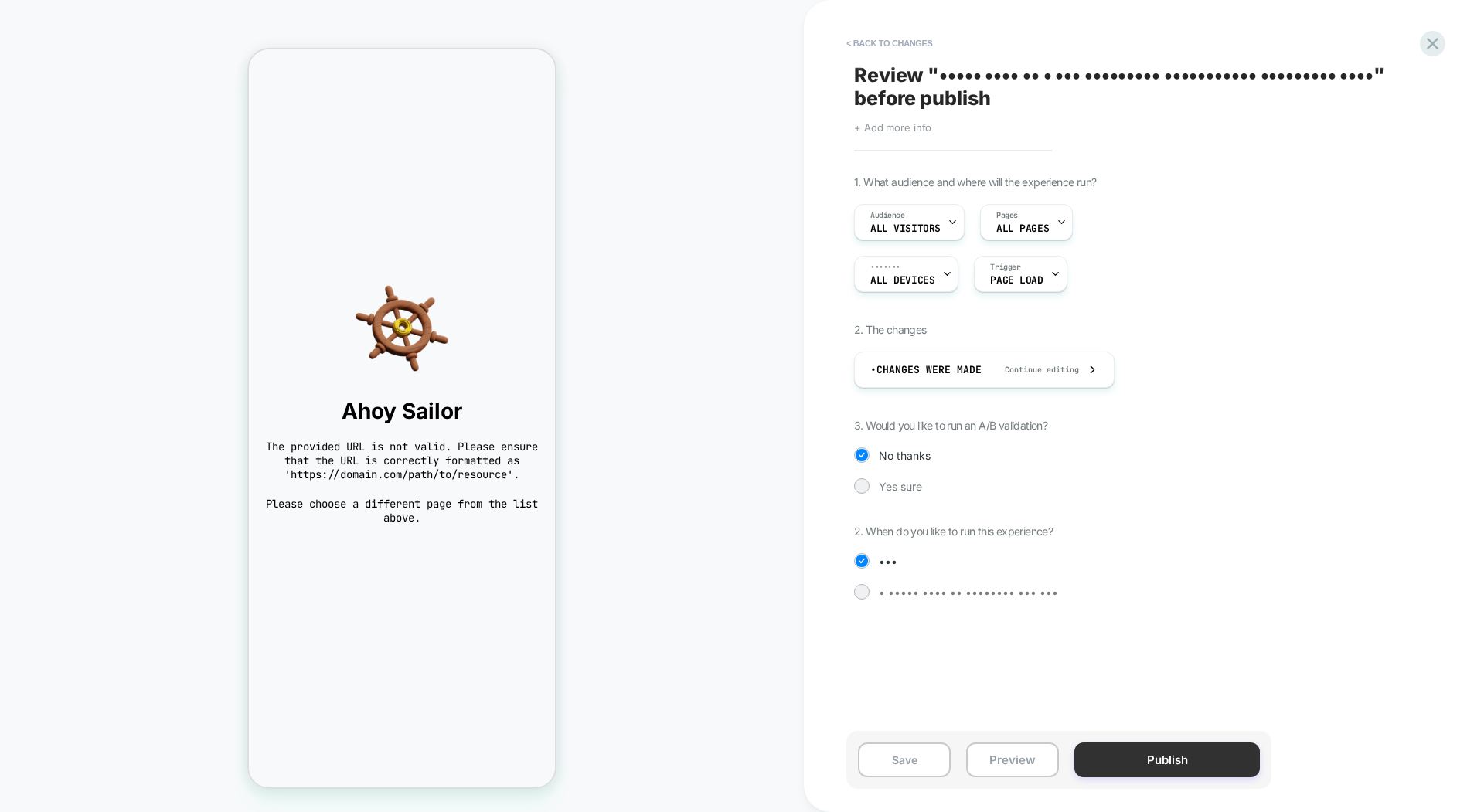 click on "Publish" at bounding box center [1167, 759] 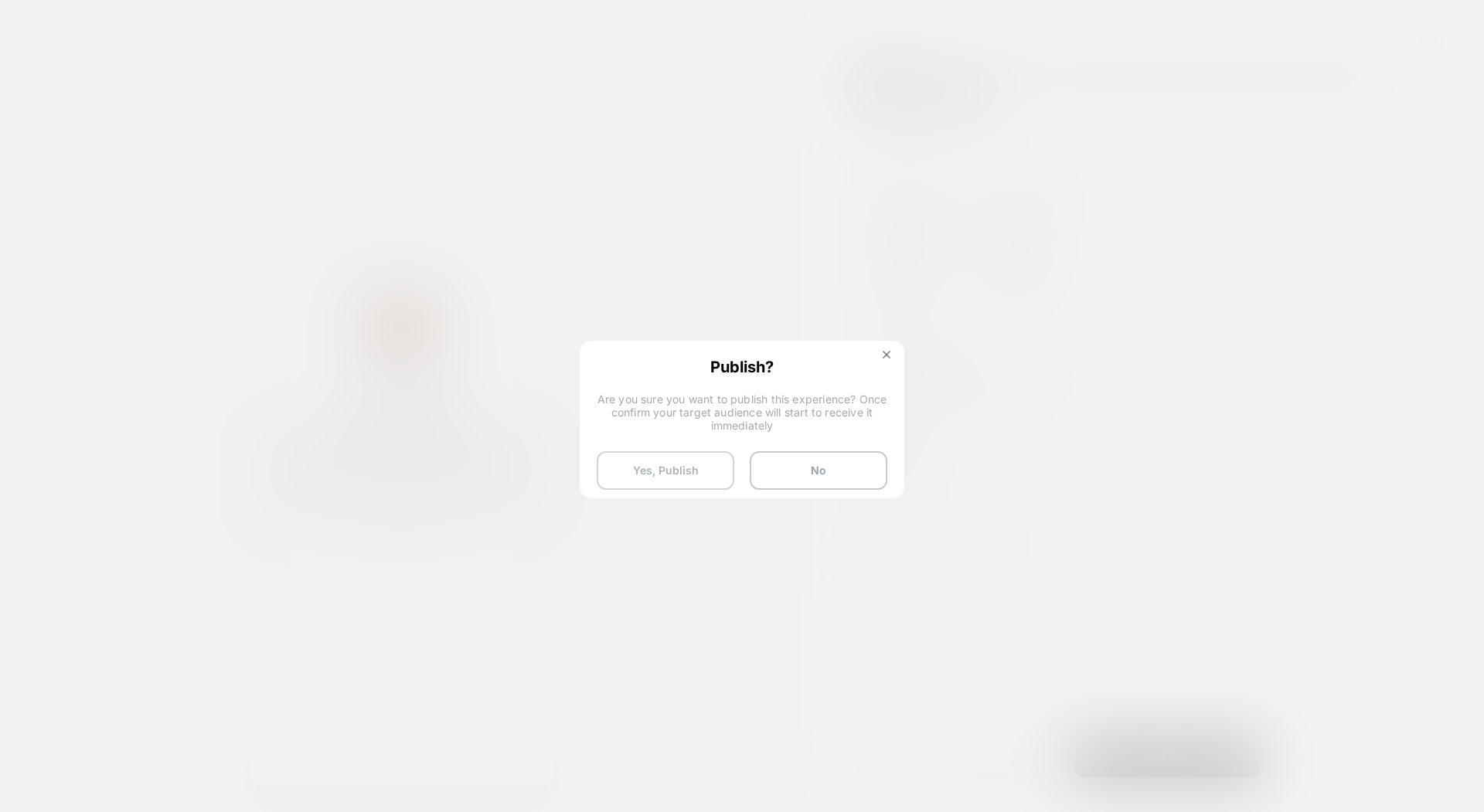 click on "Yes, Publish" at bounding box center [665, 471] 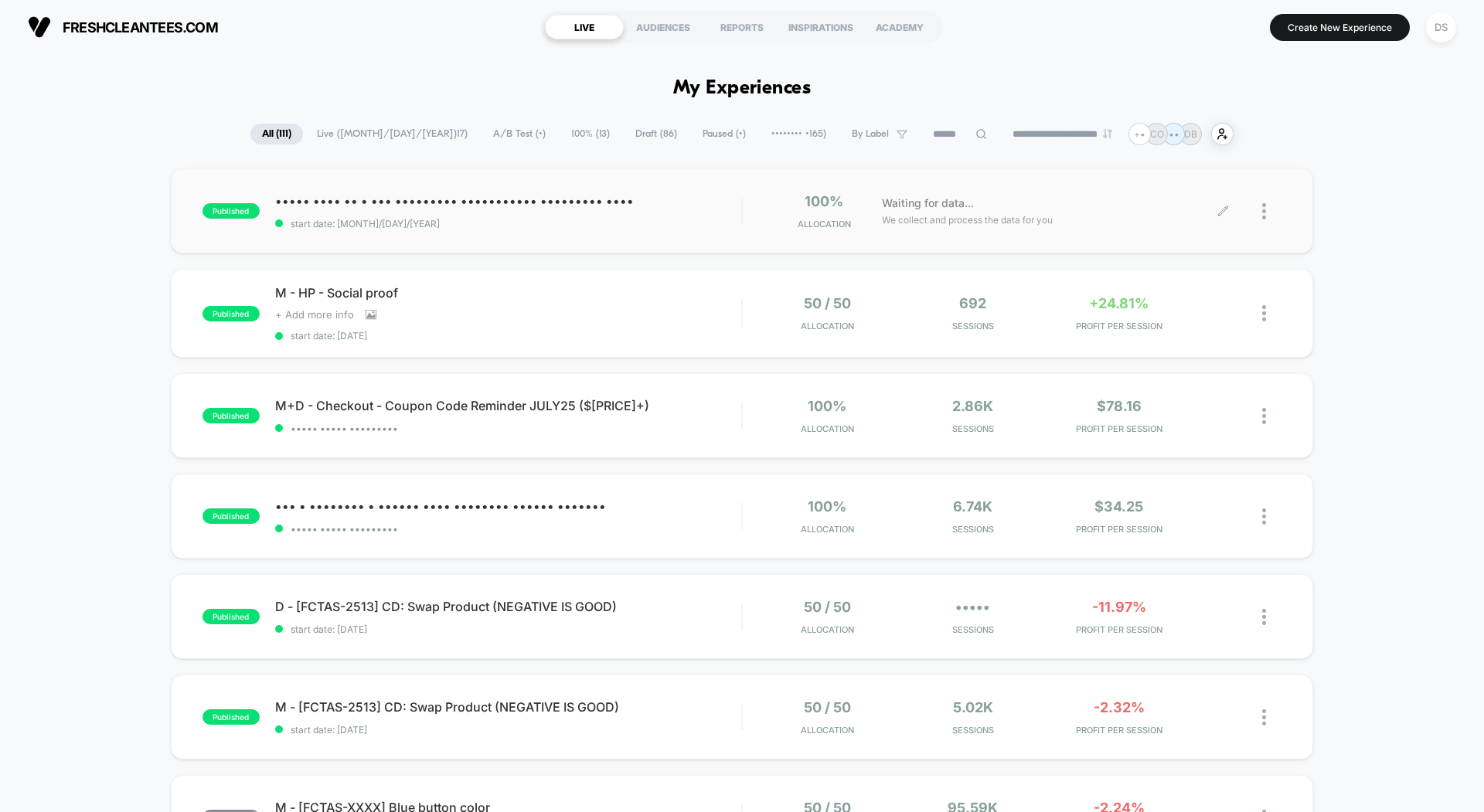 click at bounding box center [1252, 211] 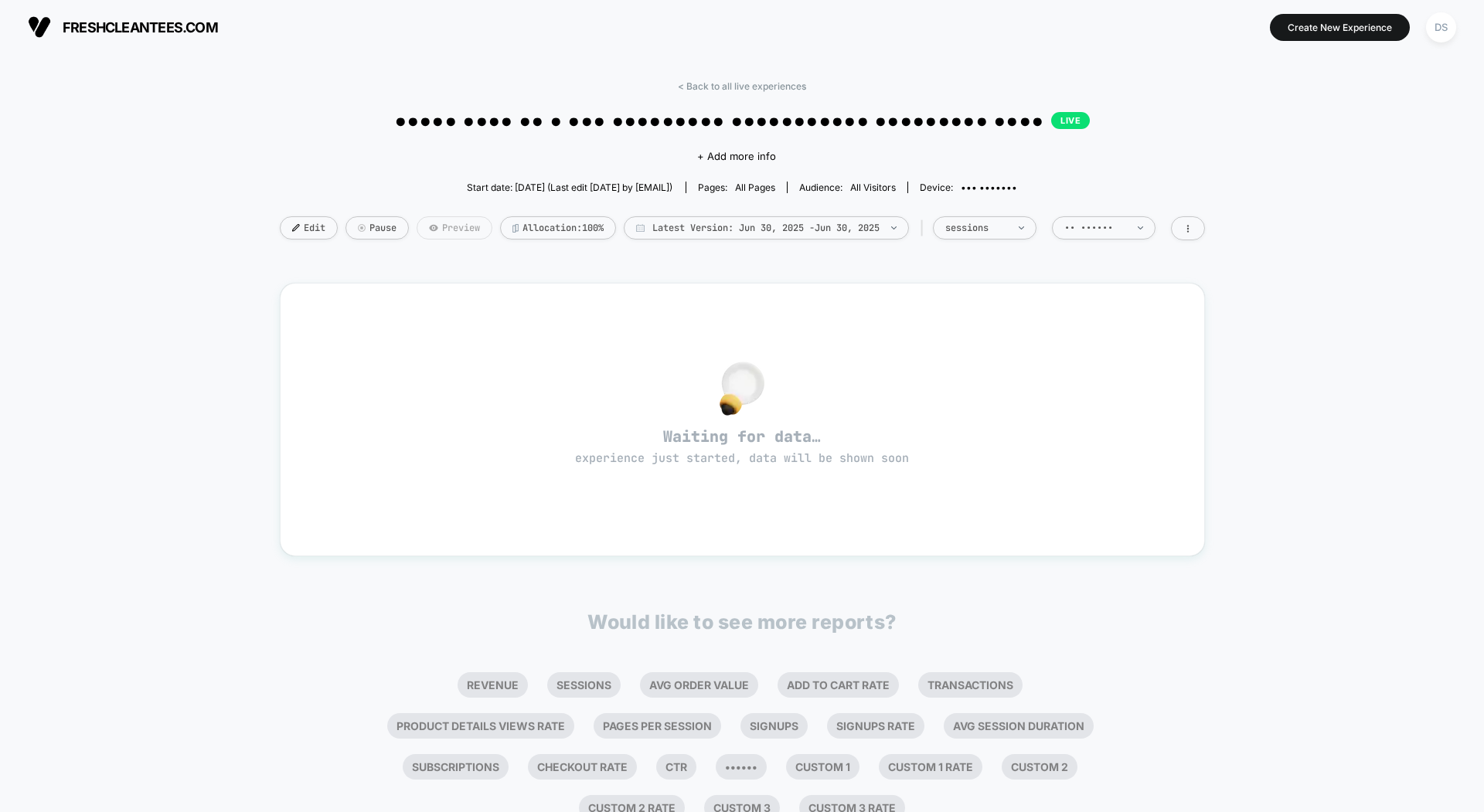 click on "Preview" at bounding box center (454, 228) 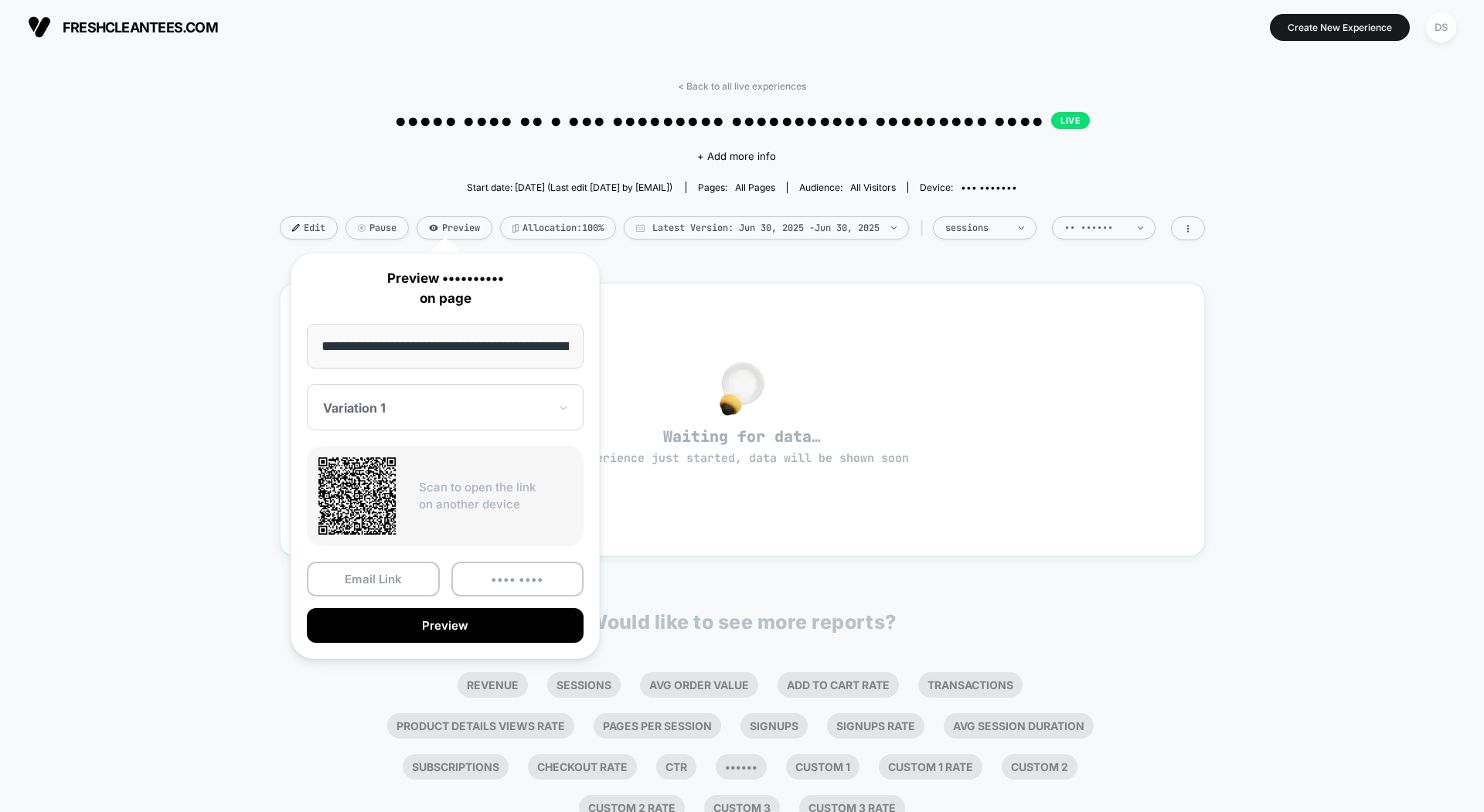 scroll, scrollTop: 0, scrollLeft: 76, axis: horizontal 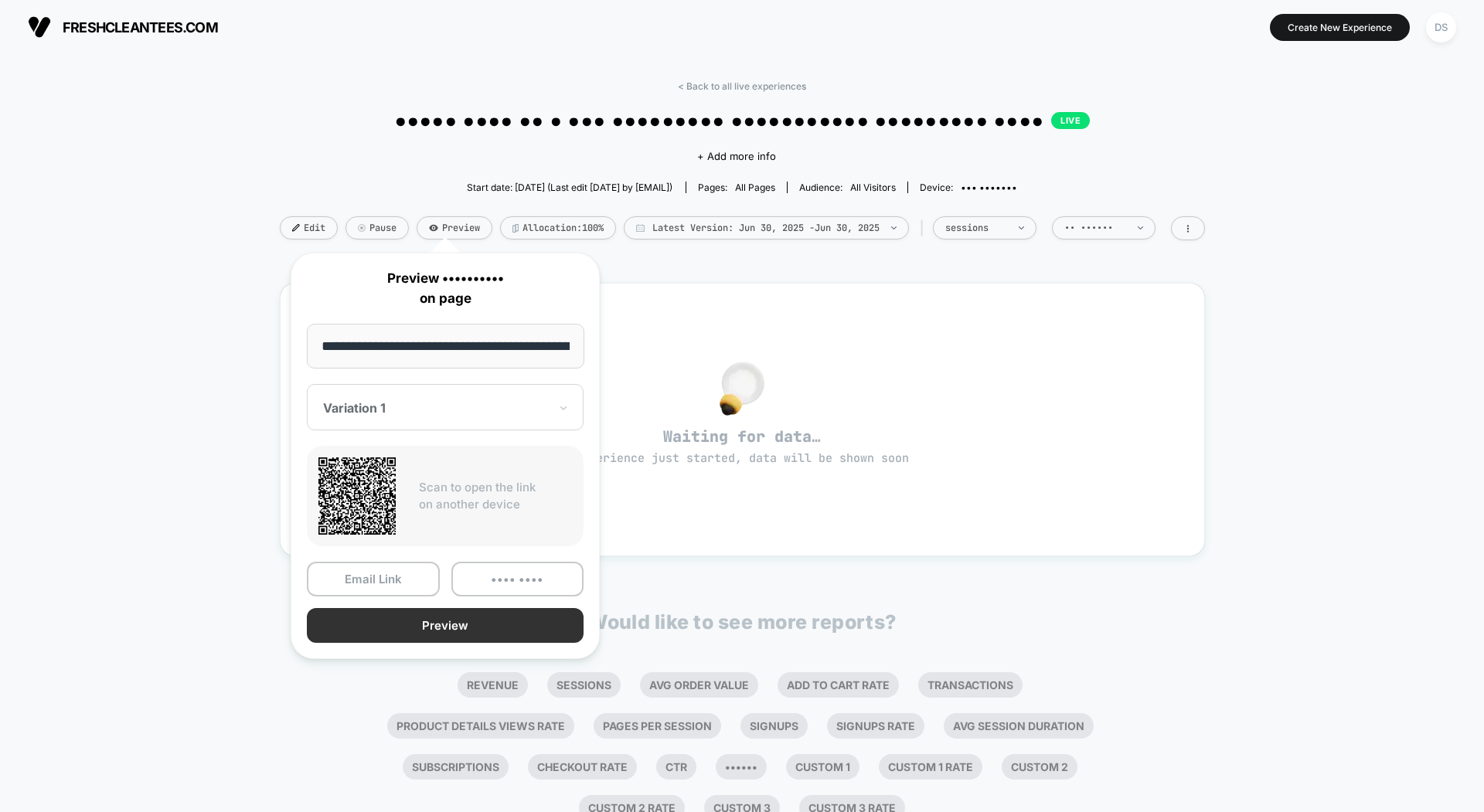 click on "Preview" at bounding box center (445, 625) 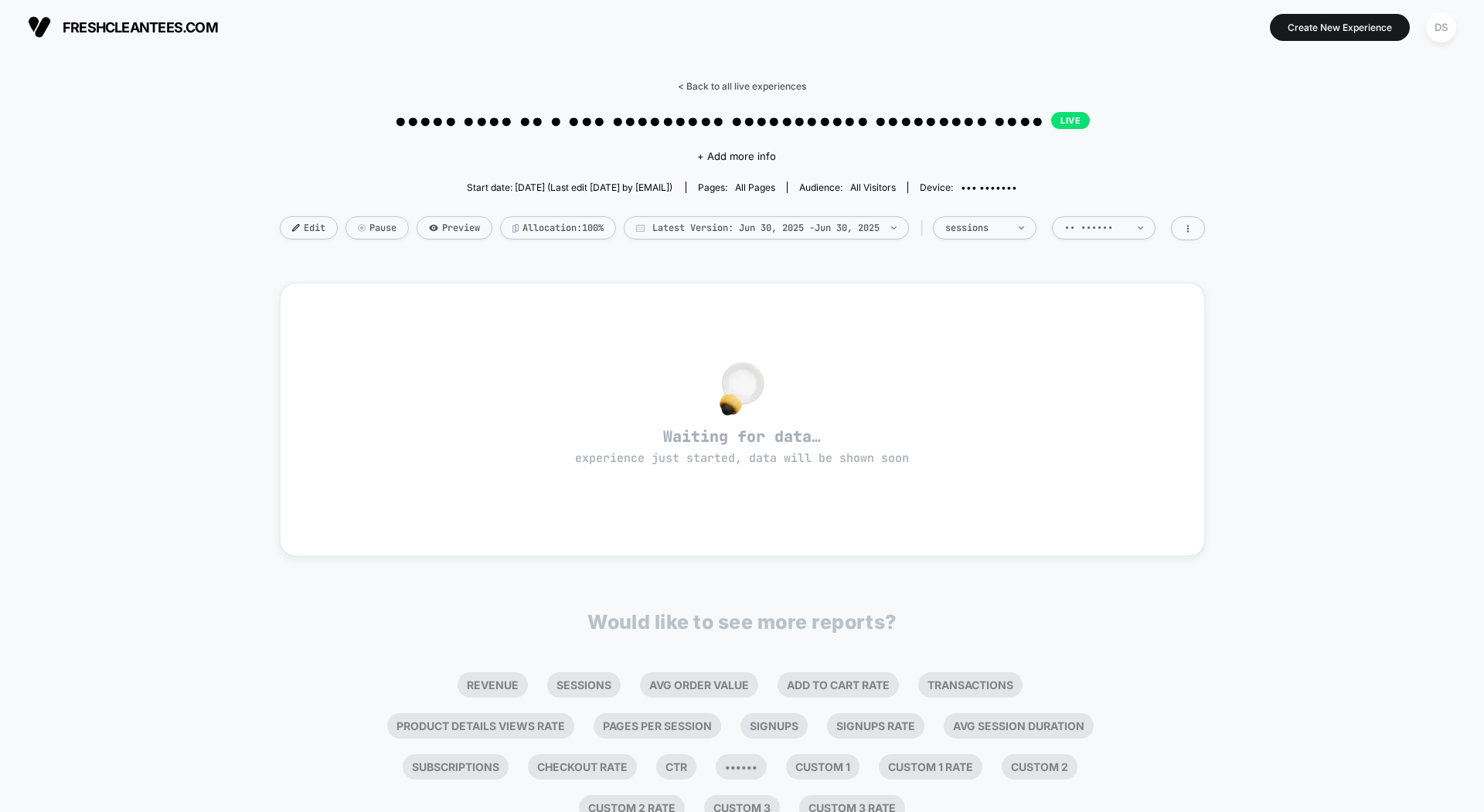 click on "< Back to all live experiences" at bounding box center (742, 86) 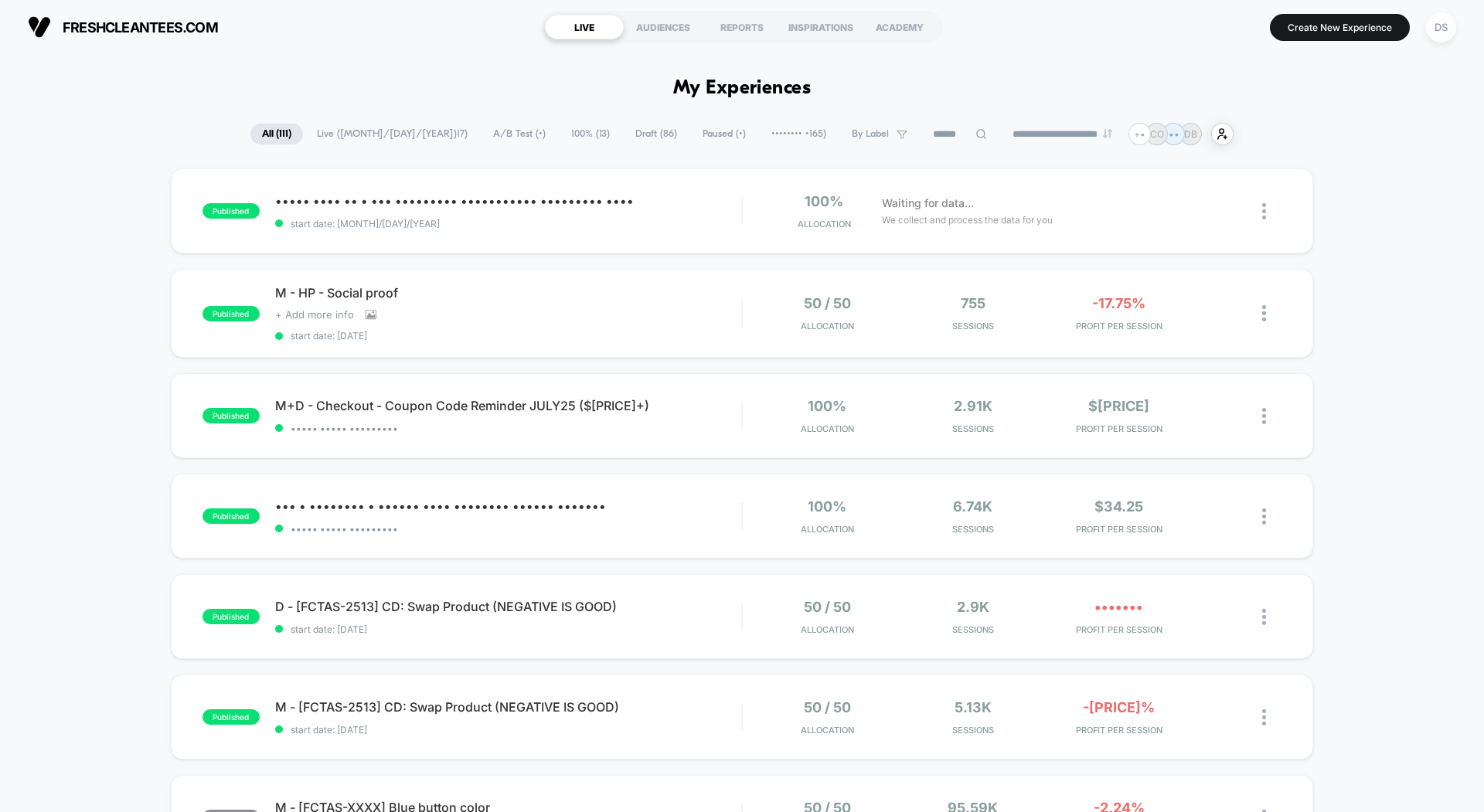 click at bounding box center [960, 134] 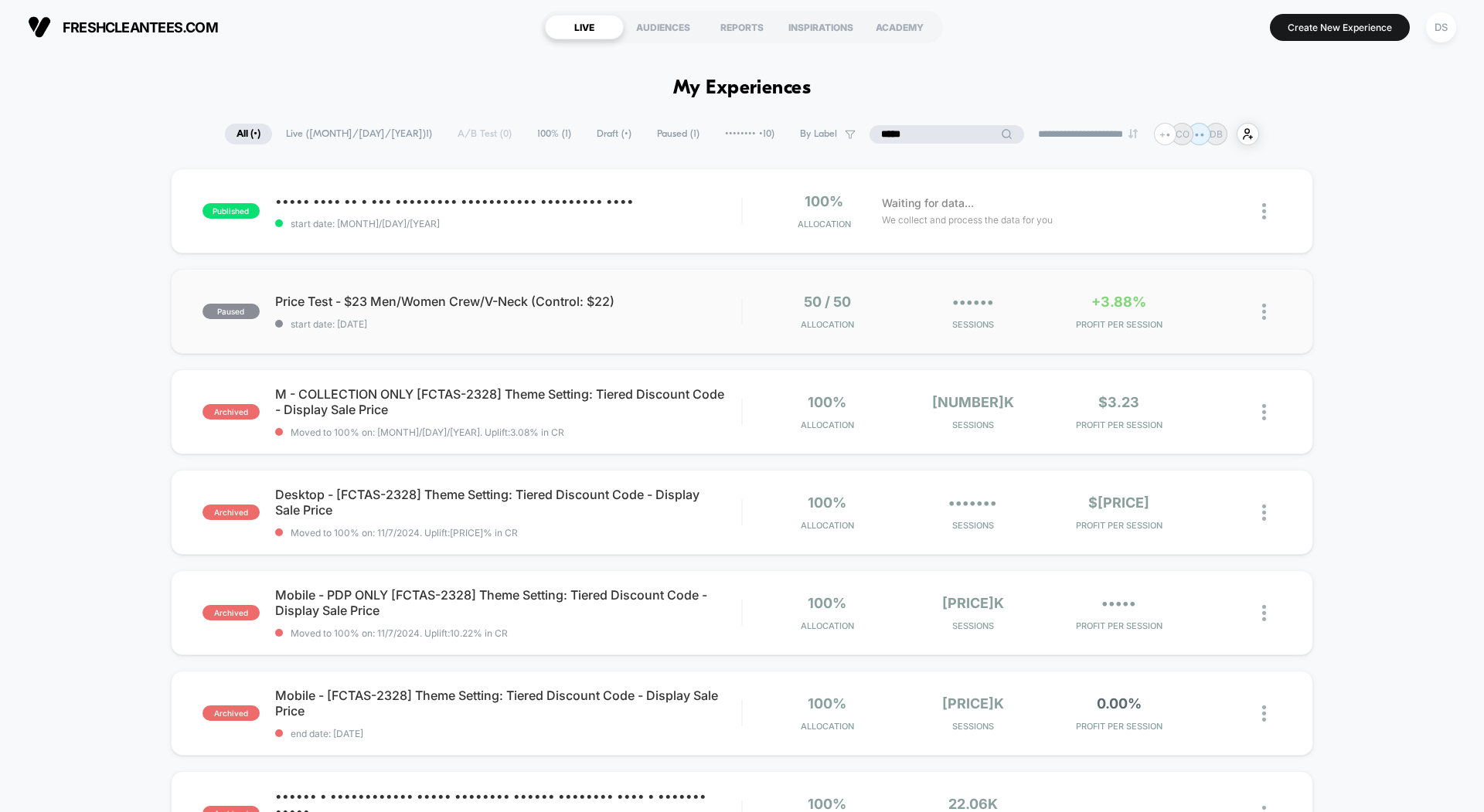 type on "•••••" 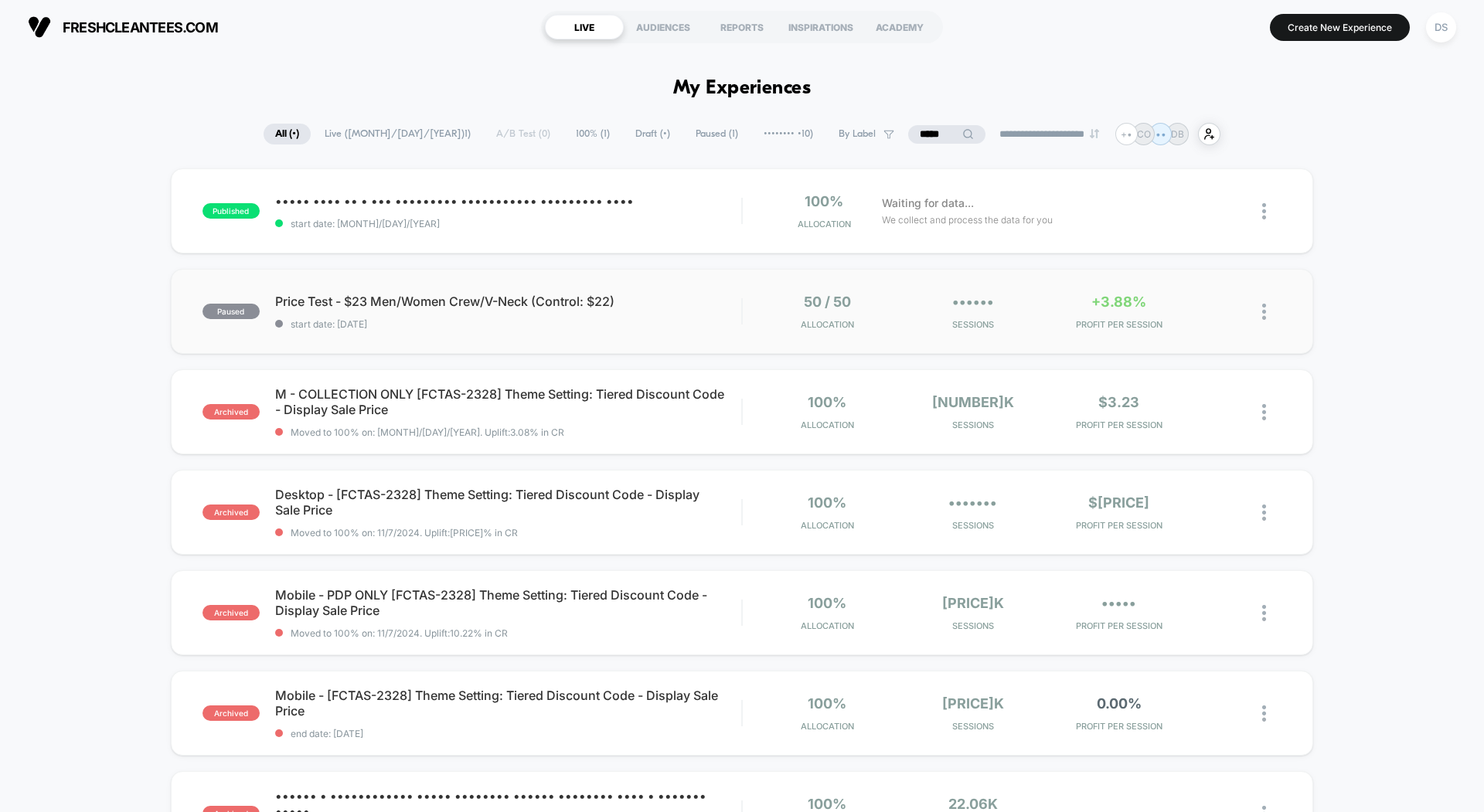 click on "[PERCENT] in [STATE]" at bounding box center [1012, 311] 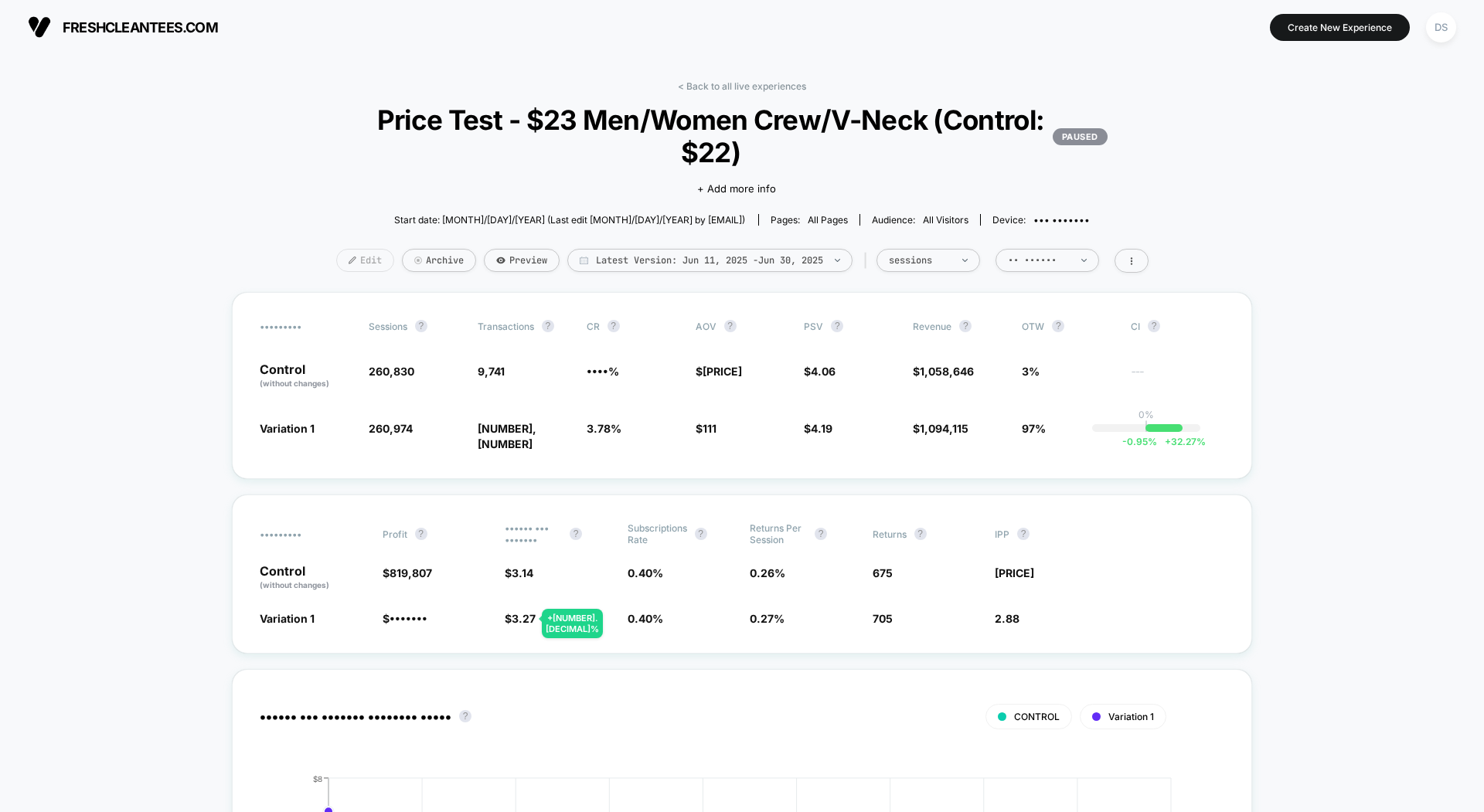 click on "Edit" at bounding box center (365, 260) 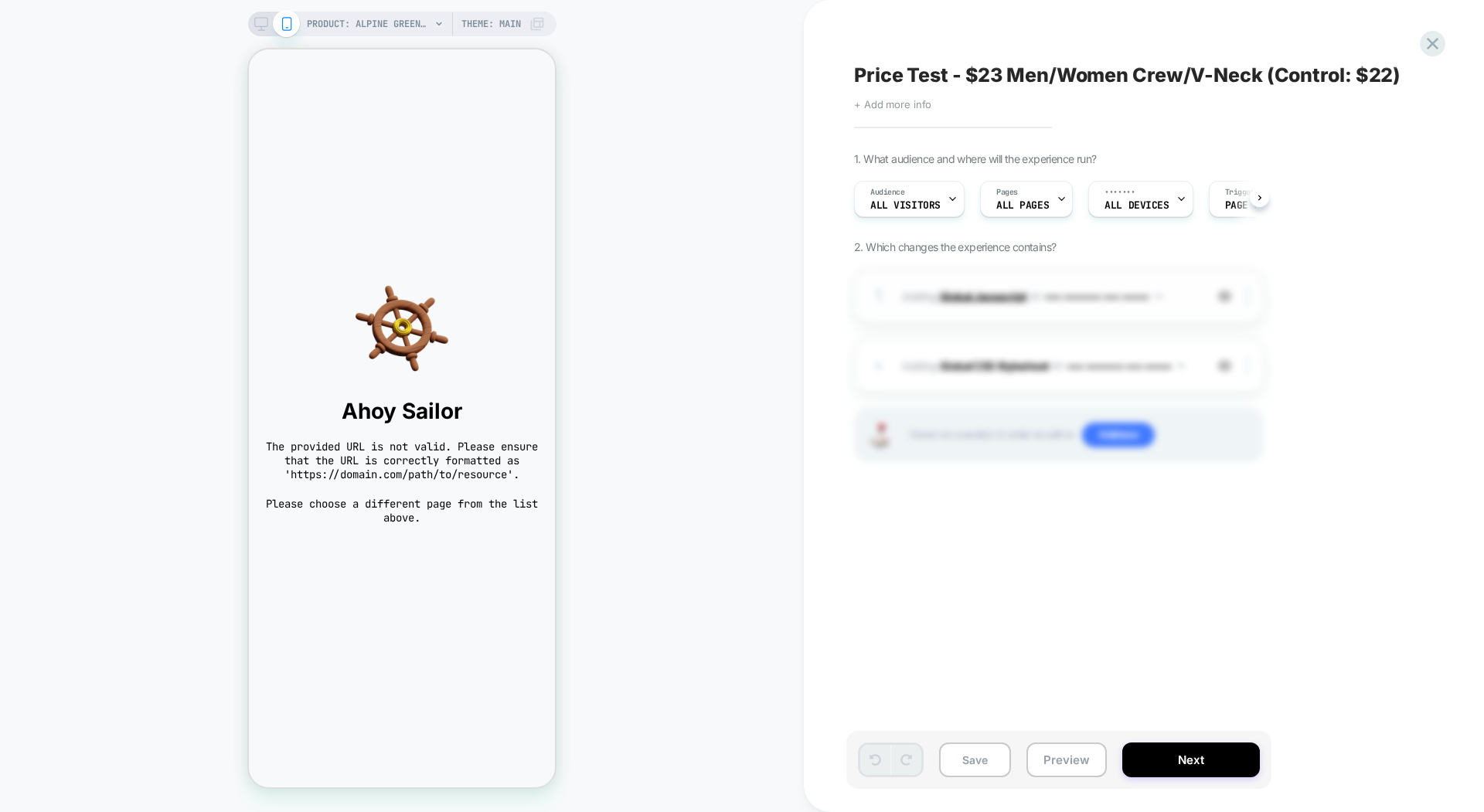 scroll, scrollTop: 0, scrollLeft: 0, axis: both 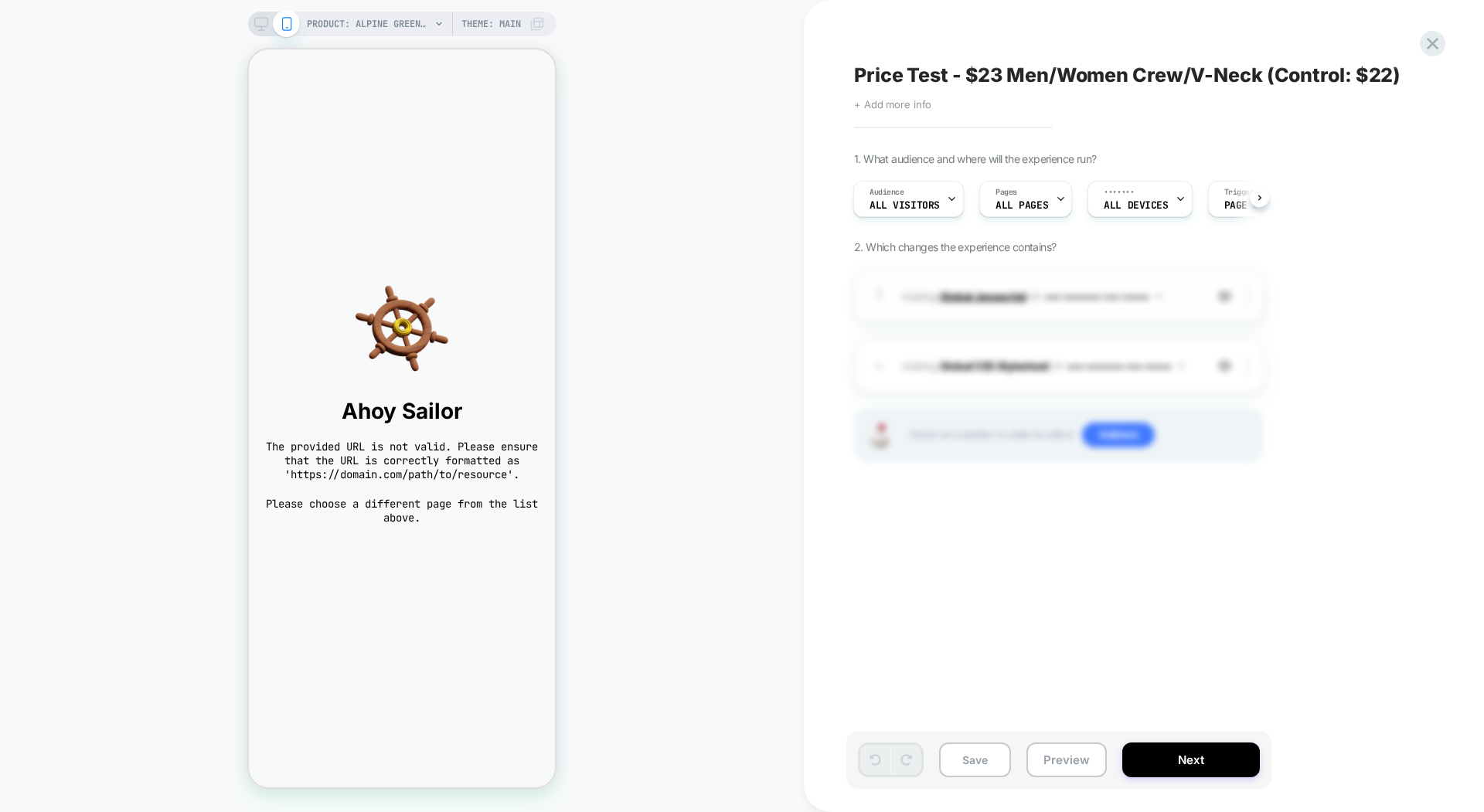 click on "Global Javascript" at bounding box center (983, 295) 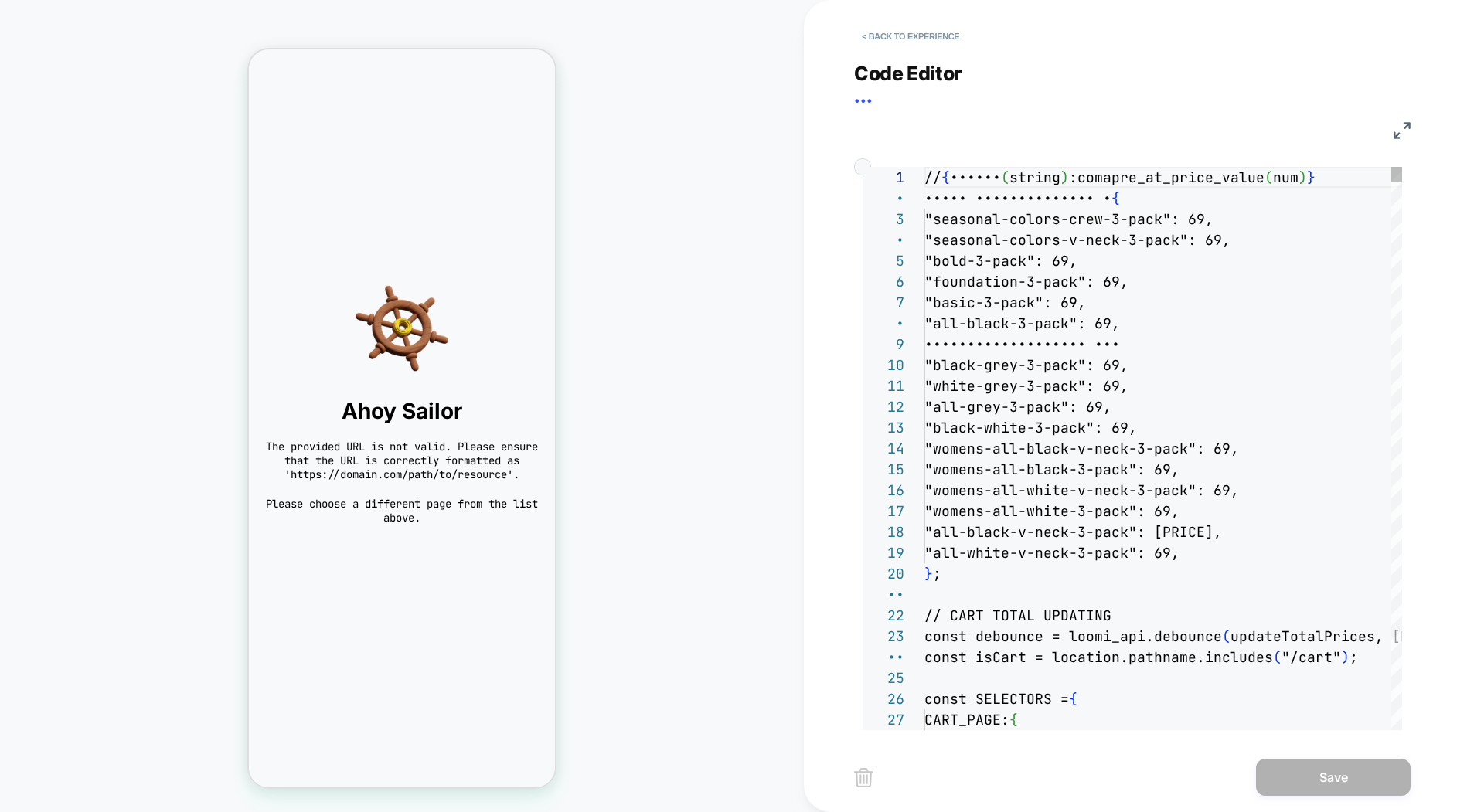 scroll, scrollTop: 209, scrollLeft: 0, axis: vertical 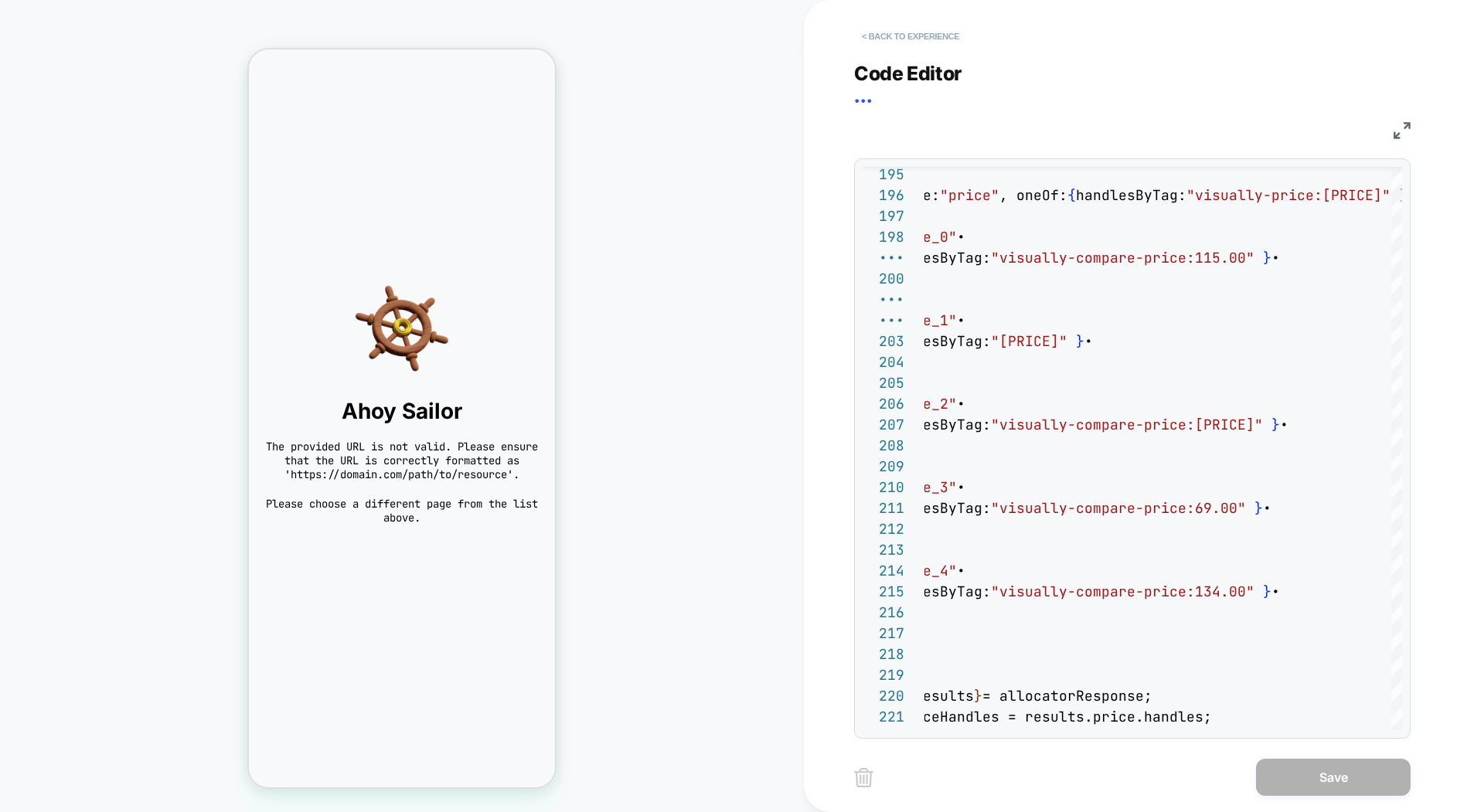 click on "< Back to experience" at bounding box center [910, 36] 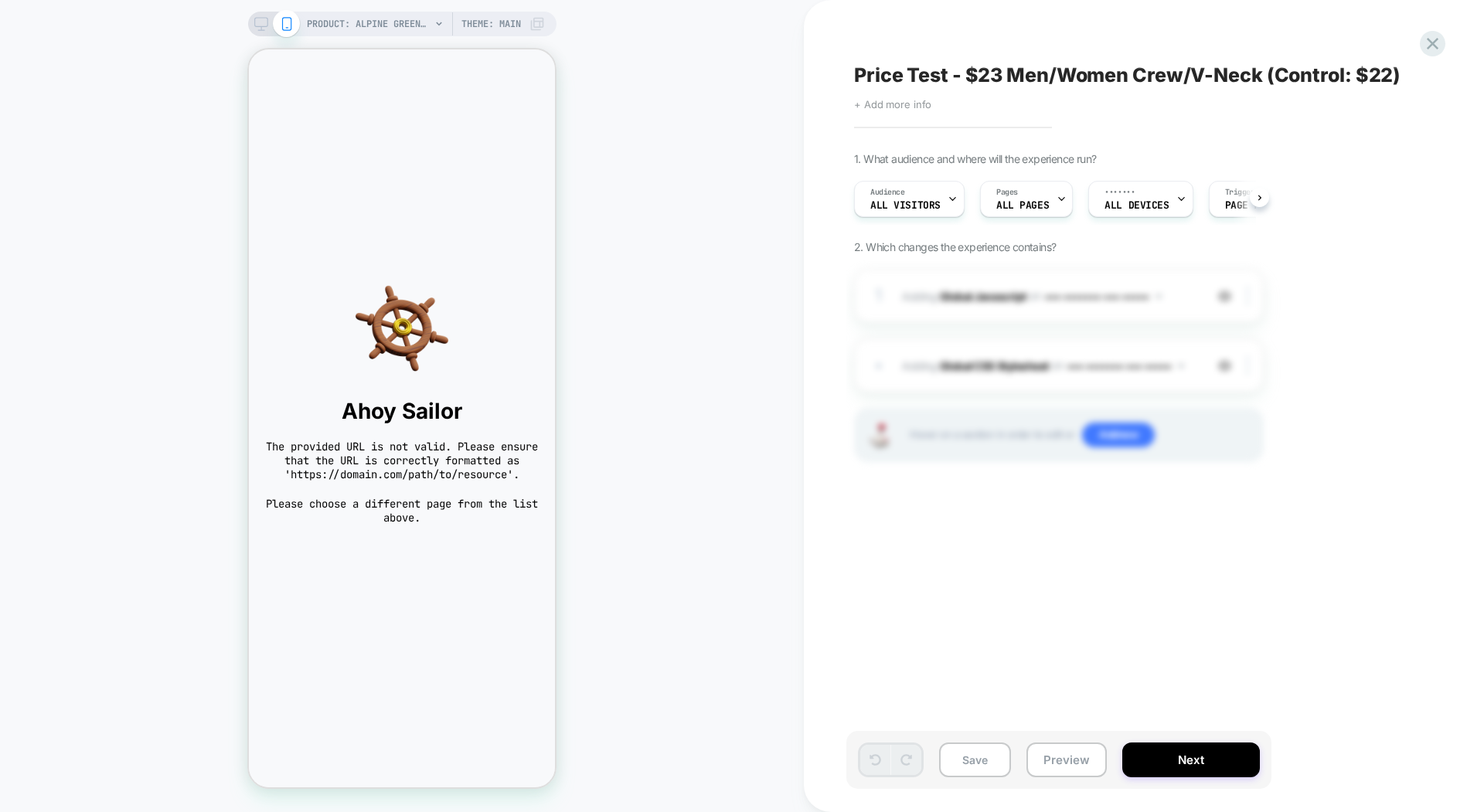 scroll, scrollTop: 0, scrollLeft: 1, axis: horizontal 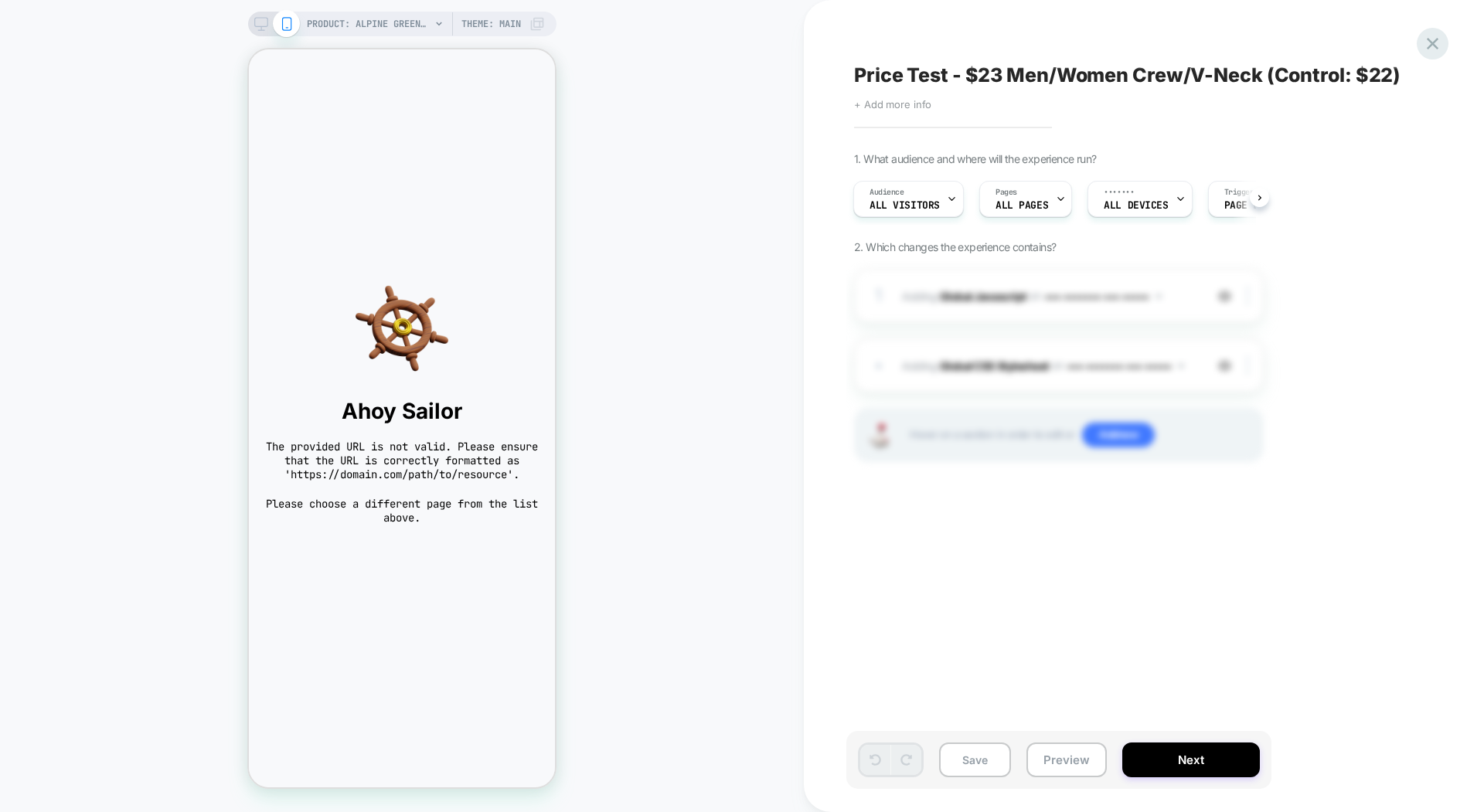 click at bounding box center [1432, 43] 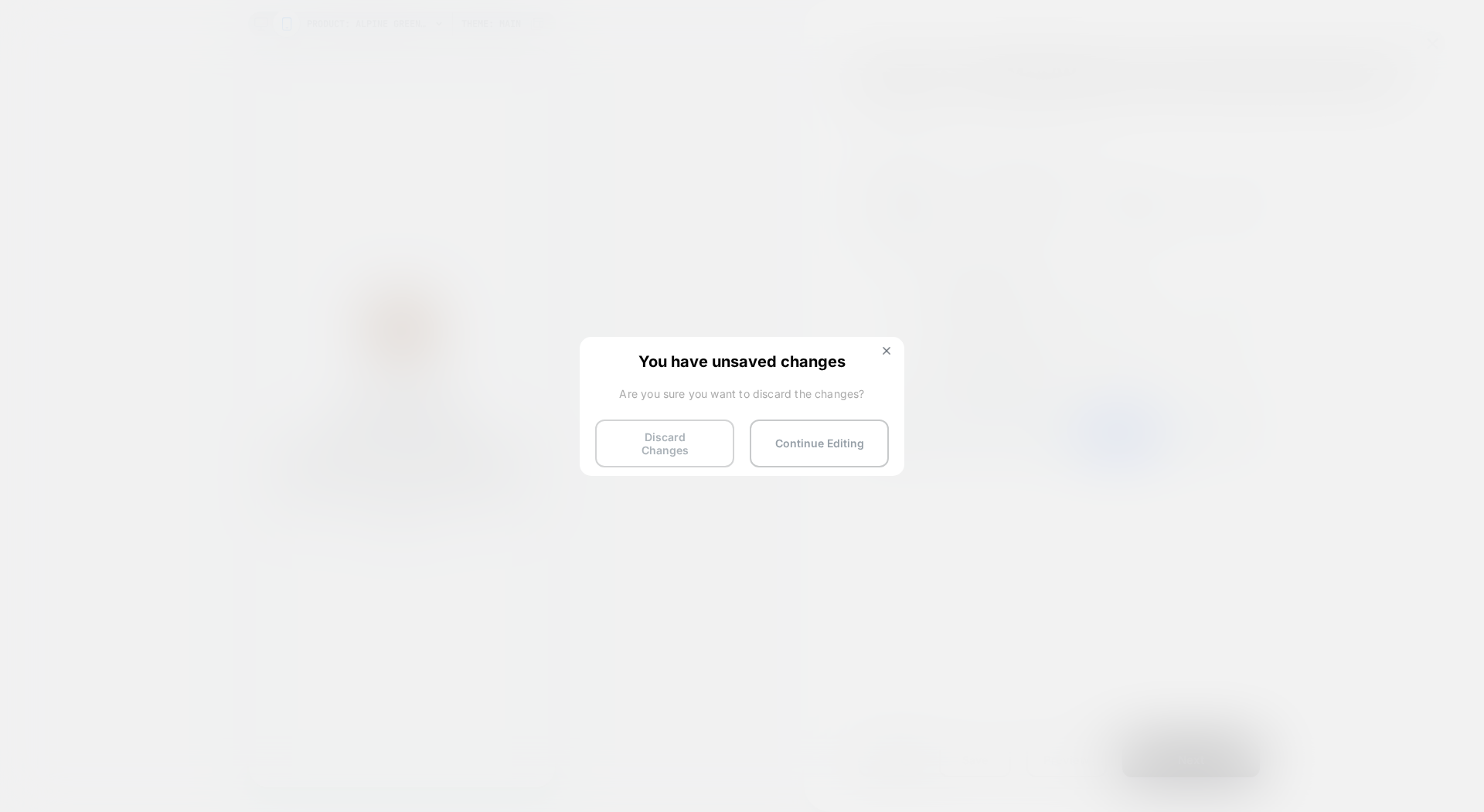 click on "Discard Changes" at bounding box center [665, 443] 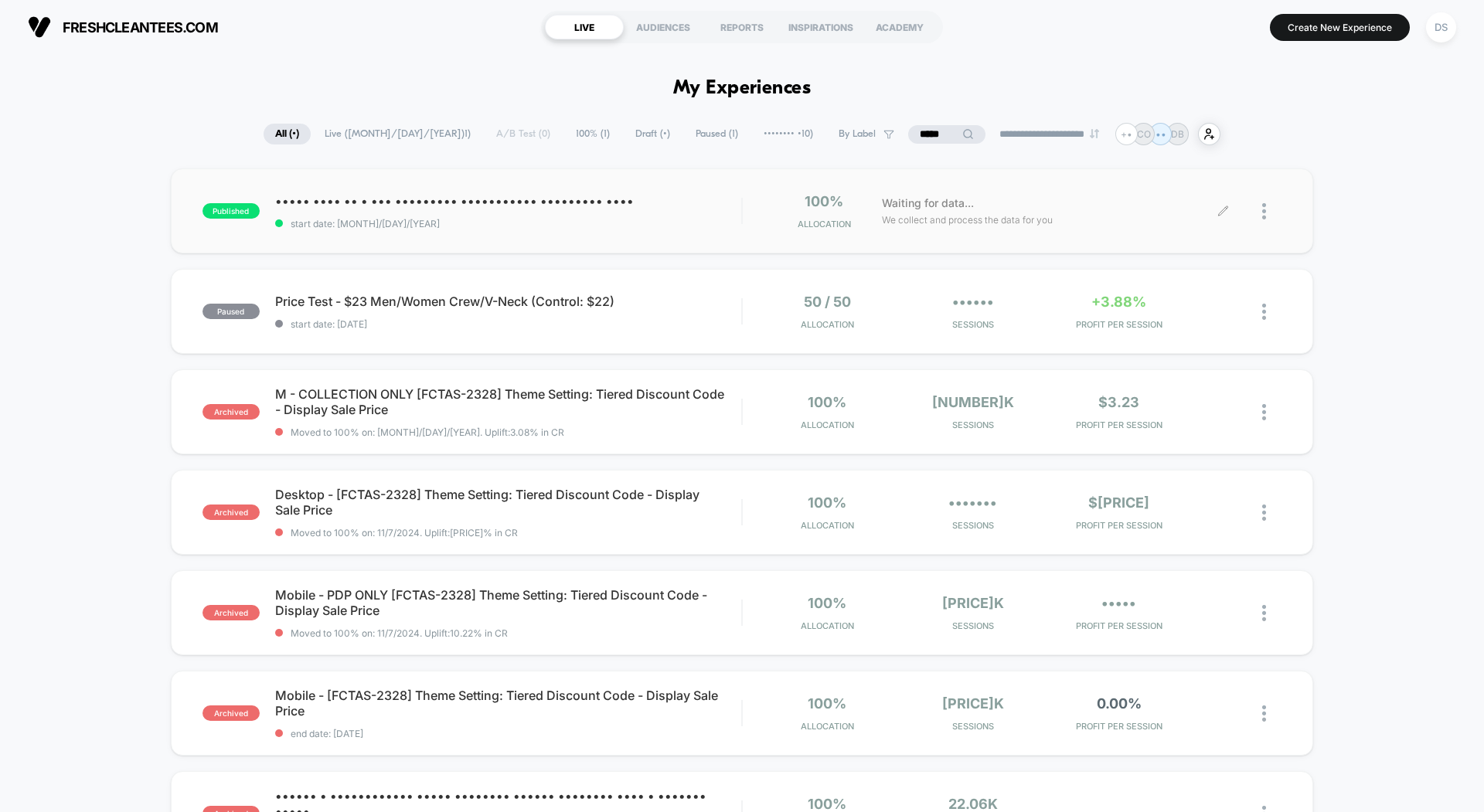 click at bounding box center (1271, 211) 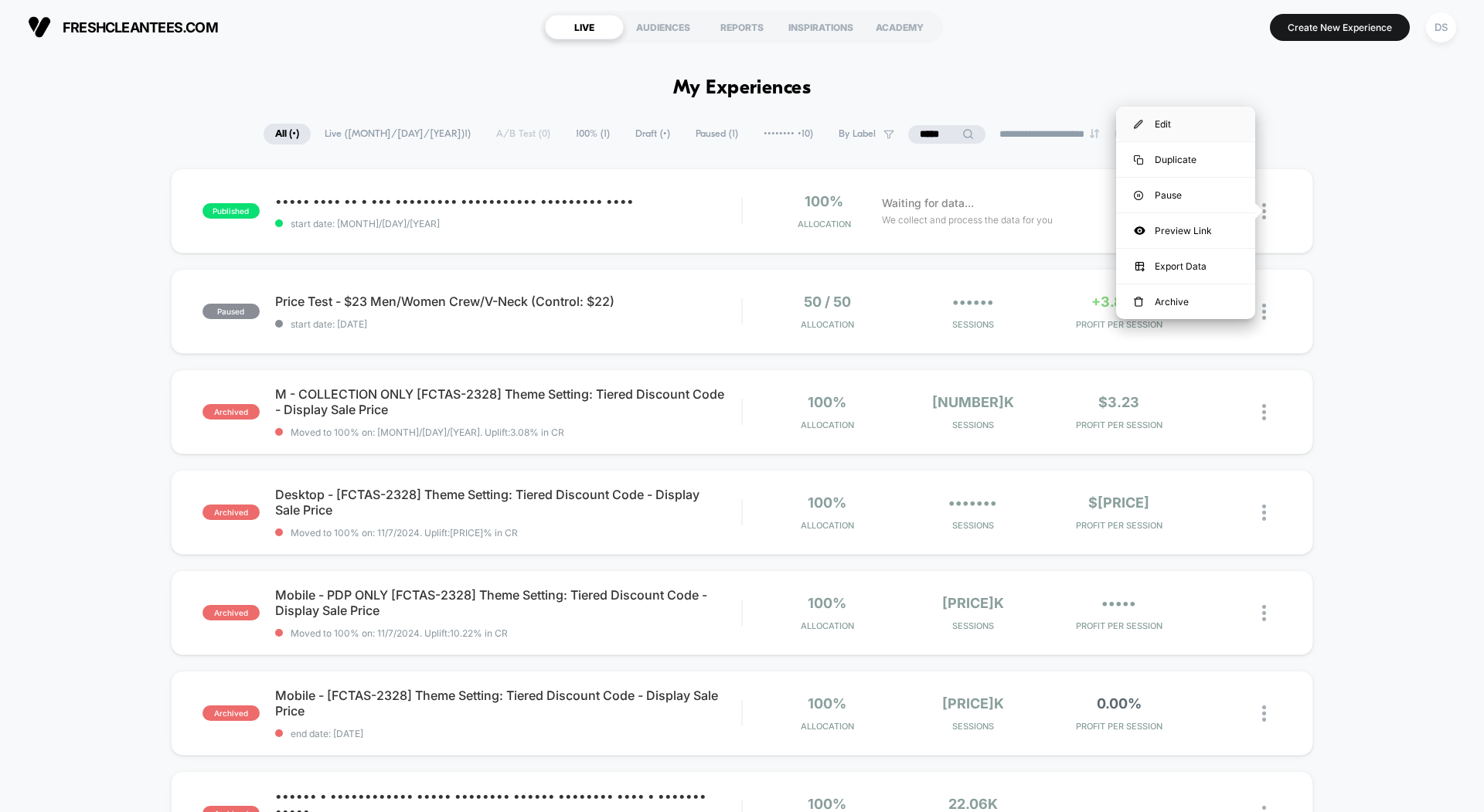 click on "Edit" at bounding box center (1186, 124) 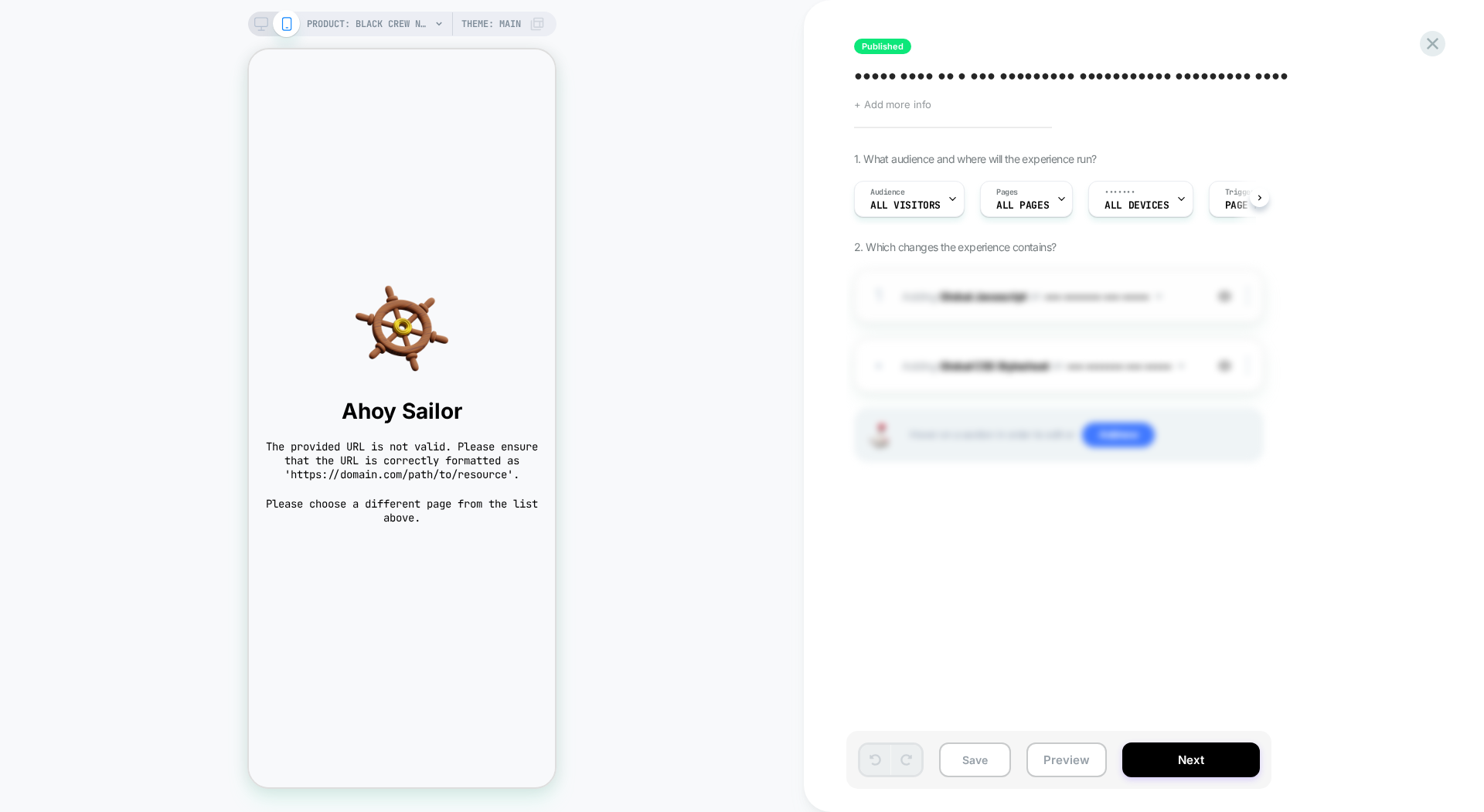 scroll, scrollTop: 0, scrollLeft: 0, axis: both 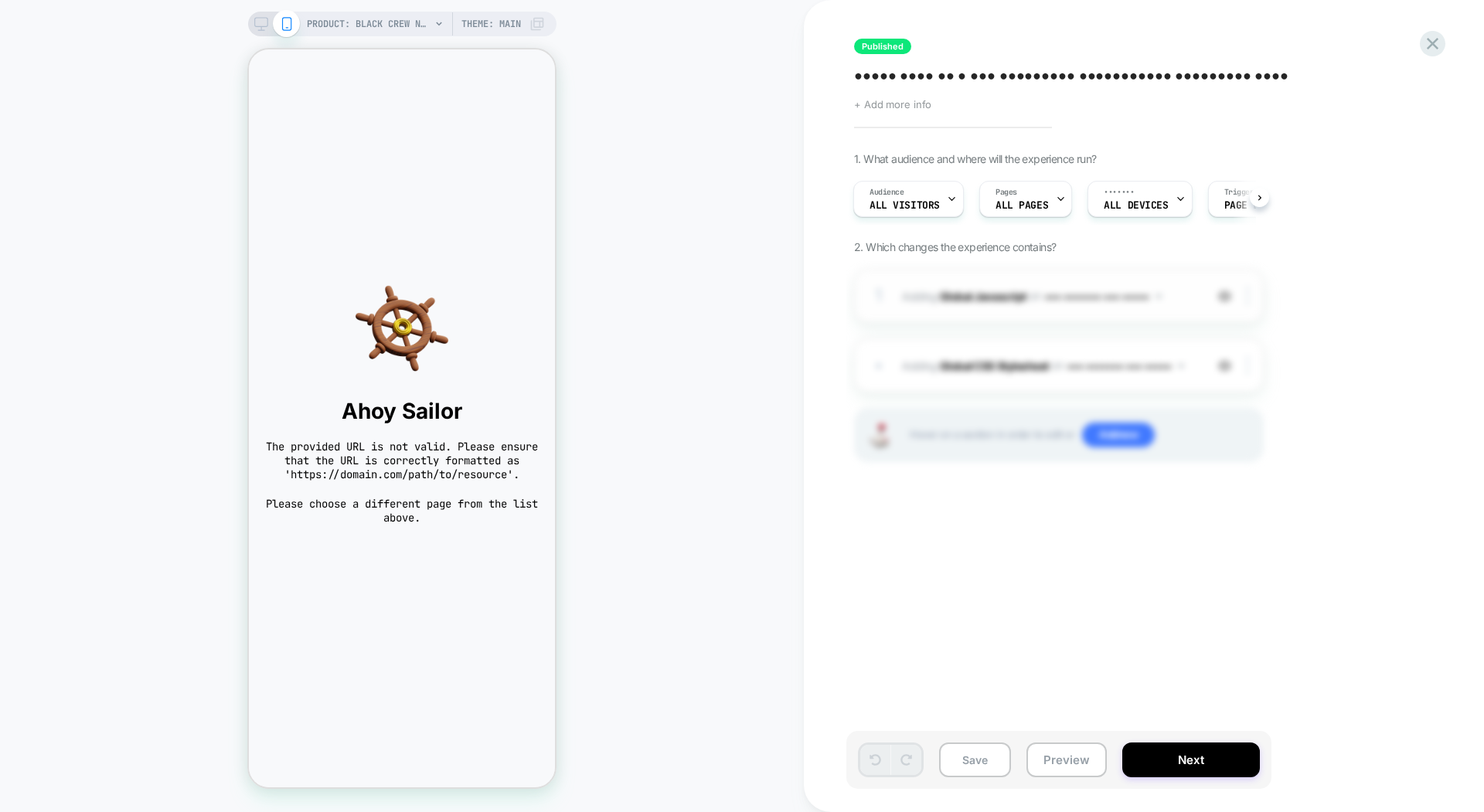 click on "Adding Global Javascript on All Devices All Pages" at bounding box center (1049, 296) 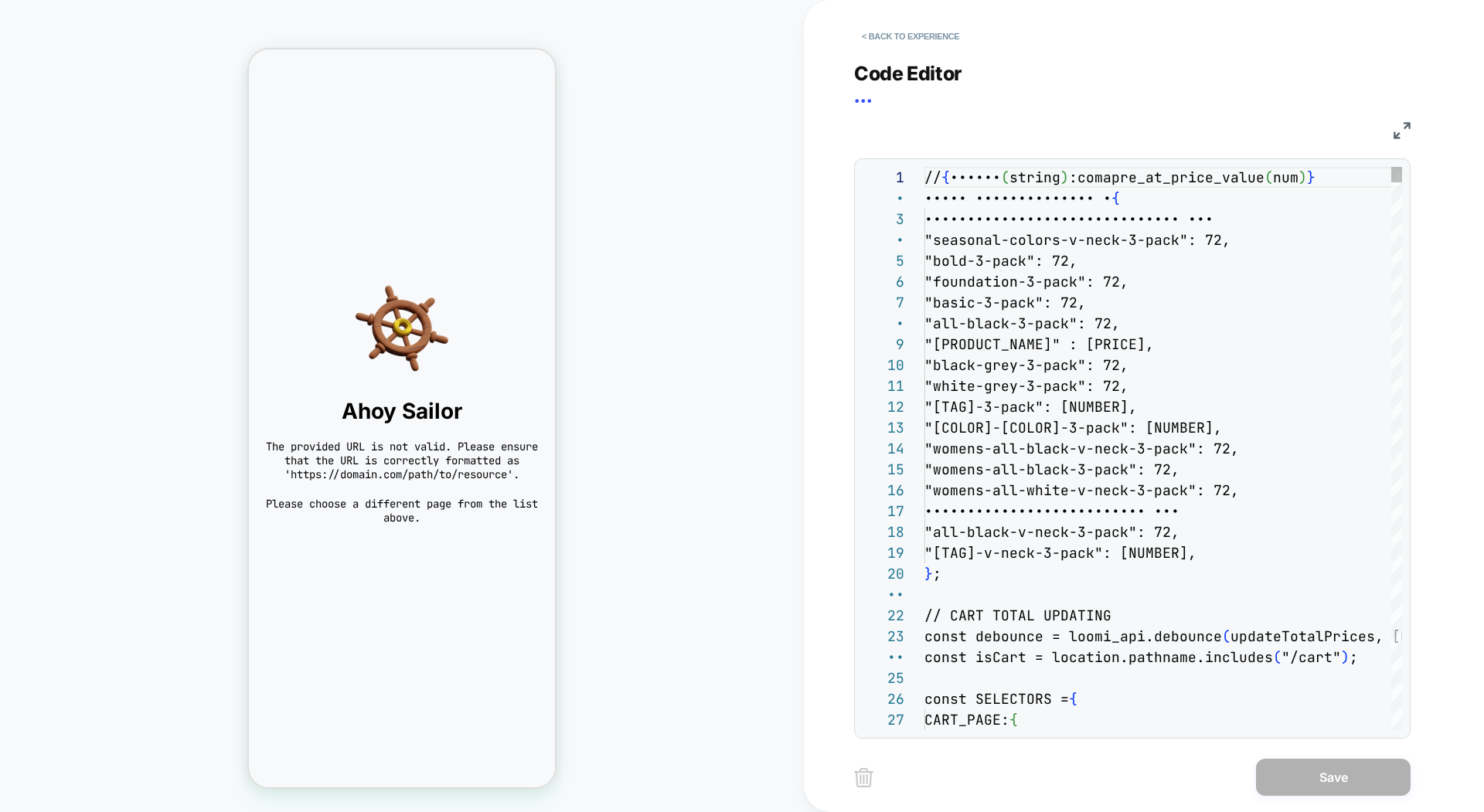scroll, scrollTop: 209, scrollLeft: 0, axis: vertical 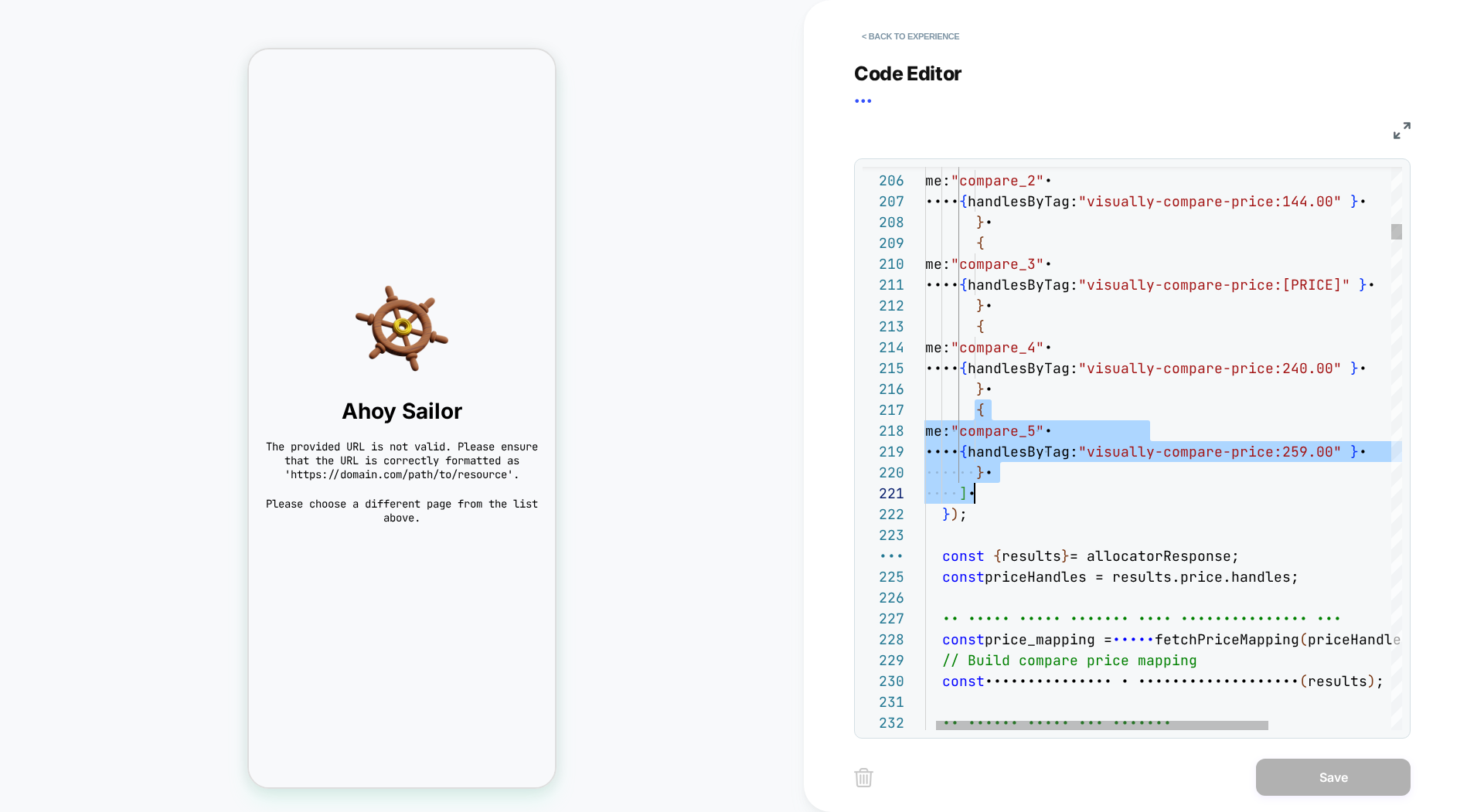 drag, startPoint x: 972, startPoint y: 411, endPoint x: 1006, endPoint y: 486, distance: 82.34683 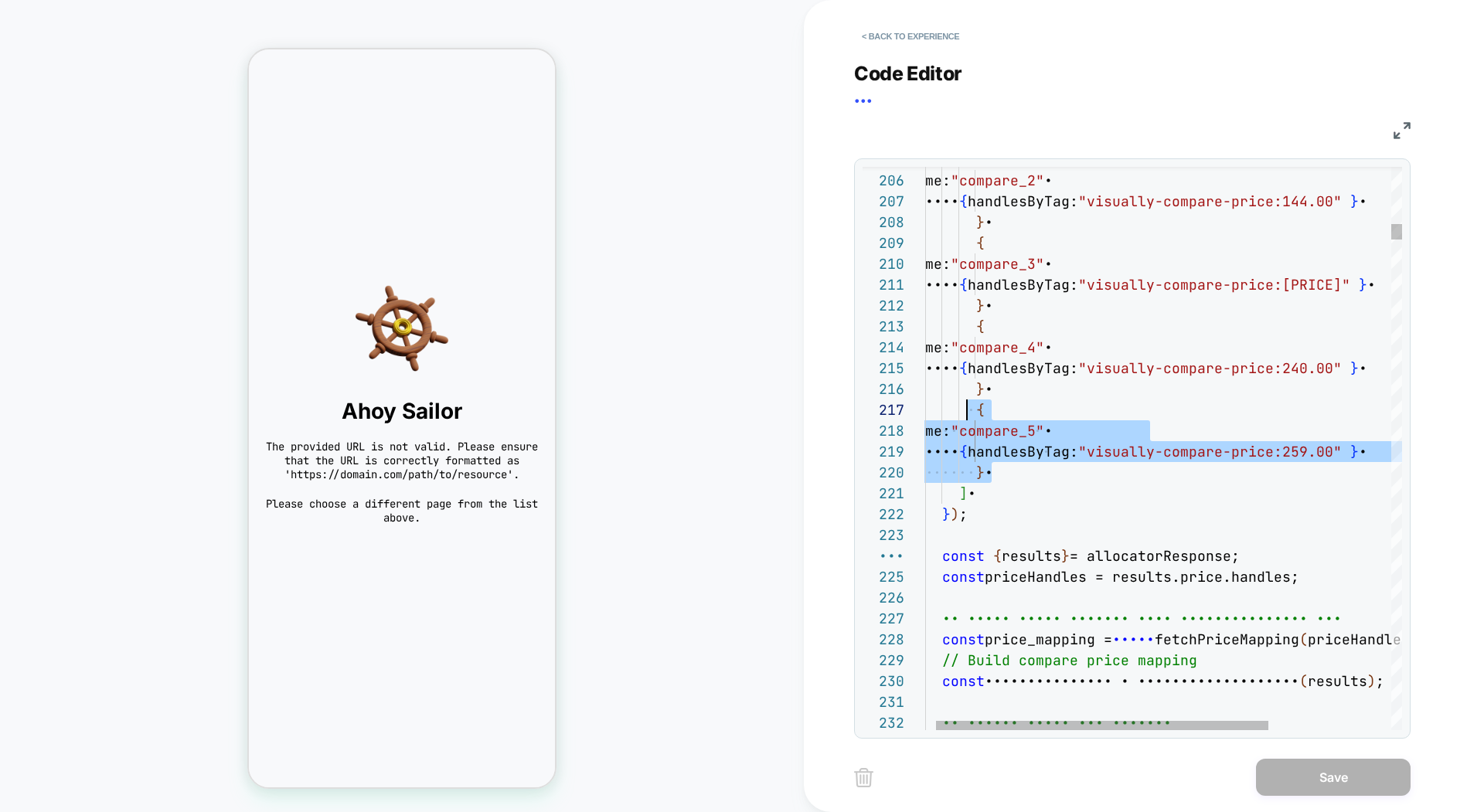 scroll, scrollTop: 125, scrollLeft: 66, axis: both 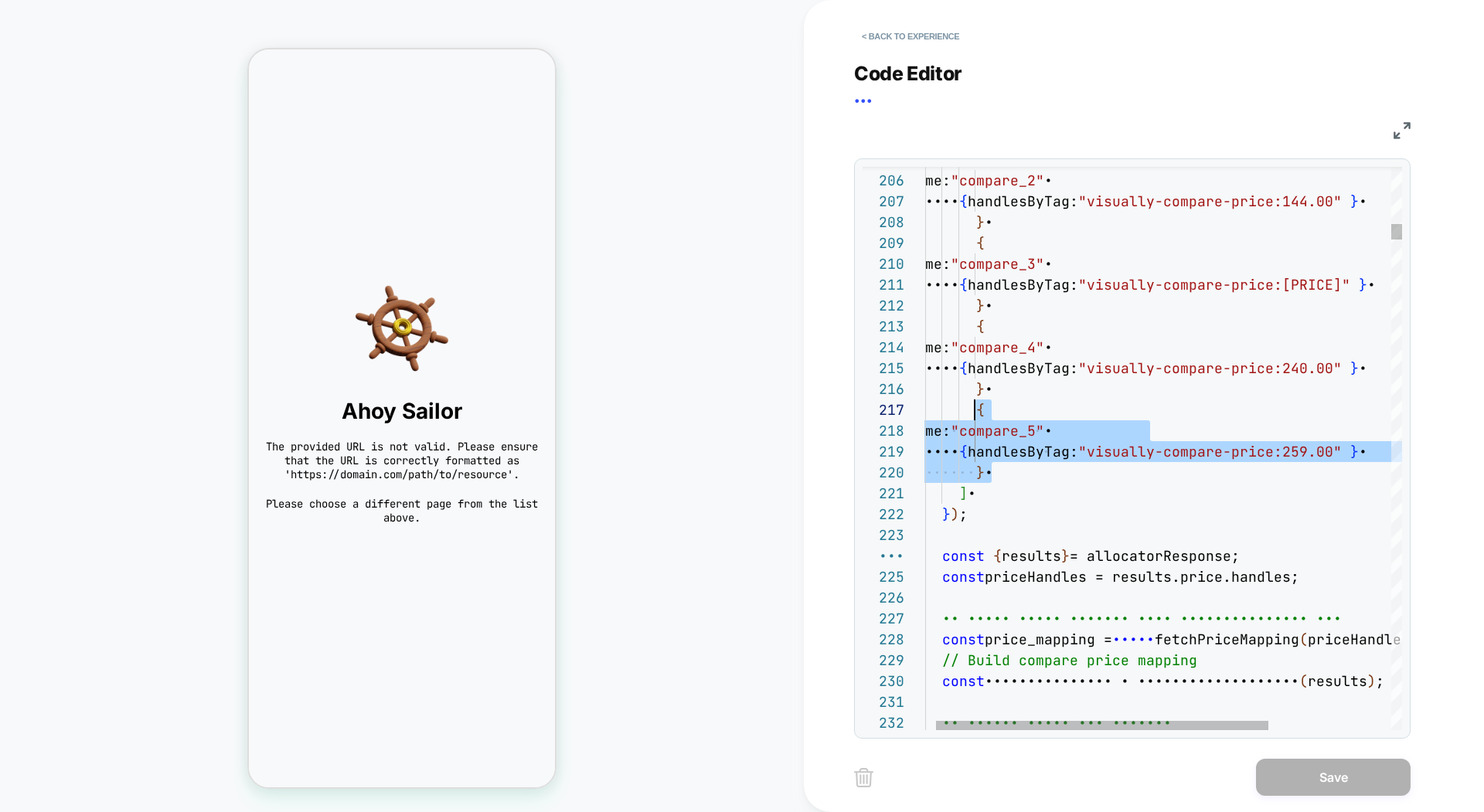 drag, startPoint x: 990, startPoint y: 471, endPoint x: 975, endPoint y: 408, distance: 64.7611 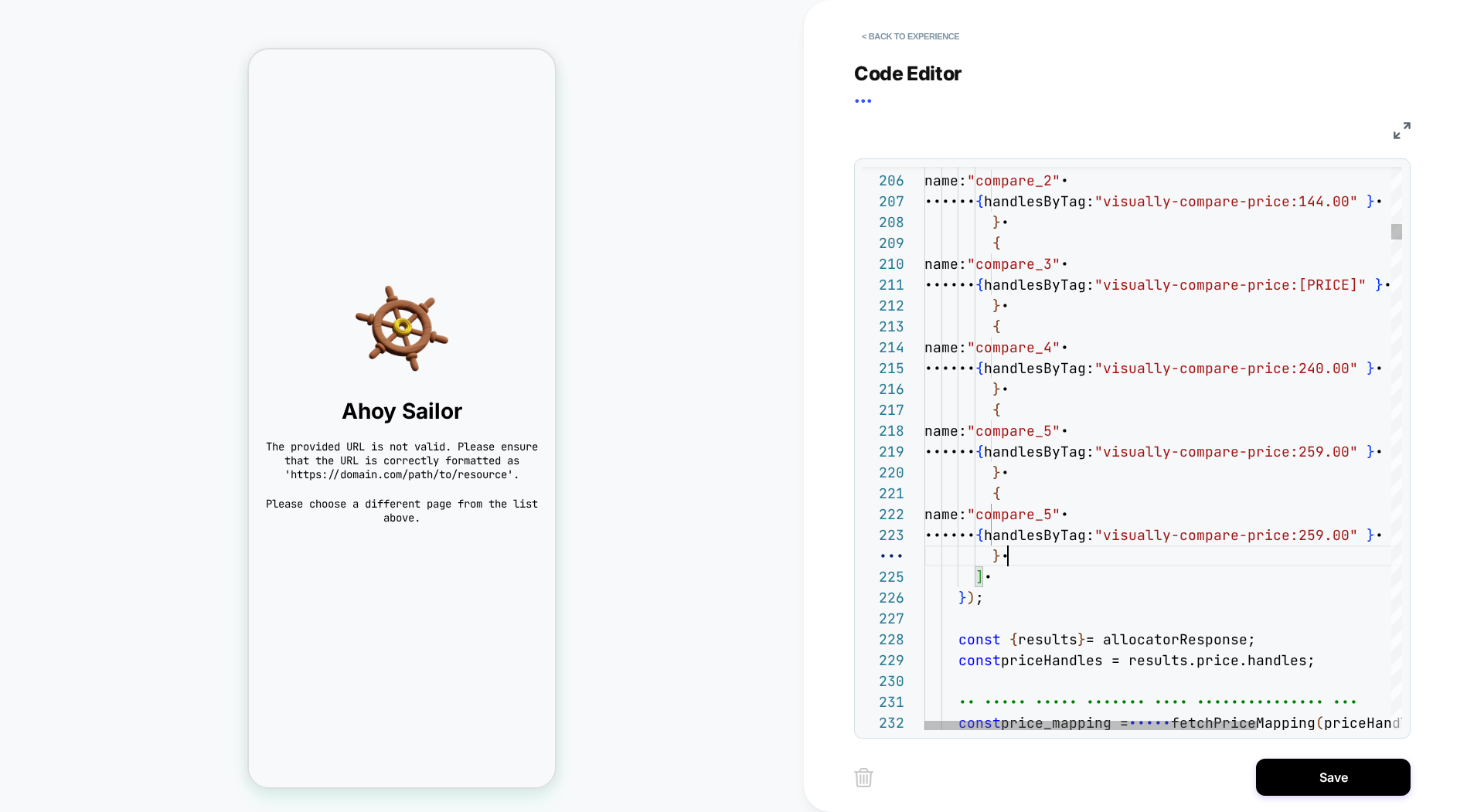 scroll, scrollTop: 63, scrollLeft: 83, axis: both 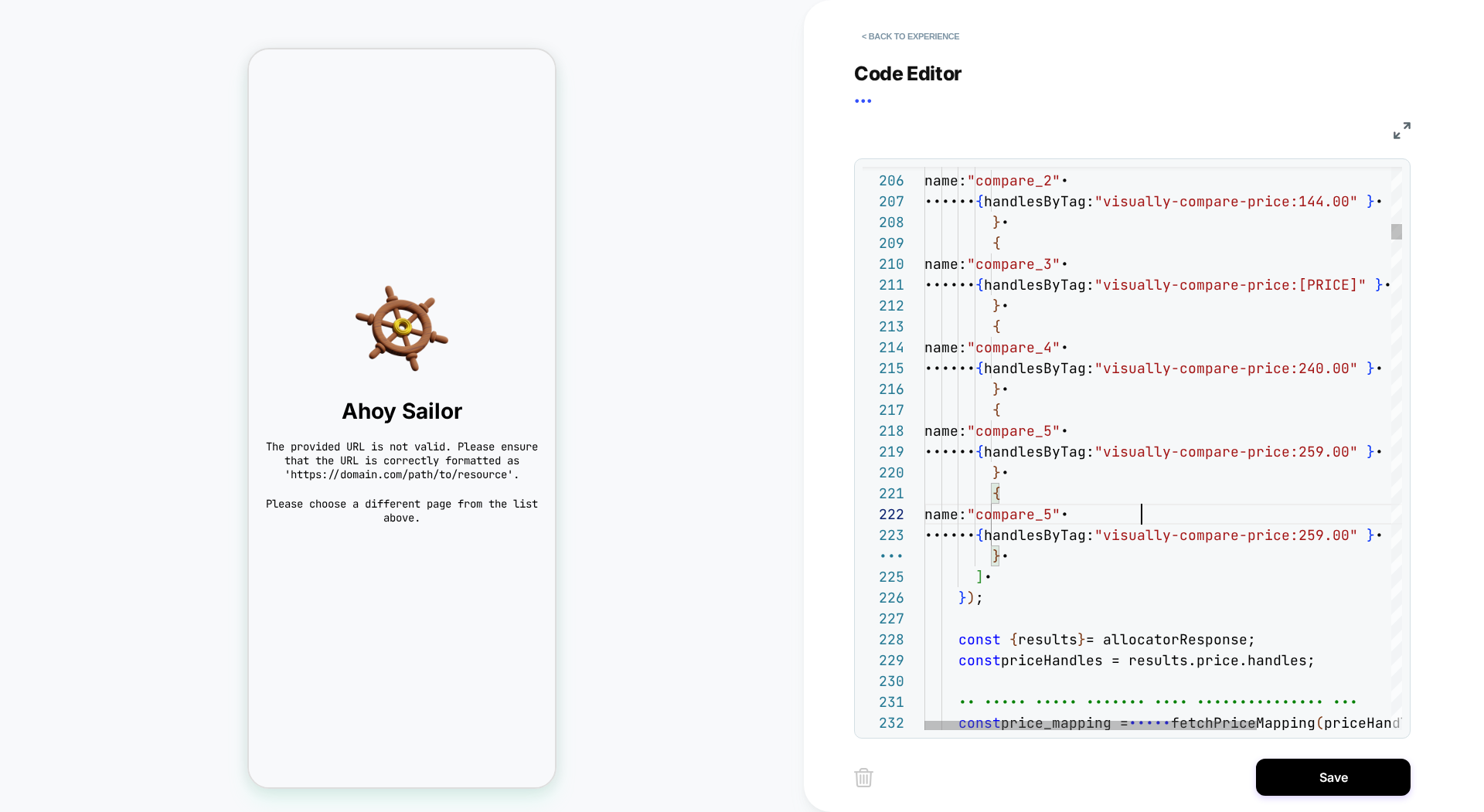 click on "{           name:  "compare_2" ,           oneOf:  {  handlesByTag:  "visually-compare-price:144.00"   } ,          } ,          {           name:  "compare_3" ,           oneOf:  {  handlesByTag:  "visually-compare-price:163.00"   } ,          } ,          {           name:  "compare_4" ,           oneOf:  {  handlesByTag:  "visually-compare-price:240.00"   } ,          } ,          {           name:  "compare_5" ,           oneOf:  {  handlesByTag:  "visually-compare-price:259.00"   } ,          } ,        ] ,      } ) ;      const   {  results  }  = allocatorResponse;      const  priceHandles = results.price.handles;      // Build price mapping from recommendations API      const  price_mapping =  await  fetchPriceMapping ( priceHandles ) ;          {           name:  , {" at bounding box center (1259, 16555) 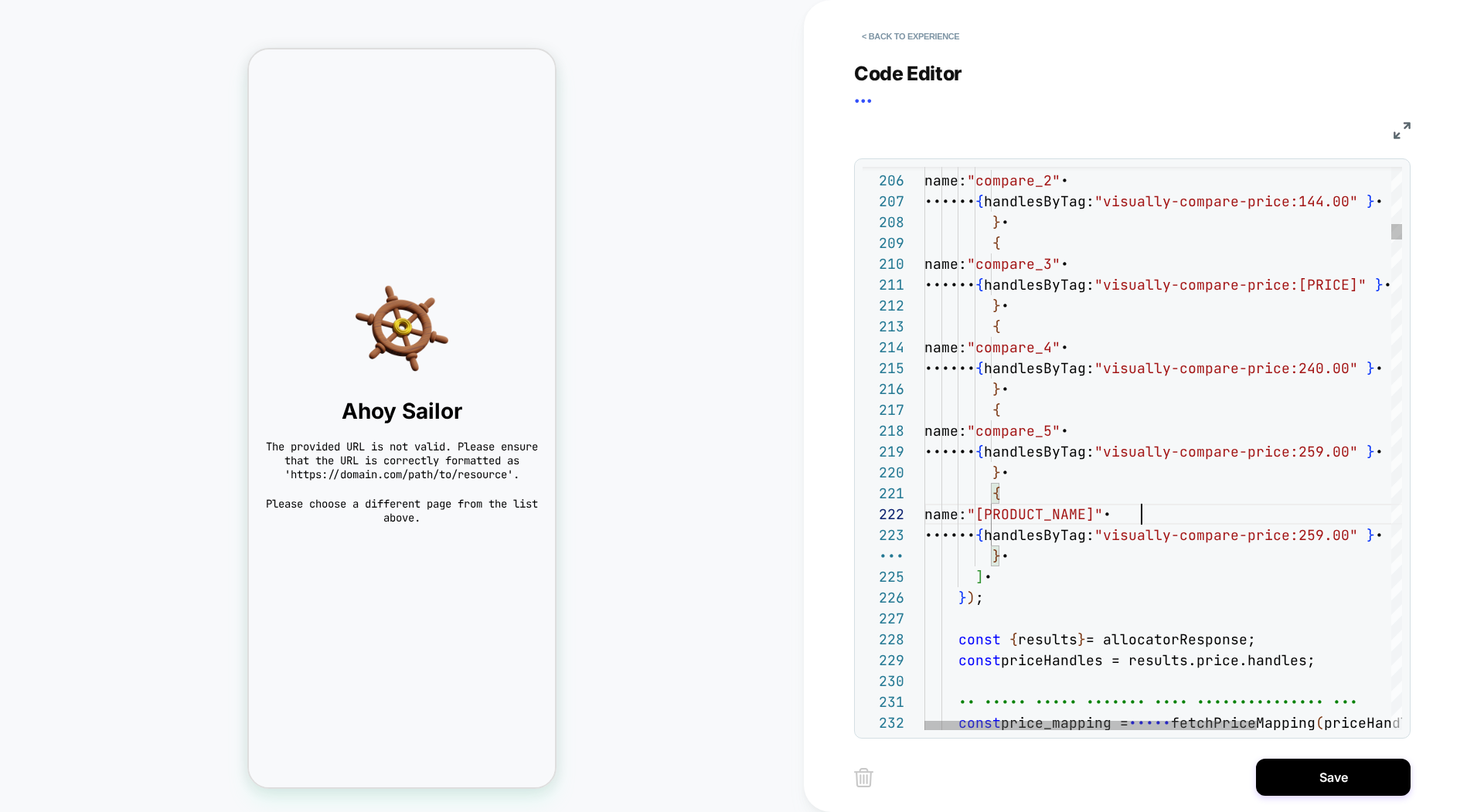 scroll, scrollTop: 21, scrollLeft: 217, axis: both 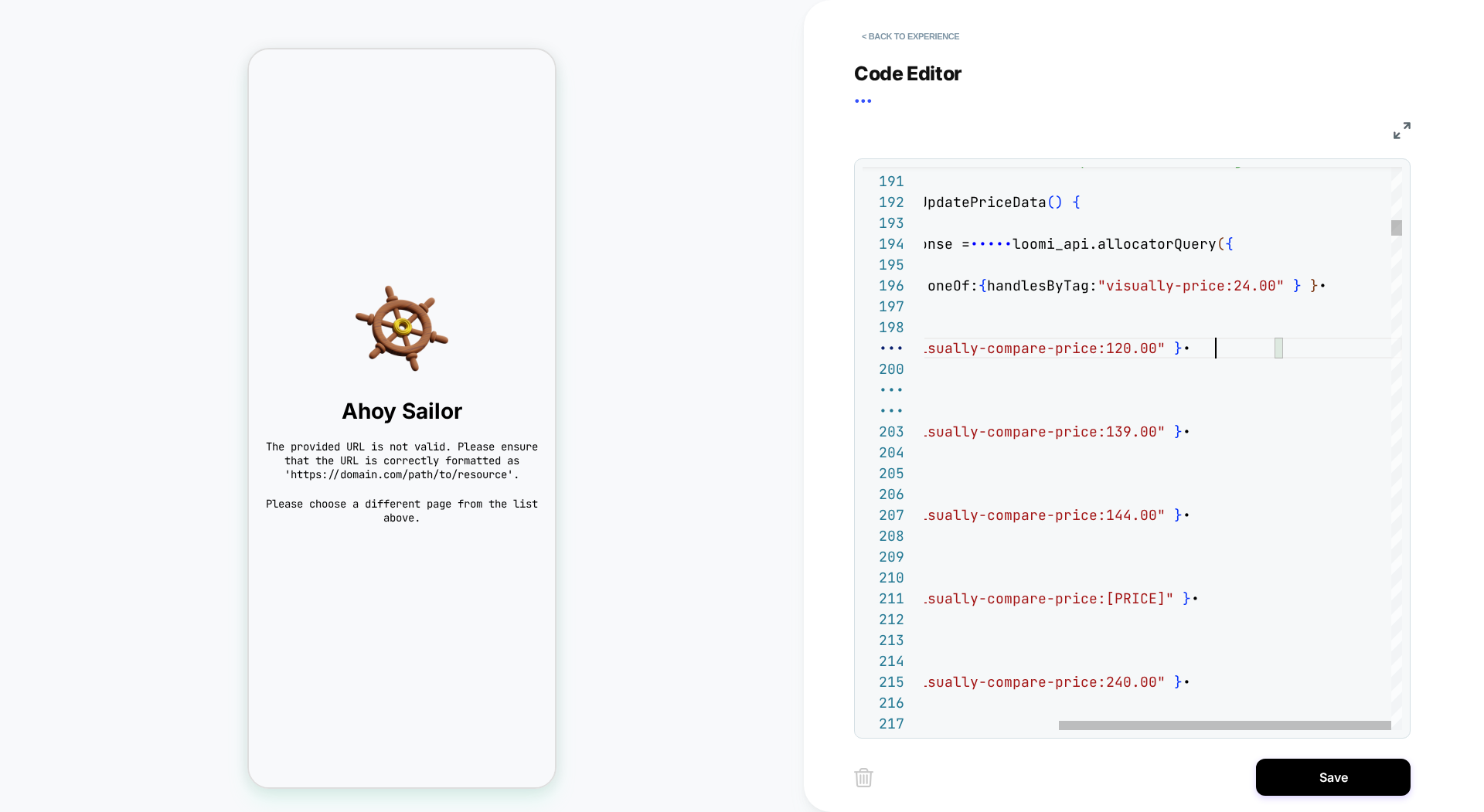 click on "name: "compare_[NUMBER]" , oneOf: { handlesByTag: "visually-compare-price:[PRICE]" }," at bounding box center [1067, 16869] 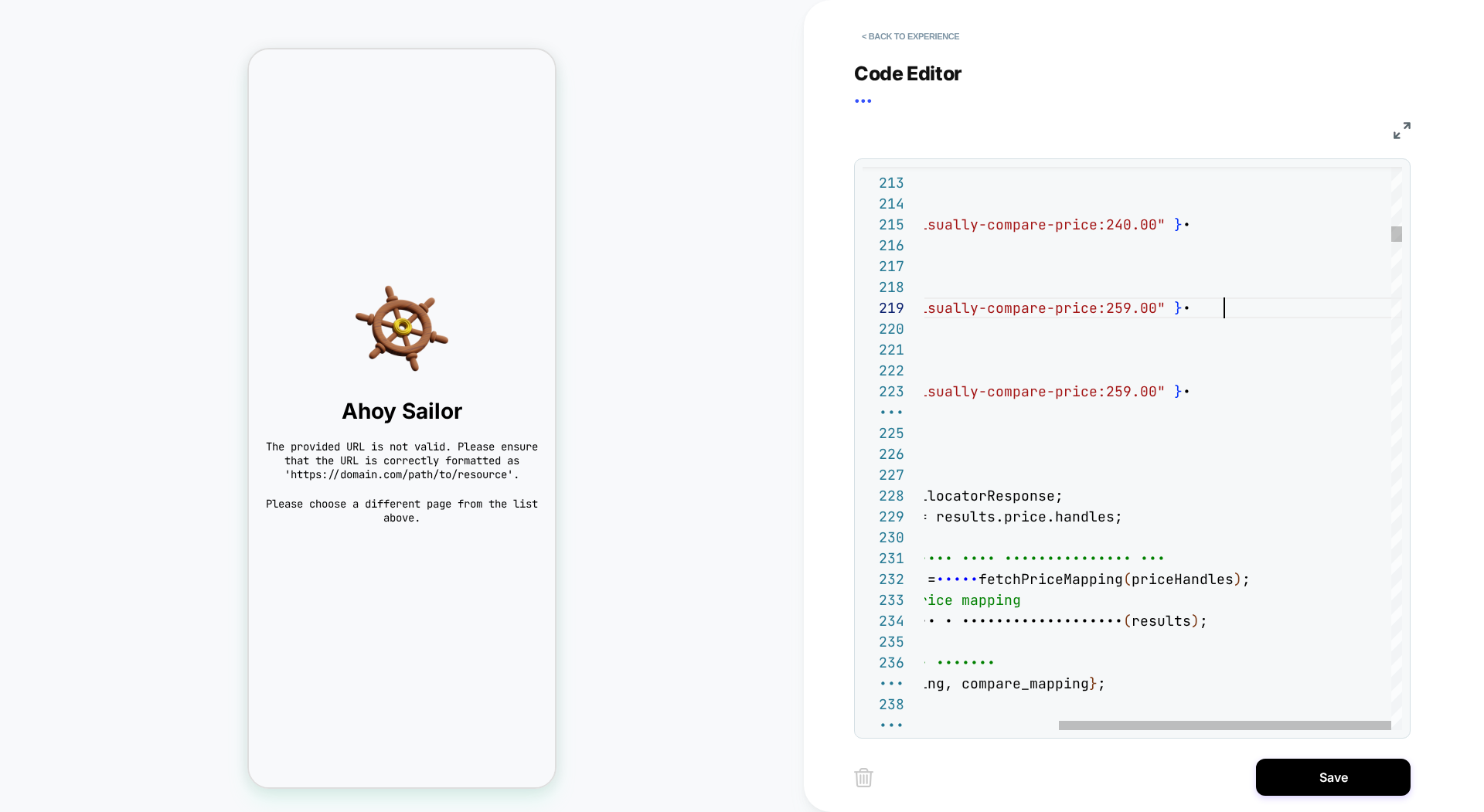 click on "} ,          {           name:  "compare_4" ,           oneOf:  {  handlesByTag:  "visually-compare-price:240.00"   } ,          } ,          {           name:  "compare_5" ,           oneOf:  {  handlesByTag:  "visually-compare-price:259.00"   } ,          } ,          {           name:  "compare_6" ,           oneOf:  {  handlesByTag:  "visually-compare-price:259.00"   } ,          } ,        ] ,      } ) ;      const   {  results  }  = allocatorResponse;      const  priceHandles = results.price.handles;      // Build price mapping from recommendations API      const  price_mapping =  await  fetchPriceMapping ( priceHandles ) ;      // Build compare price mapping      const  compare_mapping = buildCompareMapping ( results ) ;      // Update state and storage     priceTest =  { } ; (" at bounding box center [1067, 16412] 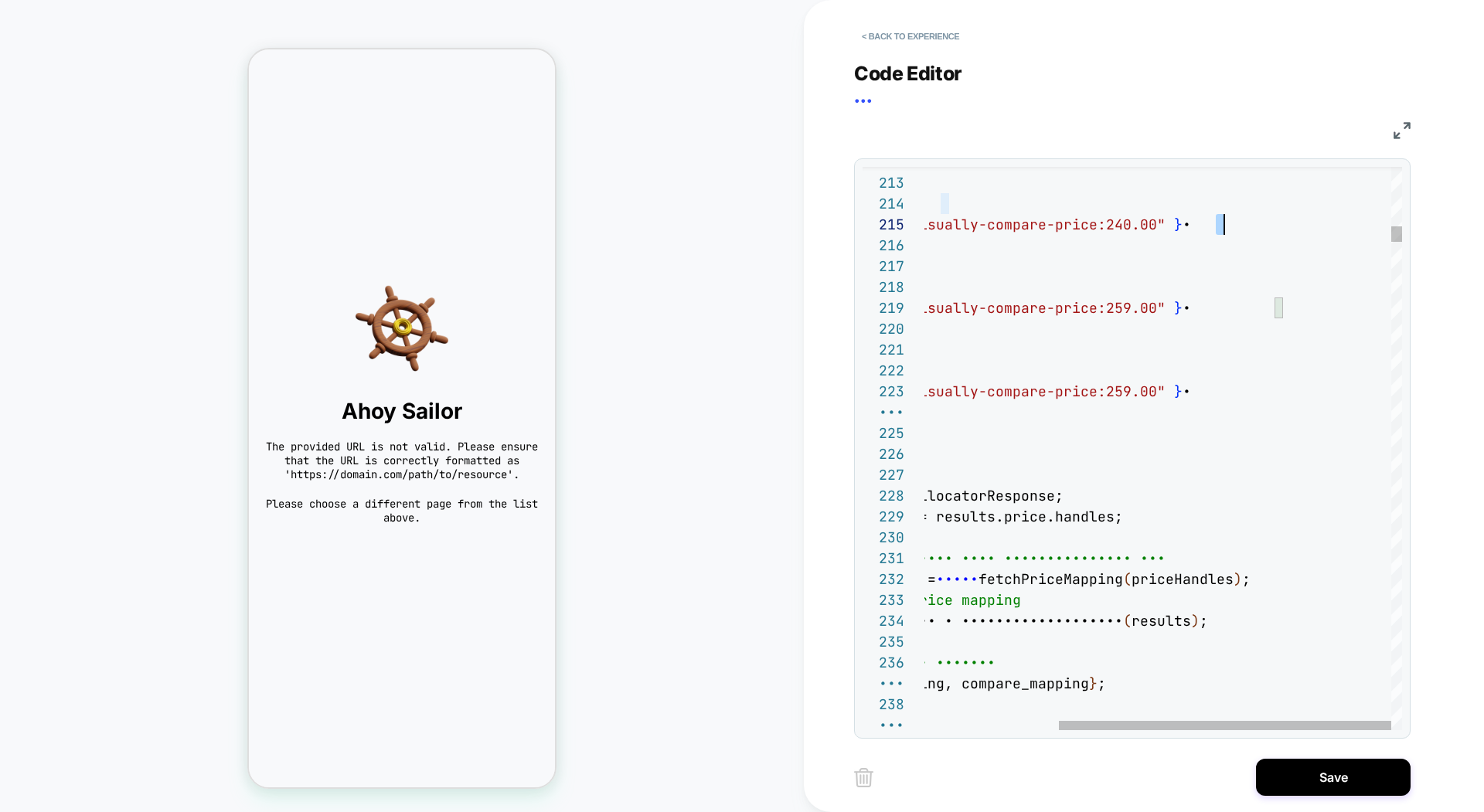 click on "} ,          {           name:  "compare_4" ,           oneOf:  {  handlesByTag:  "visually-compare-price:240.00"   } ,          } ,          {           name:  "compare_5" ,           oneOf:  {  handlesByTag:  "visually-compare-price:259.00"   } ,          } ,          {           name:  "compare_6" ,           oneOf:  {  handlesByTag:  "visually-compare-price:259.00"   } ,          } ,        ] ,      } ) ;      const   {  results  }  = allocatorResponse;      const  priceHandles = results.price.handles;      // Build price mapping from recommendations API      const  price_mapping =  await  fetchPriceMapping ( priceHandles ) ;      // Build compare price mapping      const  compare_mapping = buildCompareMapping ( results ) ;      // Update state and storage     priceTest =  { } ; (" at bounding box center [1067, 16412] 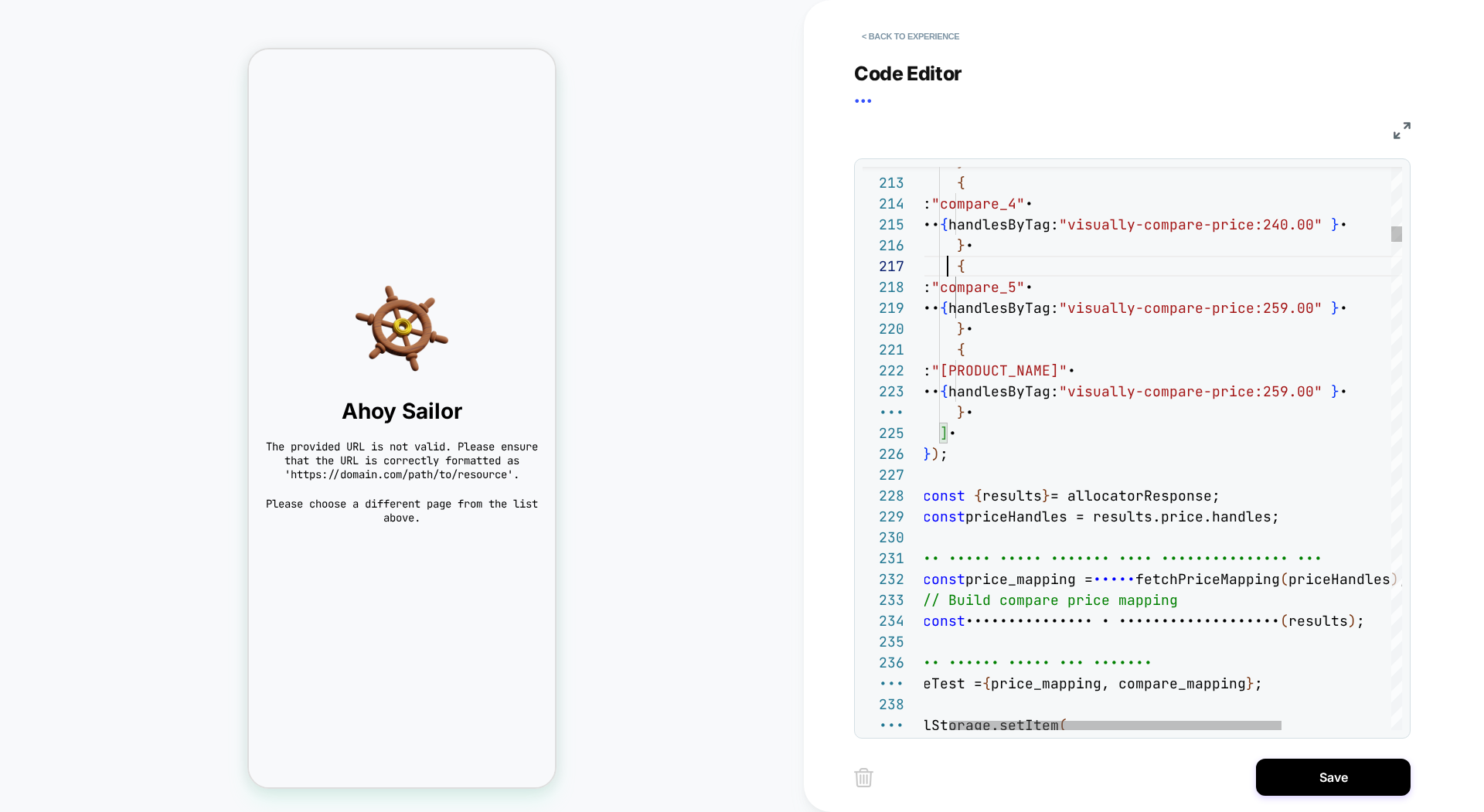 scroll, scrollTop: 125, scrollLeft: 50, axis: both 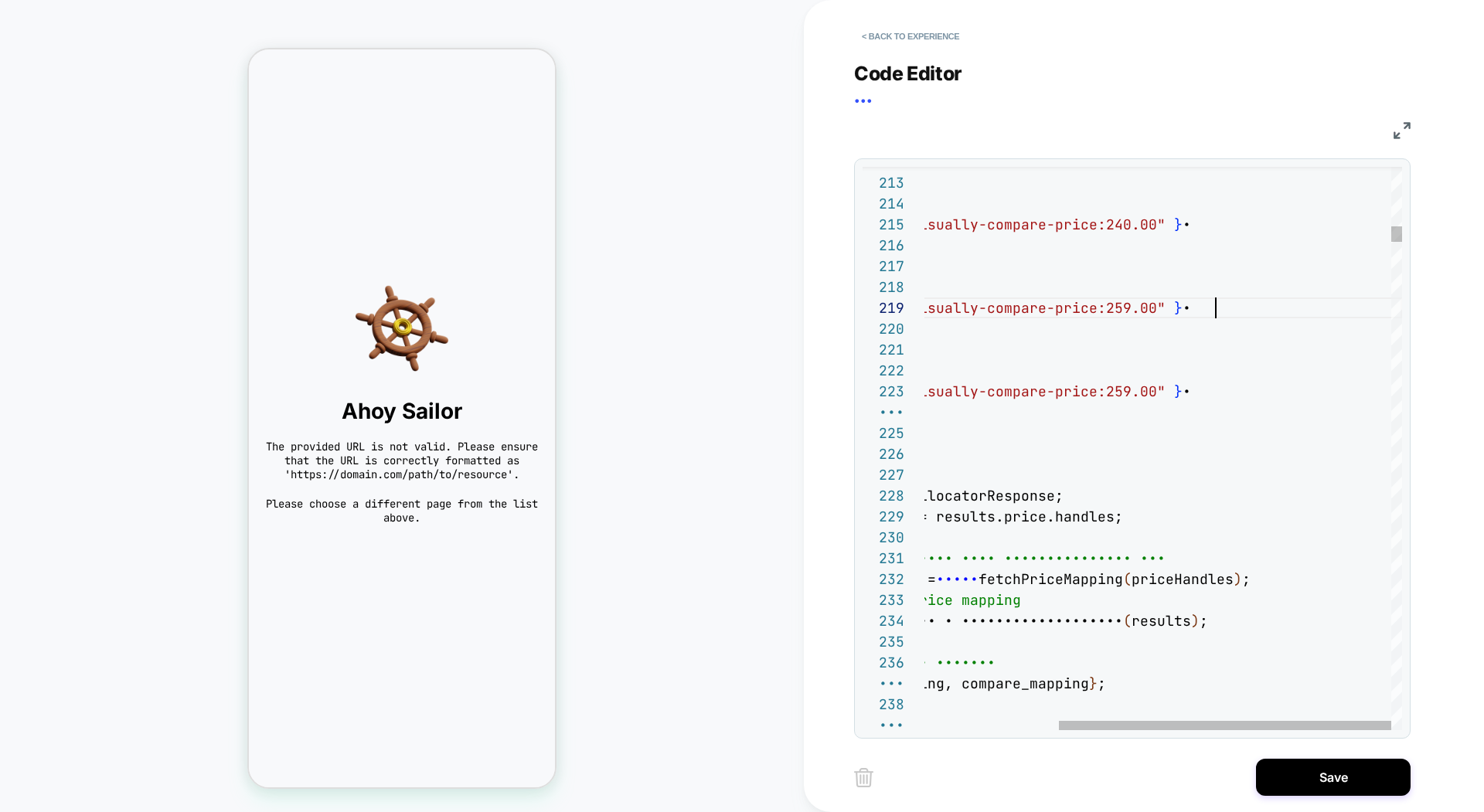click on "} ,          {           name:  "compare_4" ,           oneOf:  {  handlesByTag:  "visually-compare-price:240.00"   } ,          } ,          {           name:  "compare_5" ,           oneOf:  {  handlesByTag:  "visually-compare-price:259.00"   } ,          } ,          {           name:  "compare_6" ,           oneOf:  {  handlesByTag:  "visually-compare-price:259.00"   } ,          } ,        ] ,      } ) ;      const   {  results  }  = allocatorResponse;      const  priceHandles = results.price.handles;      // Build price mapping from recommendations API      const  price_mapping =  await  fetchPriceMapping ( priceHandles ) ;      // Build compare price mapping      const  compare_mapping = buildCompareMapping ( results ) ;      // Update state and storage     priceTest =  { } ; (" at bounding box center [1067, 16412] 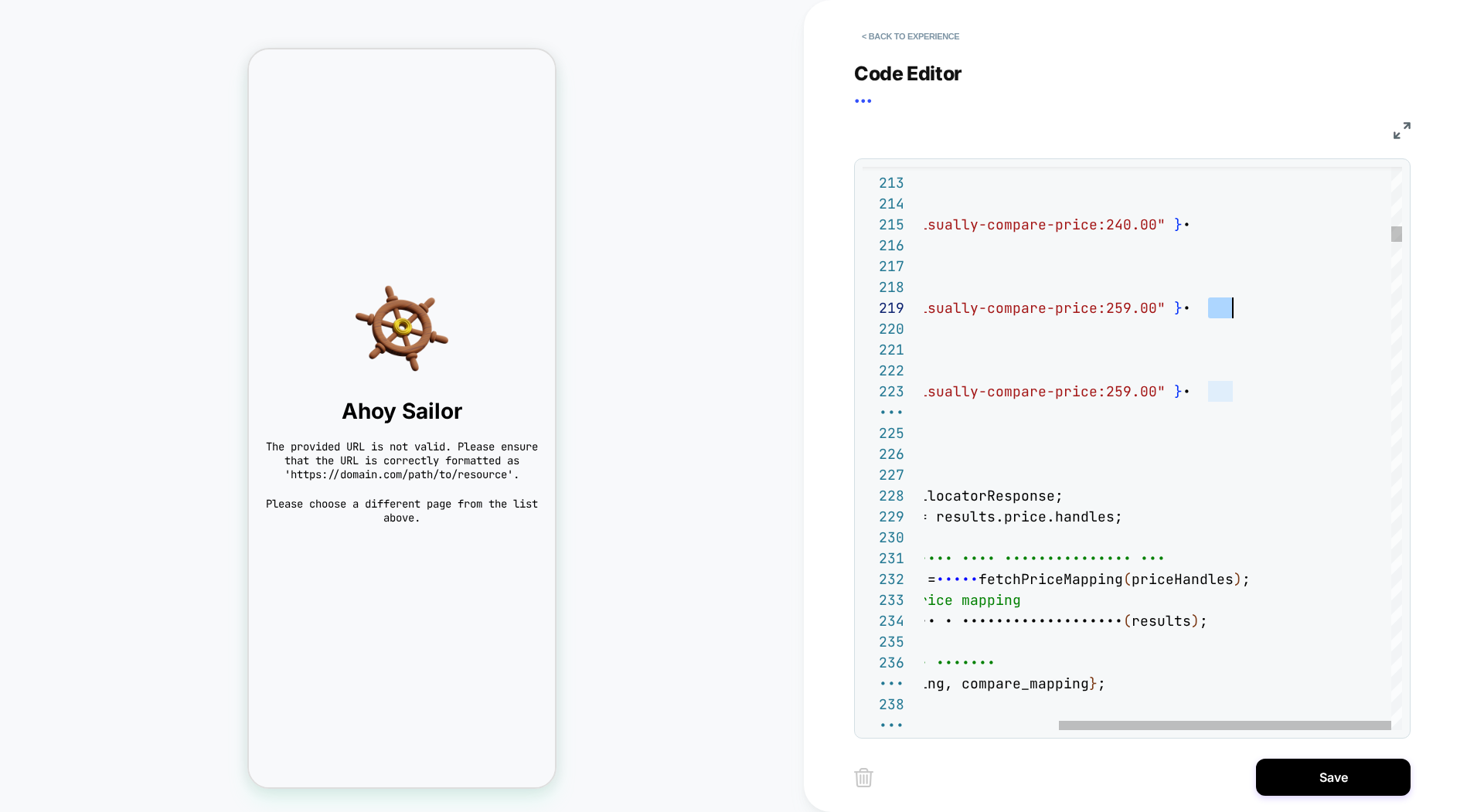 scroll, scrollTop: 167, scrollLeft: 501, axis: both 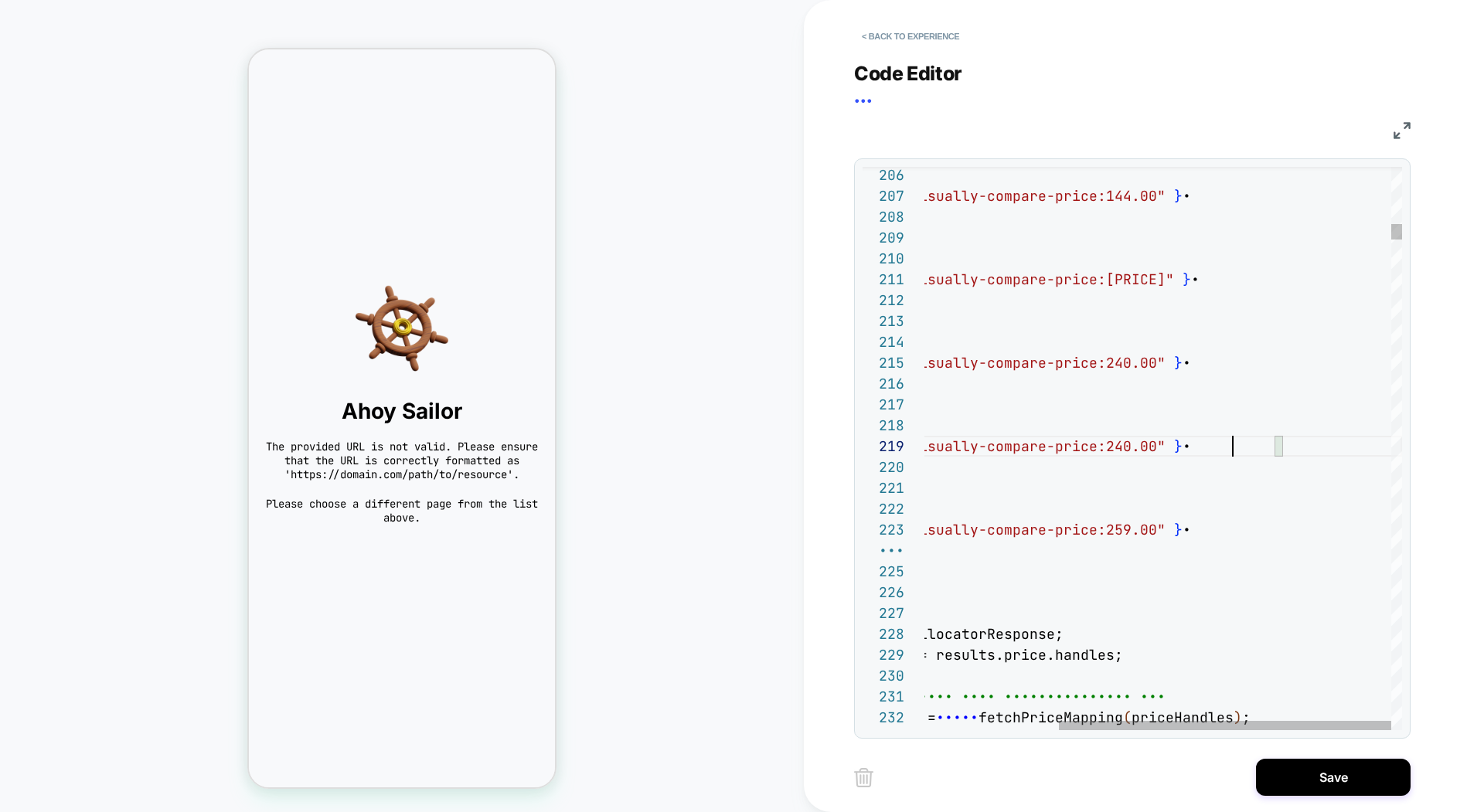 click on "name: "compare_[NUMBER]", oneOf: { handlesByTag: "visually-compare-price:[PRICE]" }," at bounding box center (1067, 16550) 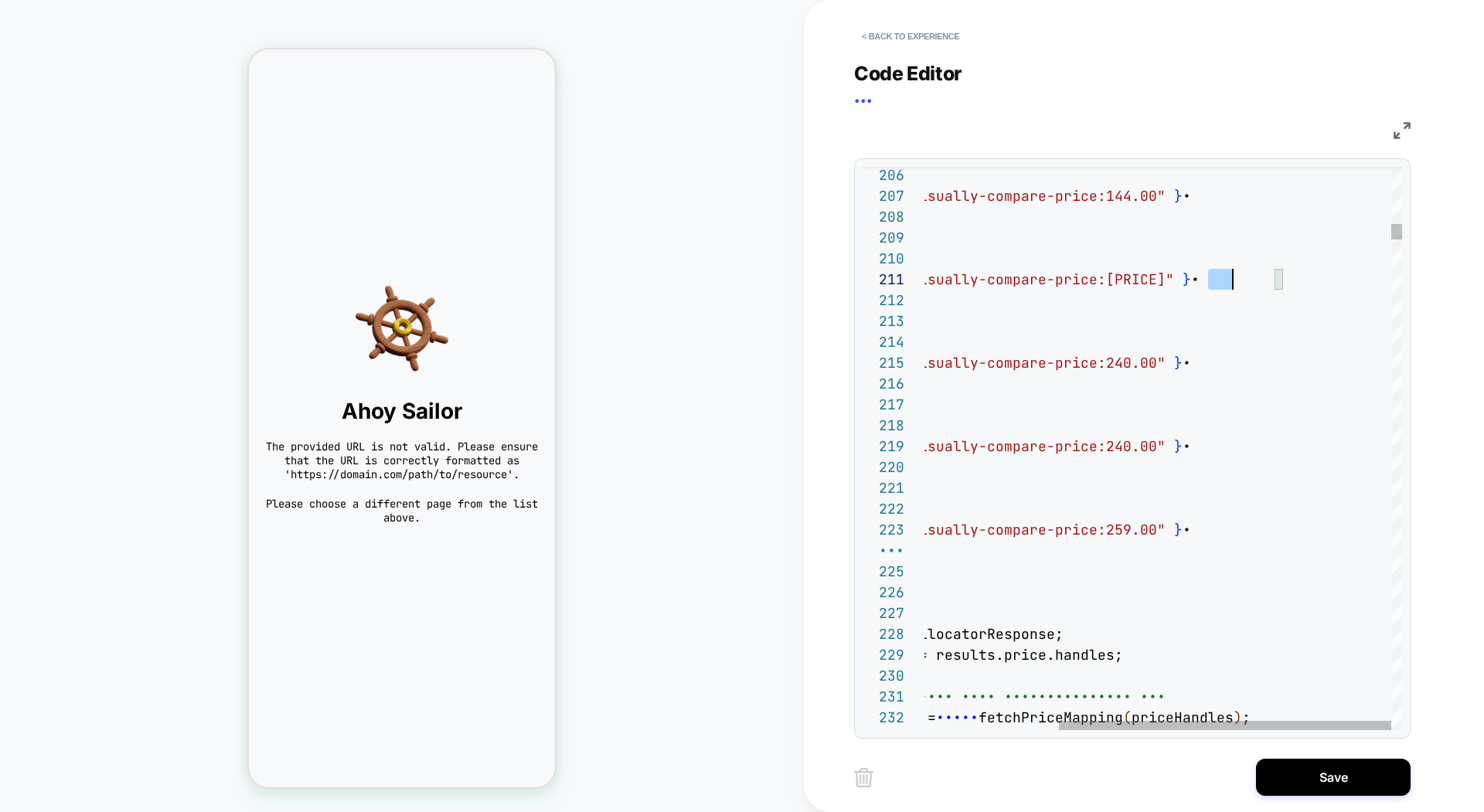 click on "name: "compare_[NUMBER]", oneOf: { handlesByTag: "visually-compare-price:[PRICE]" }," at bounding box center [1067, 16550] 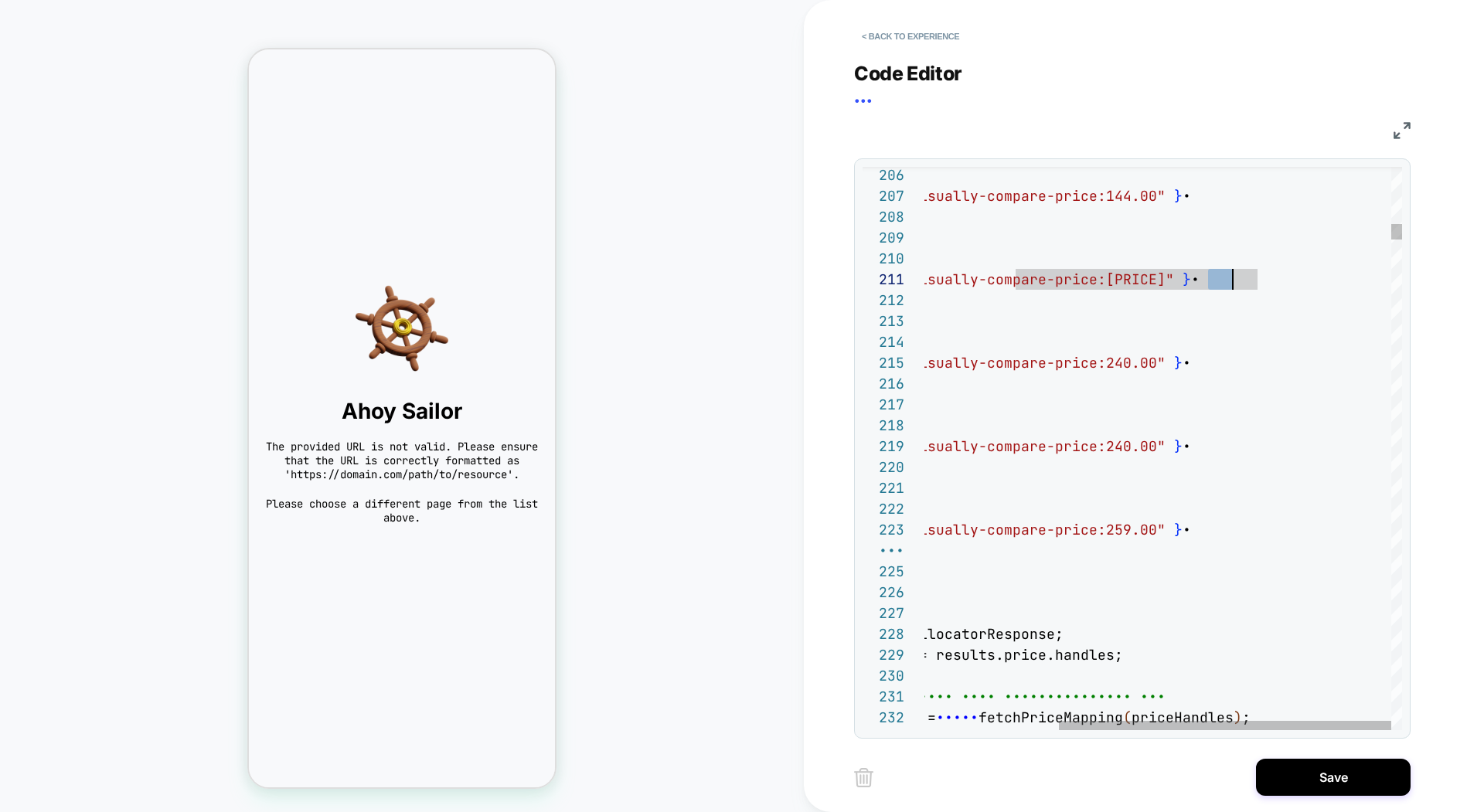 click on "name: "compare_[NUMBER]", oneOf: { handlesByTag: "visually-compare-price:[PRICE]" }," at bounding box center [1067, 16550] 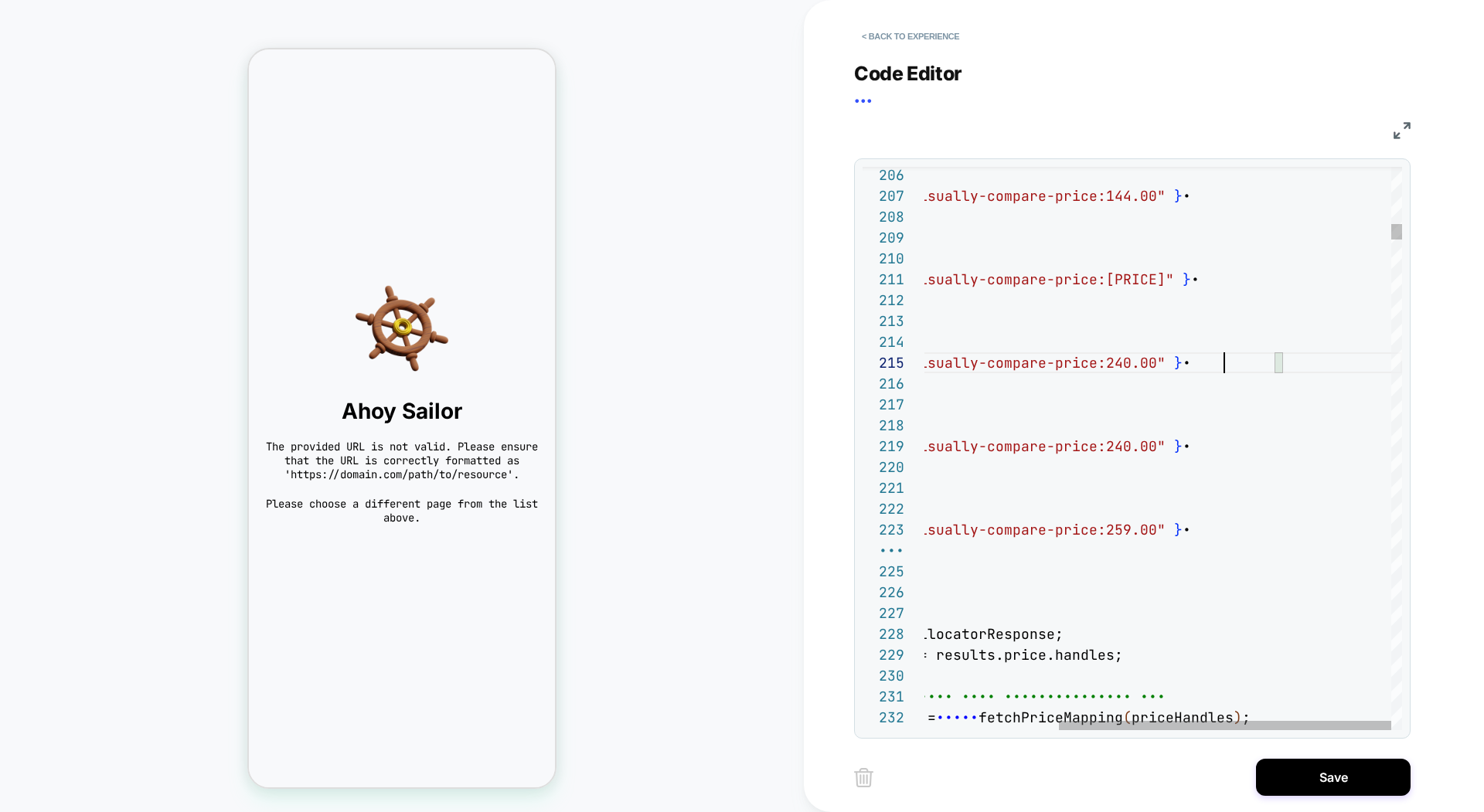 scroll, scrollTop: 83, scrollLeft: 501, axis: both 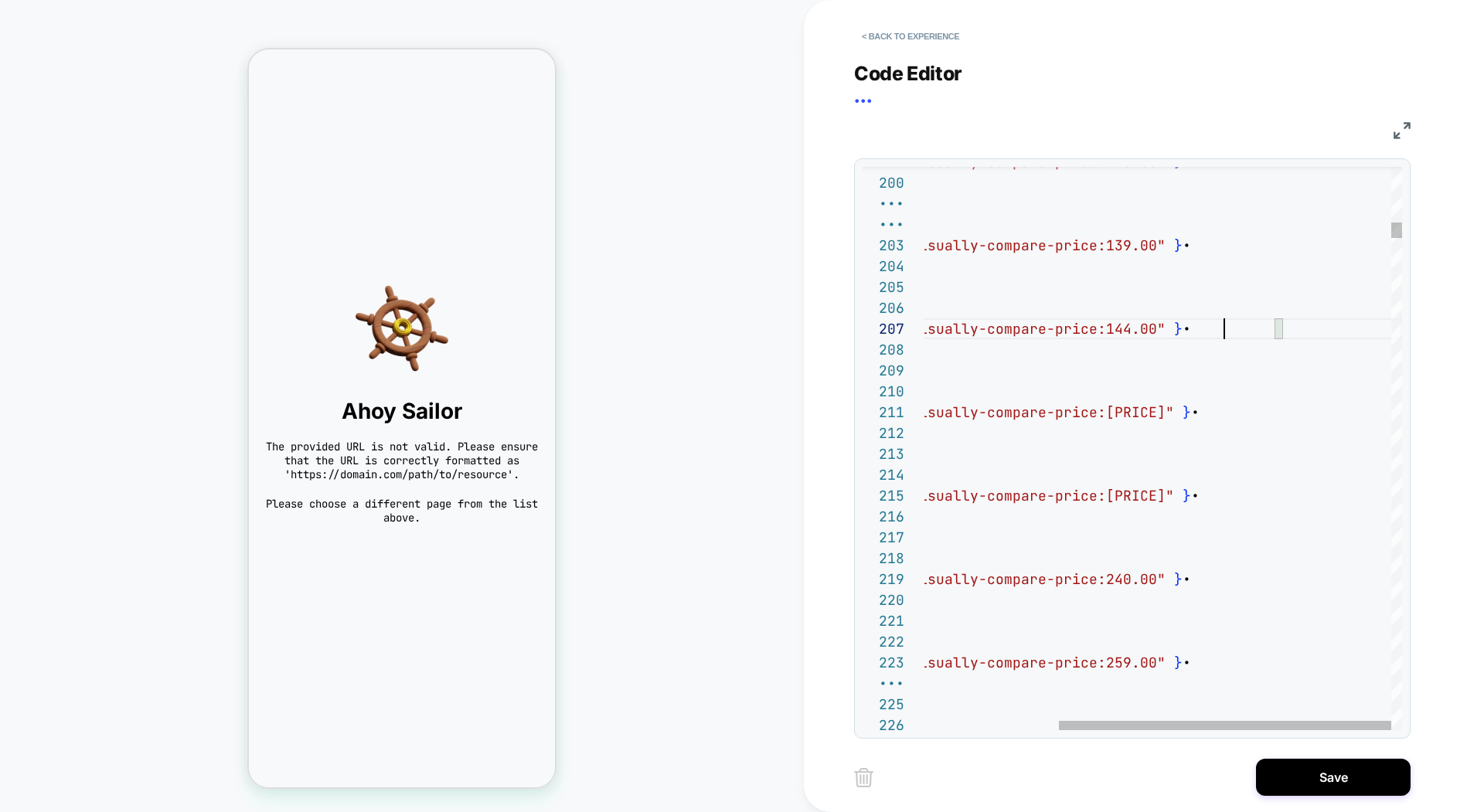 click on "} ,         {           name:  "compare_4" ,           oneOf:  { handlesByTag:  "visually-compare-price:[PRICE]" } ,         } ,         {           name:  "compare_5" ,           oneOf:  { handlesByTag:  "visually-compare-price:[PRICE]" } ,         } ,         {           name:  "compare_6" ,           oneOf:  { handlesByTag:  "visually-compare-price:[PRICE]" } ,         } ,       ] ,     } ) ;           oneOf:  { handlesByTag:  "visually-compare-price:[PRICE]" } ,           name:  "compare_3" ,         {         } ,           oneOf:  { handlesByTag:  "visually-compare-price:[PRICE]" } ,           name:  "compare_2" ,         {         } ,           oneOf:  { handlesByTag:  "visually-compare-price:[PRICE]" } ,           name:  , { }" at bounding box center (1067, 16683) 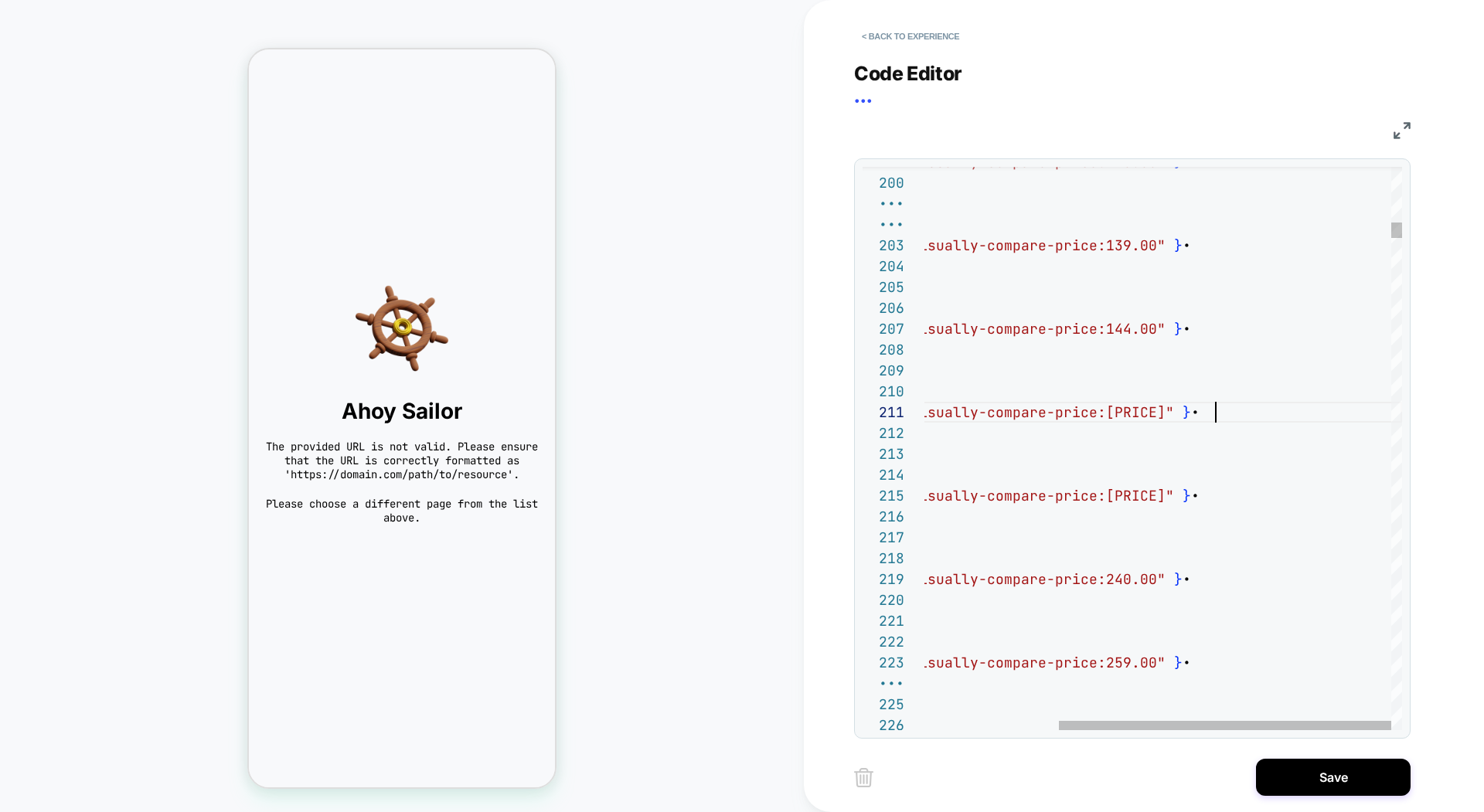 click on "} ,         {           name:  "compare_4" ,           oneOf:  { handlesByTag:  "visually-compare-price:[PRICE]" } ,         } ,         {           name:  "compare_5" ,           oneOf:  { handlesByTag:  "visually-compare-price:[PRICE]" } ,         } ,         {           name:  "compare_6" ,           oneOf:  { handlesByTag:  "visually-compare-price:[PRICE]" } ,         } ,       ] ,     } ) ;           oneOf:  { handlesByTag:  "visually-compare-price:[PRICE]" } ,           name:  "compare_3" ,         {         } ,           oneOf:  { handlesByTag:  "visually-compare-price:[PRICE]" } ,           name:  "compare_2" ,         {         } ,           oneOf:  { handlesByTag:  "visually-compare-price:[PRICE]" } ,           name:  , { }" at bounding box center (1067, 16683) 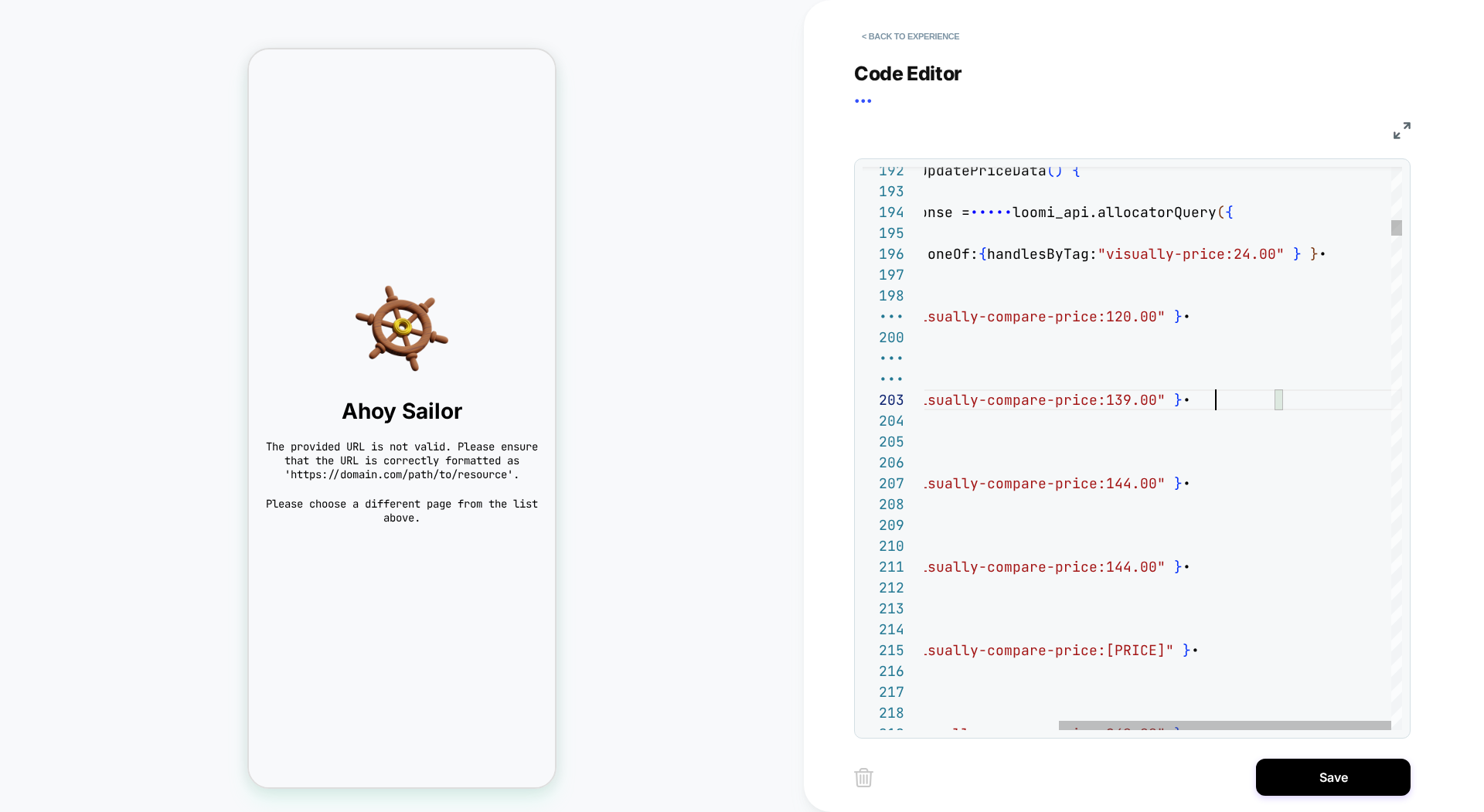 click on "oneOf: { handlesByTag: "visually-compare-price:[PRICE]" }" at bounding box center (1067, 16837) 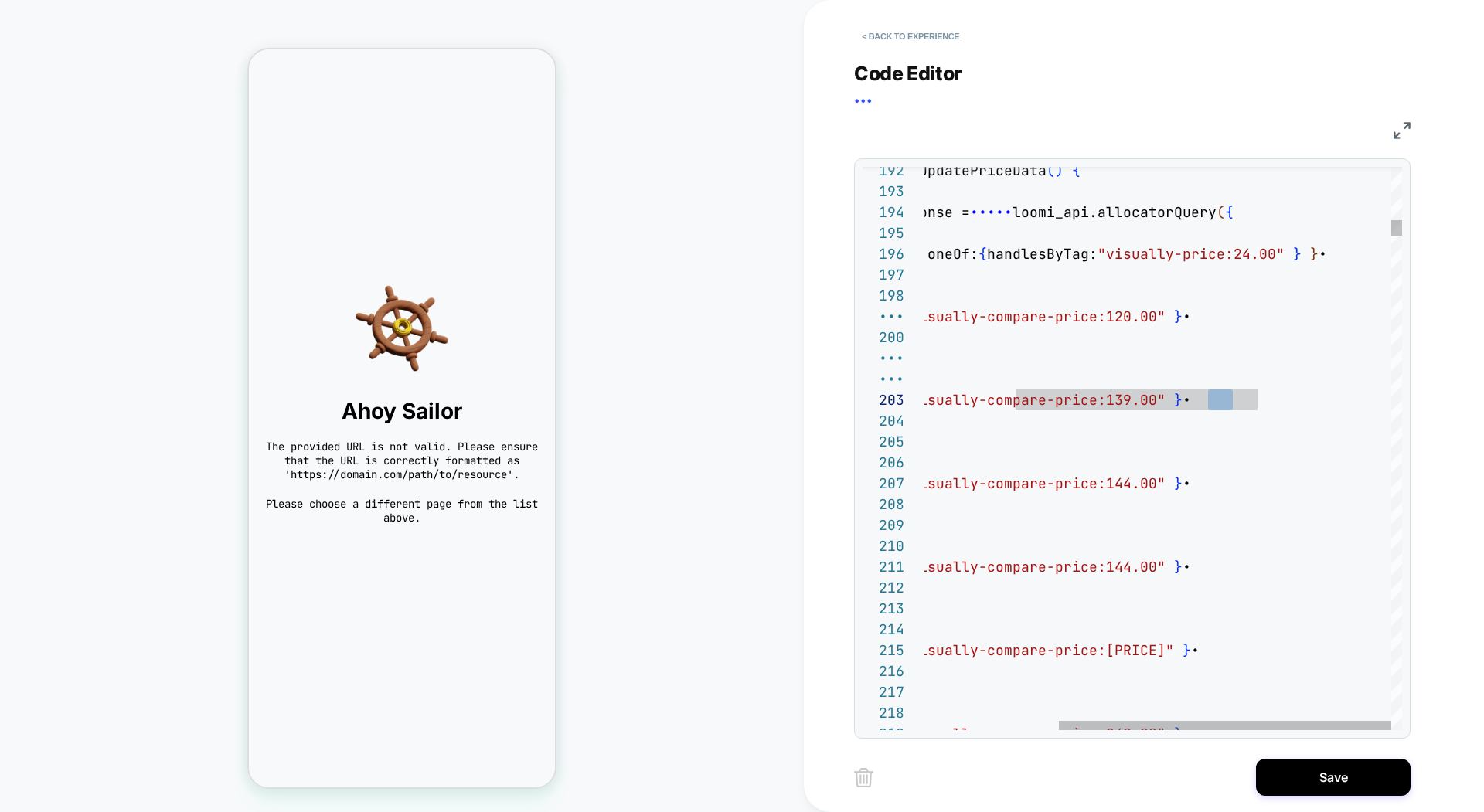 click on "oneOf: { handlesByTag: "visually-compare-price:[PRICE]" }" at bounding box center (1067, 16837) 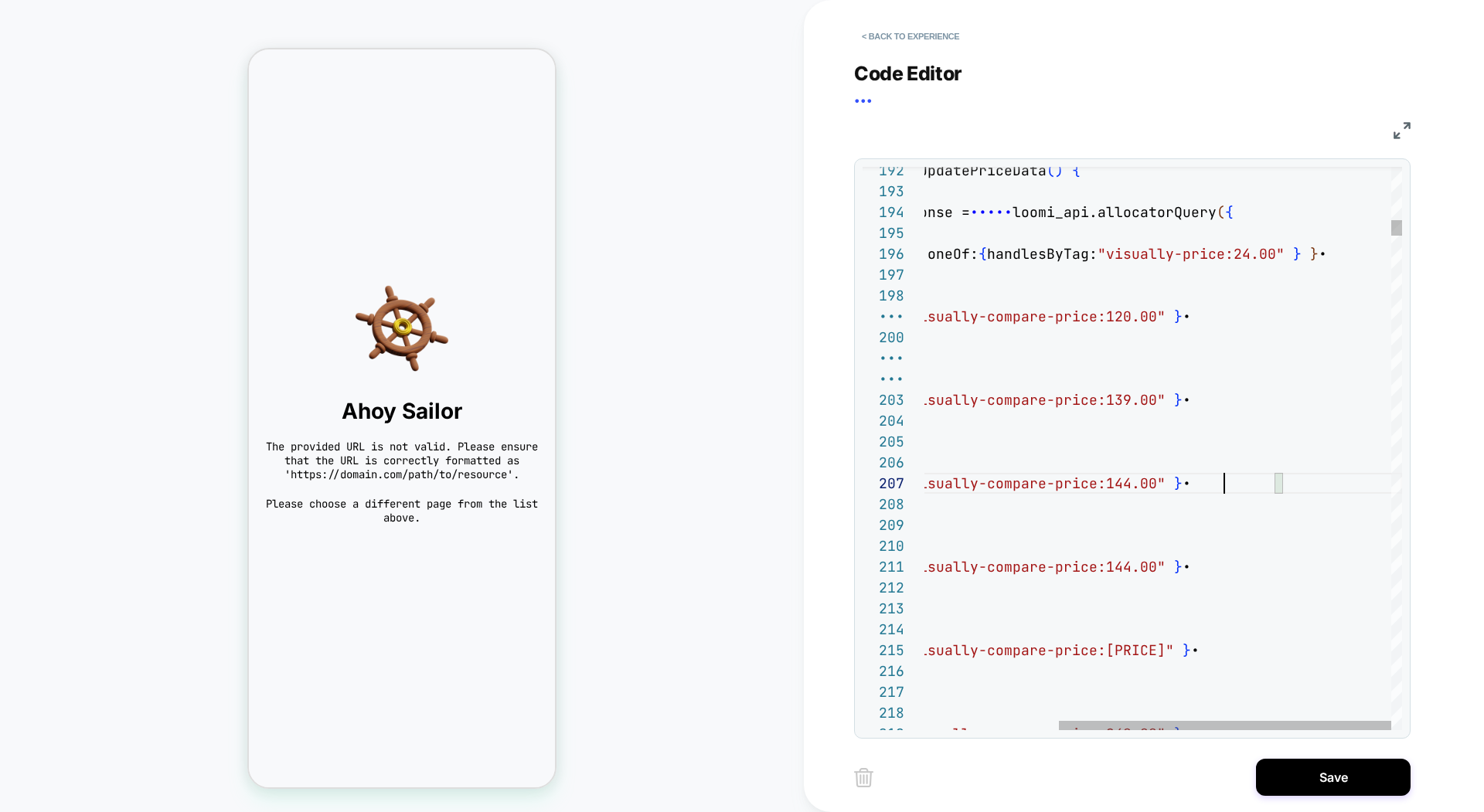 click on "oneOf: { handlesByTag: "visually-compare-price:[PRICE]" }" at bounding box center (1067, 16837) 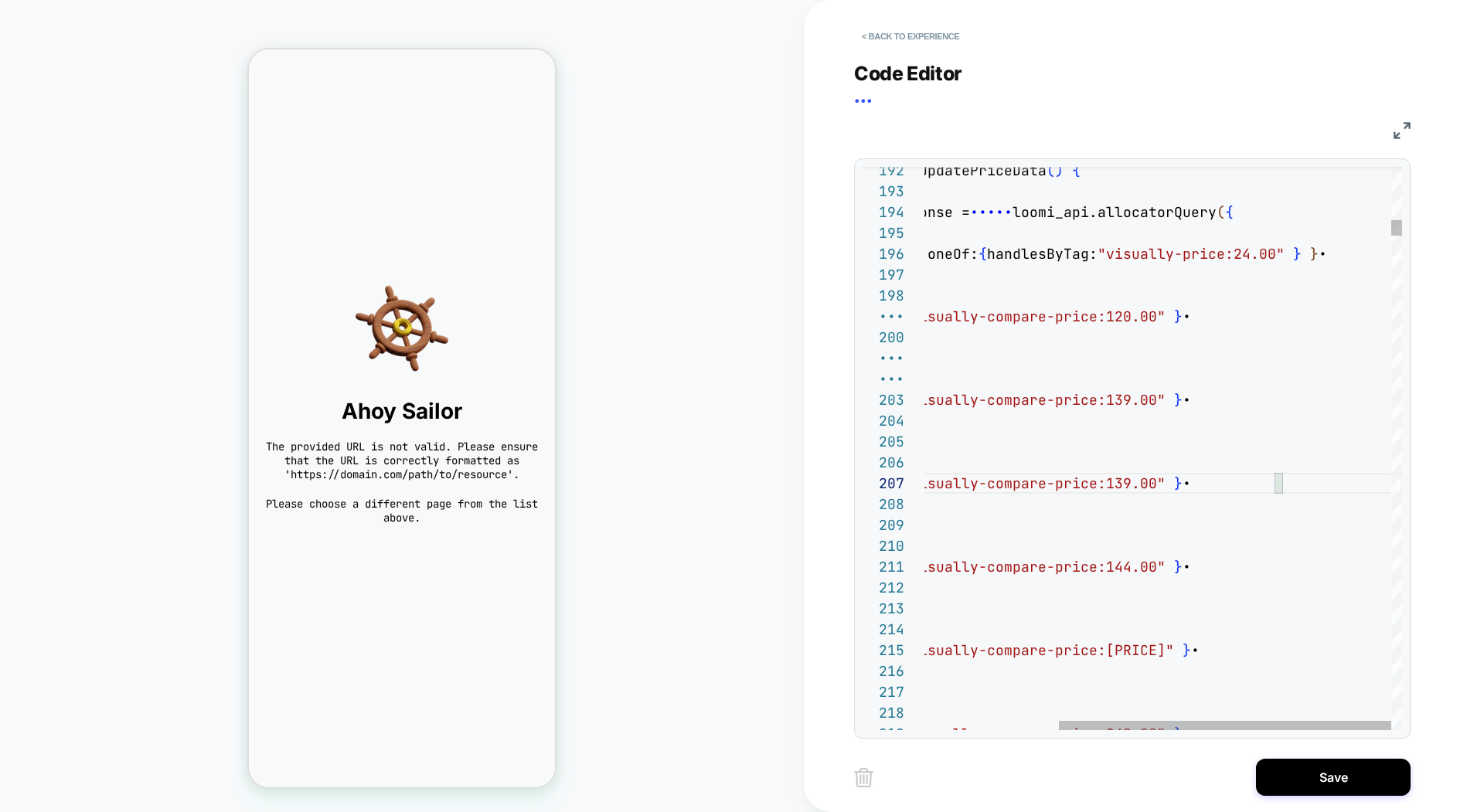 click on "• •          •           •••••  ••••••••••• •           ••••••  •  •••••••••••••  •••••••••••••••••••••••••••••••   • •          • •          •           •••••  ••••••••••• •           ••••••  •  •••••••••••••  •••••••••••••••••••••••••••••••   • •           ••••••  •  •••••••••••••  •••••••••••••••••••••••••••••••   • •           •••••  ••••••••••• •          •          • •           ••••••  •  •••••••••••••  •••••••••••••••••••••••••••••••   • •           •••••  ••••••••••• •          •          • •           ••••••  •  •••••••••••••  •••••••••••••••••••••••••••••••   • •           •••••  ••••••••••• •          •          • •           ••••••  •  •••••••••••••  •••••••••••••••••••••••••••••••   • •          •           •••••  ••••••••••• •          • •   •" at bounding box center (1067, 16837) 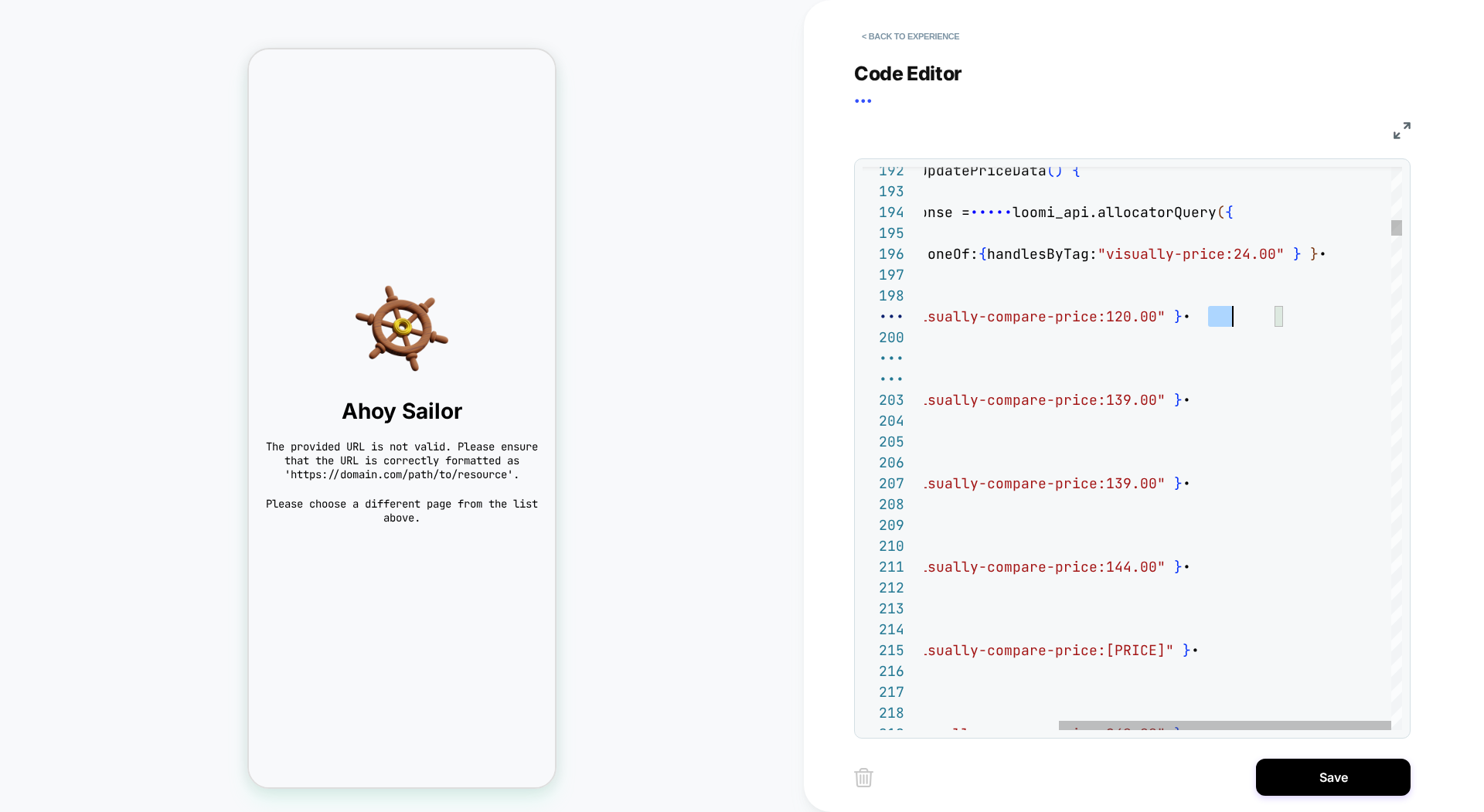 click on "• •          •           •••••  ••••••••••• •           ••••••  •  •••••••••••••  •••••••••••••••••••••••••••••••   • •          • •          •           •••••  ••••••••••• •           ••••••  •  •••••••••••••  •••••••••••••••••••••••••••••••   • •           ••••••  •  •••••••••••••  •••••••••••••••••••••••••••••••   • •           •••••  ••••••••••• •          •          • •           ••••••  •  •••••••••••••  •••••••••••••••••••••••••••••••   • •           •••••  ••••••••••• •          •          • •           ••••••  •  •••••••••••••  •••••••••••••••••••••••••••••••   • •           •••••  ••••••••••• •          •          • •           ••••••  •  •••••••••••••  •••••••••••••••••••••••••••••••   • •          •           •••••  ••••••••••• •          • •   •" at bounding box center [1067, 16837] 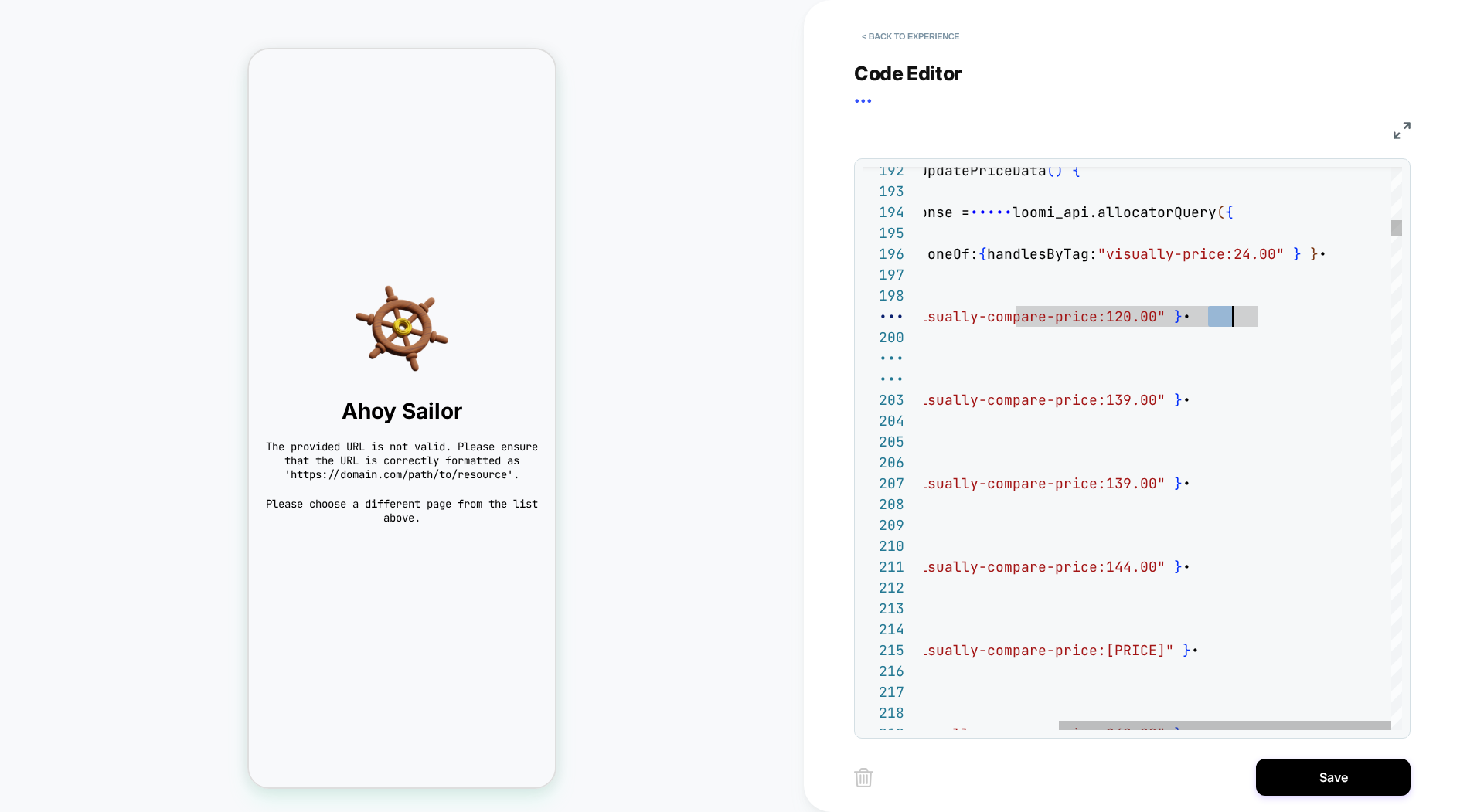 click on "• •          •           •••••  ••••••••••• •           ••••••  •  •••••••••••••  •••••••••••••••••••••••••••••••   • •          • •          •           •••••  ••••••••••• •           ••••••  •  •••••••••••••  •••••••••••••••••••••••••••••••   • •           ••••••  •  •••••••••••••  •••••••••••••••••••••••••••••••   • •           •••••  ••••••••••• •          •          • •           ••••••  •  •••••••••••••  •••••••••••••••••••••••••••••••   • •           •••••  ••••••••••• •          •          • •           ••••••  •  •••••••••••••  •••••••••••••••••••••••••••••••   • •           •••••  ••••••••••• •          •          • •           ••••••  •  •••••••••••••  •••••••••••••••••••••••••••••••   • •          •           •••••  ••••••••••• •          • •   •" at bounding box center [1067, 16837] 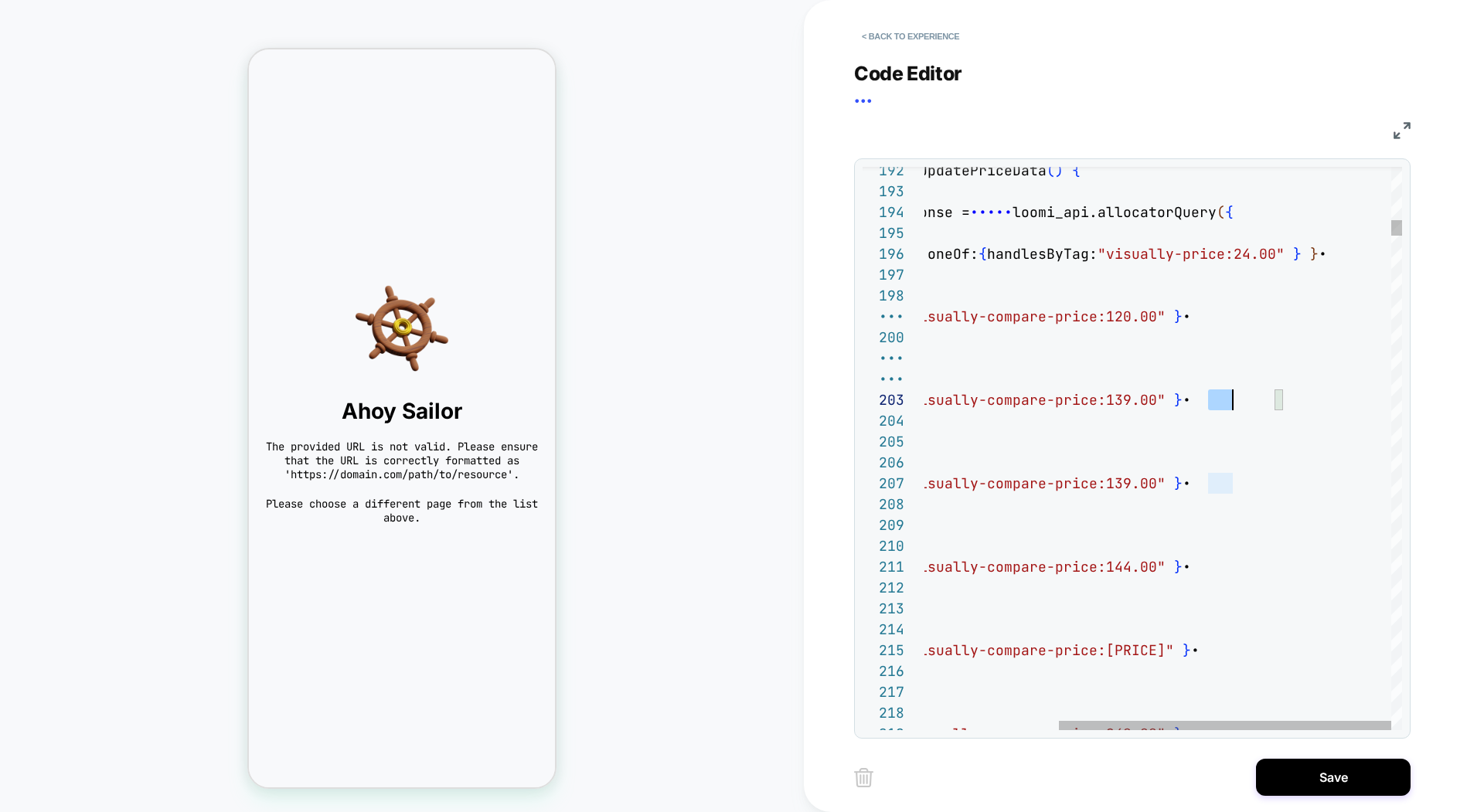 click on "• •          •           •••••  ••••••••••• •           ••••••  •  •••••••••••••  •••••••••••••••••••••••••••••••   • •          • •          •           •••••  ••••••••••• •           ••••••  •  •••••••••••••  •••••••••••••••••••••••••••••••   • •           ••••••  •  •••••••••••••  •••••••••••••••••••••••••••••••   • •           •••••  ••••••••••• •          •          • •           ••••••  •  •••••••••••••  •••••••••••••••••••••••••••••••   • •           •••••  ••••••••••• •          •          • •           ••••••  •  •••••••••••••  •••••••••••••••••••••••••••••••   • •           •••••  ••••••••••• •          •          • •           ••••••  •  •••••••••••••  •••••••••••••••••••••••••••••••   • •          •           •••••  ••••••••••• •          • •   •" at bounding box center [1067, 16837] 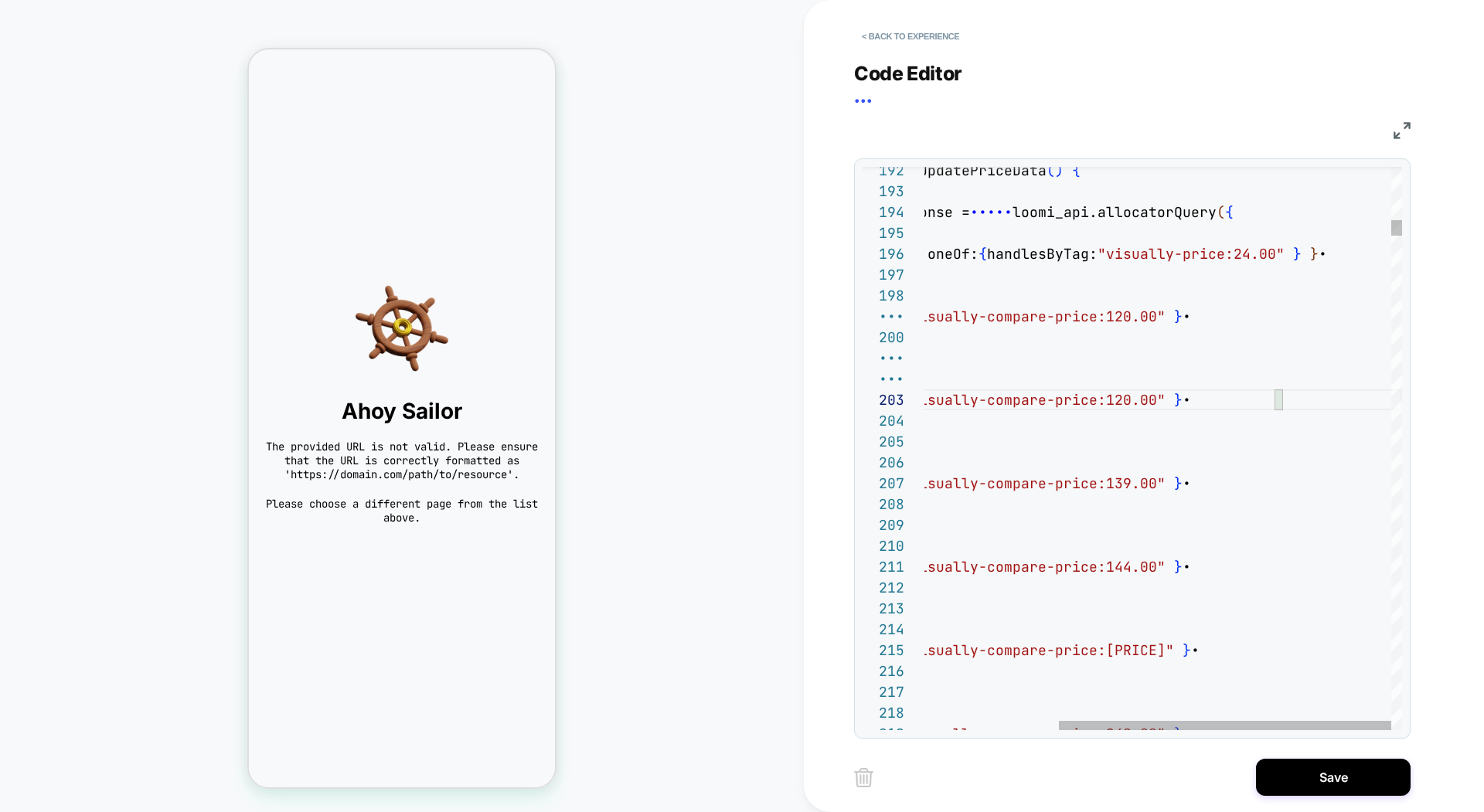 click on "• •          •           •••••  ••••••••••• •           ••••••  •  •••••••••••••  •••••••••••••••••••••••••••••••   • •          • •          •           •••••  ••••••••••• •           ••••••  •  •••••••••••••  •••••••••••••••••••••••••••••••   • •           ••••••  •  •••••••••••••  •••••••••••••••••••••••••••••••   • •           •••••  ••••••••••• •          •          • •           ••••••  •  •••••••••••••  •••••••••••••••••••••••••••••••   • •           •••••  ••••••••••• •          •          • •           ••••••  •  •••••••••••••  •••••••••••••••••••••••••••••••   • •           •••••  ••••••••••• •          •          • •           ••••••  •  •••••••••••••  •••••••••••••••••••••••••••••••   • •          •           •••••  ••••••••••• •          • •   •" at bounding box center (1067, 16837) 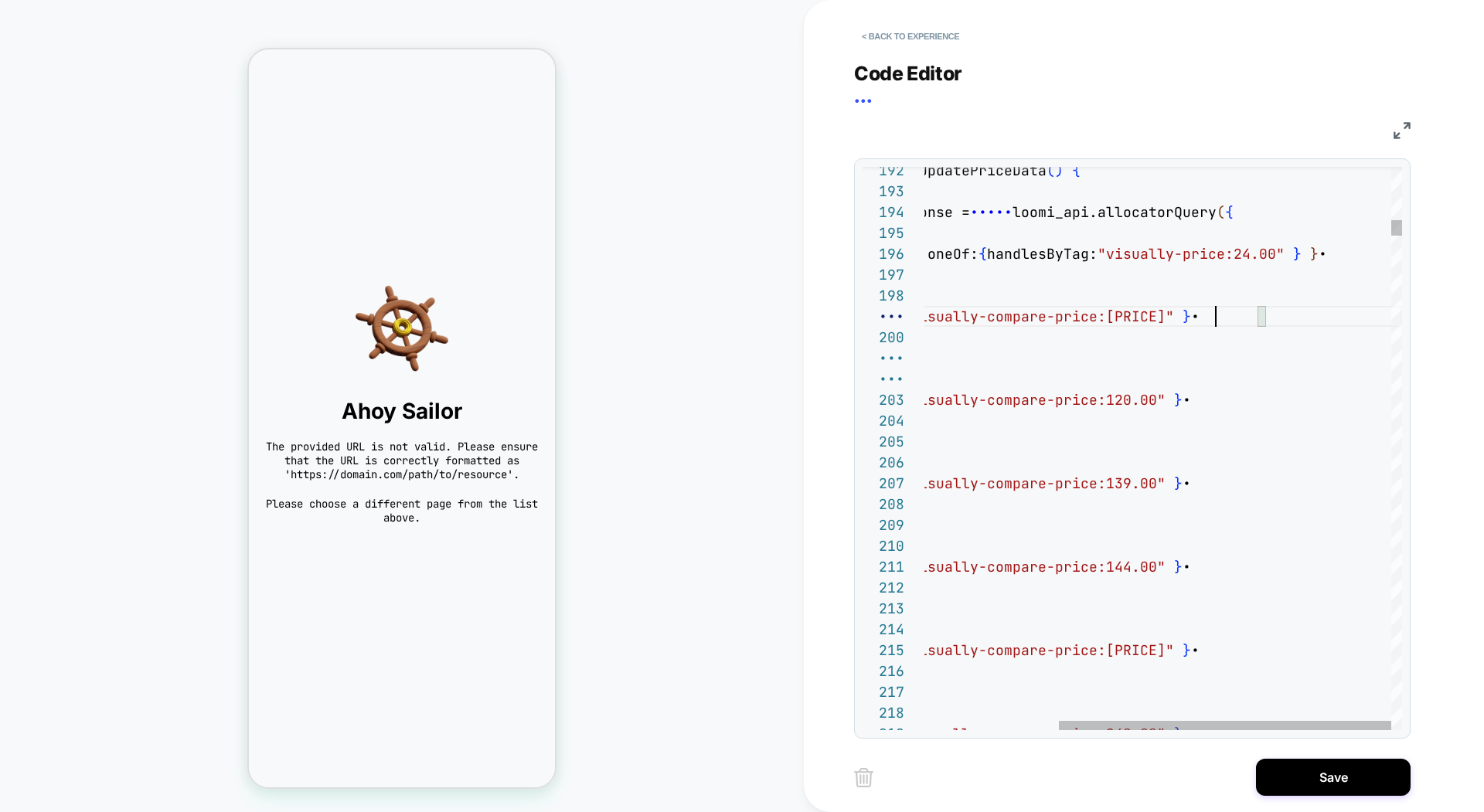 scroll, scrollTop: 167, scrollLeft: 492, axis: both 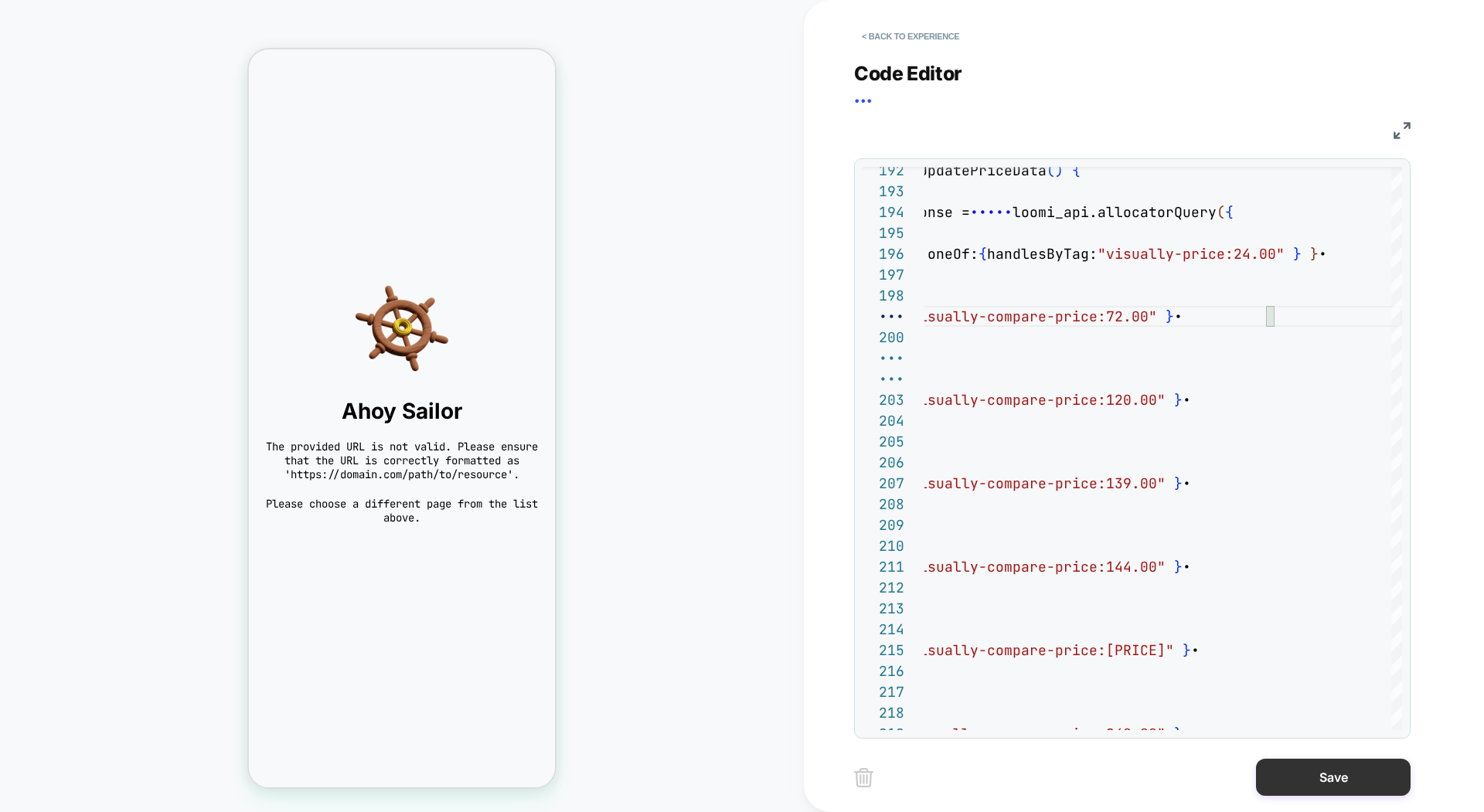 type on "••
••••••••••••••••••••••••••••••••••••••••••
•••••••
••••••••••••••••••••••••••••••••••••••••••••••••••••••••••••••
••••••••••••••••
•••••••••••••••••••••••••••••••••••••••••••••••••••••••••••••••••••••••••••
•••••••••
••••••••••••••••••••••••••••
••••••••••••••••••••••••••••••••••••••••••••••••••••••••••••••••••
••••••••••" 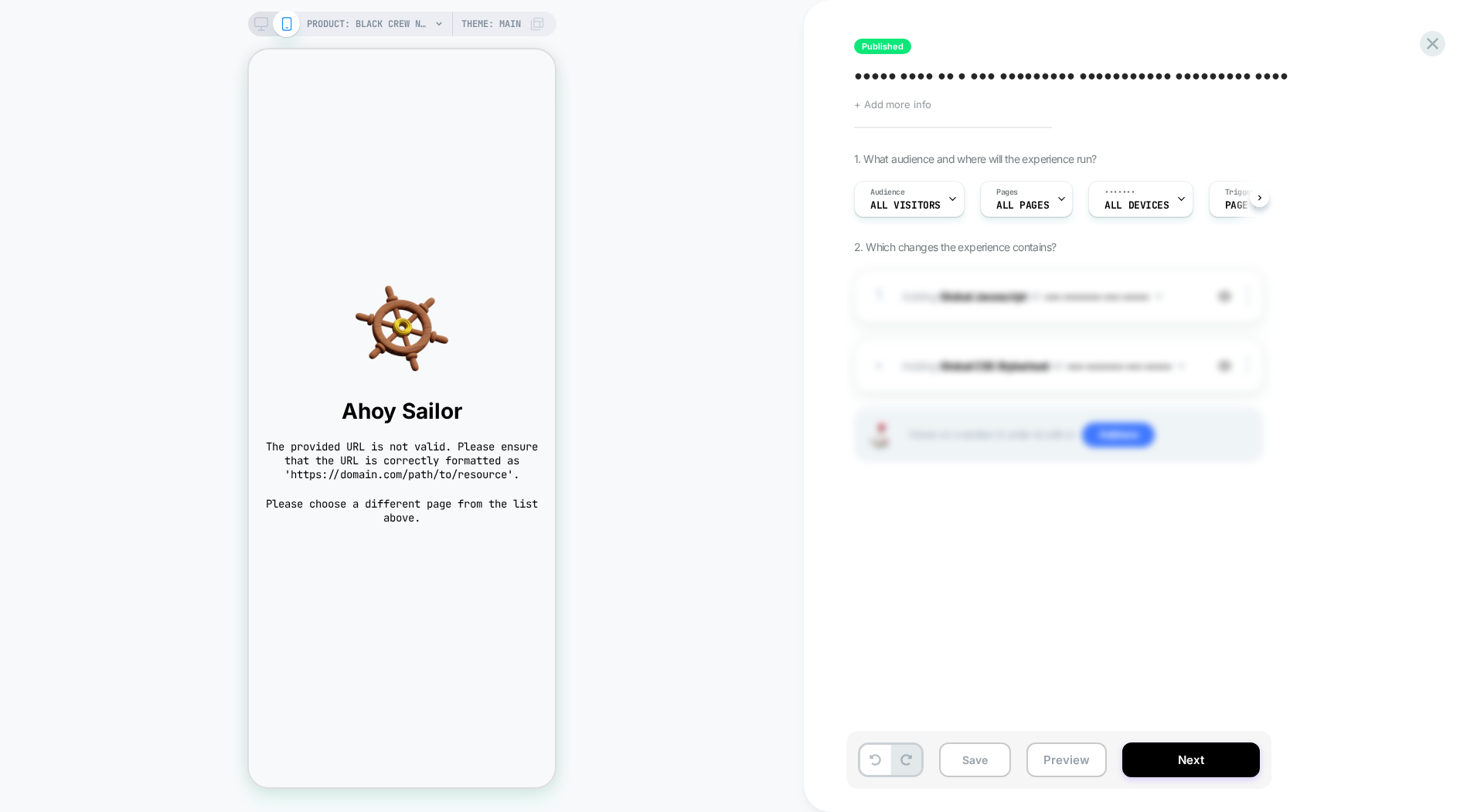 scroll, scrollTop: 0, scrollLeft: 1, axis: horizontal 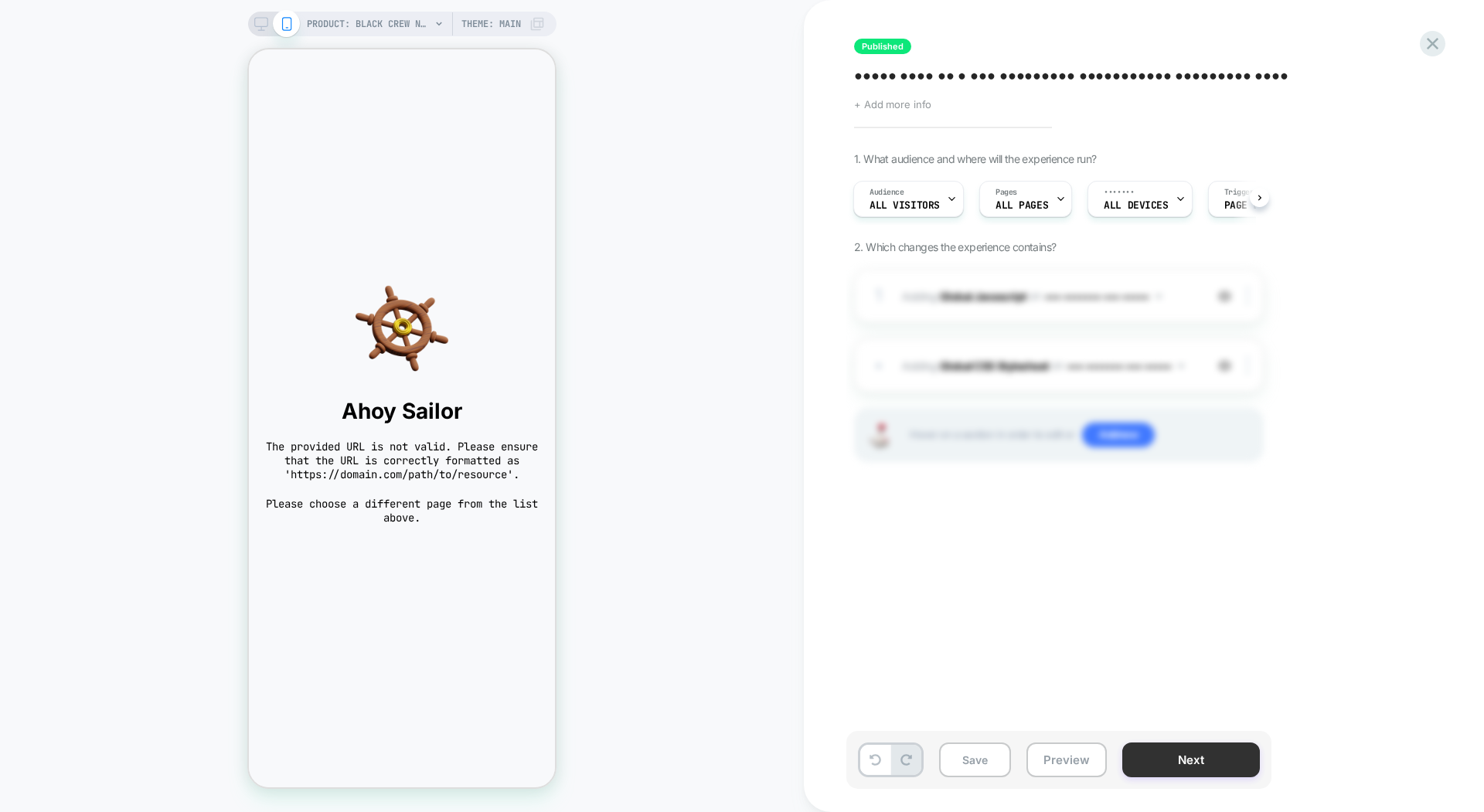 click on "Next" at bounding box center [1191, 759] 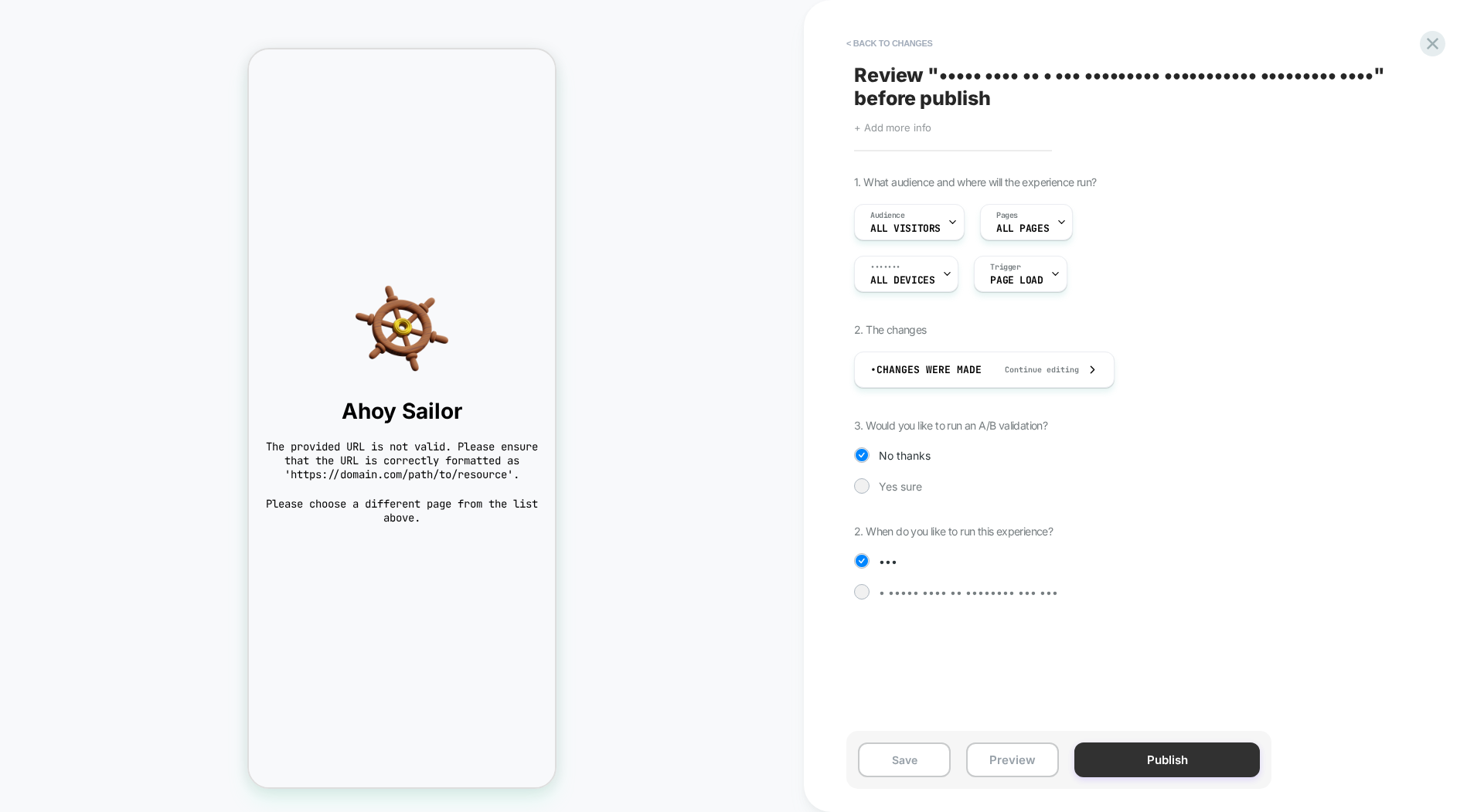 click on "Publish" at bounding box center (1167, 759) 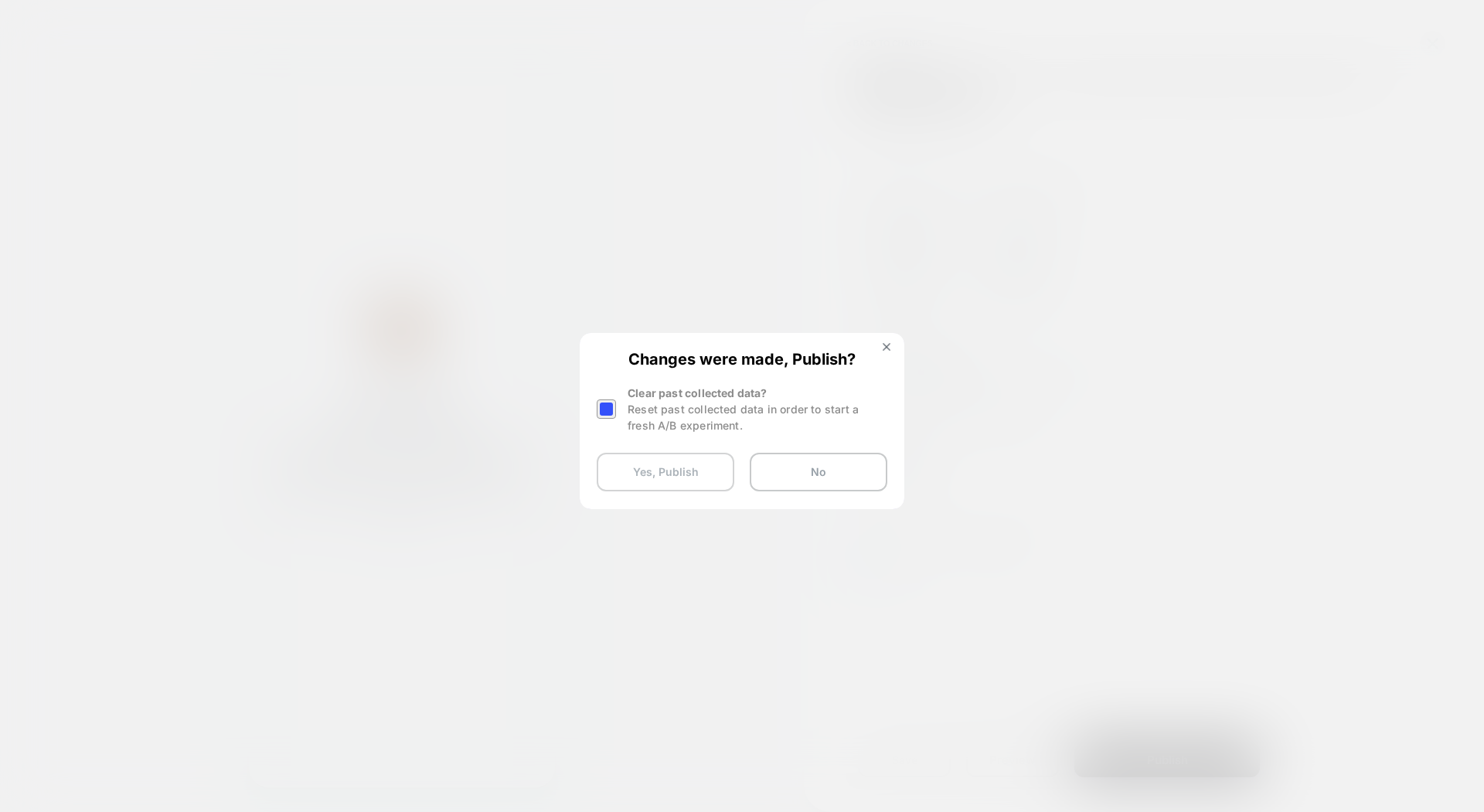 click on "Yes, Publish" at bounding box center [665, 472] 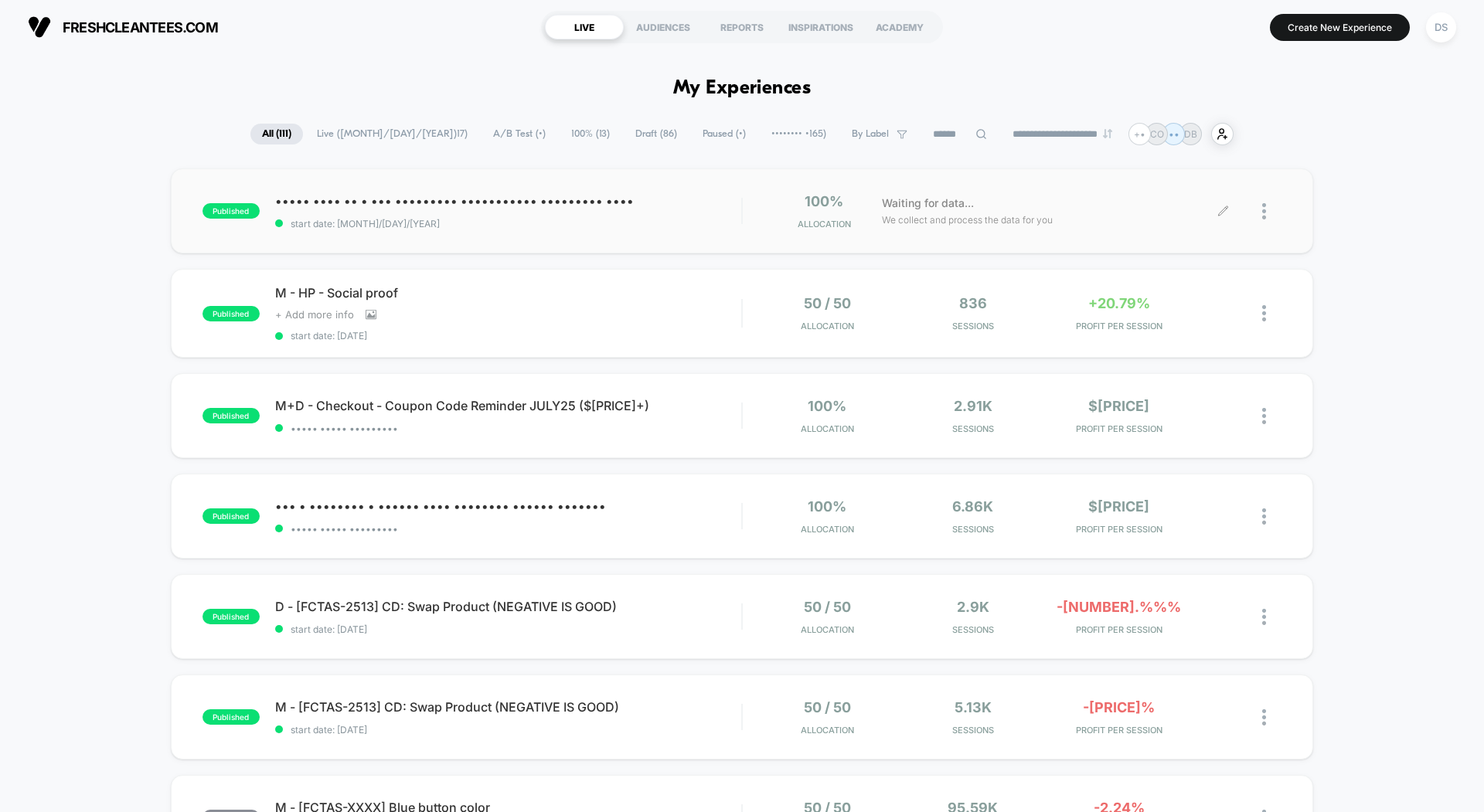click at bounding box center (1271, 211) 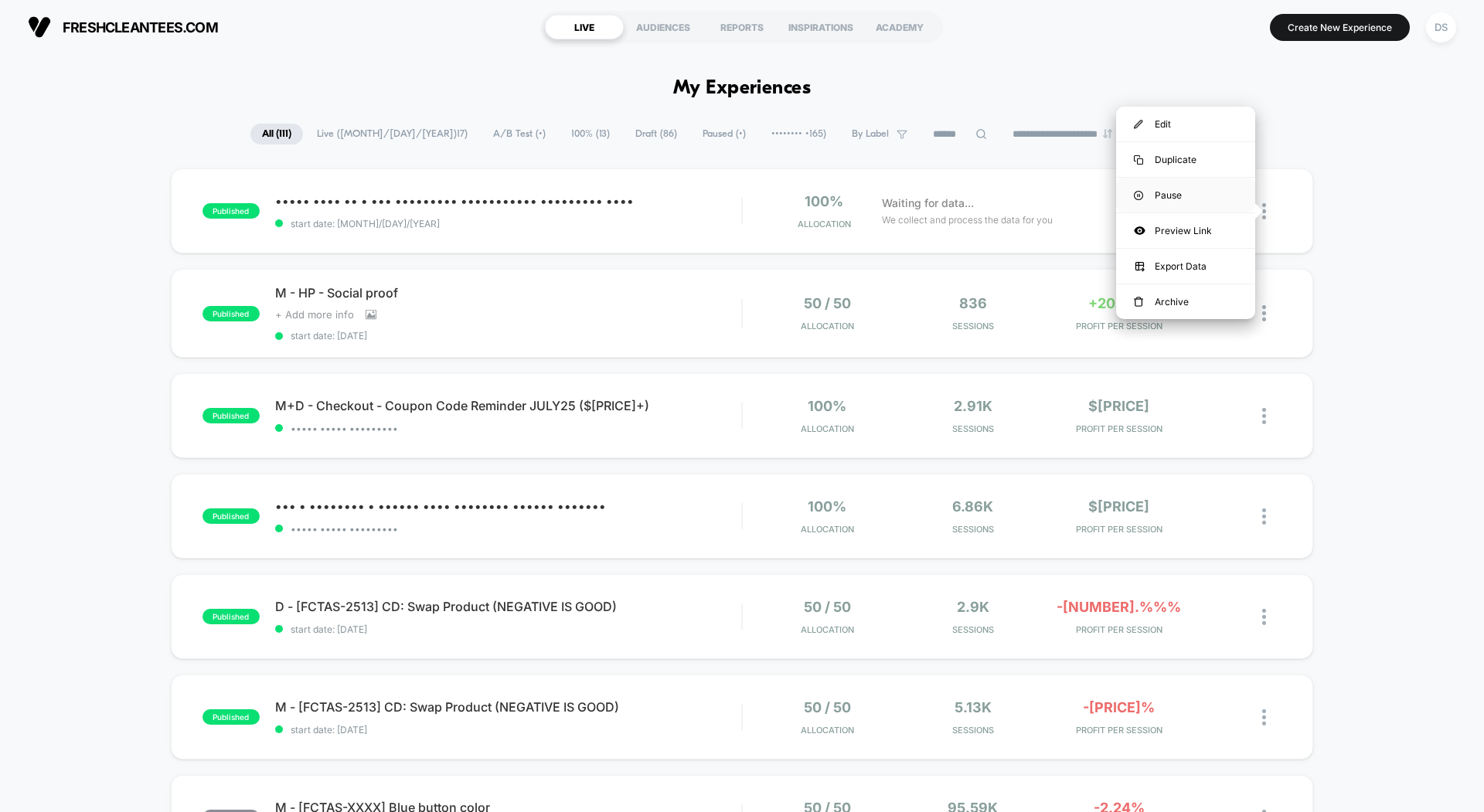 click on "Pause" at bounding box center [1186, 195] 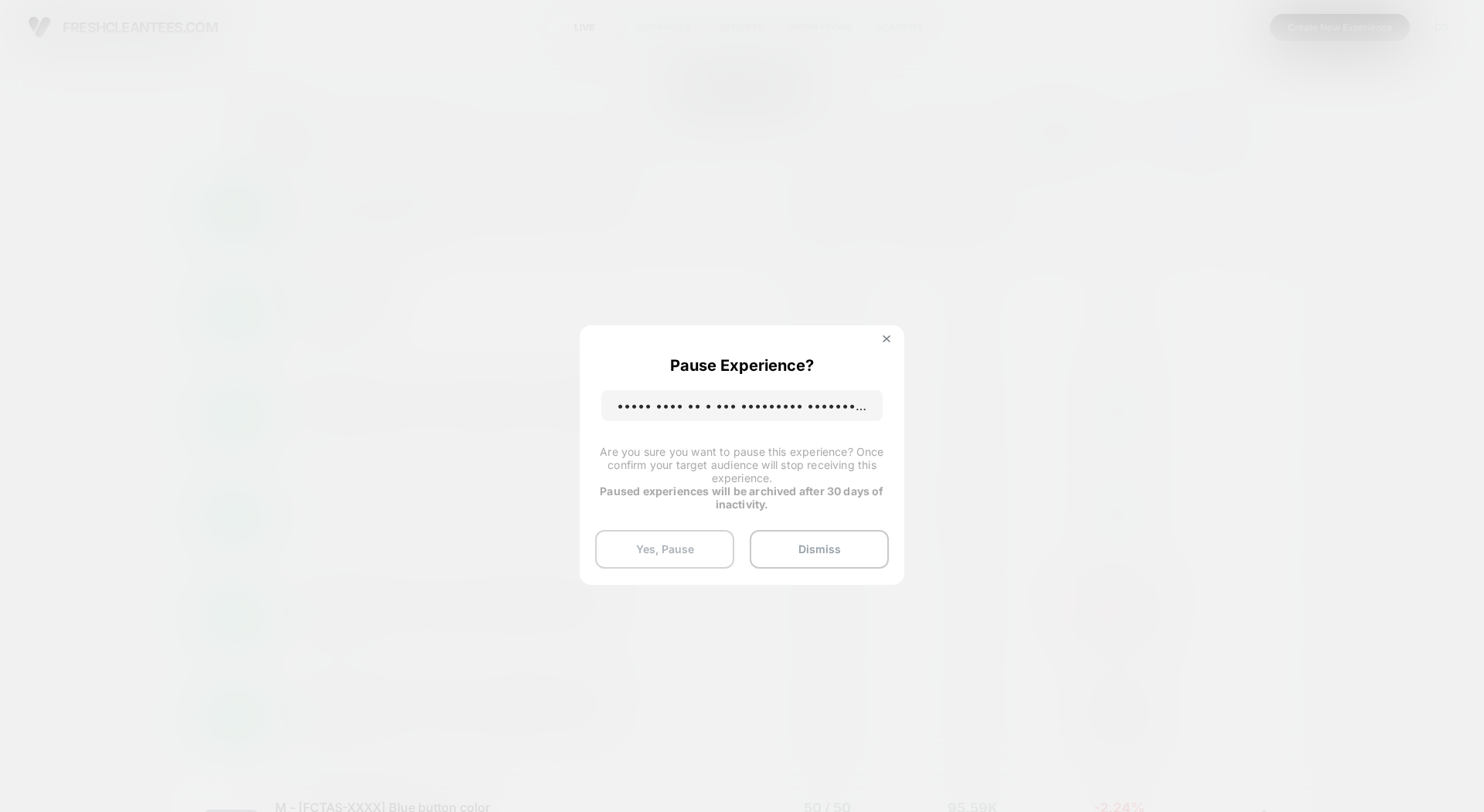 click on "Yes, Pause" at bounding box center [665, 549] 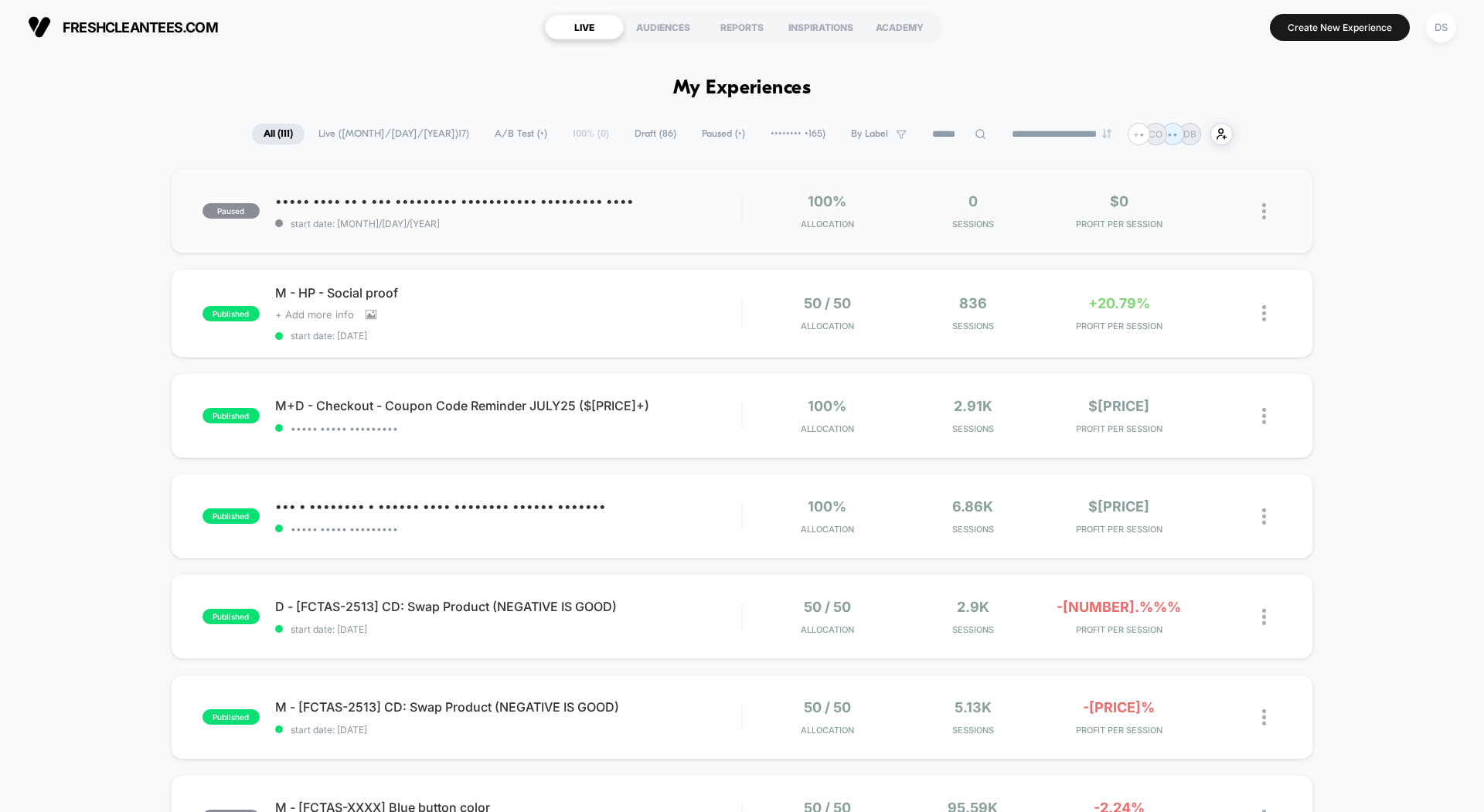 click on "paused Price Test #2 - $24 Men/Women Crew/V-Neck (Control: $22) start date: 7/1/2025 100% Allocation 0 Sessions $0  PROFIT PER SESSION" at bounding box center [742, 211] 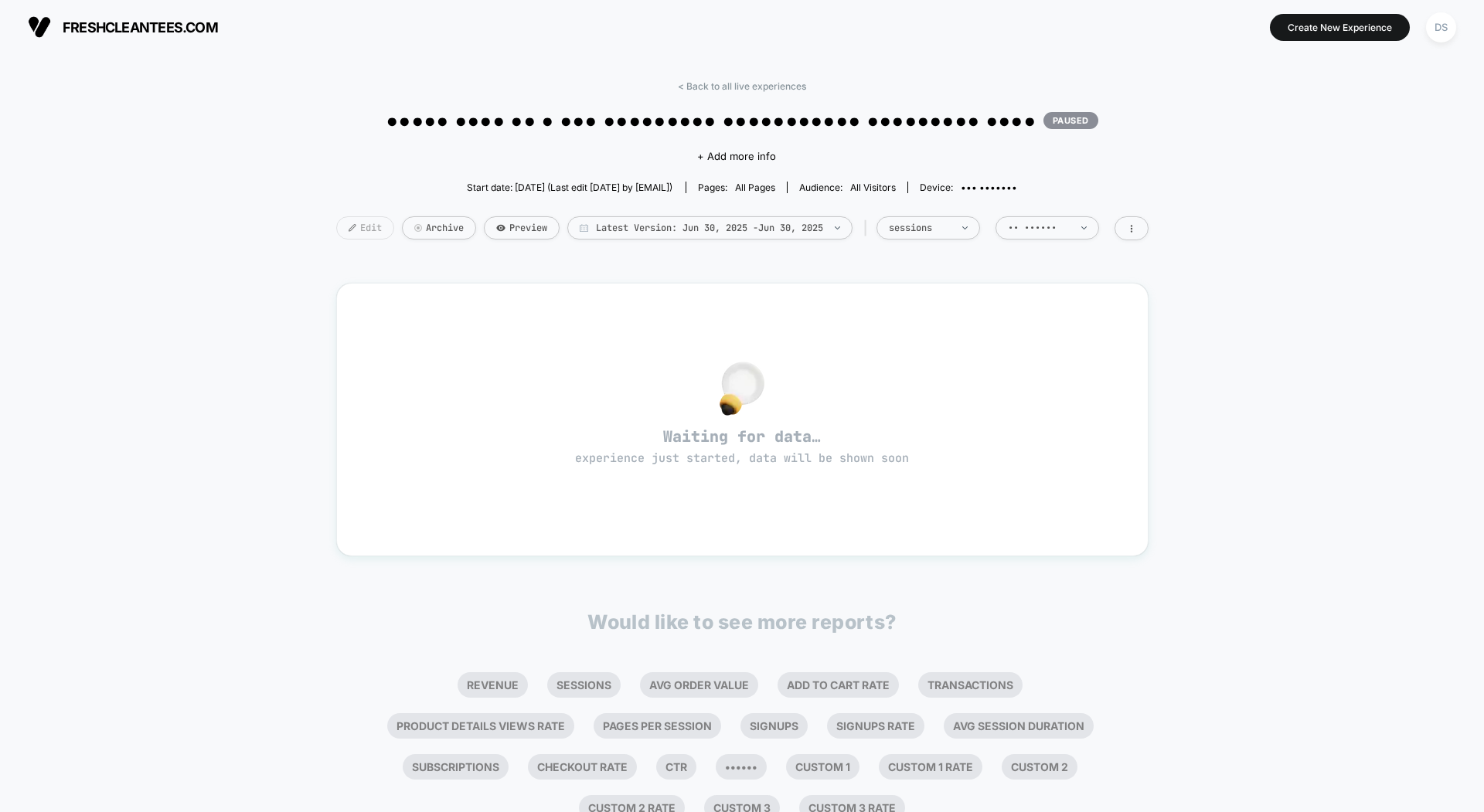 click on "Edit" at bounding box center (365, 228) 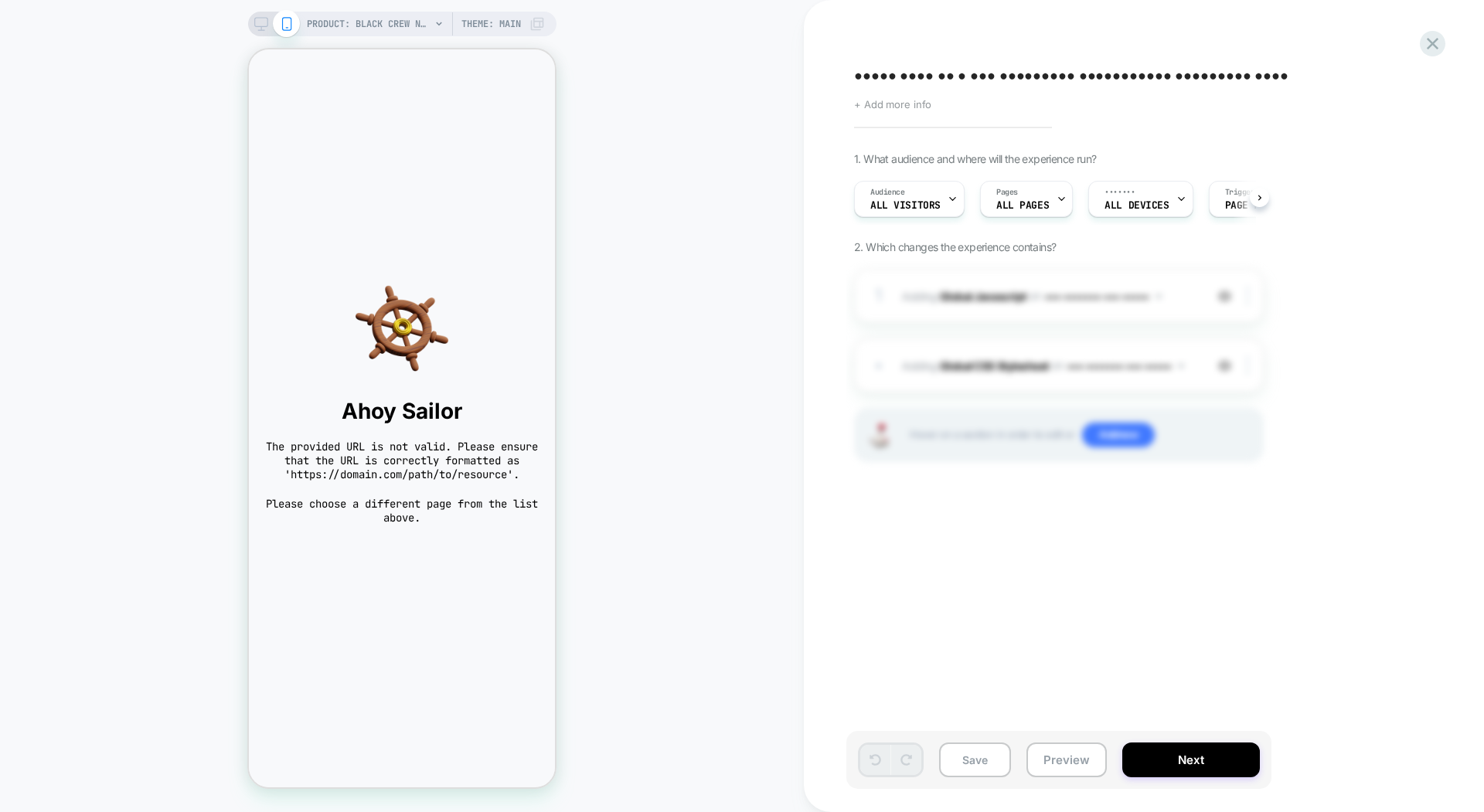 scroll, scrollTop: 0, scrollLeft: 0, axis: both 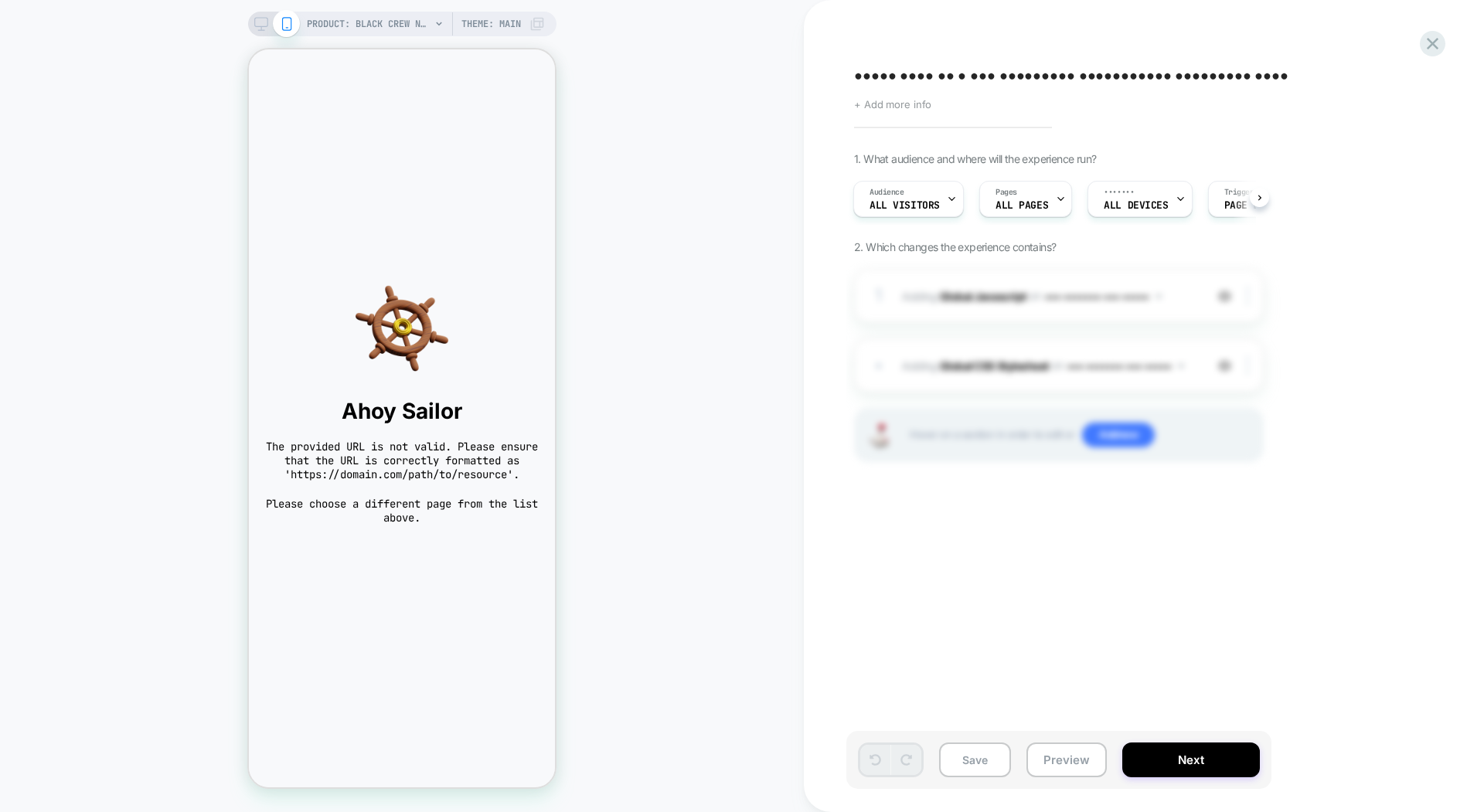 click on "Global Javascript" at bounding box center (983, 295) 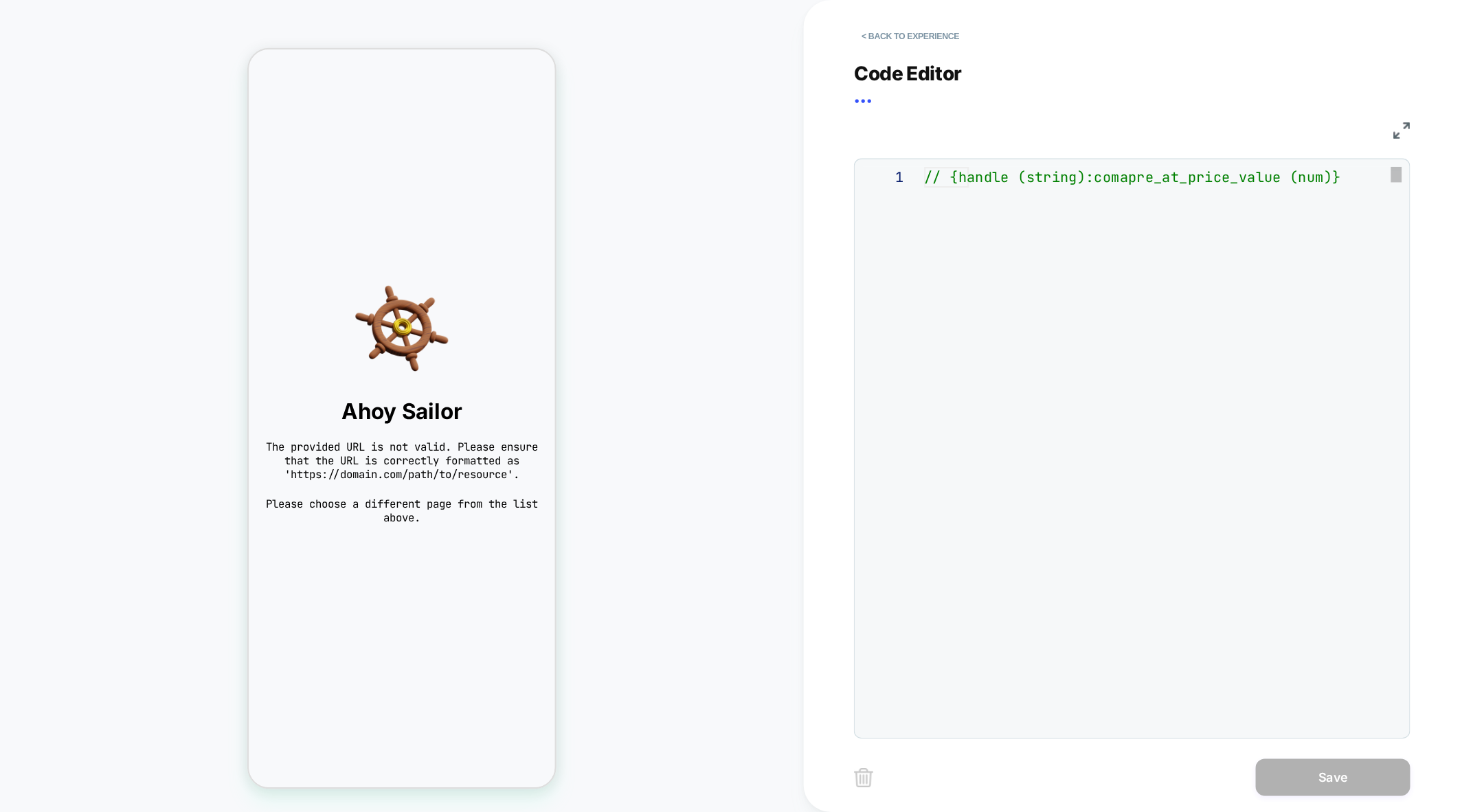 scroll, scrollTop: 185, scrollLeft: 0, axis: vertical 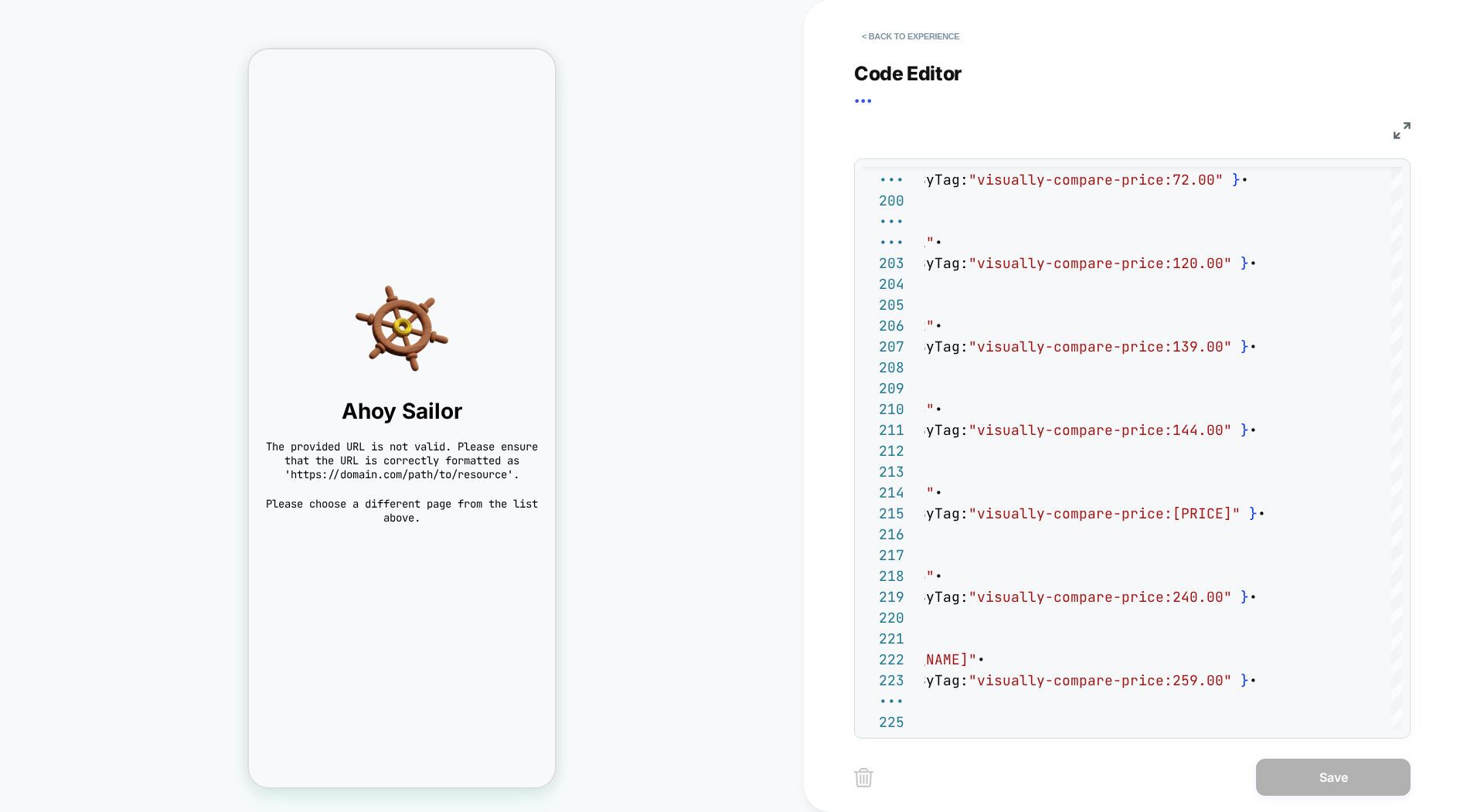 click at bounding box center (1402, 131) 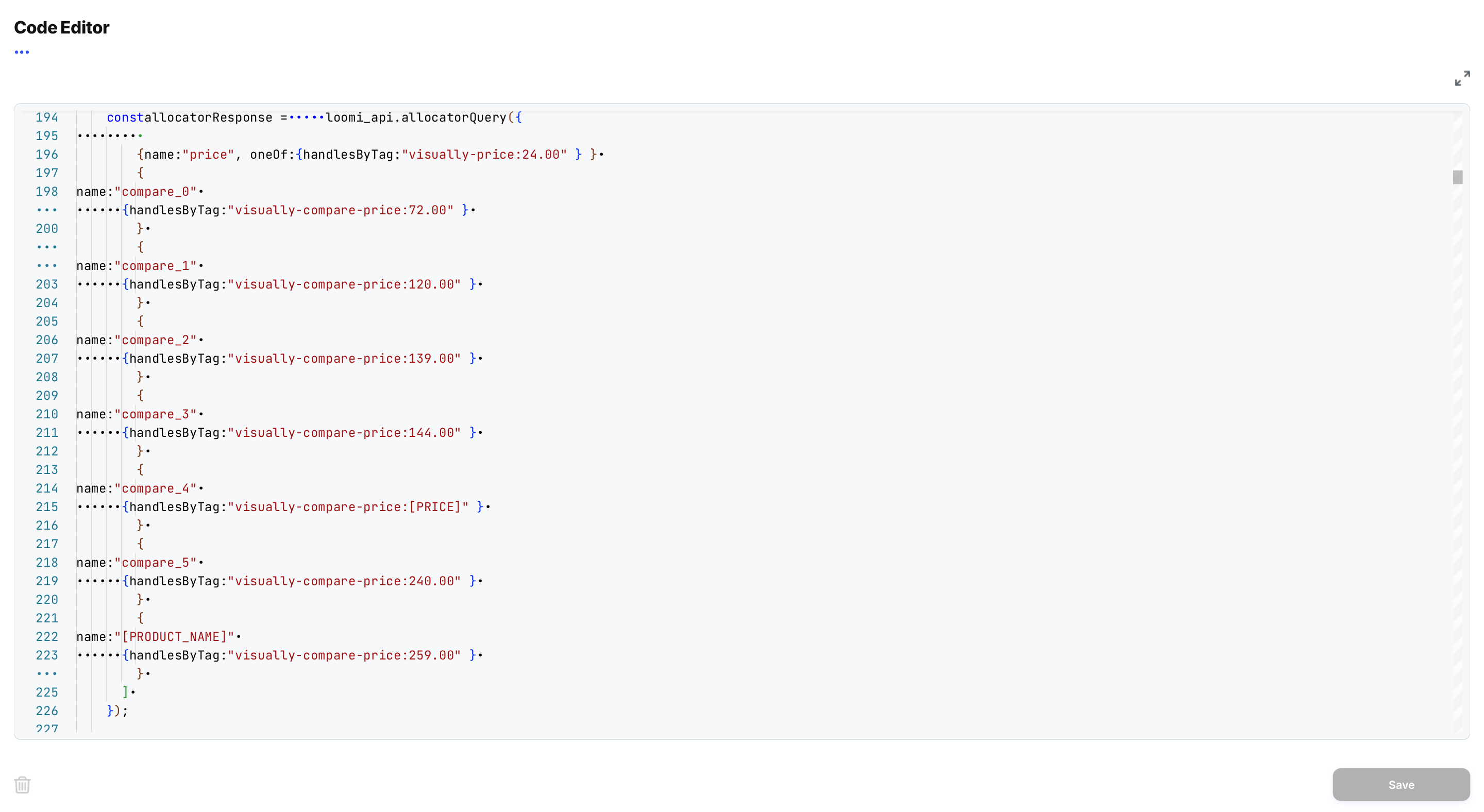 scroll, scrollTop: 139, scrollLeft: 0, axis: vertical 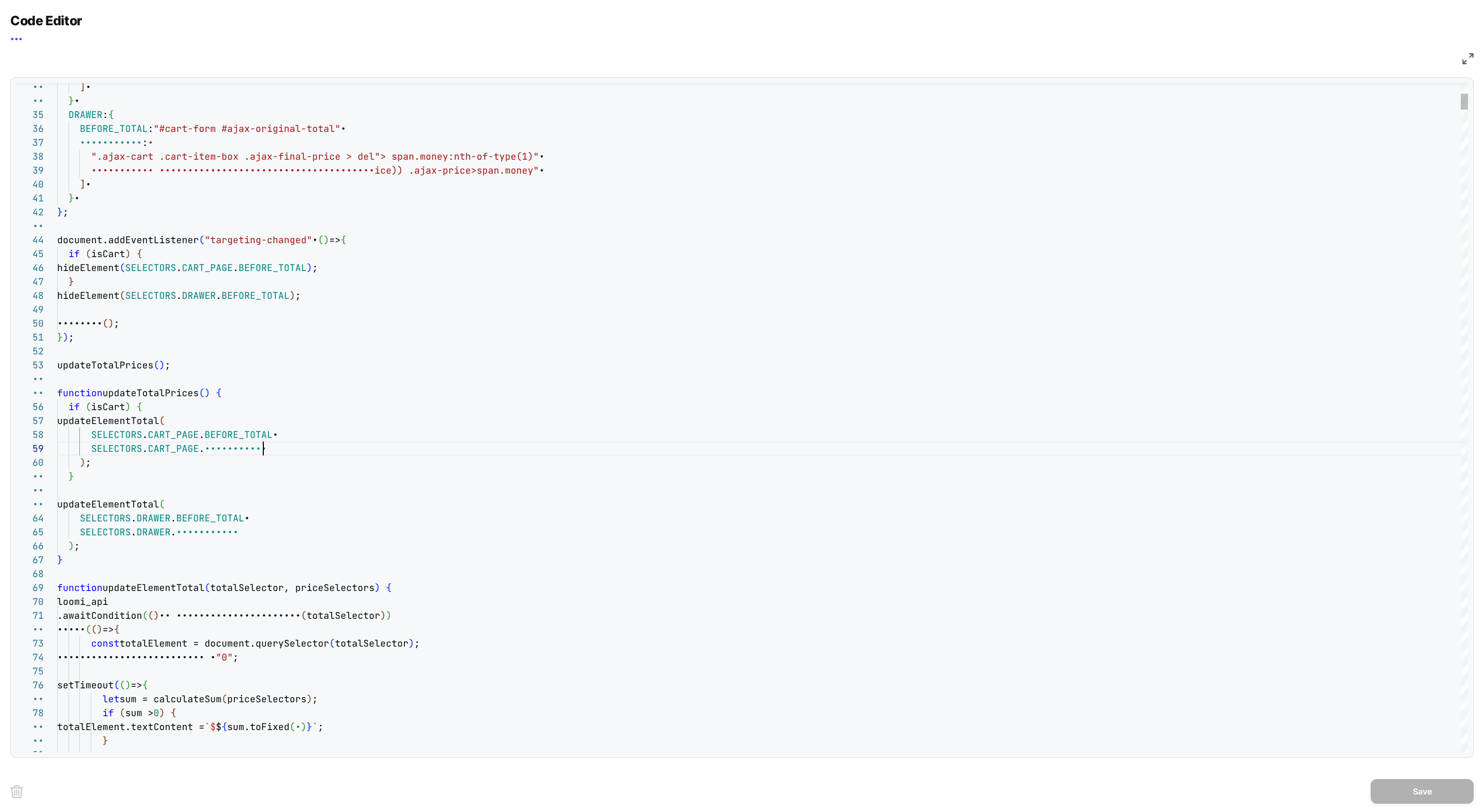 click on "totalElement.style.opacity =  "1" ;           totalElement.textContent =  ` $ $ { sum.toFixed ( 2 ) } ` ;          }          let  sum = calculateSum ( priceSelectors ) ;          if   ( sum >  0 )   {       setTimeout ( ( )  =>  {       totalElement.style.opacity =  "0" ;        const  totalElement = document.querySelector ( totalSelector ) ;     .then ( ( )  =>  {     .awaitCondition ( ( )  => document.querySelector ( totalSelector ) ) function  updateElementTotal ( totalSelector, priceSelectors )   {   loomi_api    ) ; }      SELECTORS . DRAWER . ITEM_PRICES      SELECTORS . DRAWER . BEFORE_TOTAL ,   updateElementTotal (      ) ;    }        SELECTORS . CART_PAGE . ITEM_PRICES     updateElementTotal (        SELECTORS . CART_PAGE . BEFORE_TOTAL ,    if   ( isCart )   {   hideElement ( SELECTORS . DRAWER . BEFORE_TOTAL ) ;   debounce ( ) ; } ) ; updateTotalPrices (" at bounding box center (763, 13560) 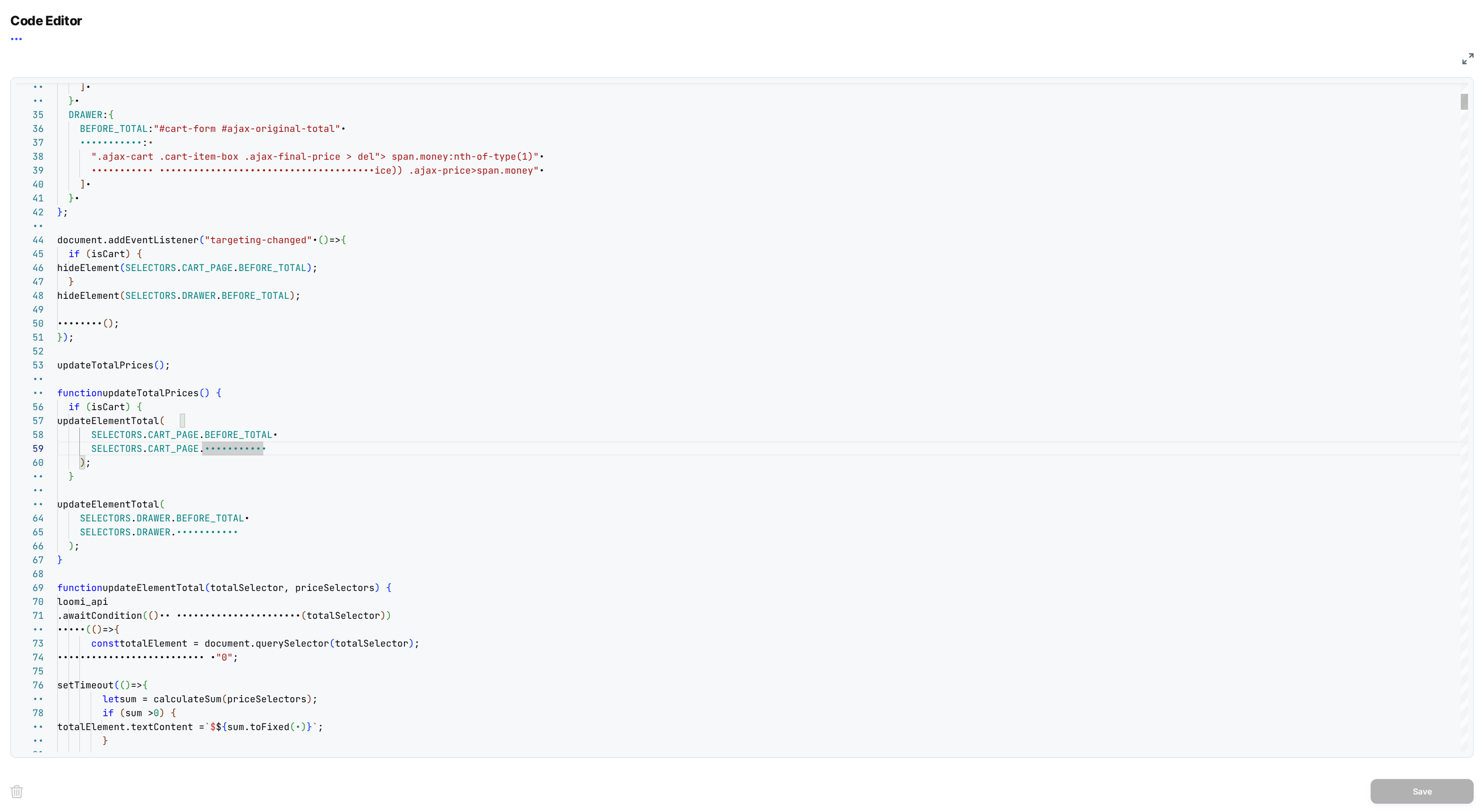 click on "totalElement.style.opacity =  "1" ;           totalElement.textContent =  ` $ $ { sum.toFixed ( 2 ) } ` ;          }          let  sum = calculateSum ( priceSelectors ) ;          if   ( sum >  0 )   {       setTimeout ( ( )  =>  {       totalElement.style.opacity =  "0" ;        const  totalElement = document.querySelector ( totalSelector ) ;     .then ( ( )  =>  {     .awaitCondition ( ( )  => document.querySelector ( totalSelector ) ) function  updateElementTotal ( totalSelector, priceSelectors )   {   loomi_api    ) ; }      SELECTORS . DRAWER . ITEM_PRICES      SELECTORS . DRAWER . BEFORE_TOTAL ,   updateElementTotal (      ) ;    }        SELECTORS . CART_PAGE . ITEM_PRICES     updateElementTotal (        SELECTORS . CART_PAGE . BEFORE_TOTAL ,    if   ( isCart )   {   hideElement ( SELECTORS . DRAWER . BEFORE_TOTAL ) ;   debounce ( ) ; } ) ; updateTotalPrices (" at bounding box center (763, 13560) 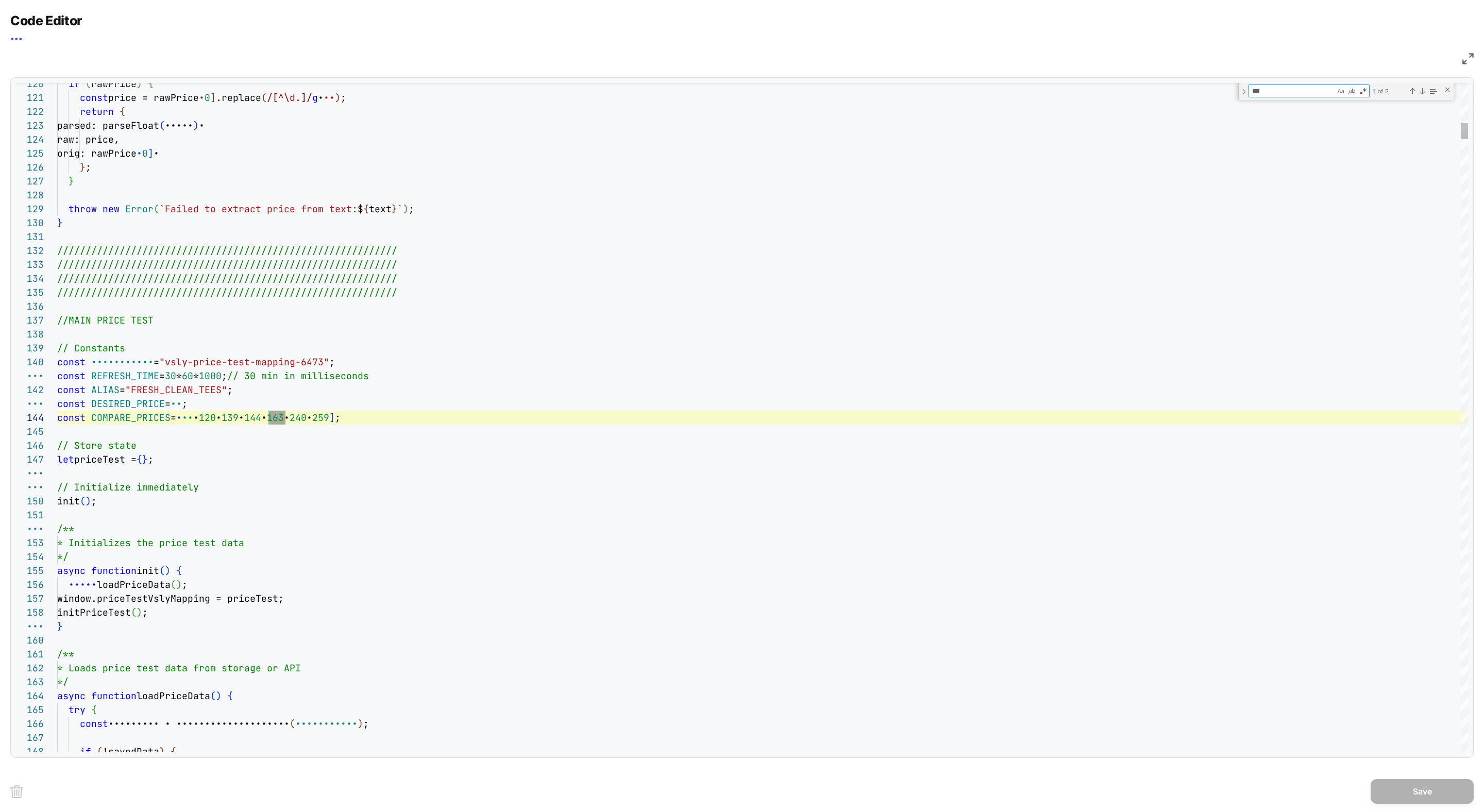 scroll, scrollTop: 139, scrollLeft: 228, axis: both 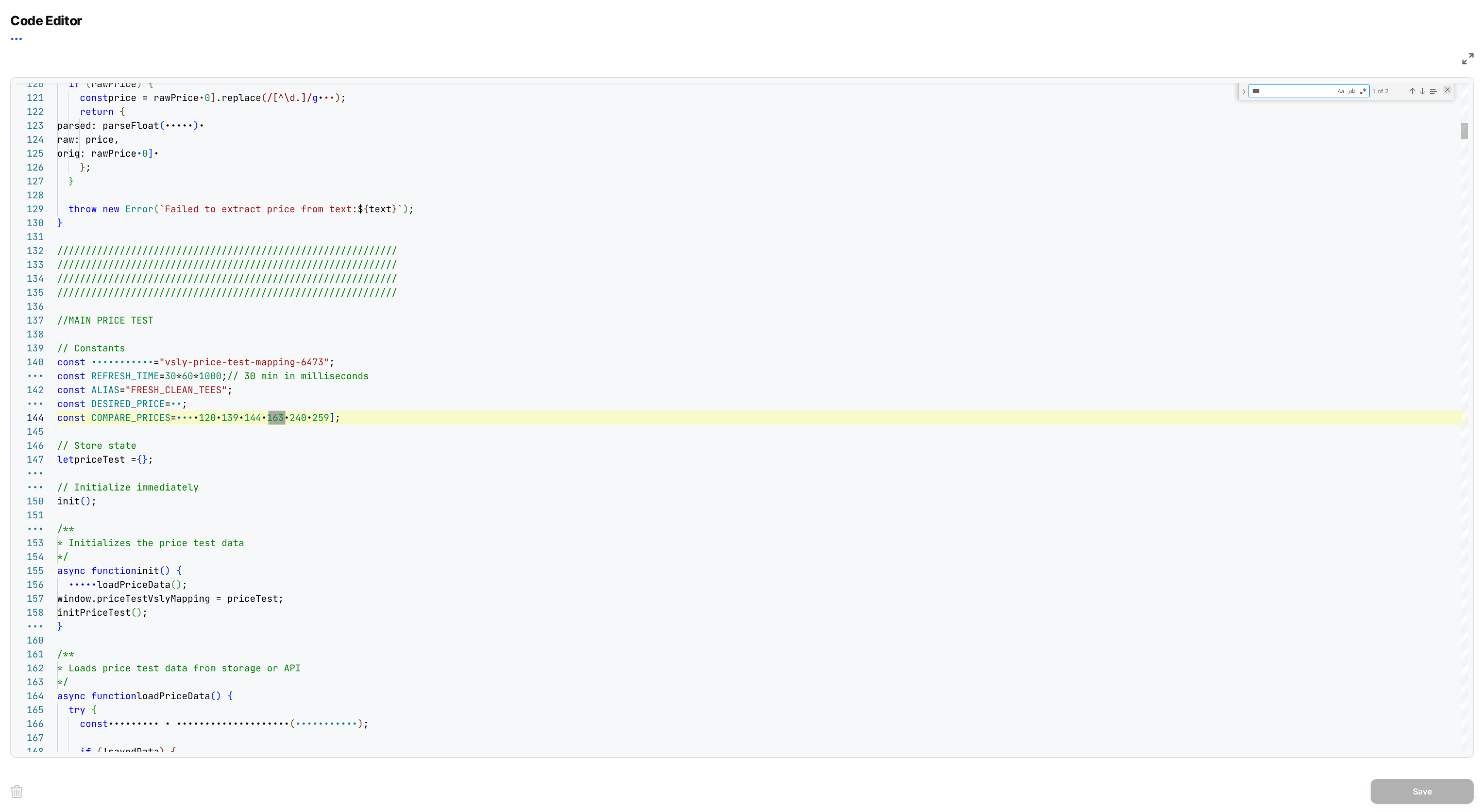 type on "***" 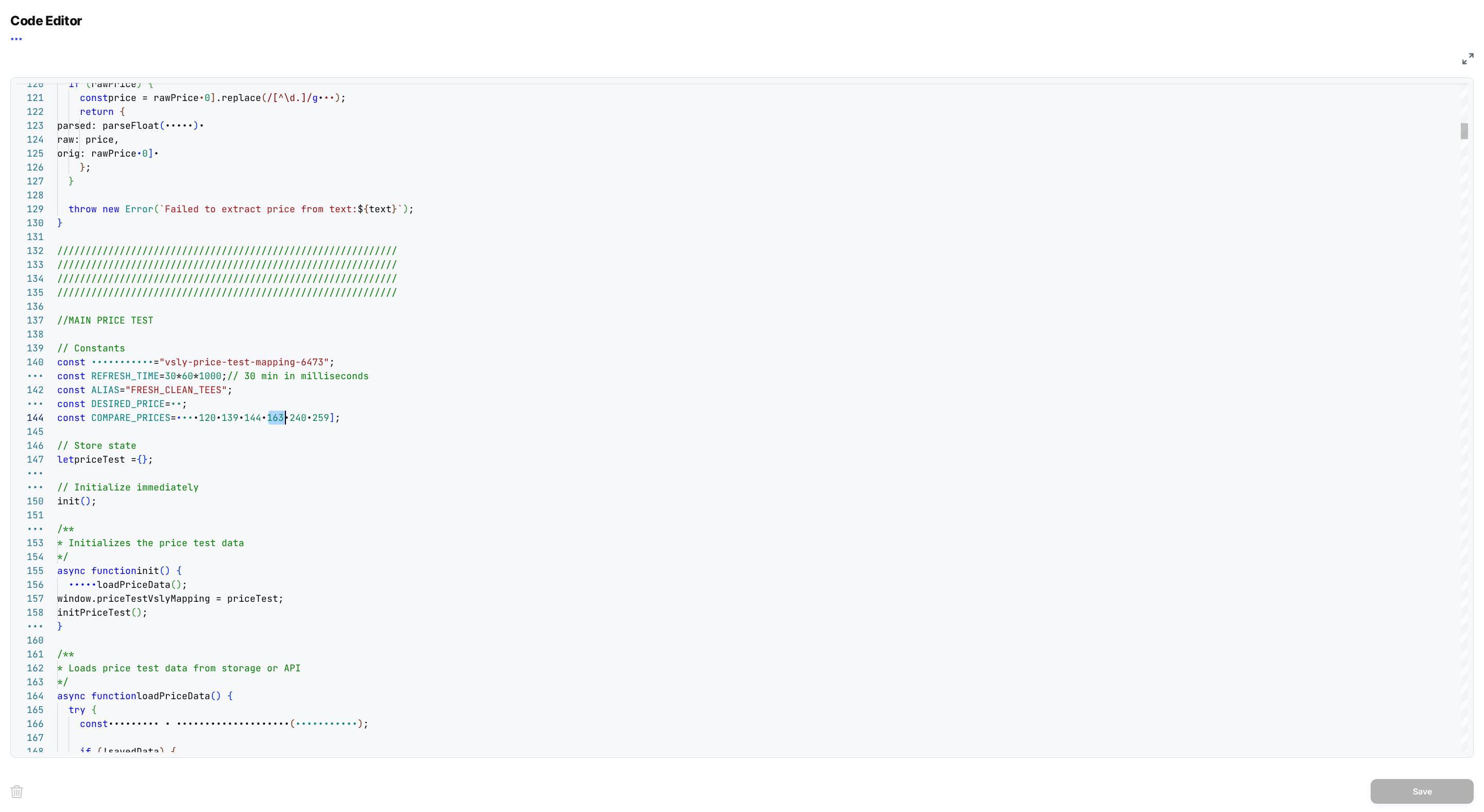 scroll, scrollTop: 42, scrollLeft: 228, axis: both 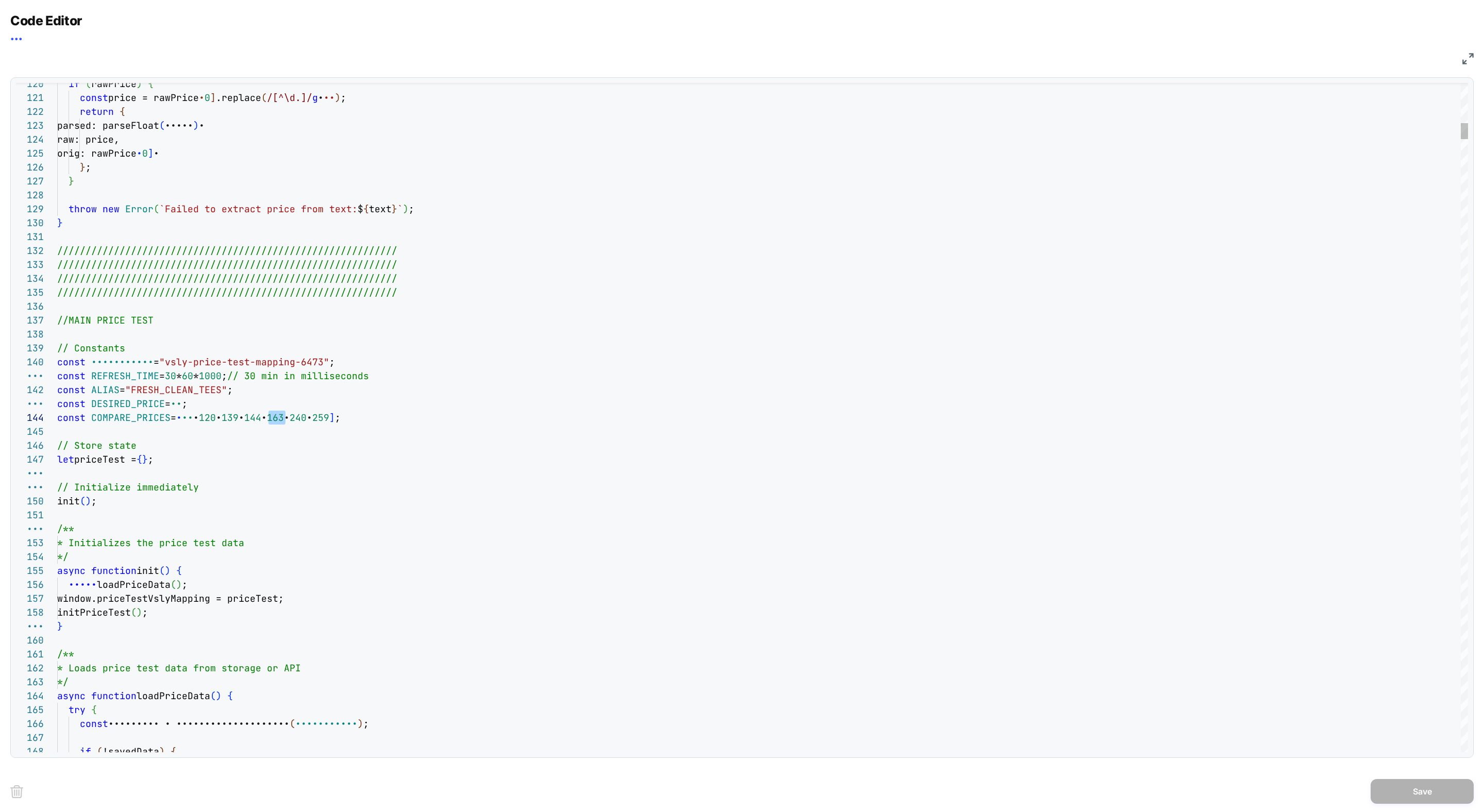 click on "* Initializes the price test data
init ( ) ; /** */" at bounding box center (763, 12347) 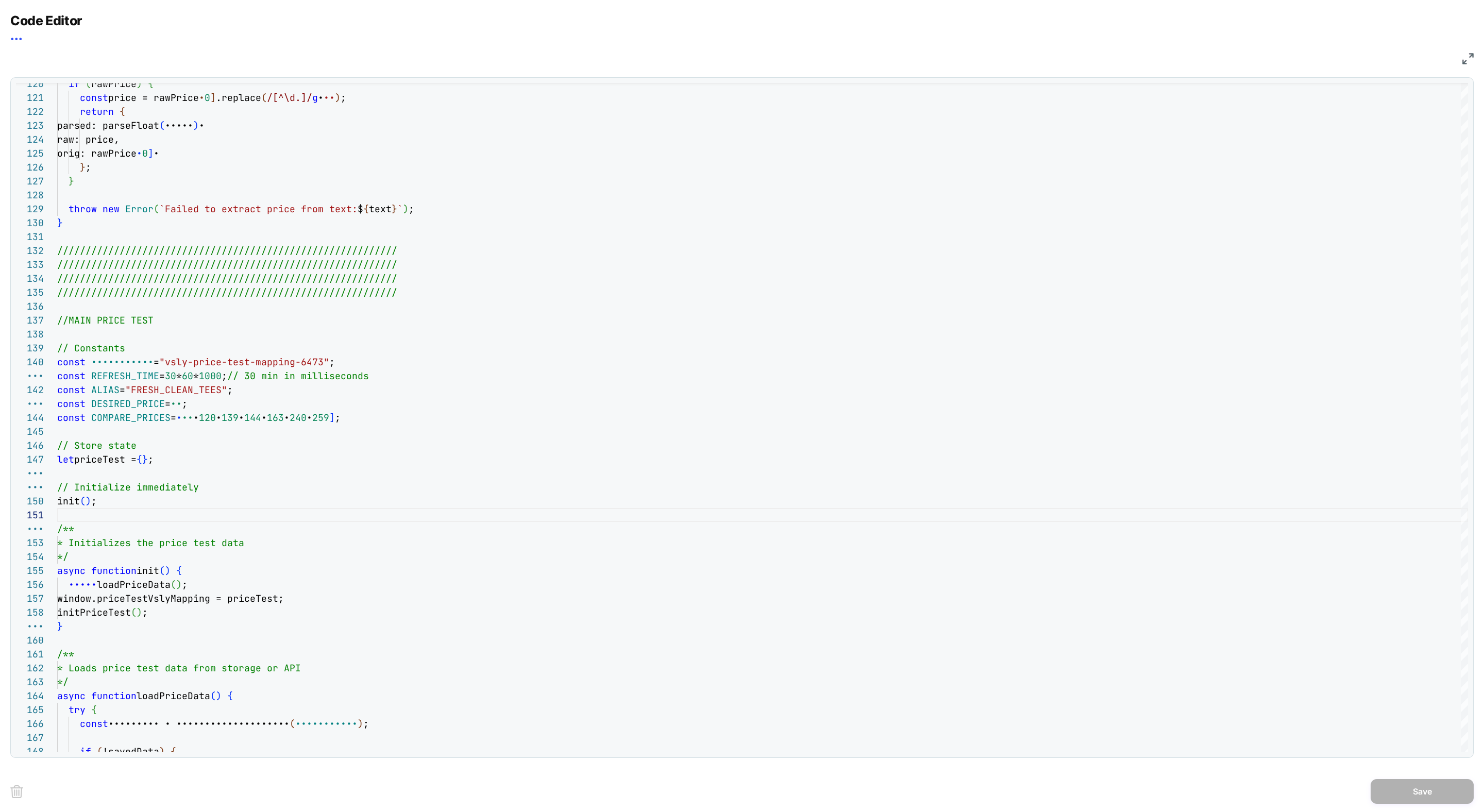 click on "//MAIN PRICE TEST // Constants const STORAGE_KEY = "vsly-price-test-mapping-6473" ; const REFRESH_TIME = 30 * 60 * 1000 ; // 30 min in milliseconds const ALIAS = "FRESH_CLEAN_TEES" ; const = 24" at bounding box center (742, 417) 